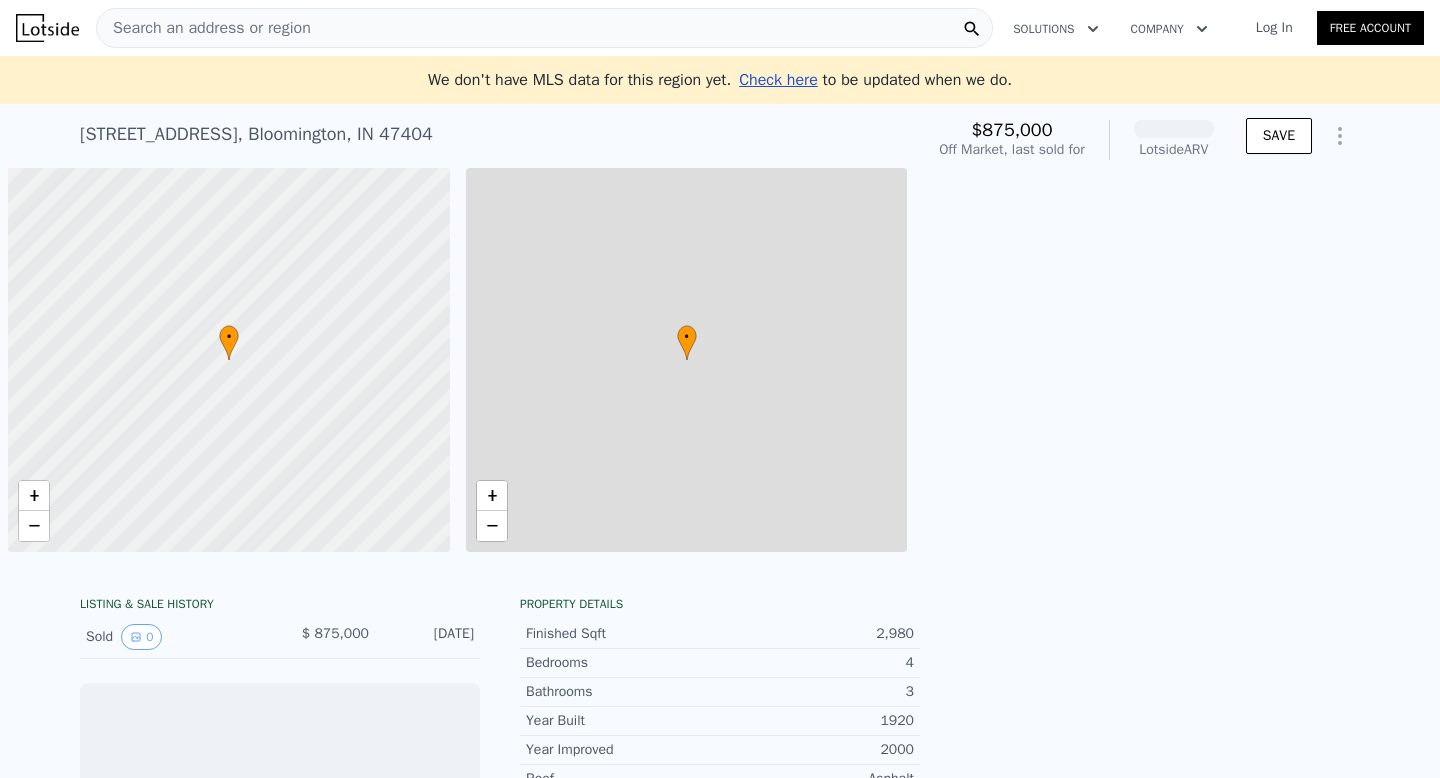 scroll, scrollTop: 0, scrollLeft: 0, axis: both 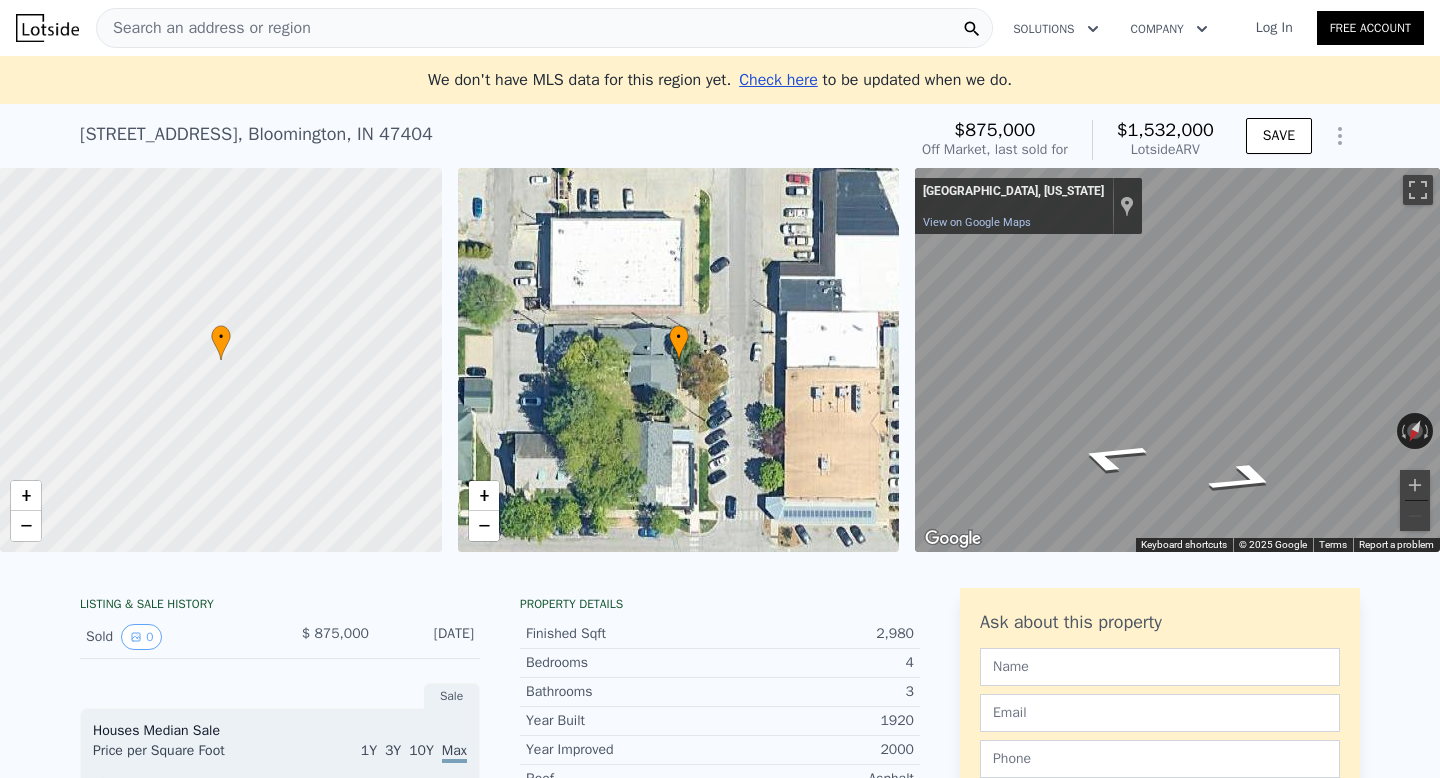 click on "Log In" at bounding box center [1274, 28] 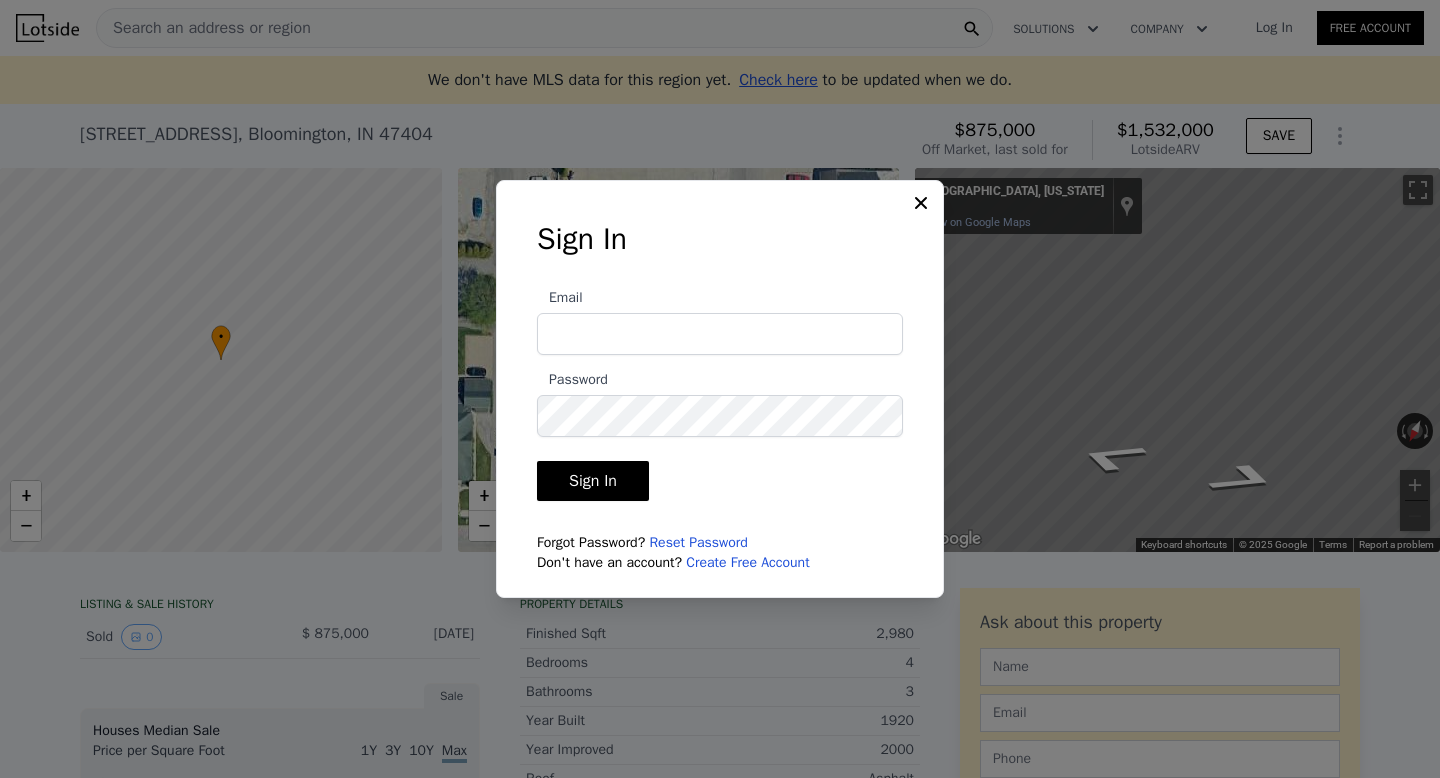 type on "Katethompson1977@gmail.com" 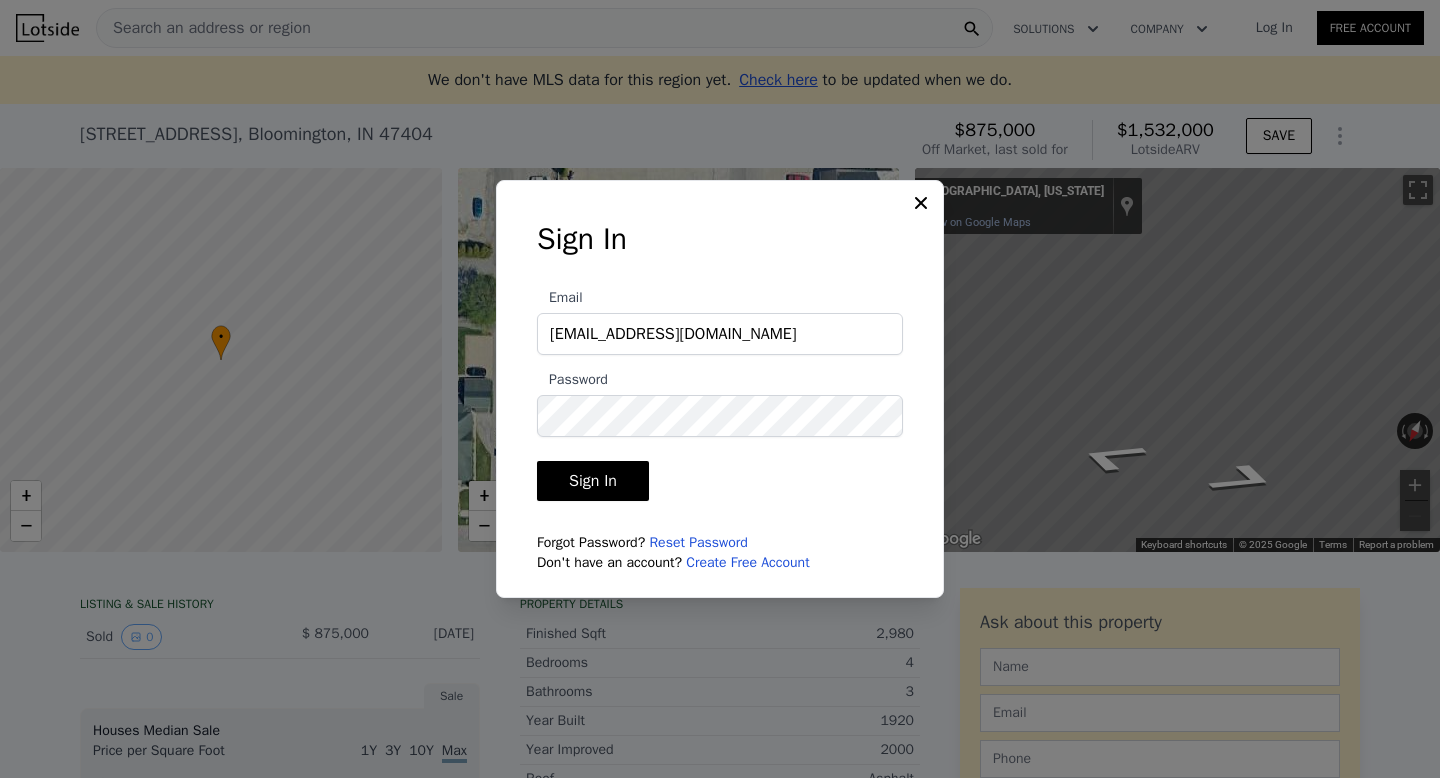 click 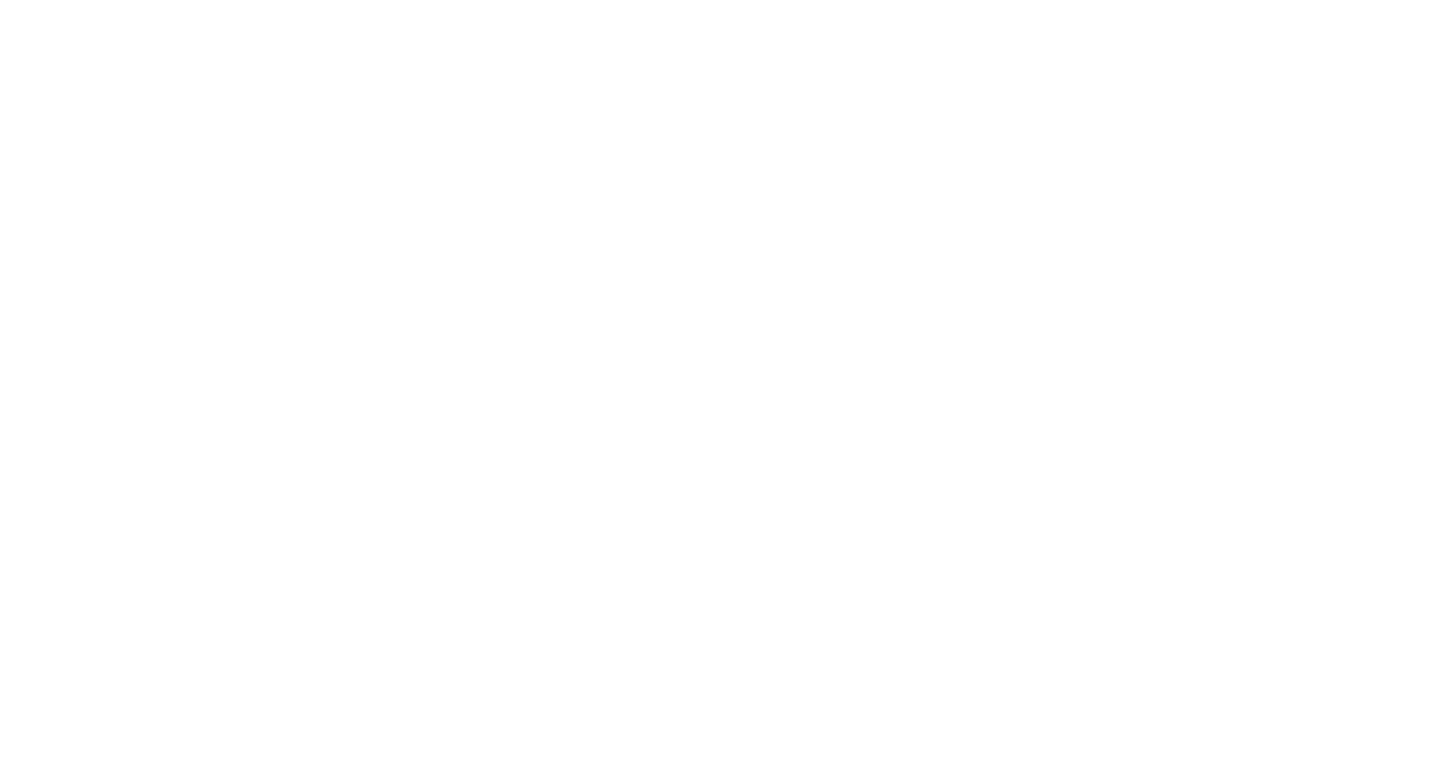 scroll, scrollTop: 0, scrollLeft: 0, axis: both 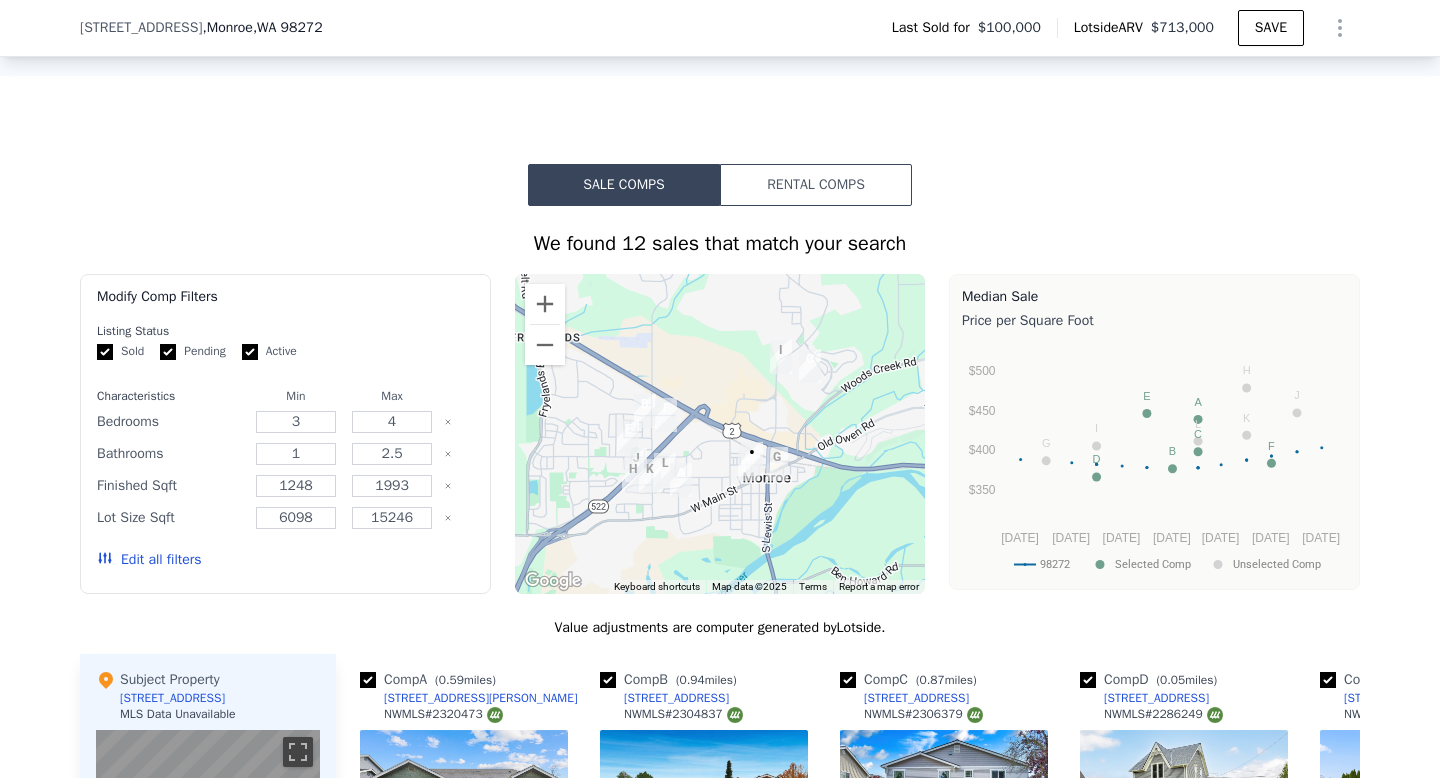 click on "Edit all filters" at bounding box center [149, 560] 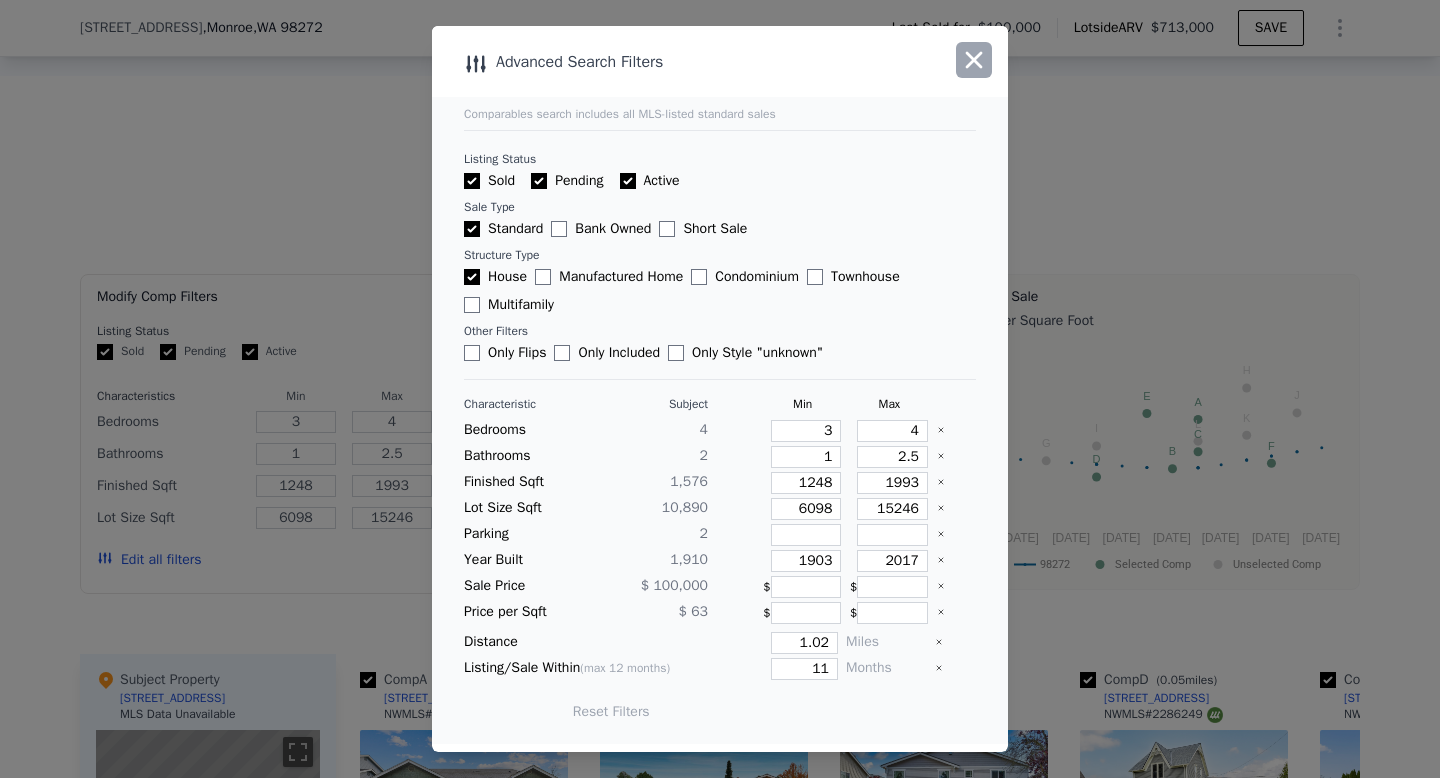 click 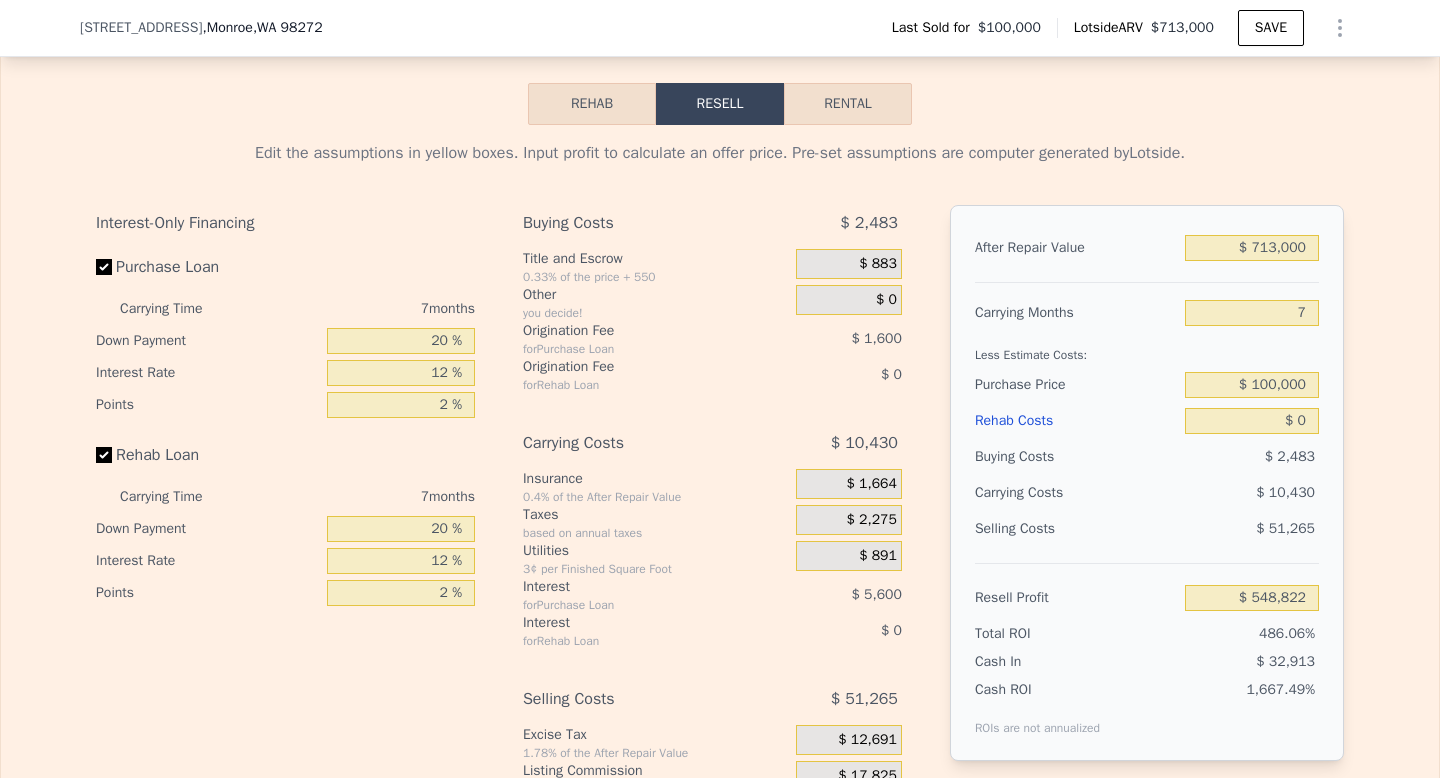 scroll, scrollTop: 2792, scrollLeft: 0, axis: vertical 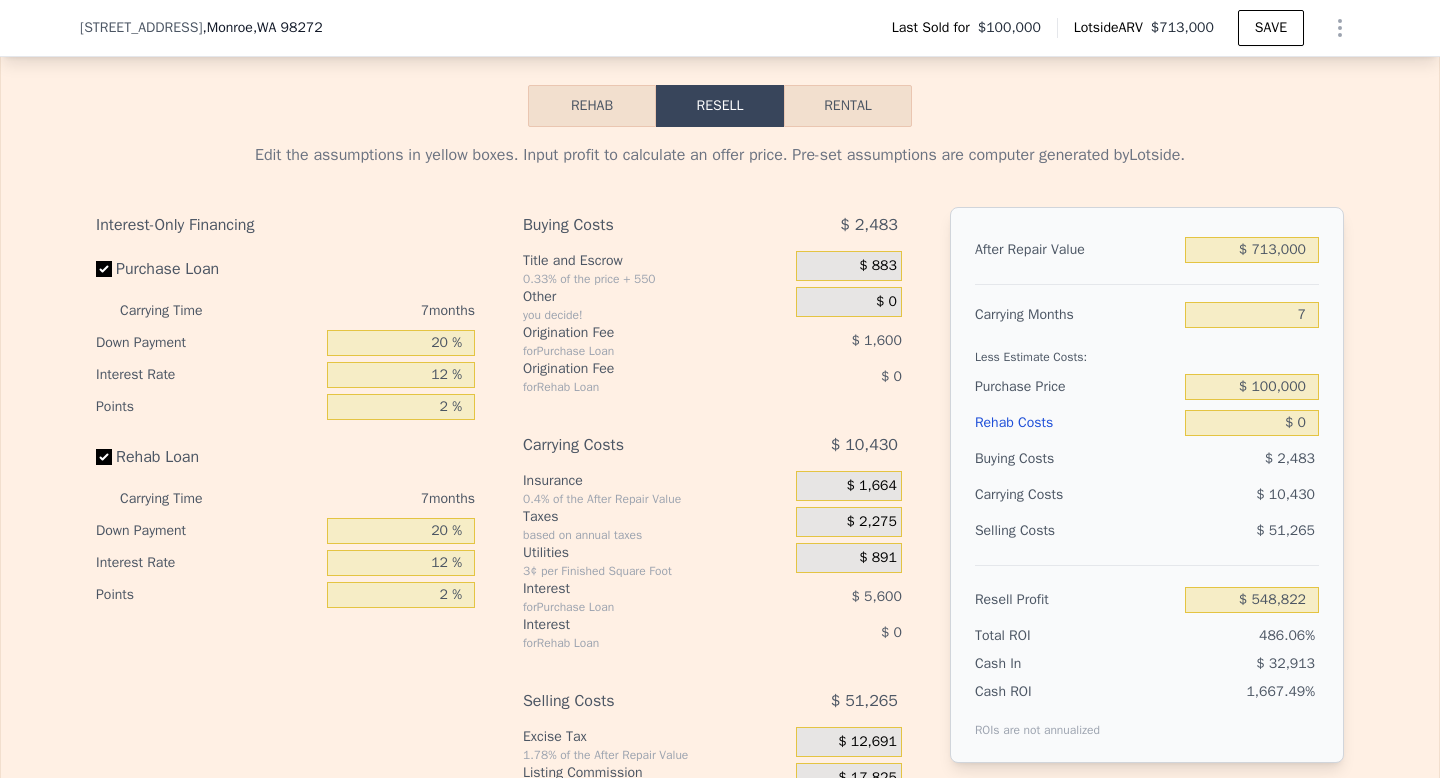 click on "Rehab" at bounding box center [592, 106] 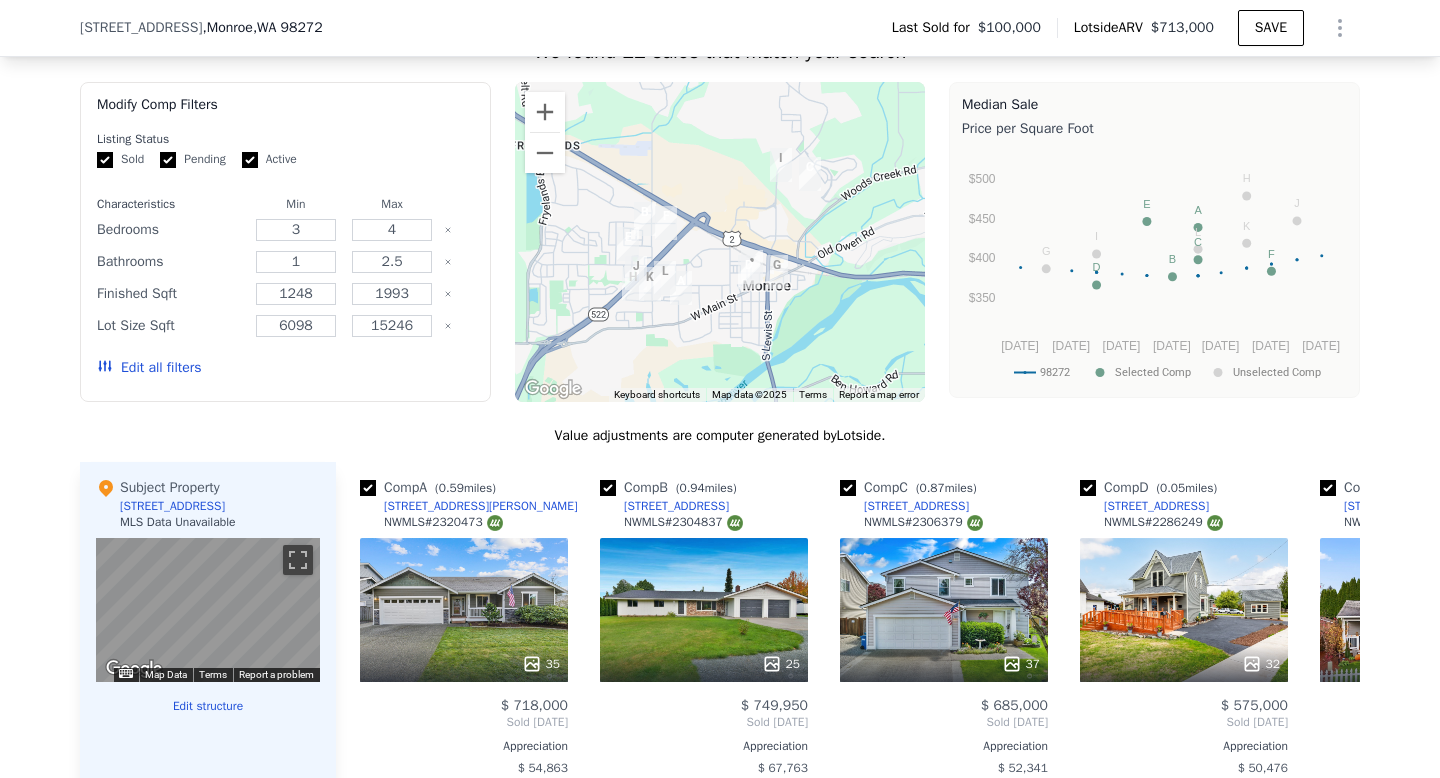 scroll, scrollTop: 1558, scrollLeft: 0, axis: vertical 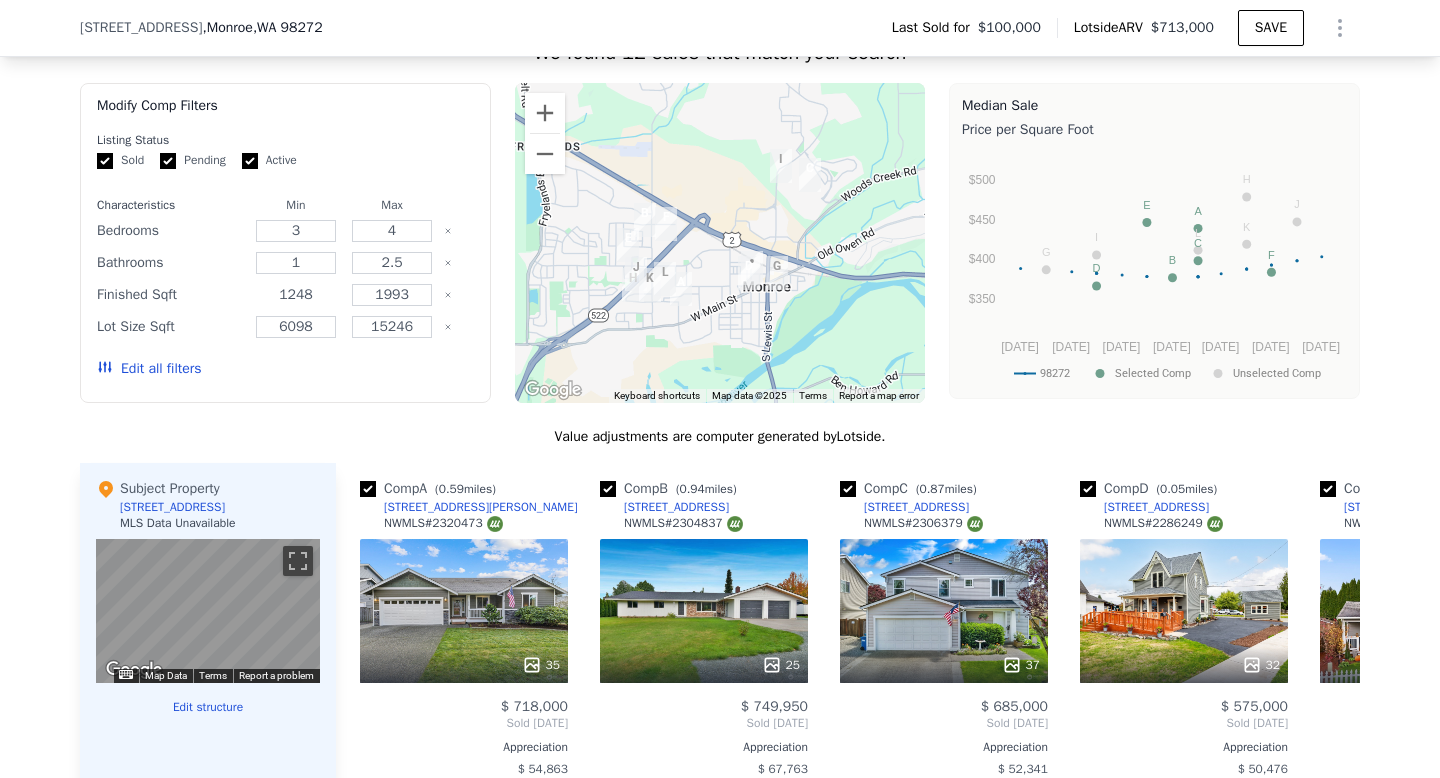 drag, startPoint x: 325, startPoint y: 296, endPoint x: 276, endPoint y: 296, distance: 49 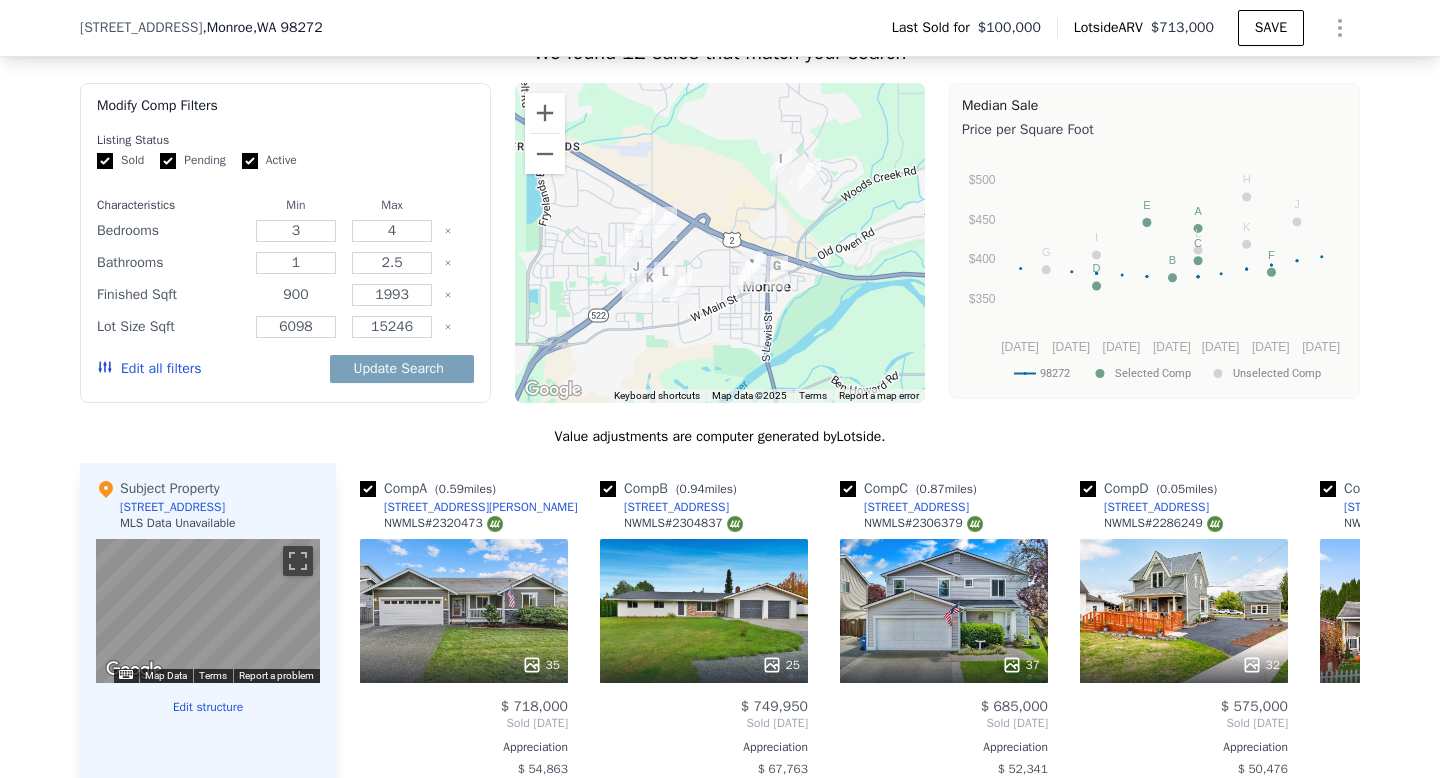 type on "900" 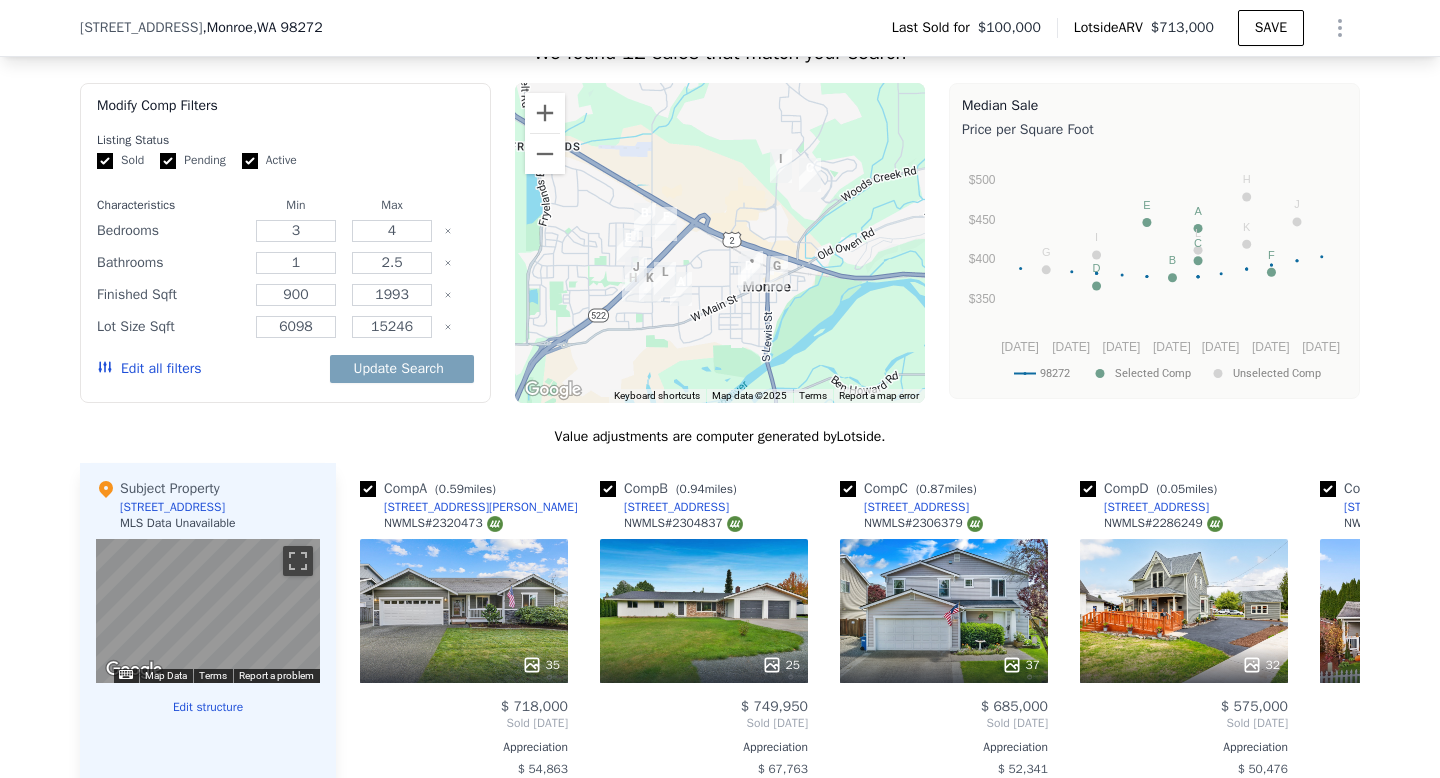 click on "We found   12 sales   that match your search   Filters  Map   Prices Modify Comp Filters Listing Status Sold Pending Active Characteristics   Min Max Bedrooms 3 4 Bathrooms 1 2.5 Finished Sqft 900 1993 Lot Size Sqft 6098 15246 Edit all filters Update Search ← Move left → Move right ↑ Move up ↓ Move down + Zoom in - Zoom out Home Jump left by 75% End Jump right by 75% Page Up Jump up by 75% Page Down Jump down by 75% A B C D E F G H I J K L • To navigate, press the arrow keys. Keyboard shortcuts Map Data Map data ©2025 Map data ©2025 1 km  Click to toggle between metric and imperial units Terms Report a map error Median Sale Price per Square Foot 98272 Selected Comp Unselected Comp [DATE] Sep [DATE] Jan [DATE] May [DATE] $350 $400 $450 $500 D E B A C F G I L H K J Month 98272 Selected Comp Unselected Comp [DATE] 388.091 [DATE] 386.091 [DATE] 386.091 386.297 [DATE] 383.892 [DATE] 381.822 [DATE] 381.822 365.776 [DATE] 381.822 405.02 [DATE] 379.64 $386" at bounding box center (720, 590) 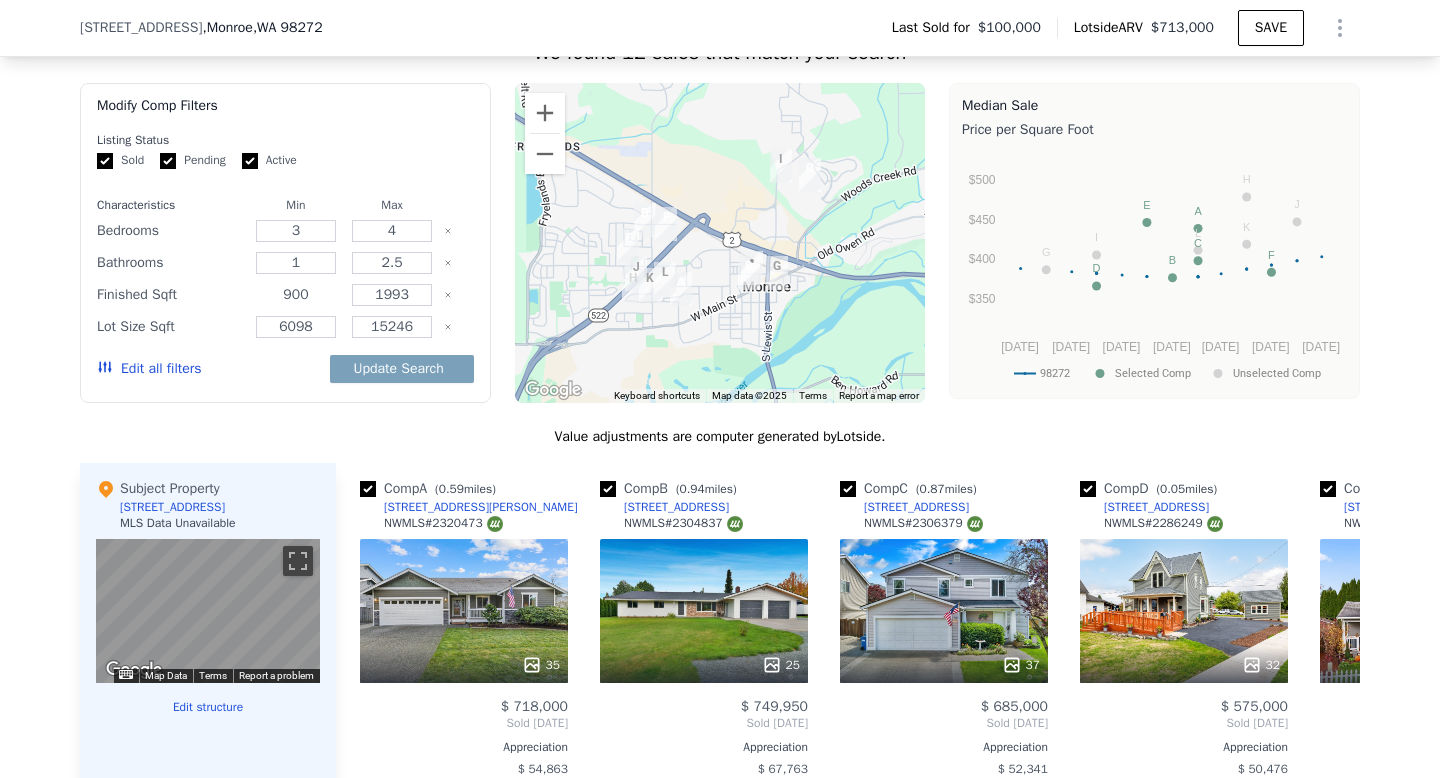 drag, startPoint x: 324, startPoint y: 295, endPoint x: 266, endPoint y: 295, distance: 58 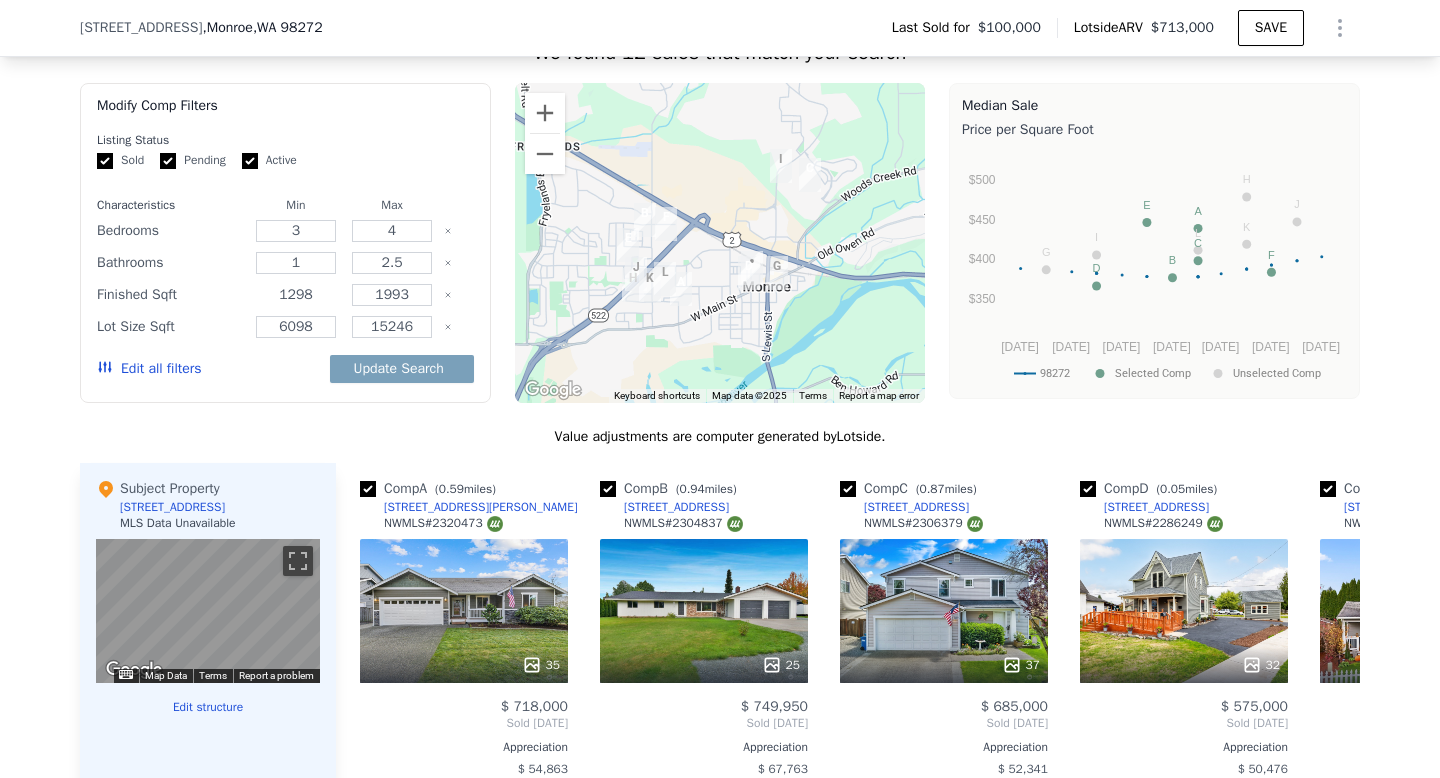 type on "1298" 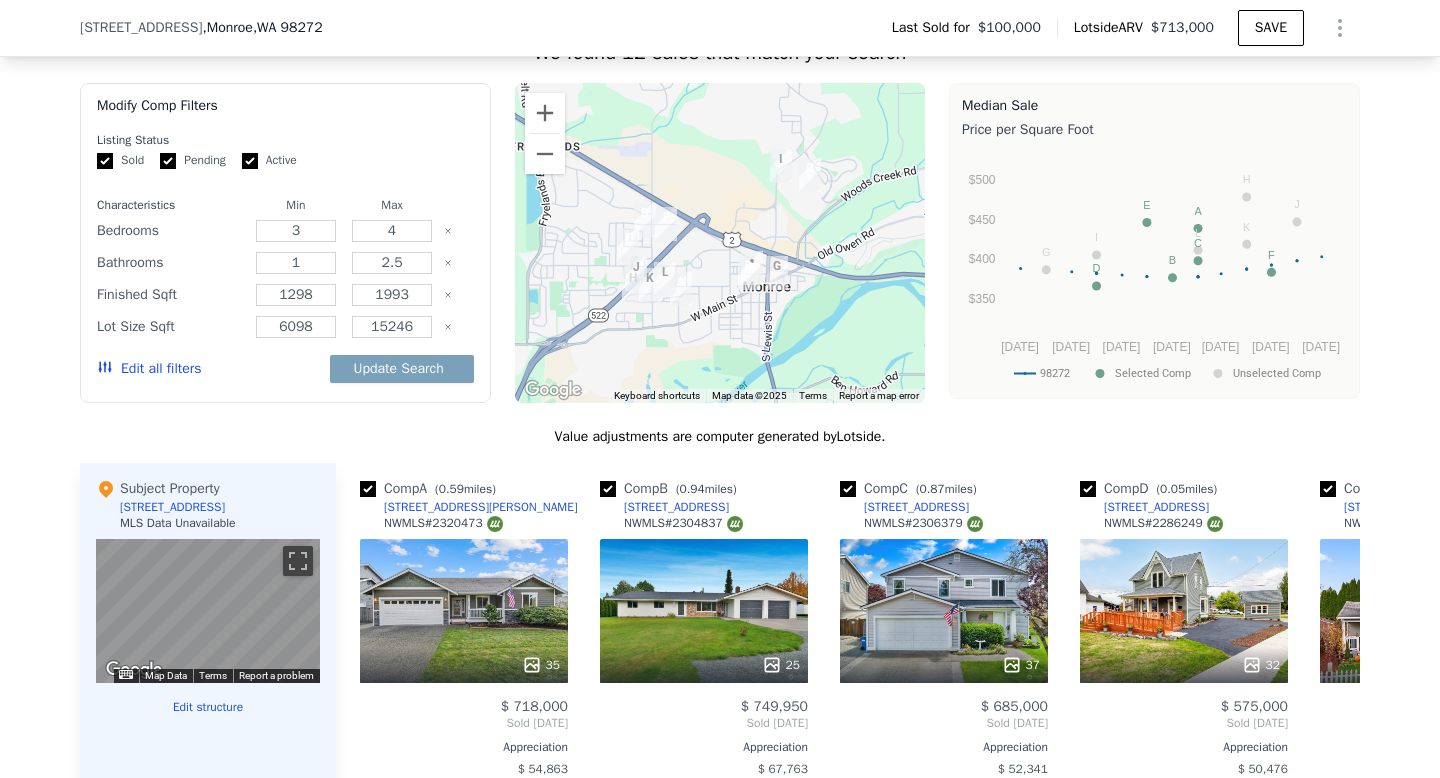 click on "Modify Comp Filters" at bounding box center [285, 114] 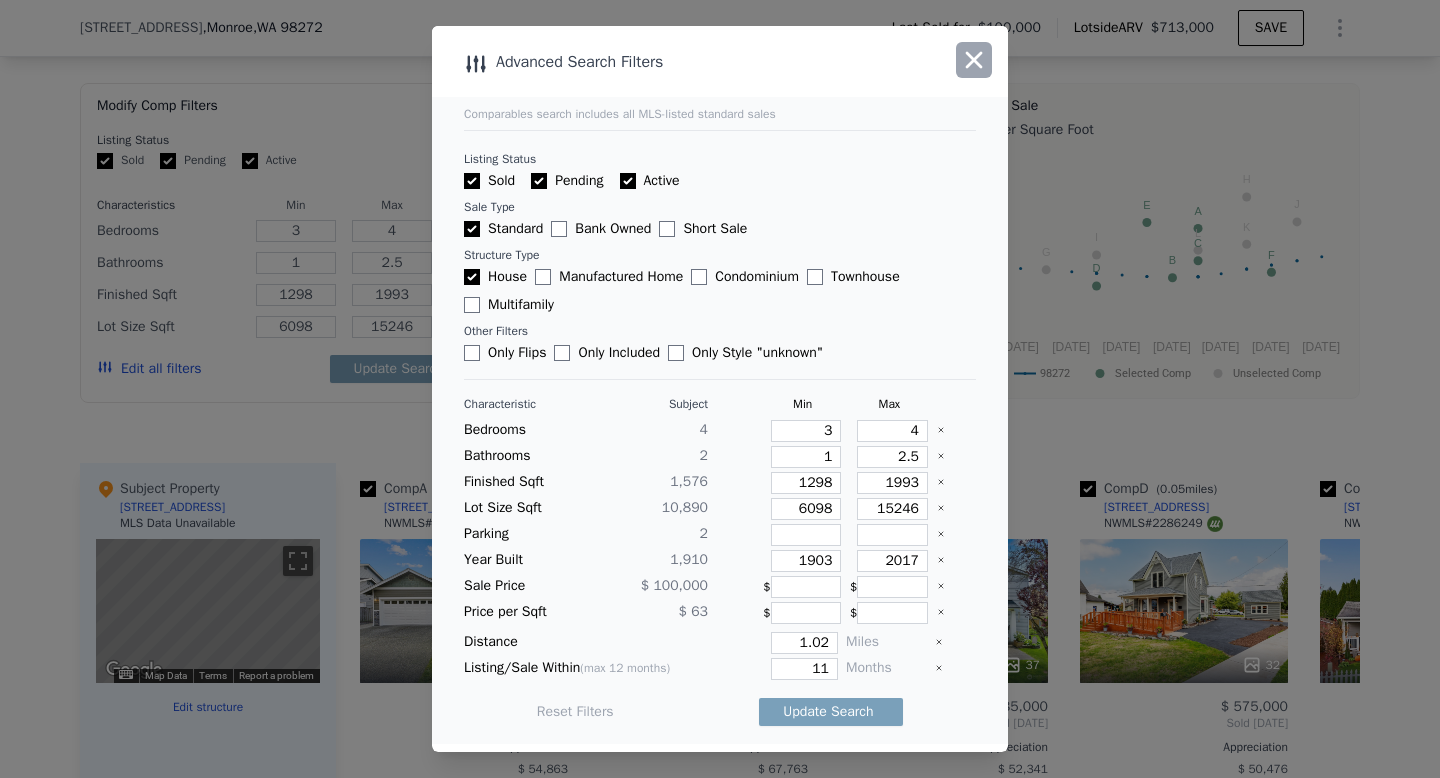 click 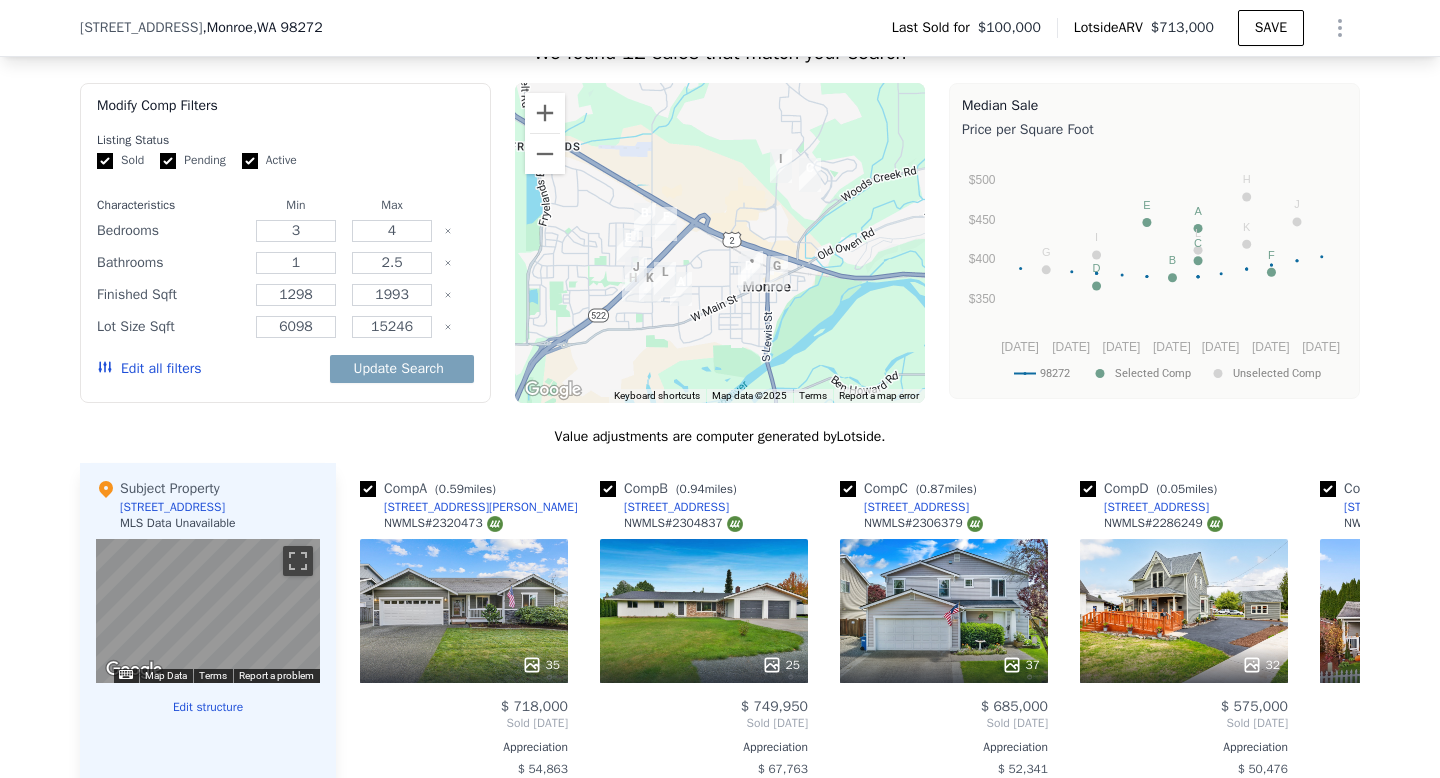 click 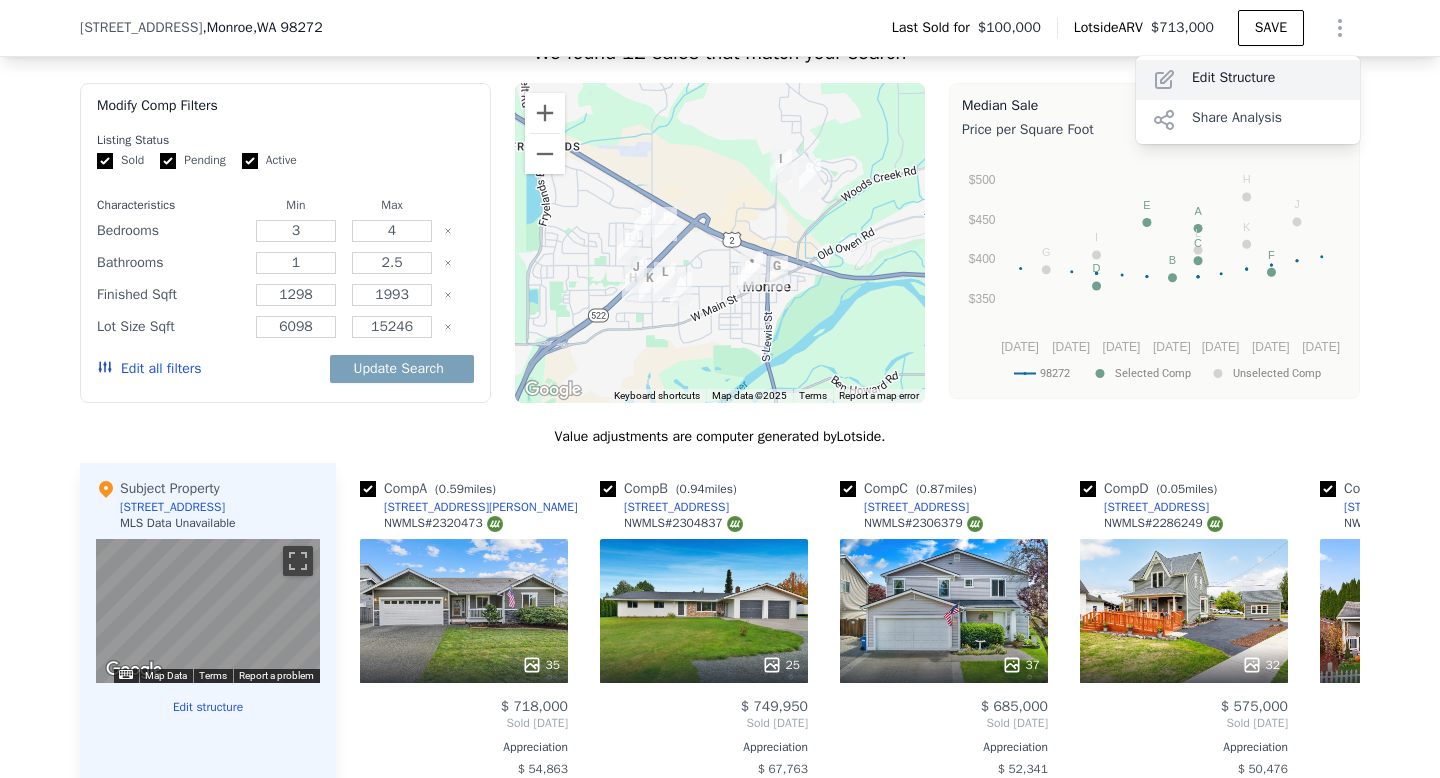 click on "Edit Structure" at bounding box center (1248, 80) 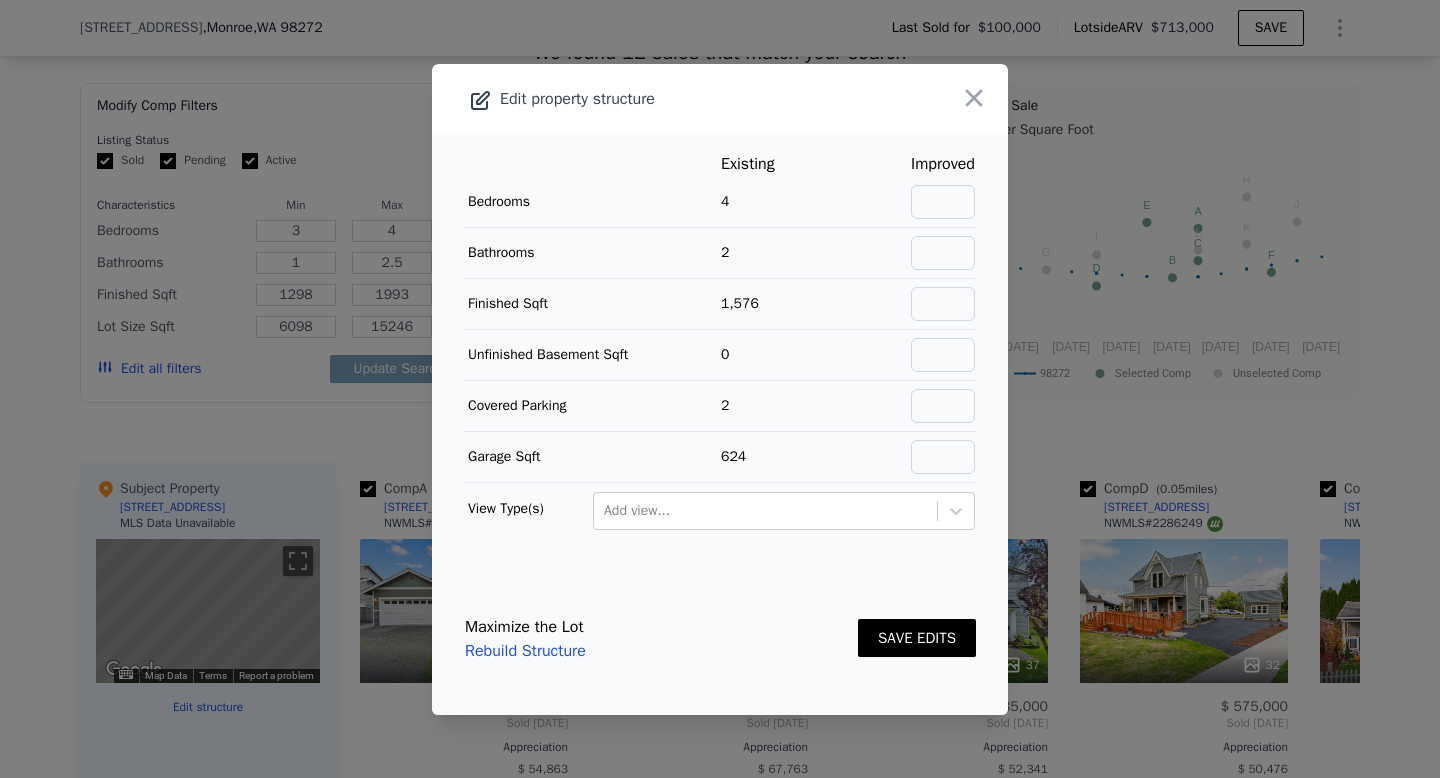 click on "4" at bounding box center (783, 202) 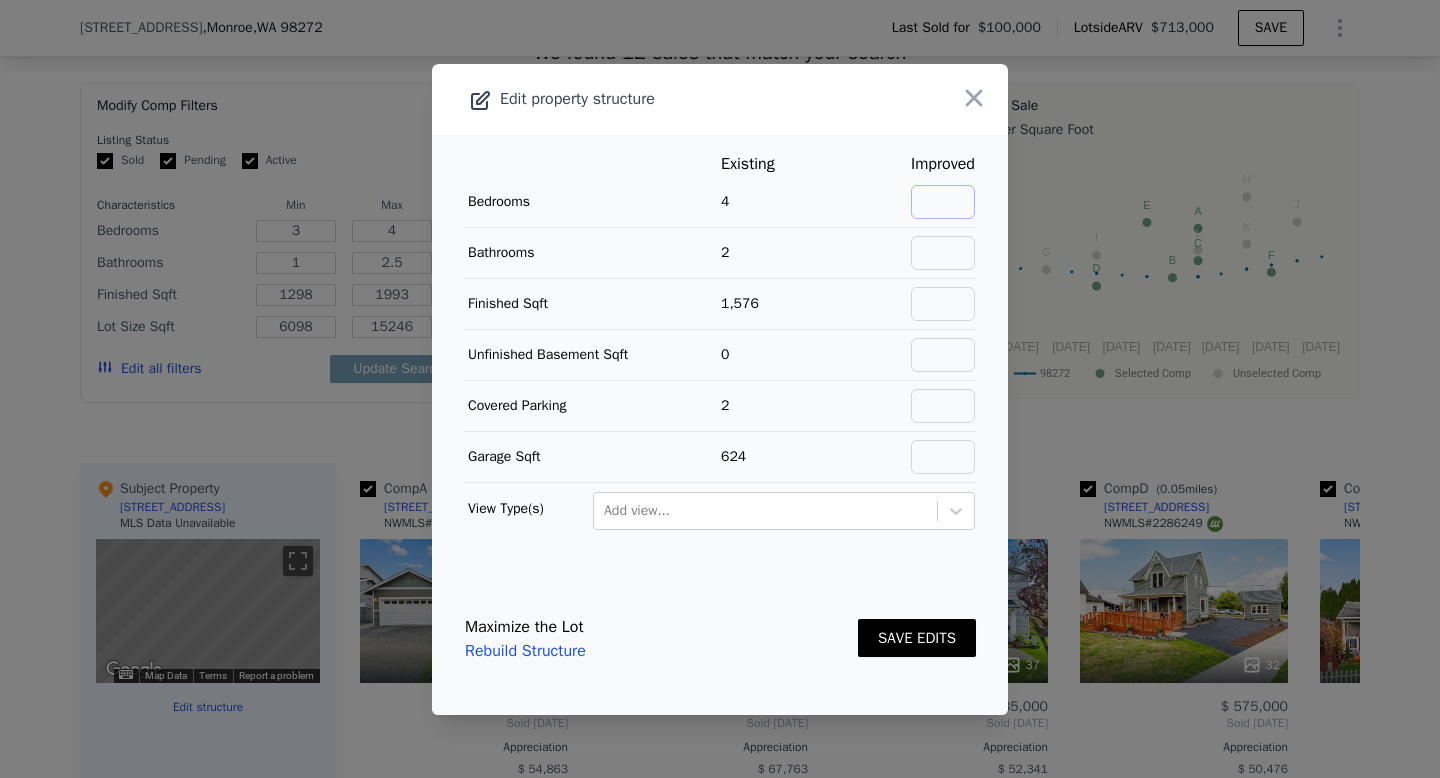 click at bounding box center (943, 202) 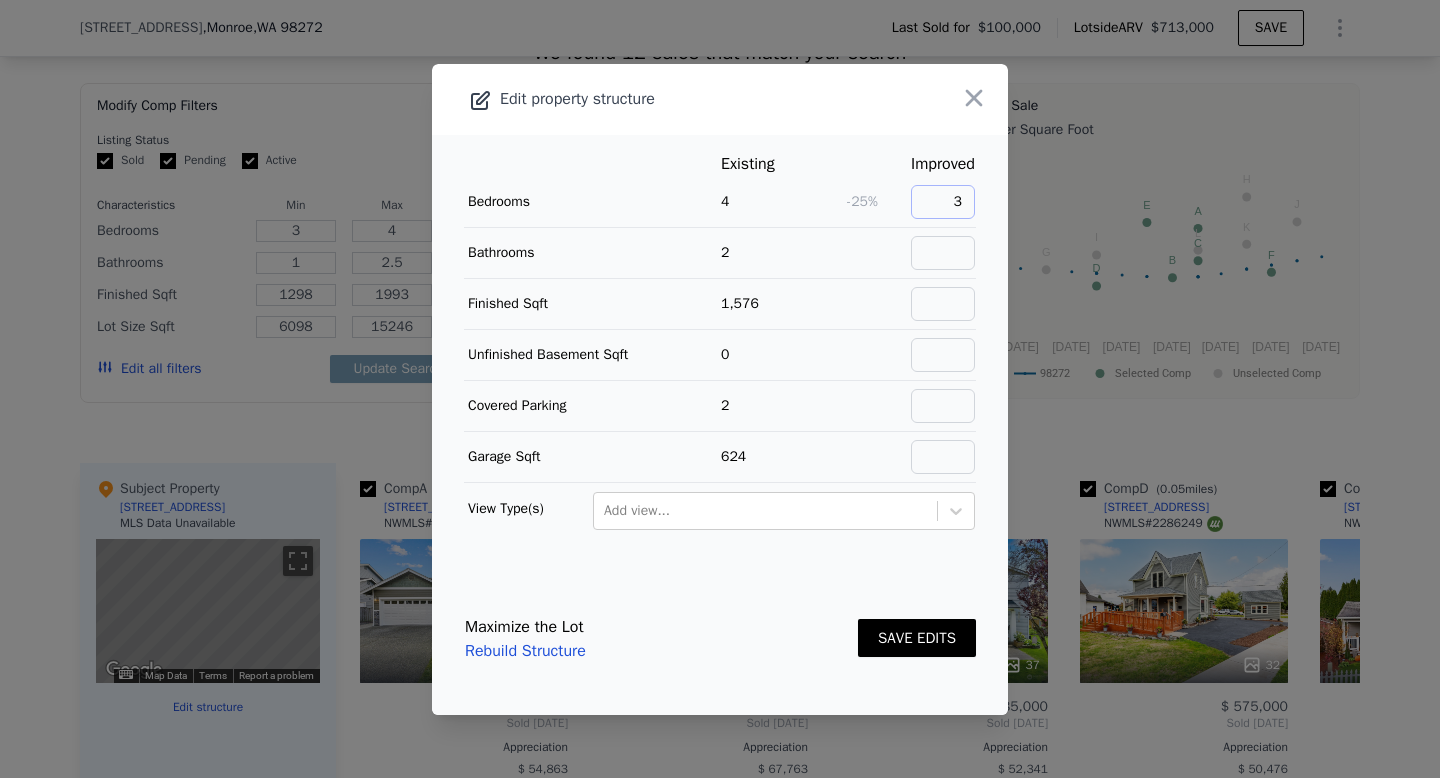 type on "3" 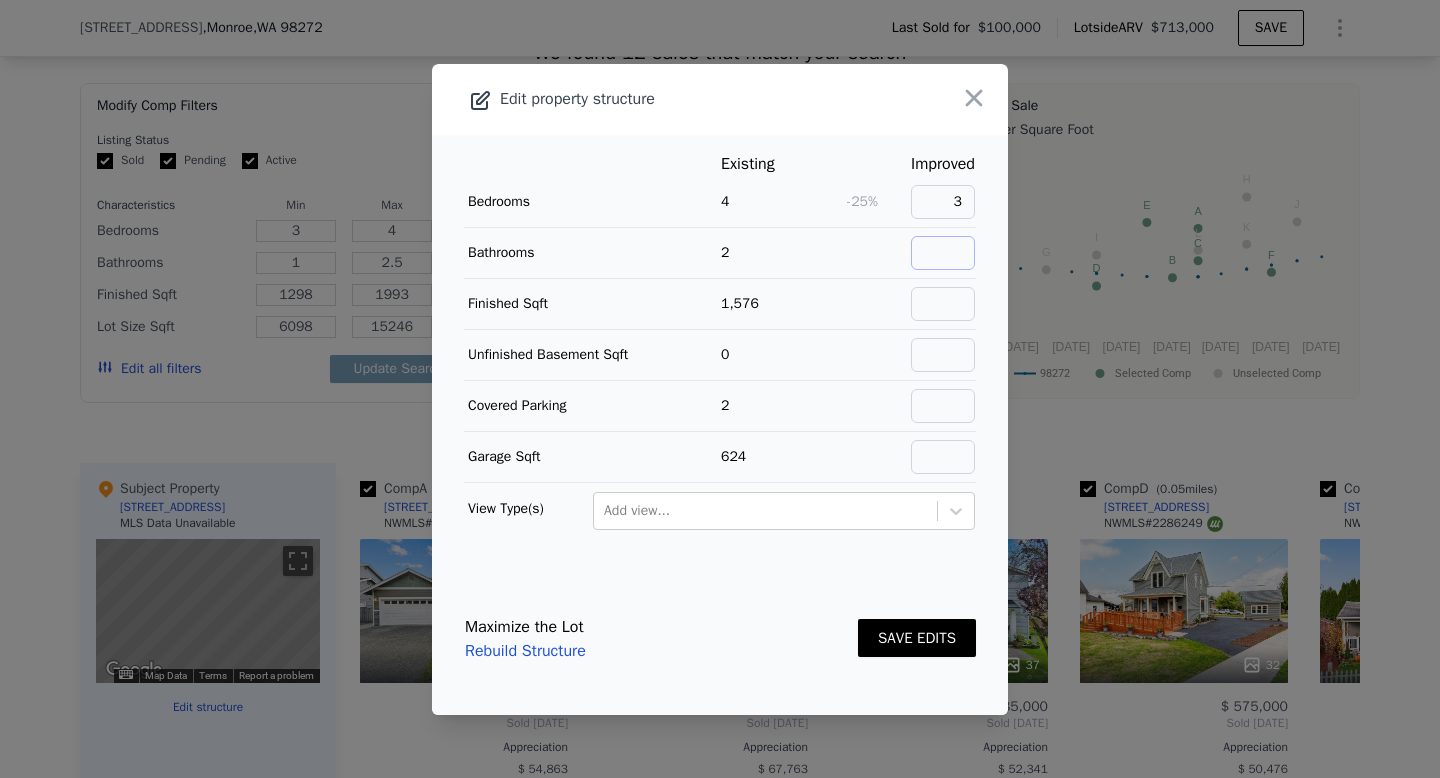click at bounding box center (943, 253) 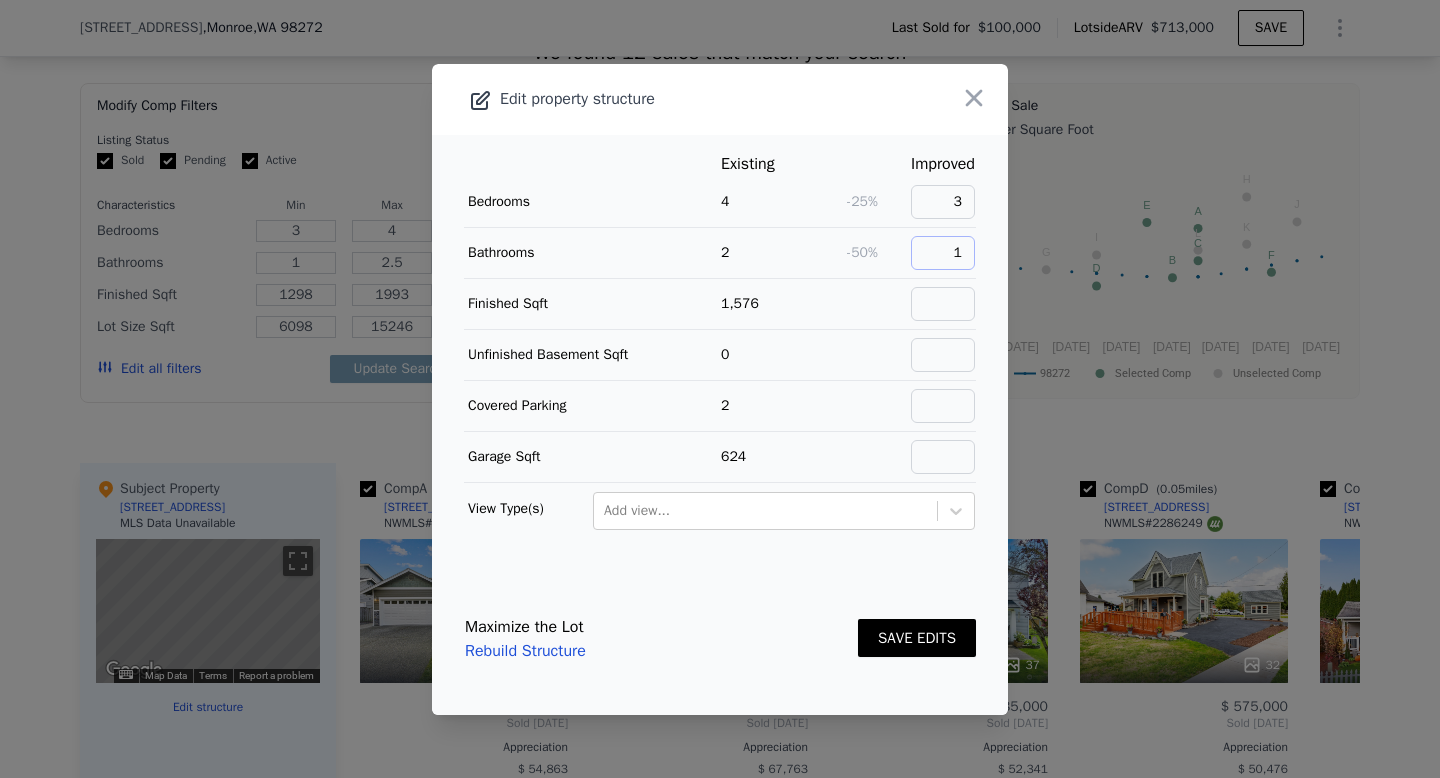 type on "1" 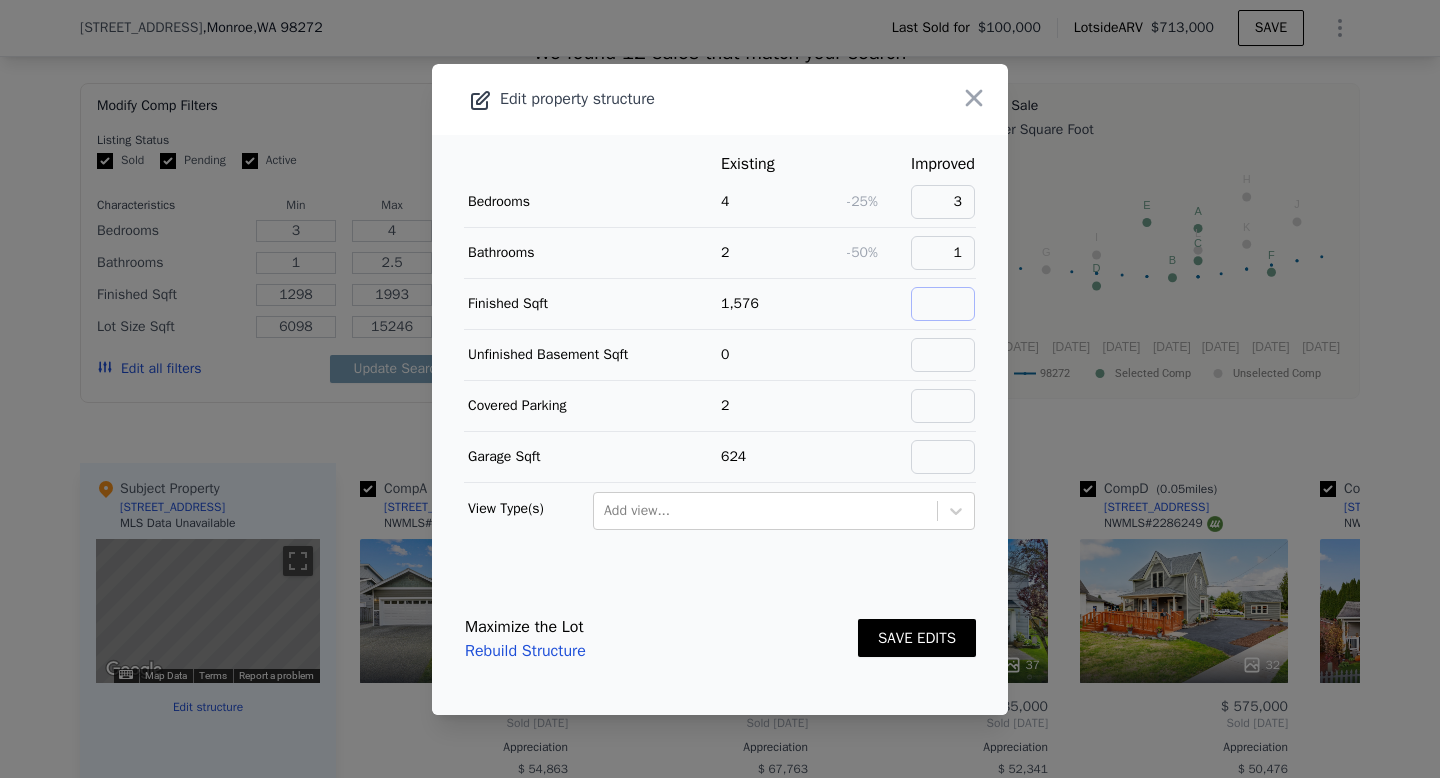 click at bounding box center (943, 304) 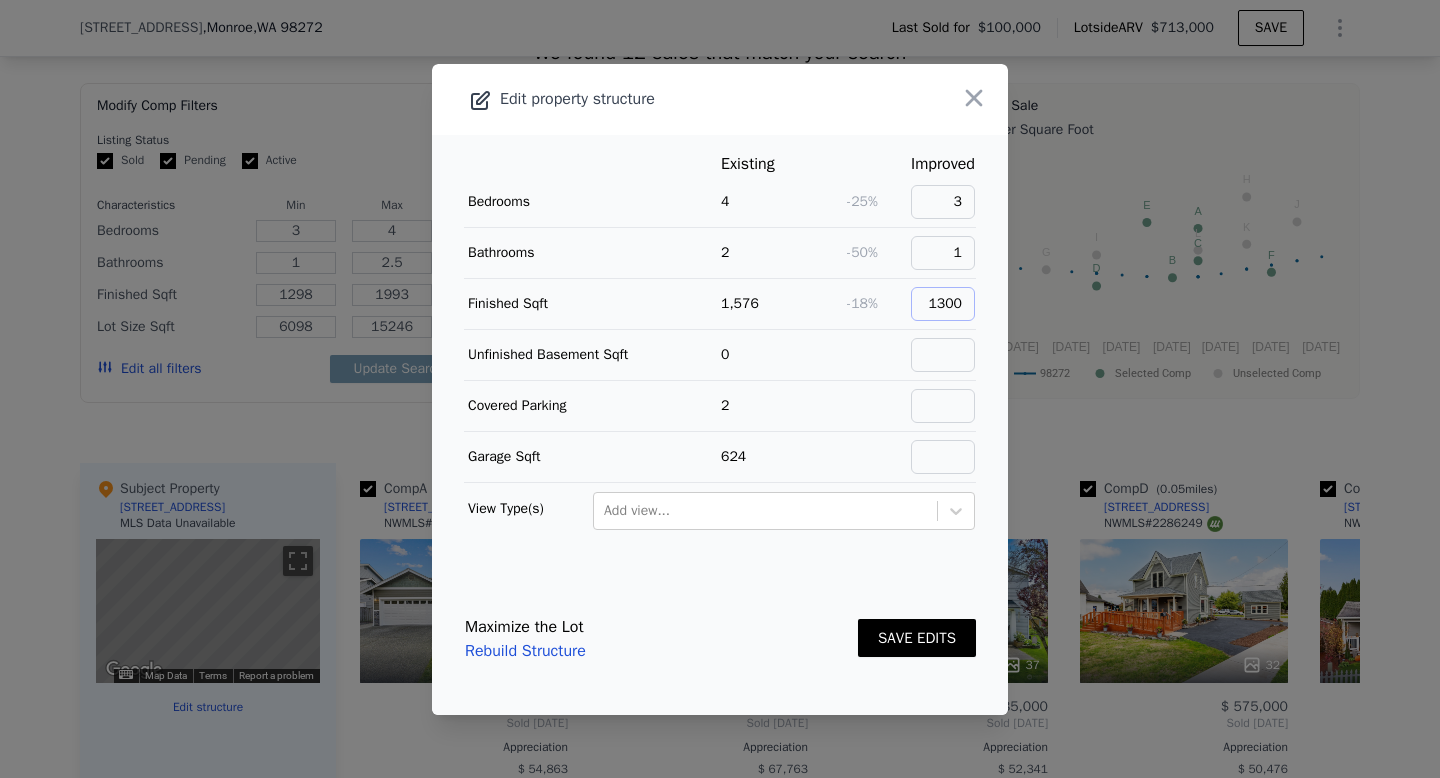 type on "1300" 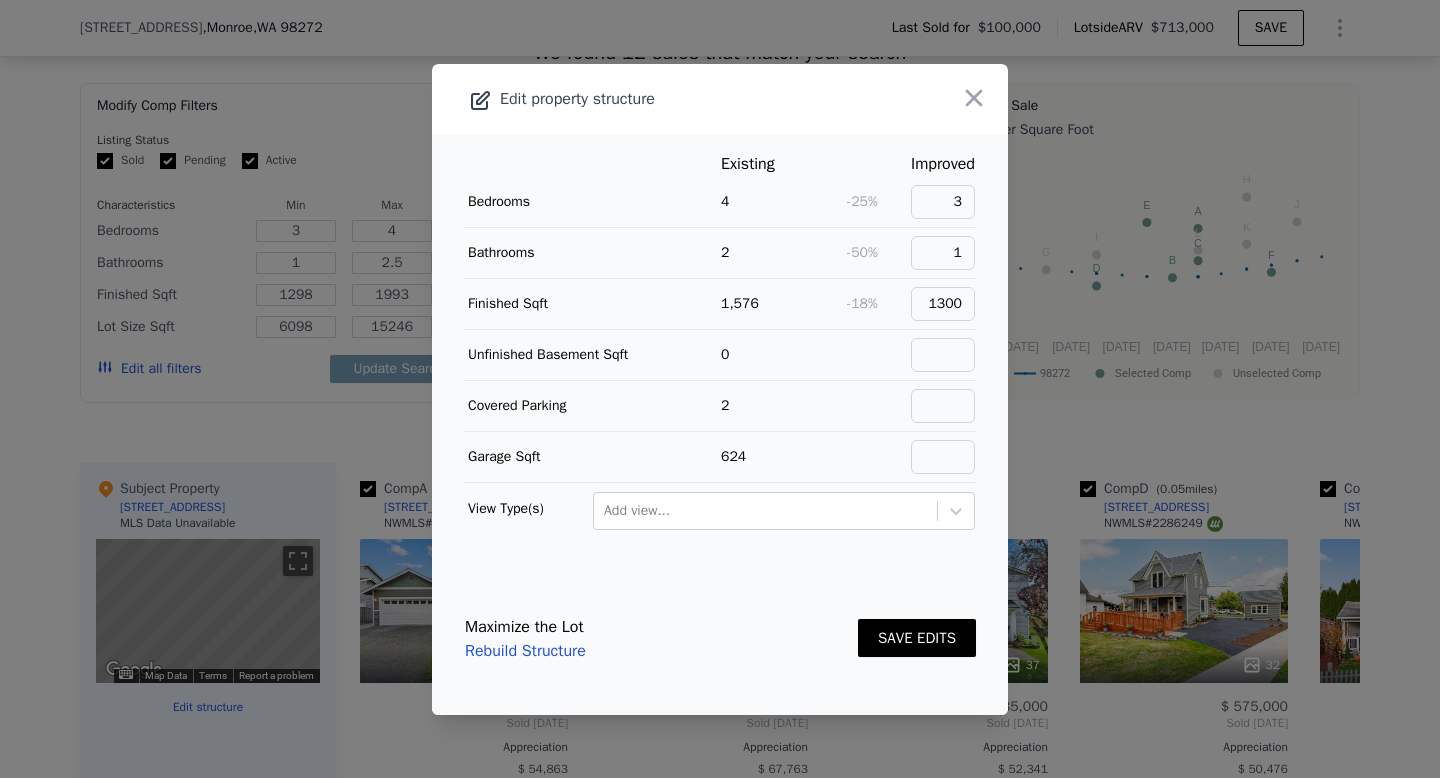 click on "SAVE EDITS" at bounding box center (917, 638) 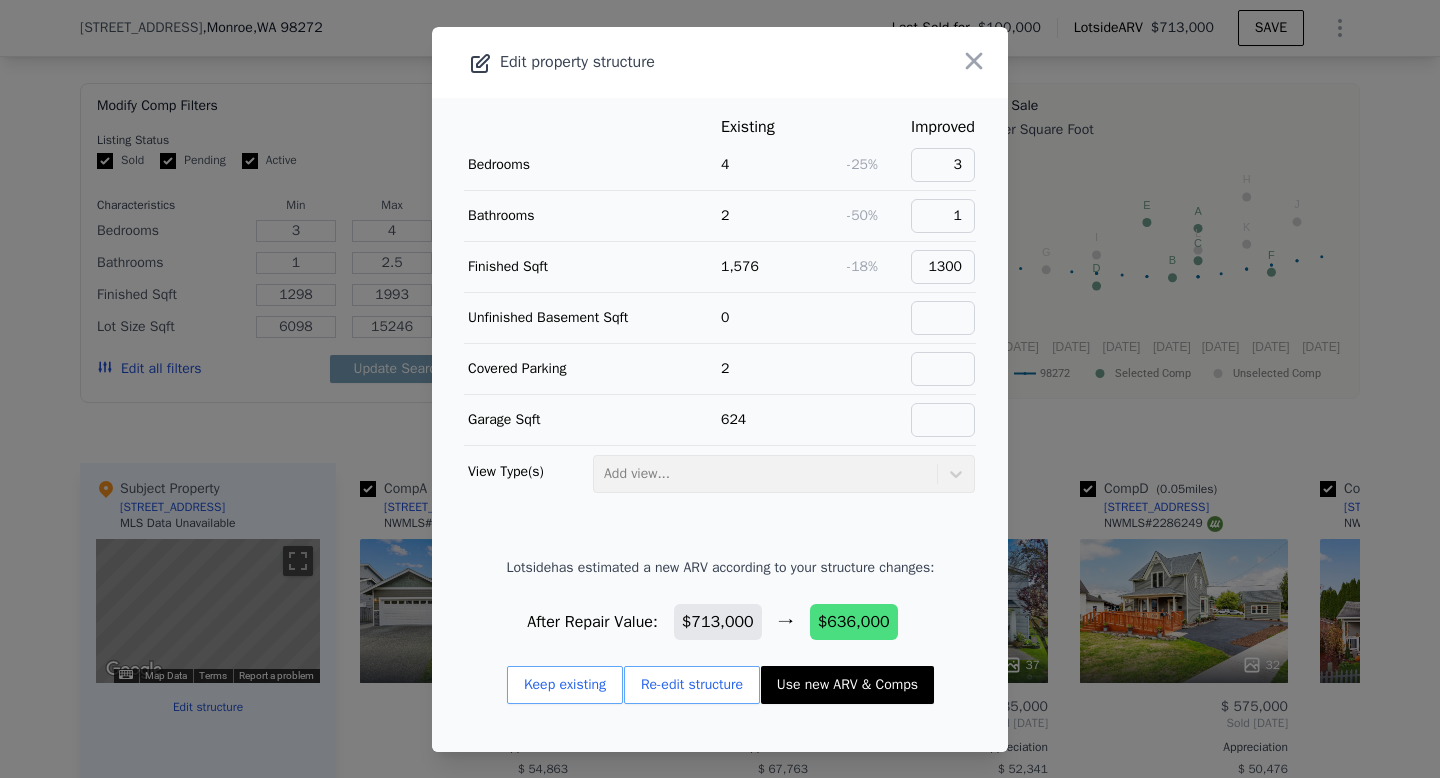 click on "Use new ARV & Comps" at bounding box center [847, 685] 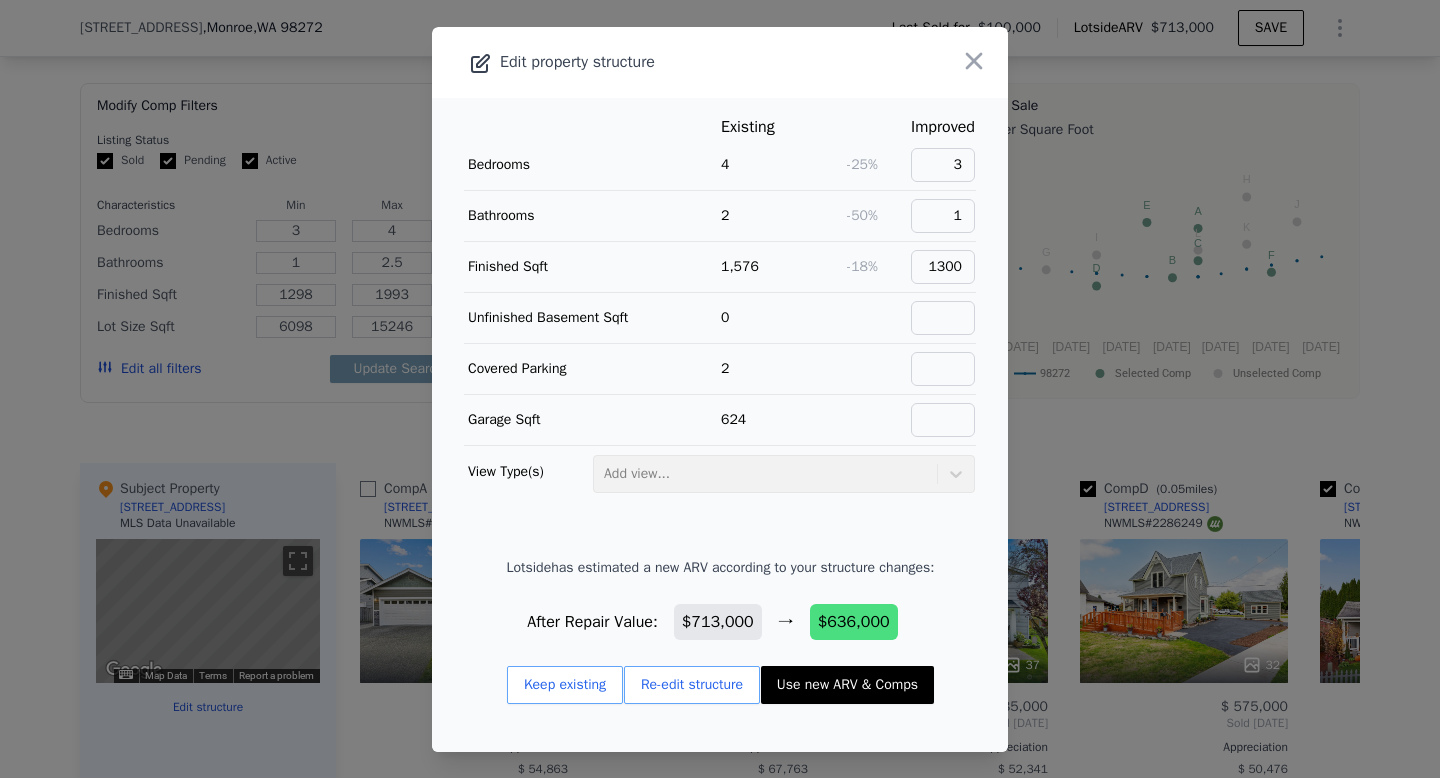 type on "2" 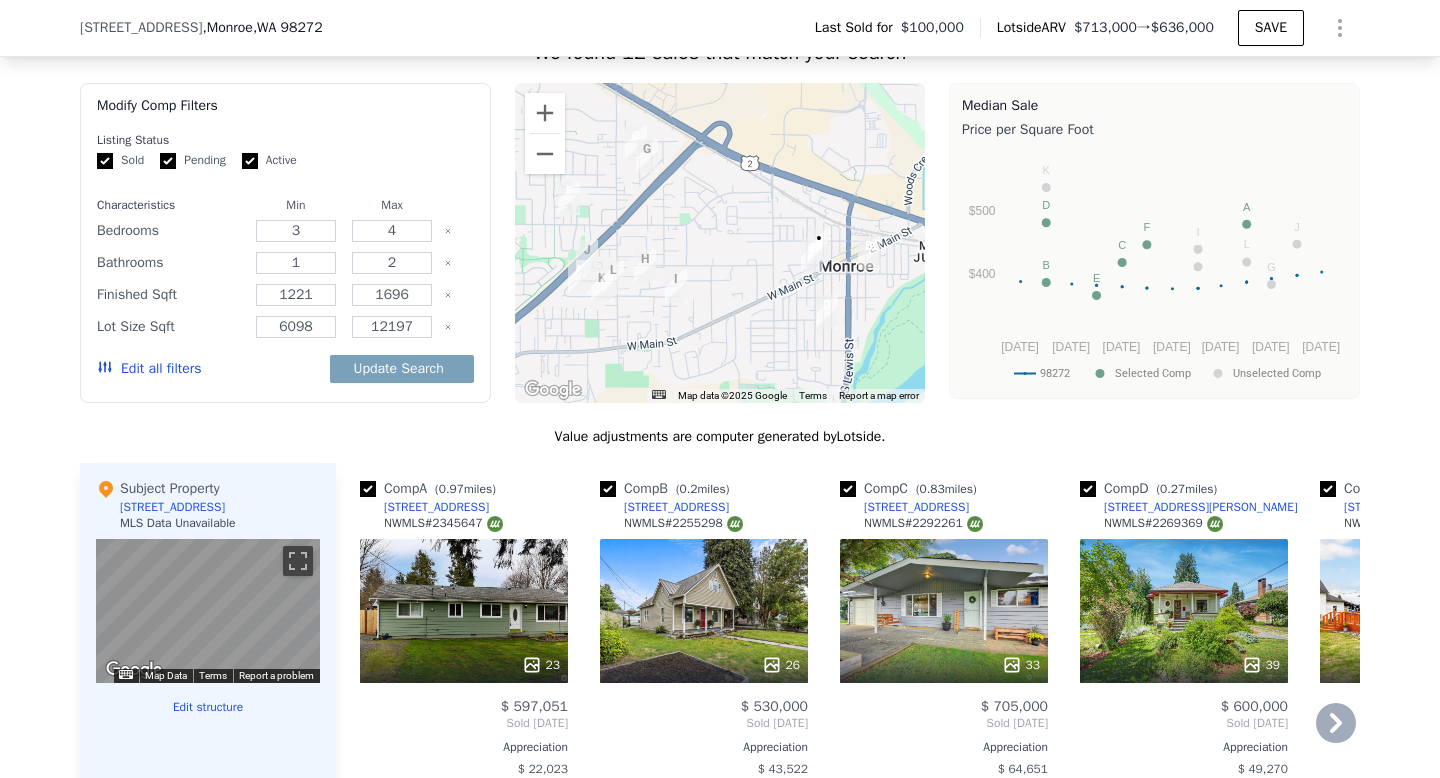click on "26" at bounding box center [704, 611] 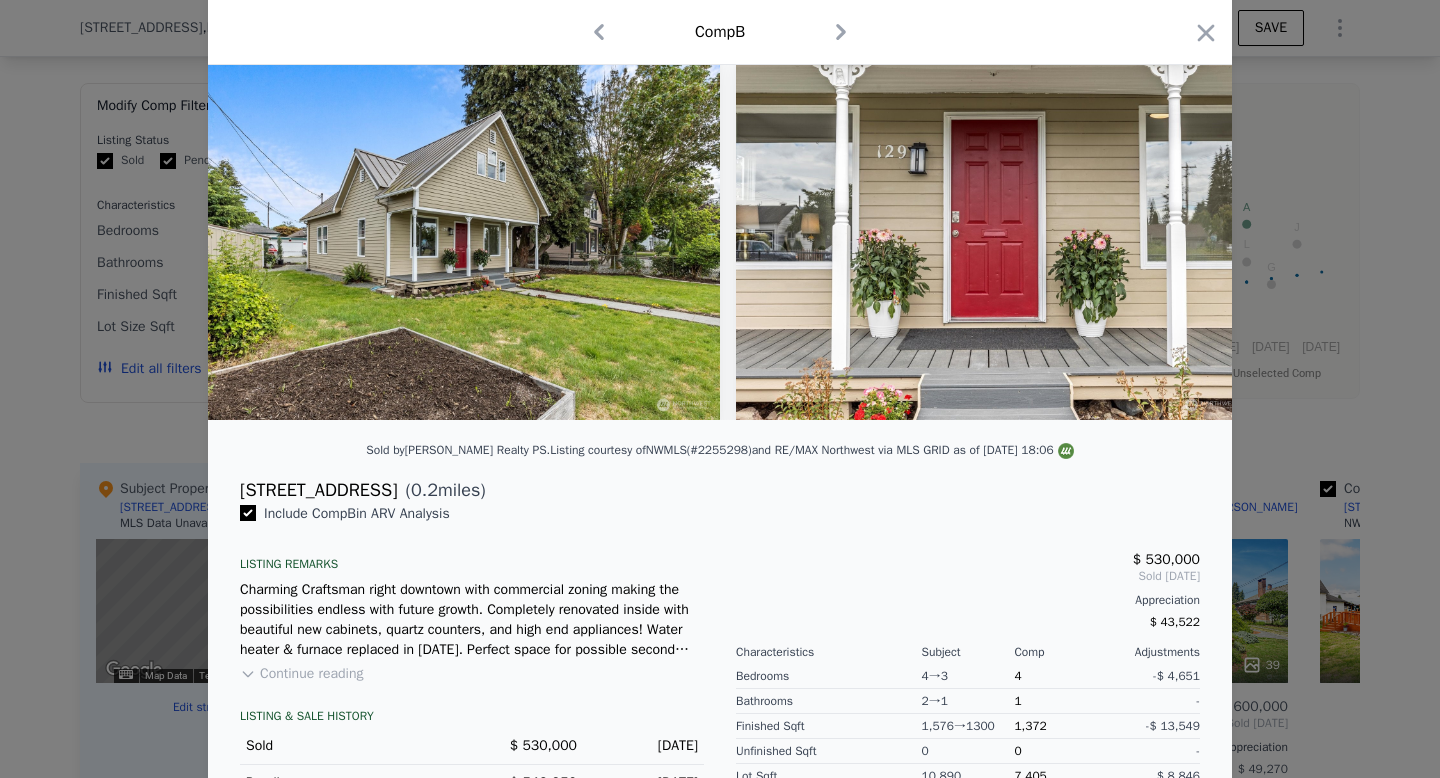 scroll, scrollTop: 0, scrollLeft: 0, axis: both 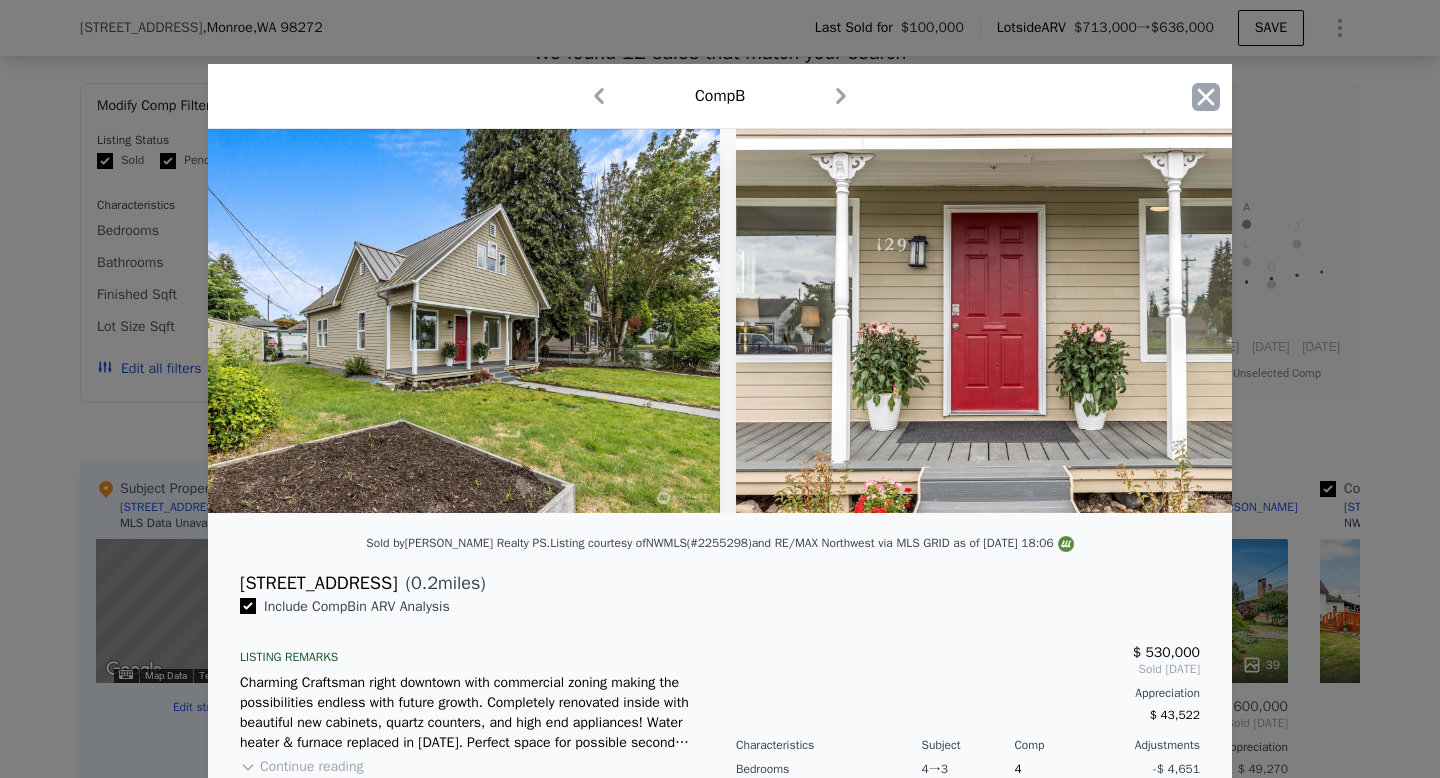 click 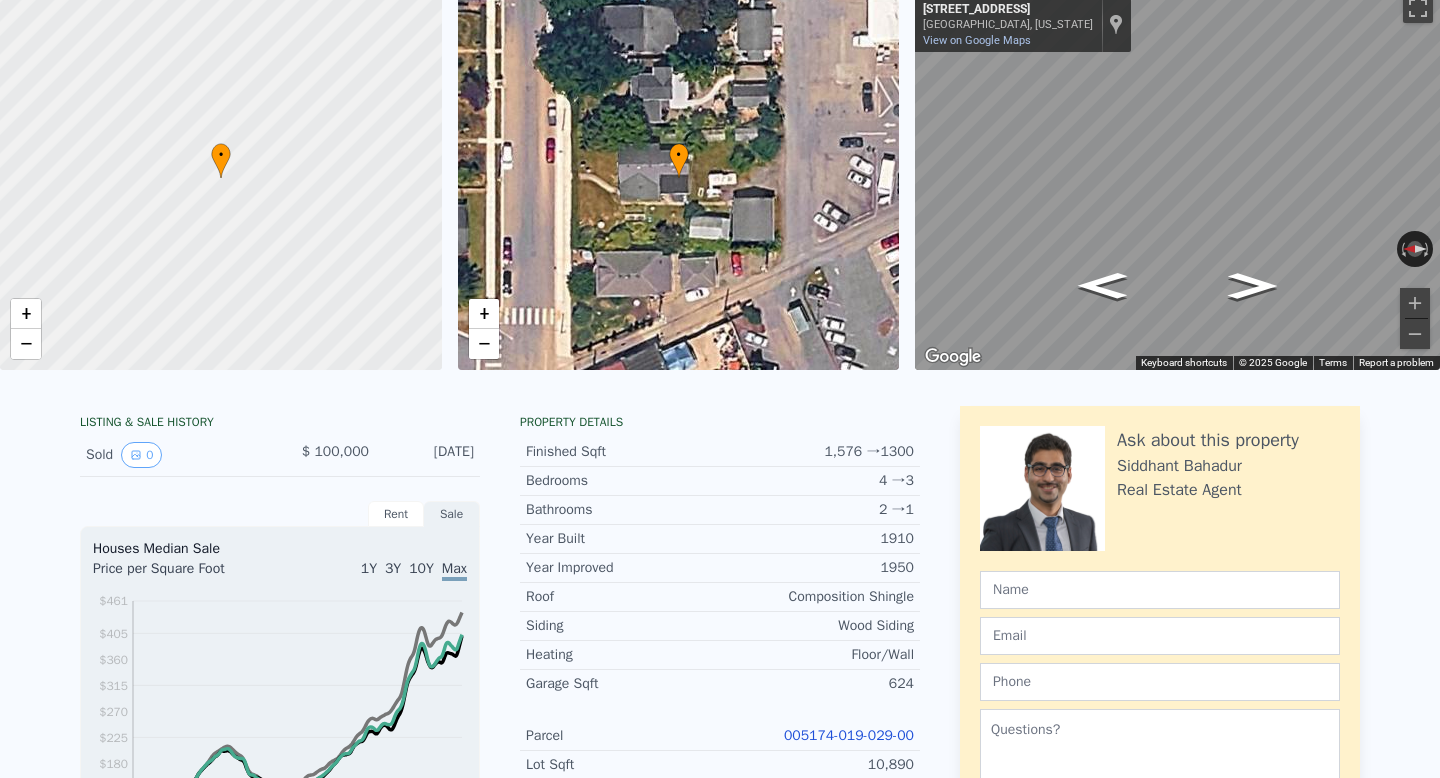 scroll, scrollTop: 0, scrollLeft: 0, axis: both 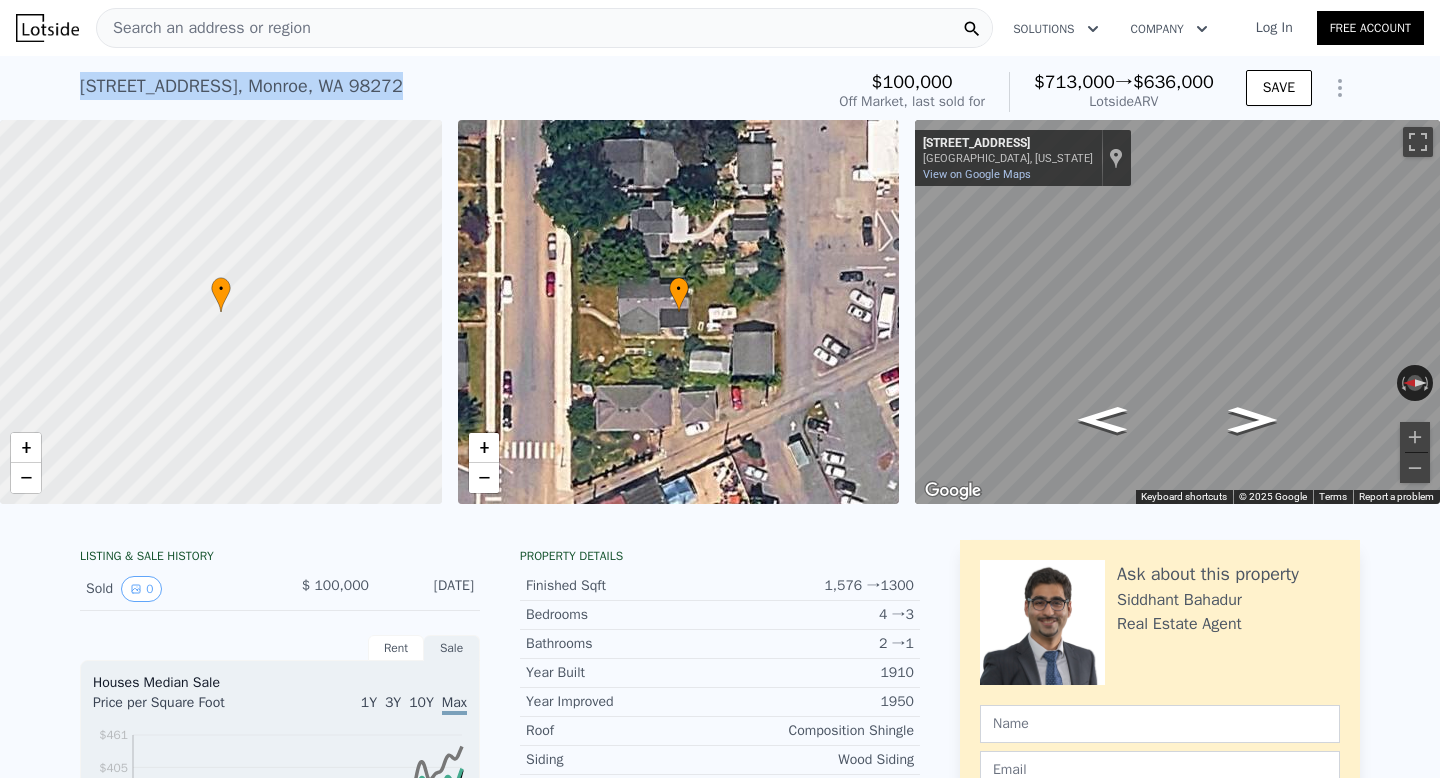 drag, startPoint x: 79, startPoint y: 106, endPoint x: 409, endPoint y: 101, distance: 330.03787 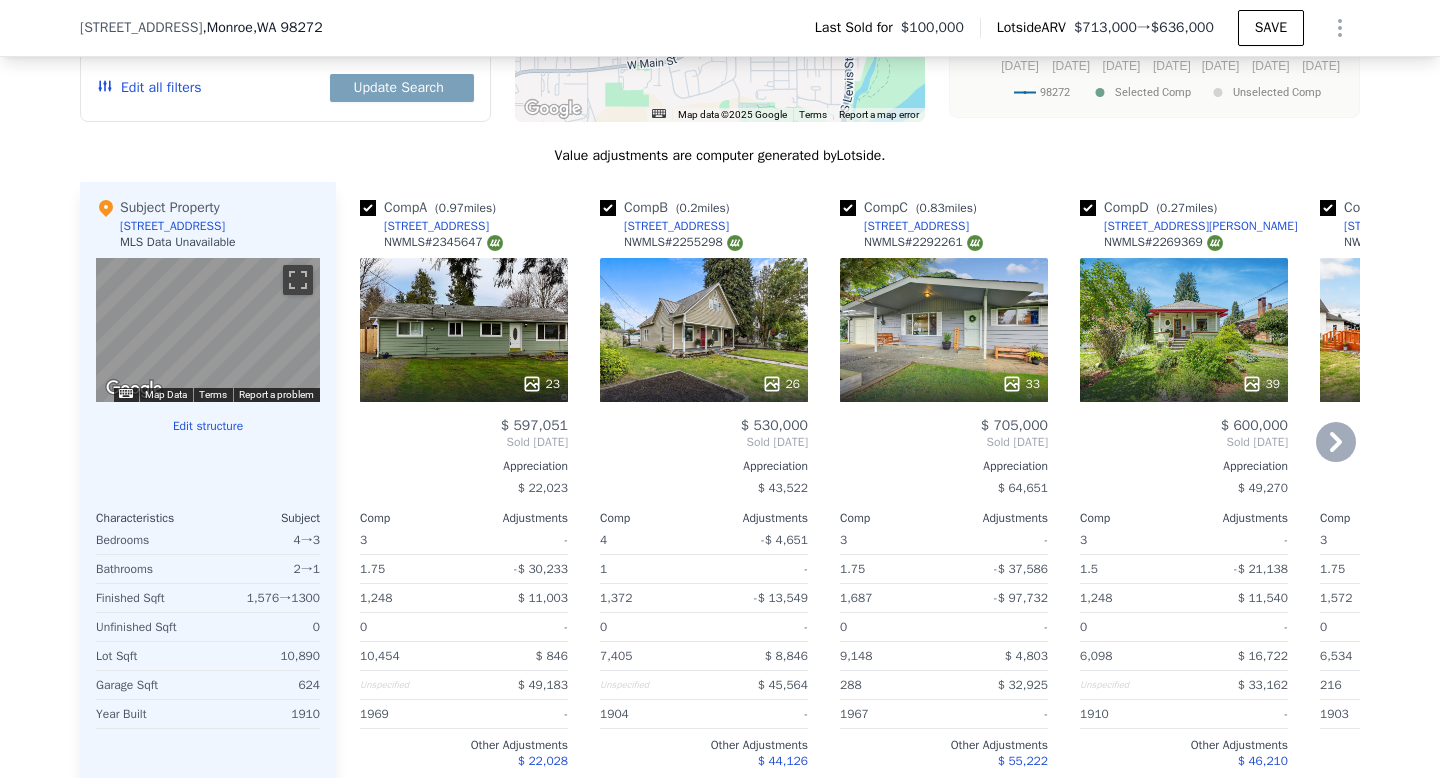 scroll, scrollTop: 1841, scrollLeft: 0, axis: vertical 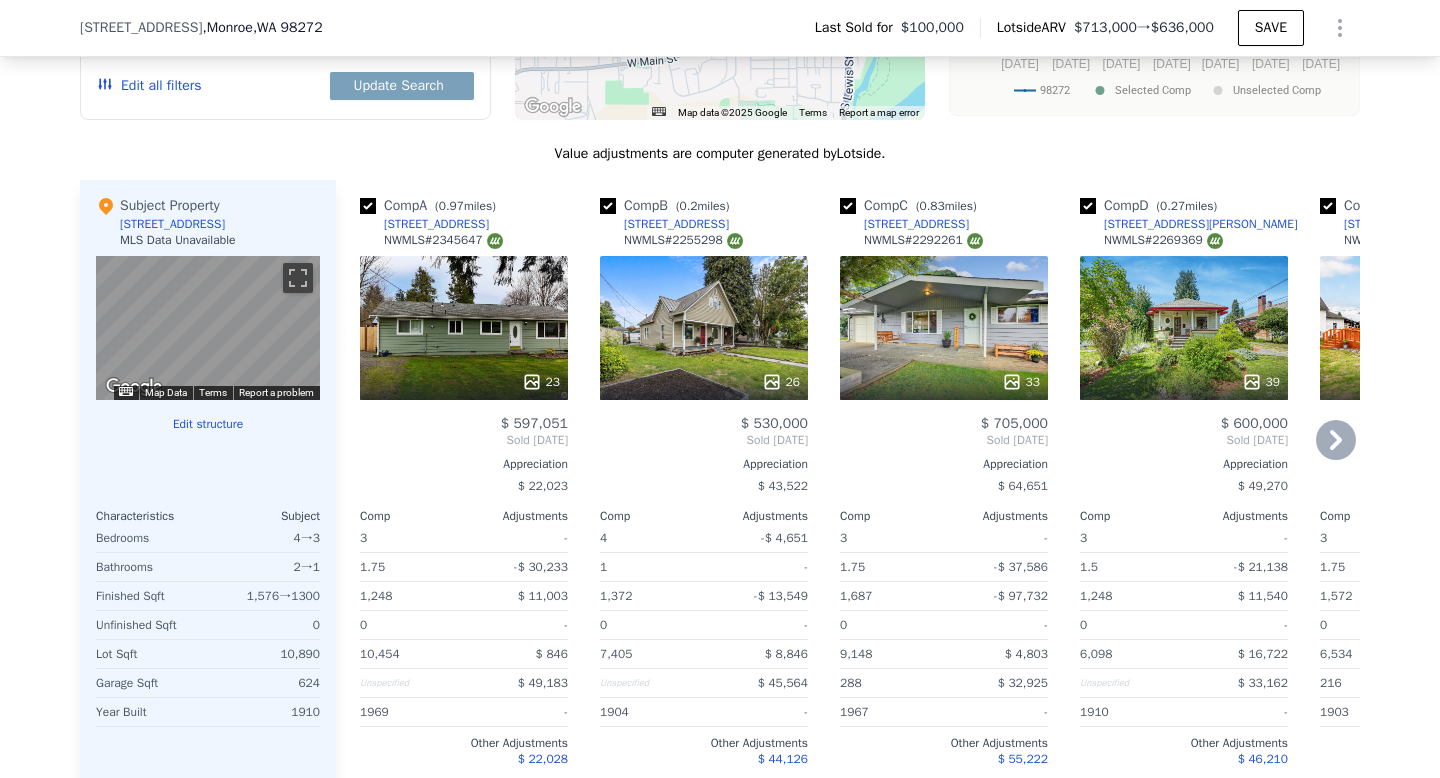 click on "26" at bounding box center [704, 328] 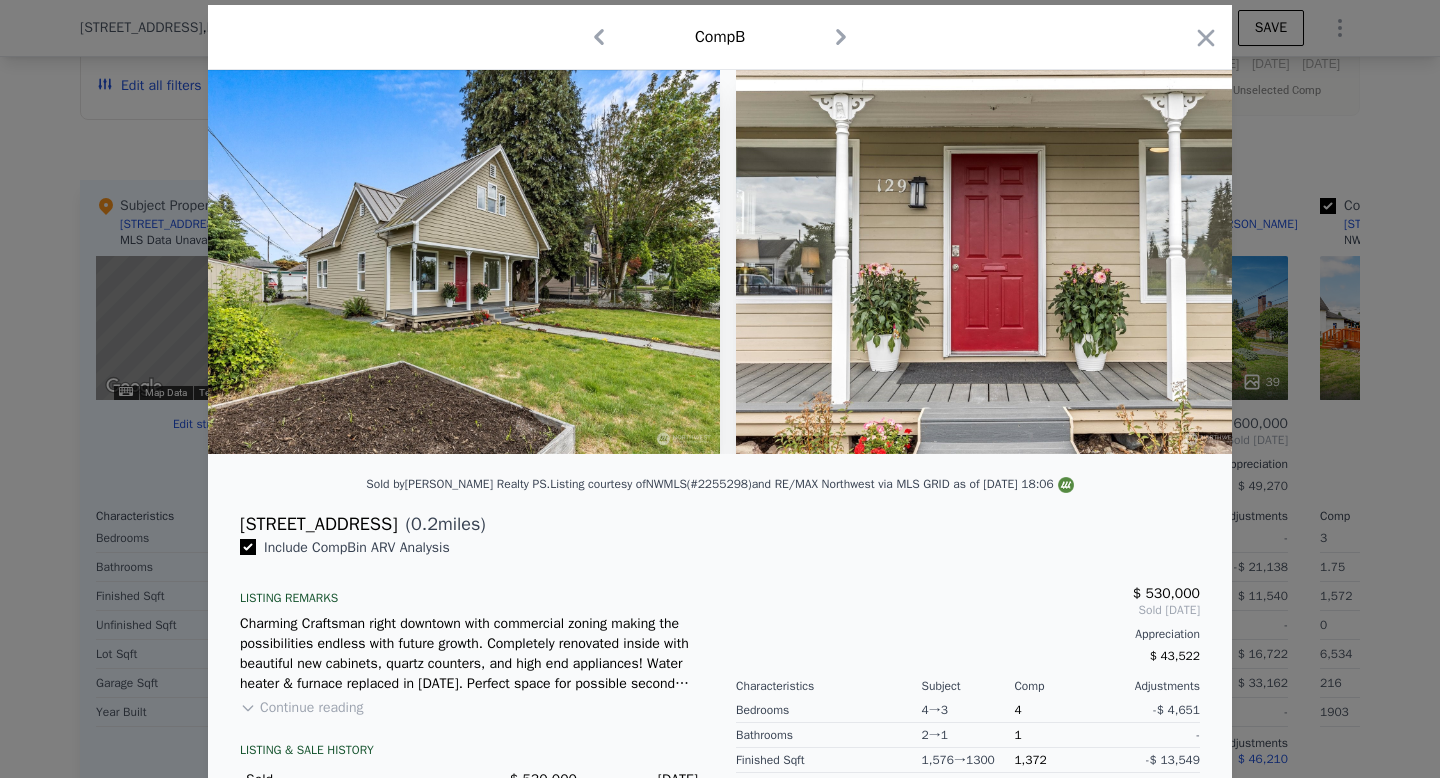 scroll, scrollTop: 54, scrollLeft: 0, axis: vertical 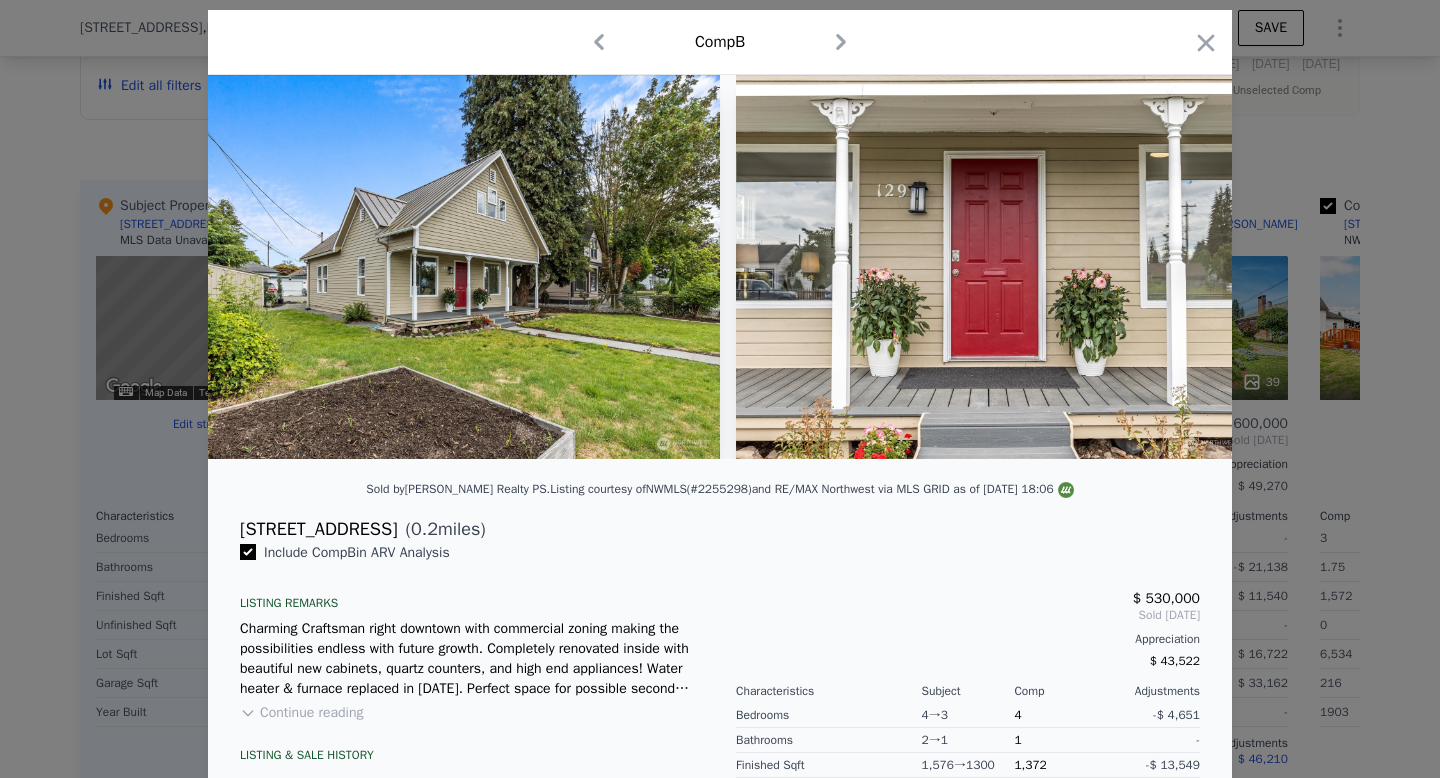 click at bounding box center [464, 267] 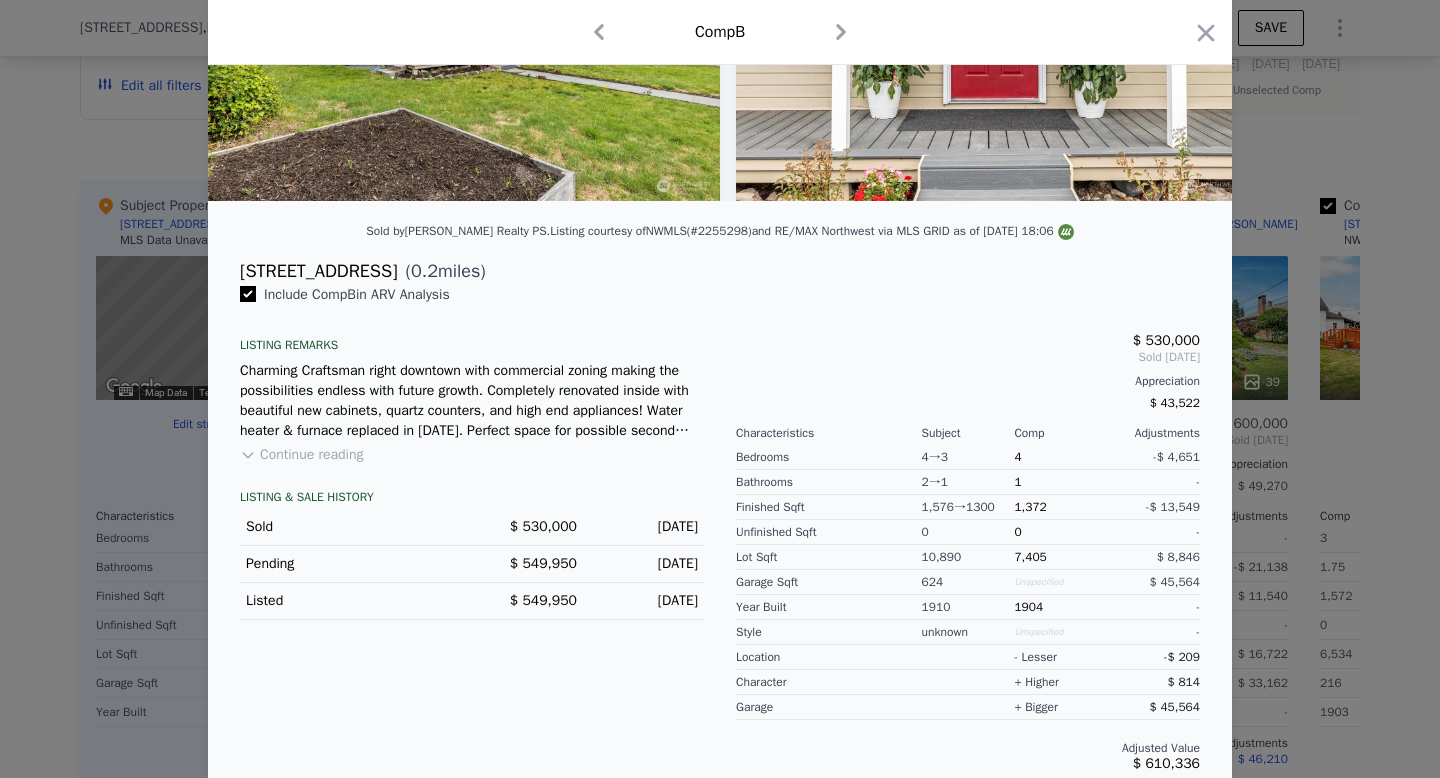 scroll, scrollTop: 322, scrollLeft: 0, axis: vertical 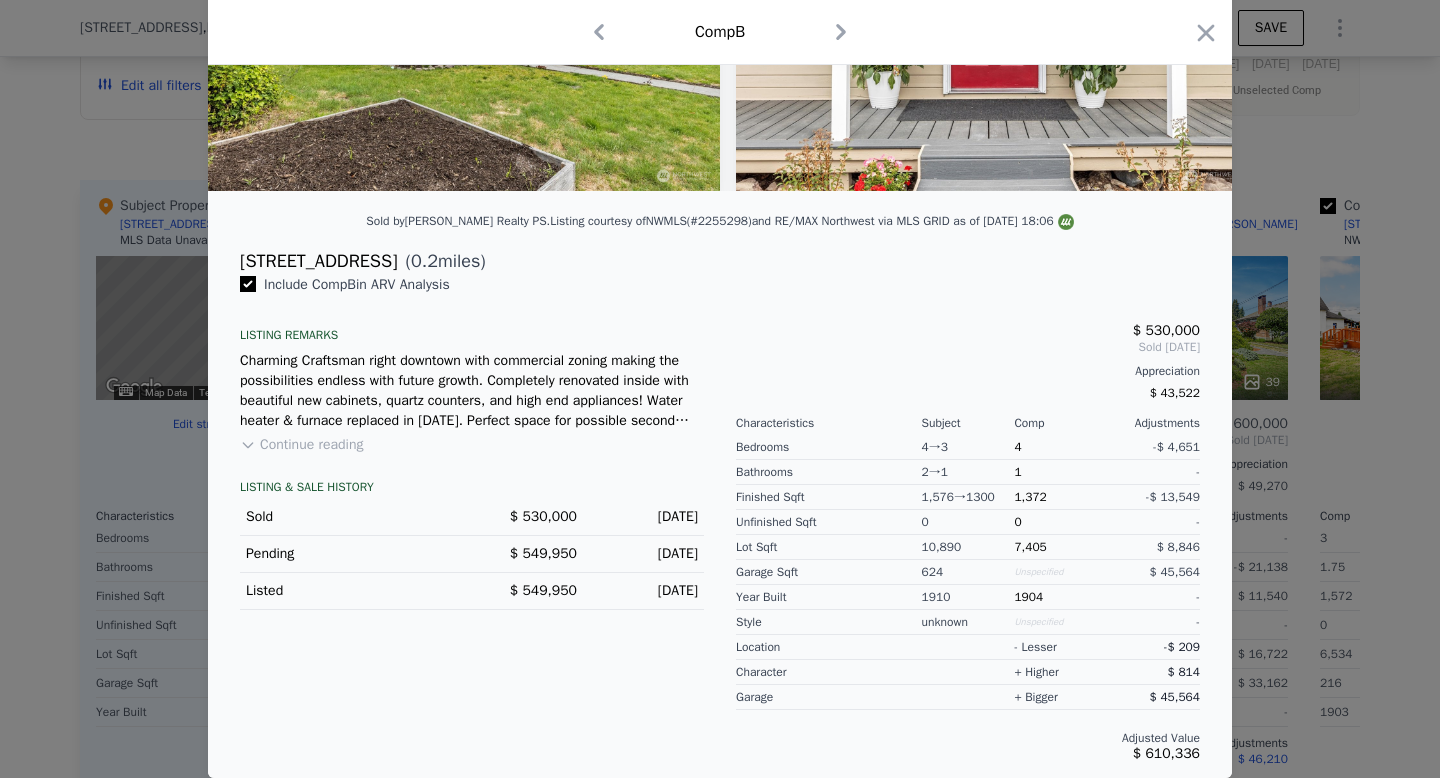 click 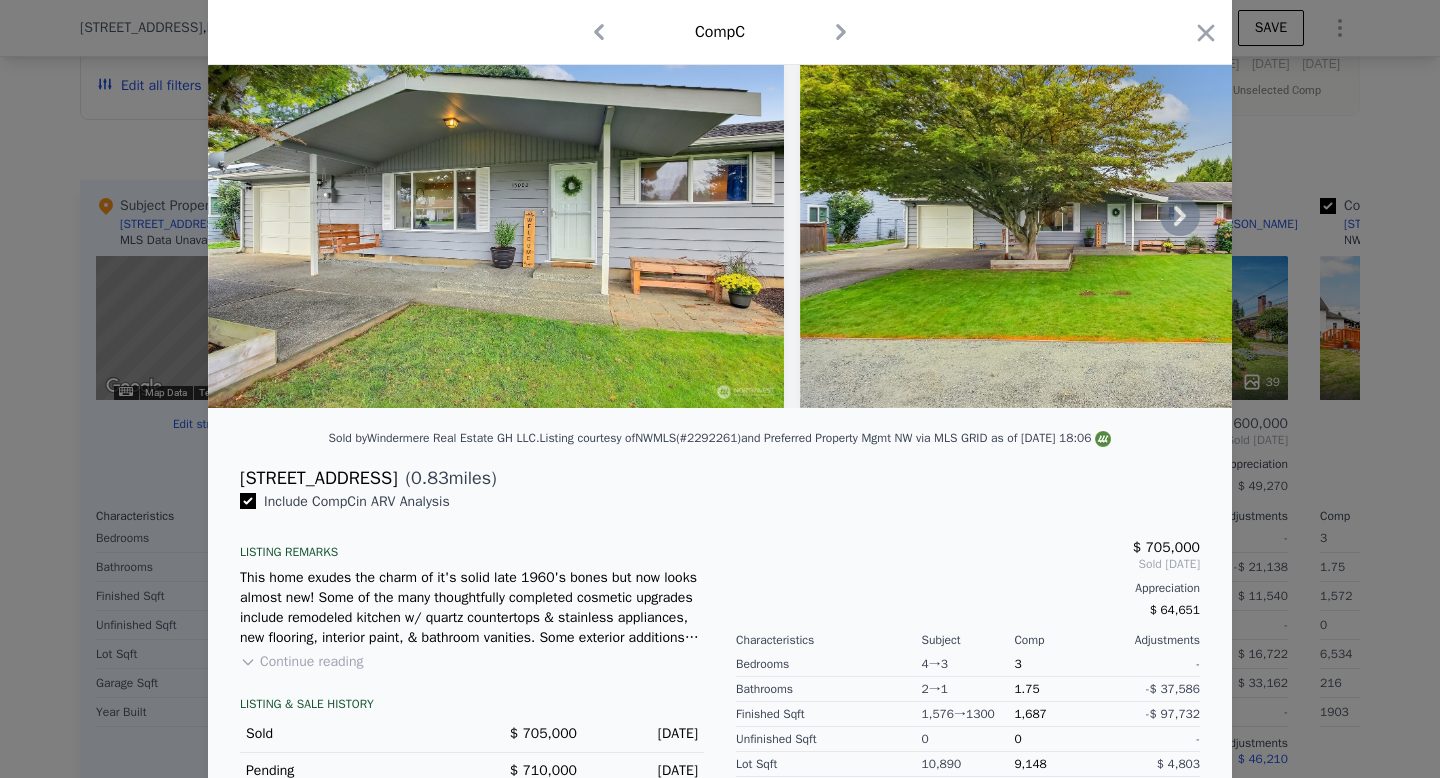 scroll, scrollTop: 75, scrollLeft: 0, axis: vertical 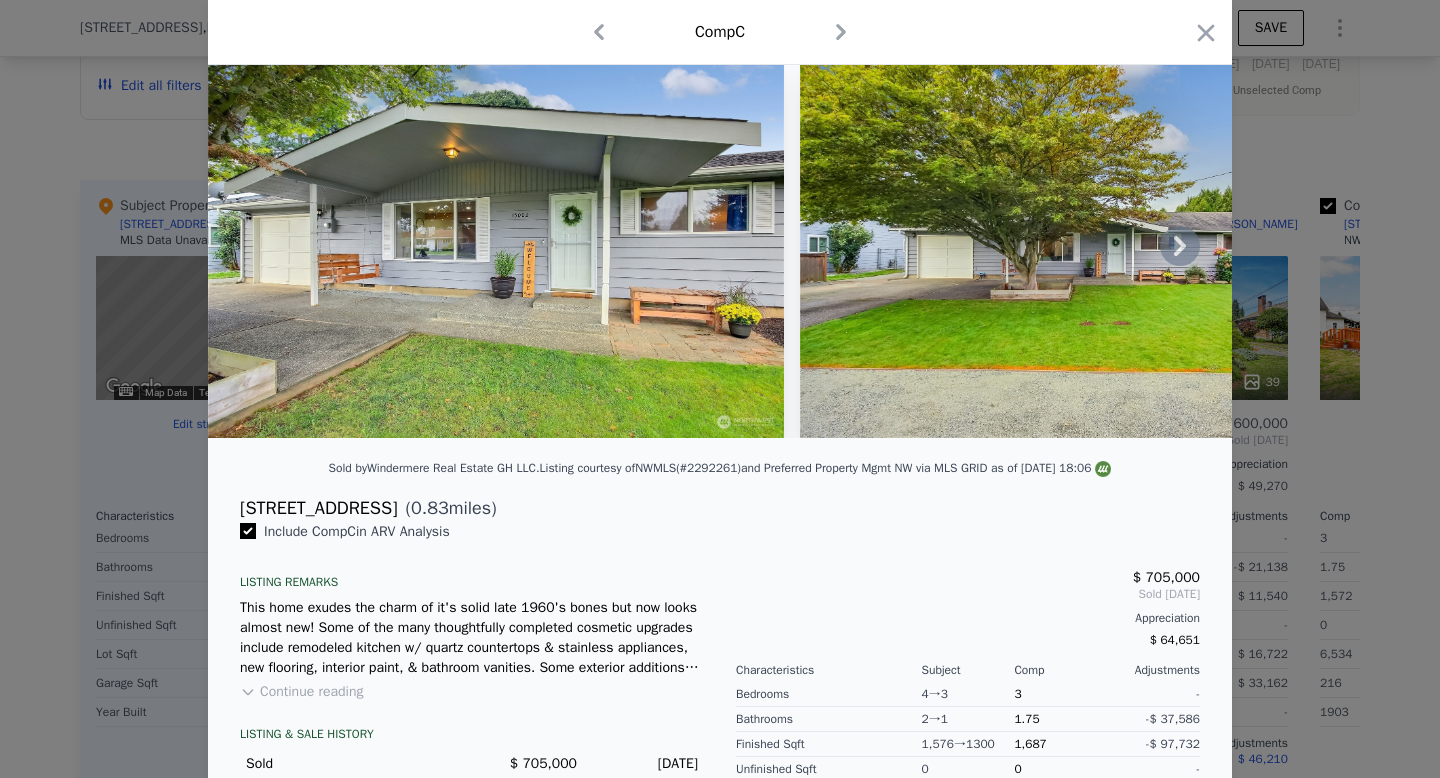 click 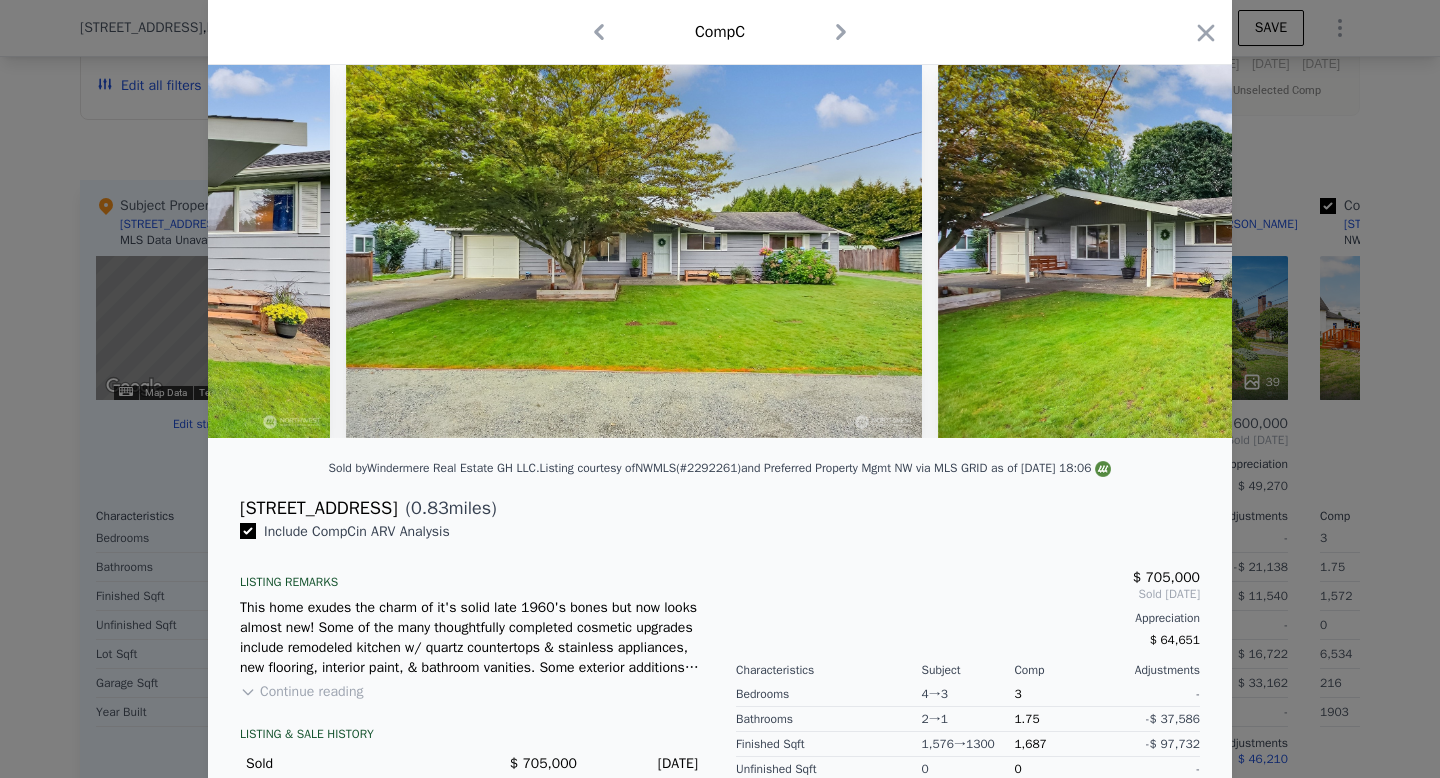 scroll, scrollTop: 0, scrollLeft: 480, axis: horizontal 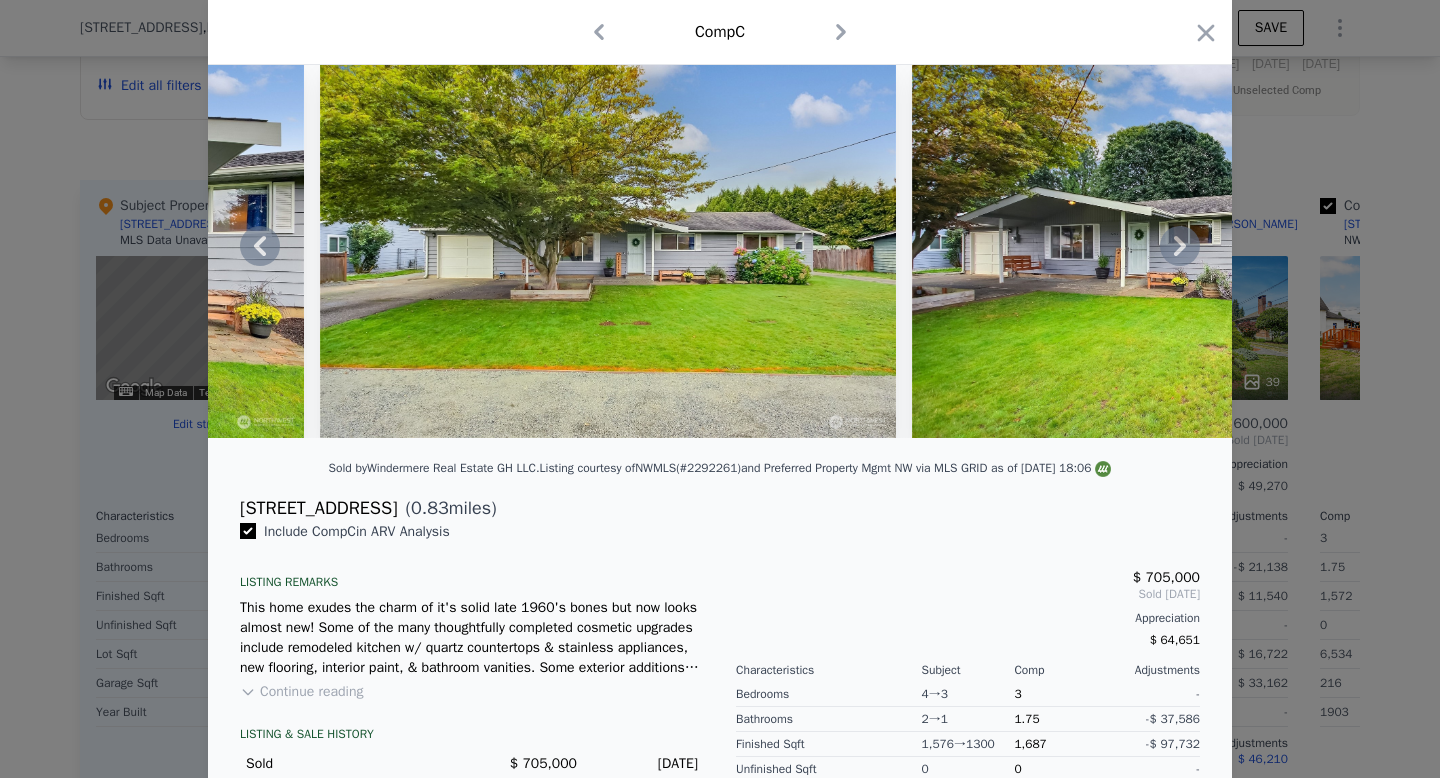 click 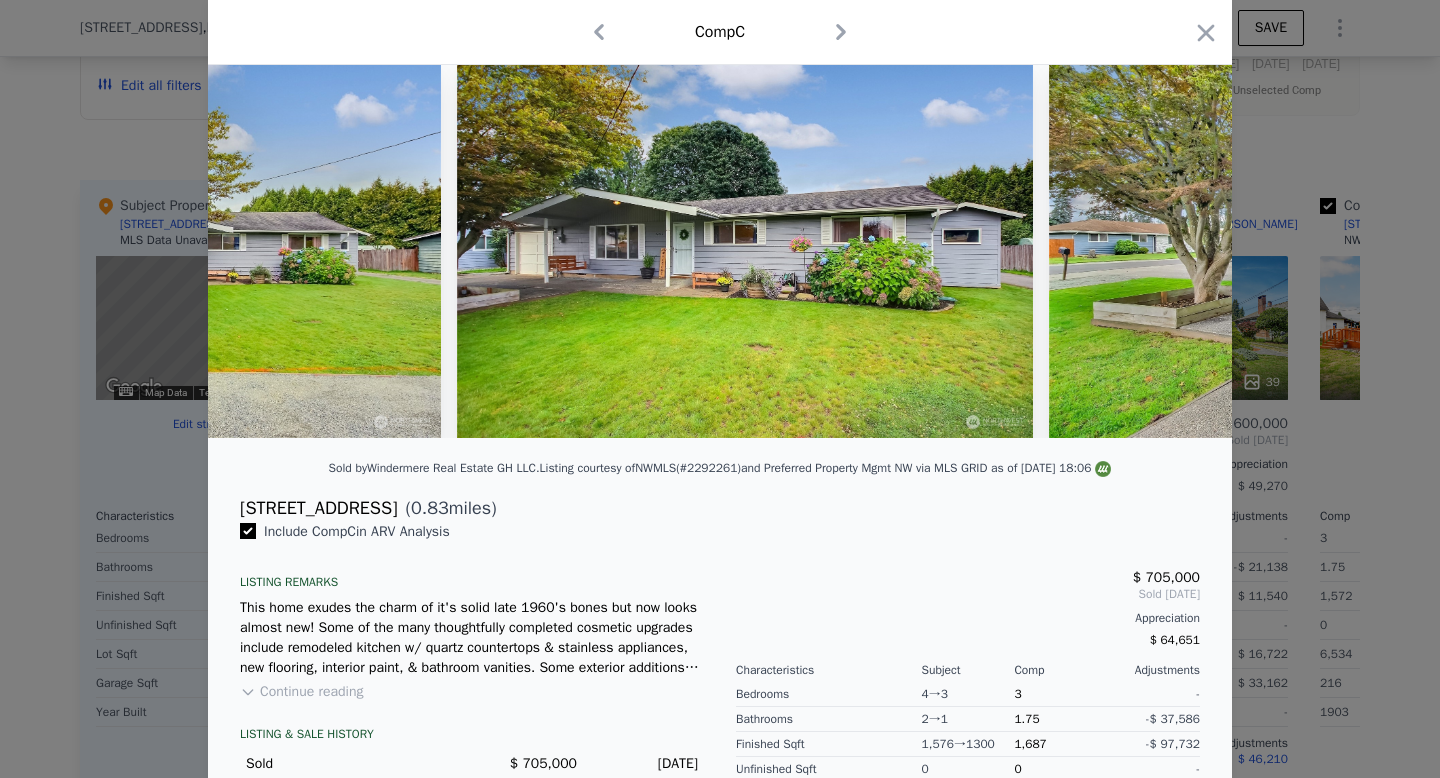 scroll, scrollTop: 0, scrollLeft: 960, axis: horizontal 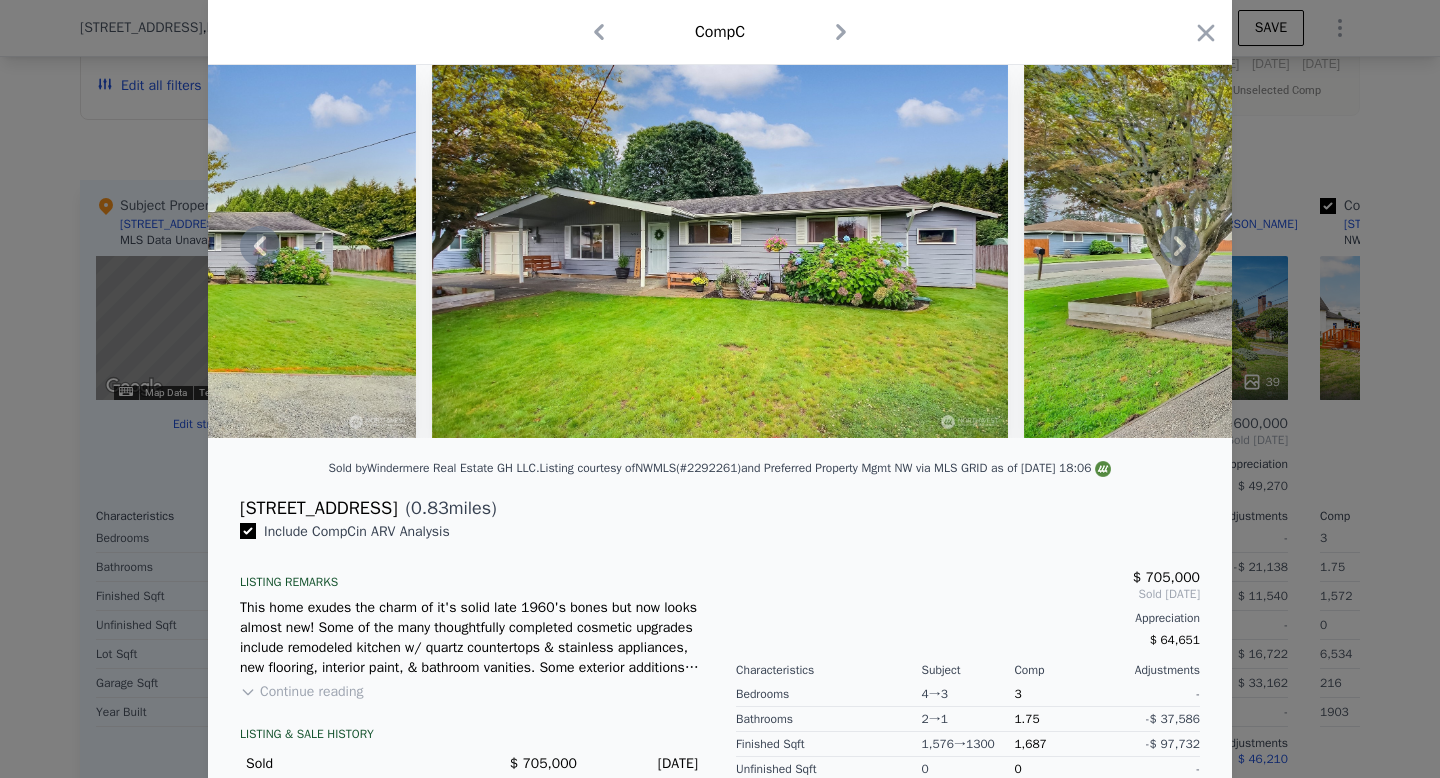click 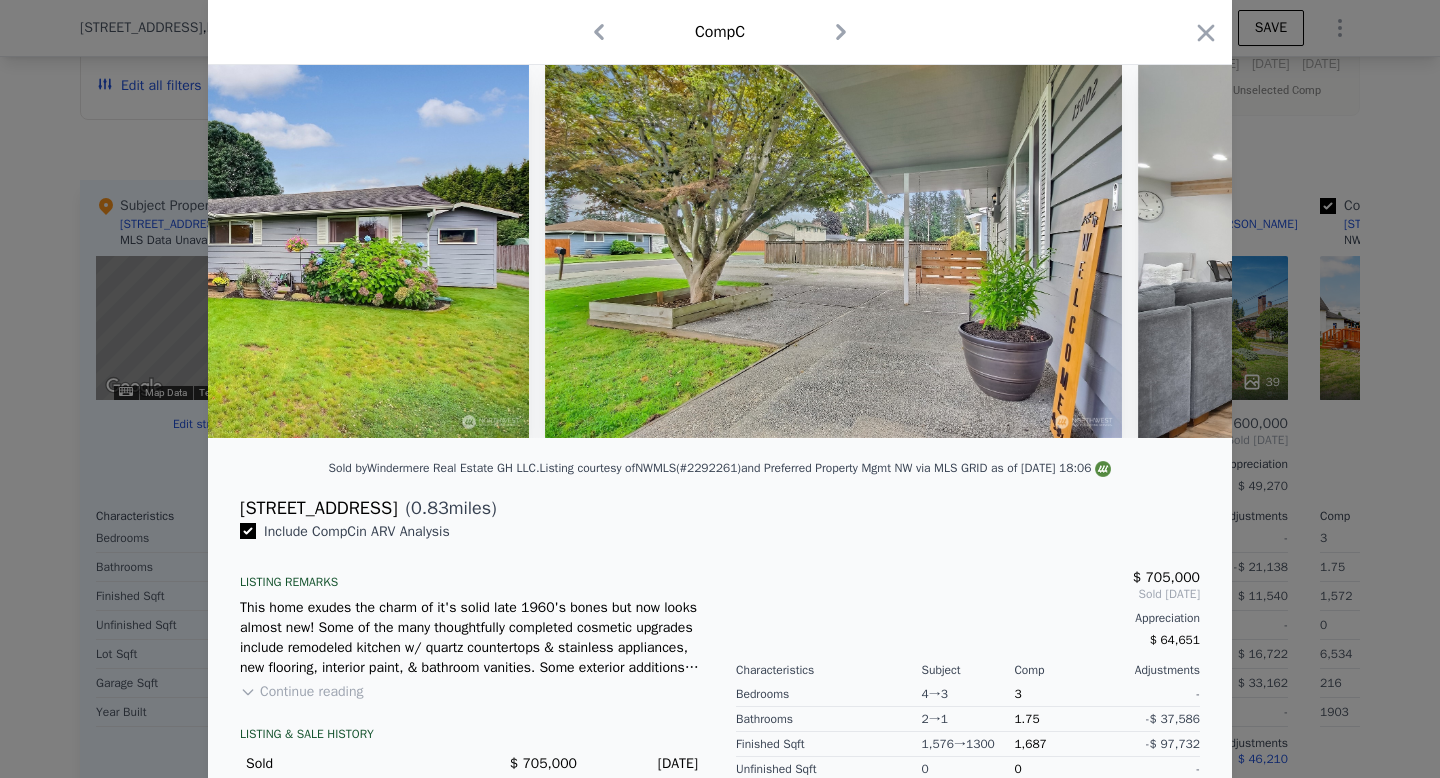 scroll, scrollTop: 0, scrollLeft: 1440, axis: horizontal 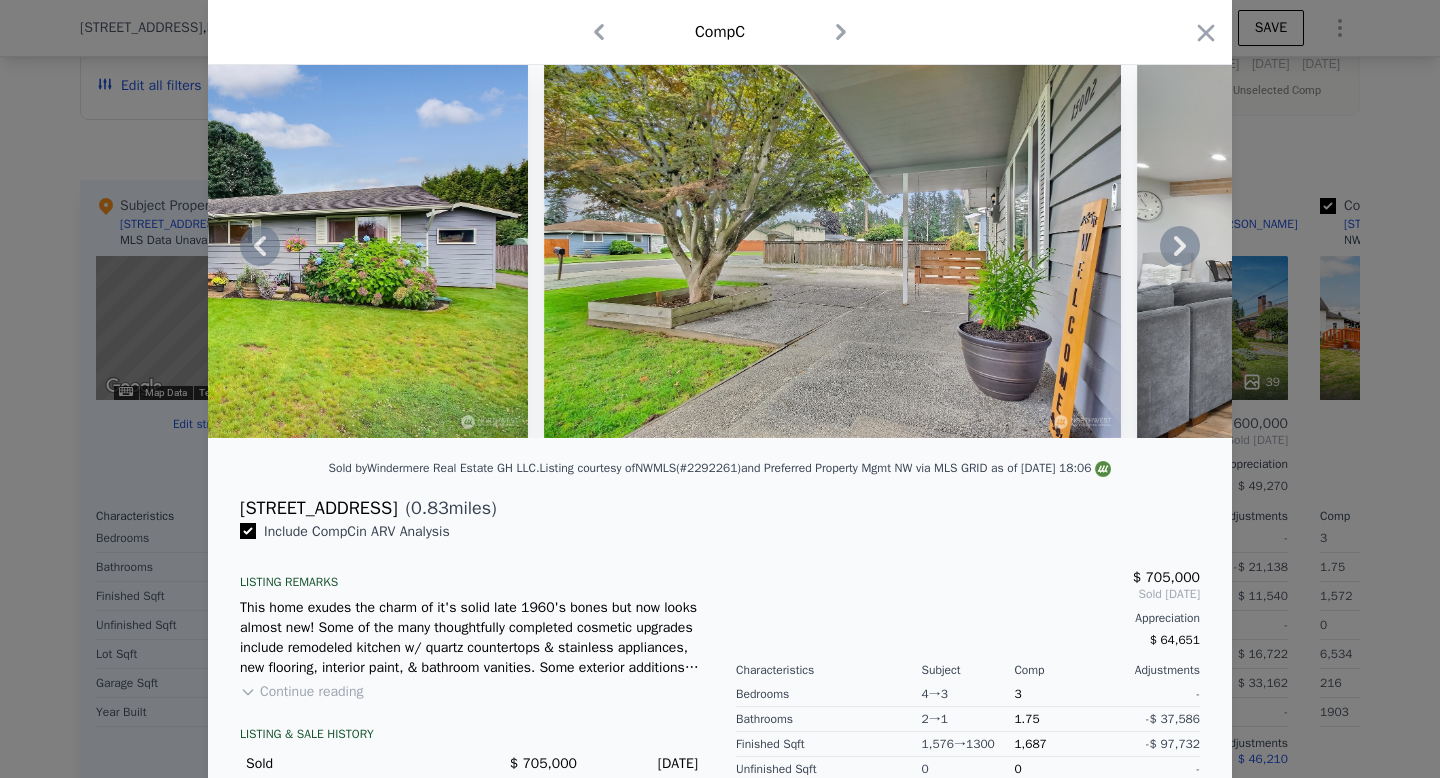 click 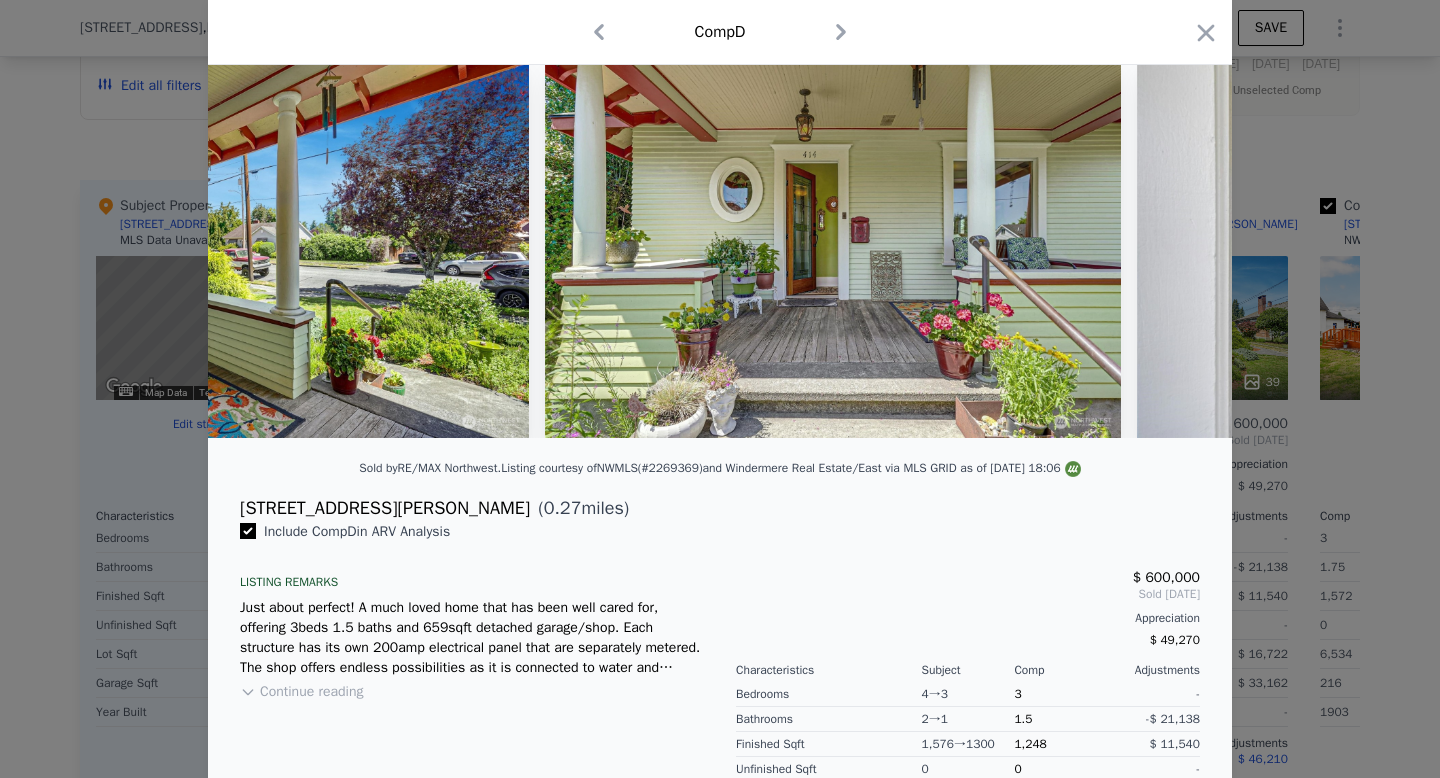 scroll, scrollTop: 0, scrollLeft: 0, axis: both 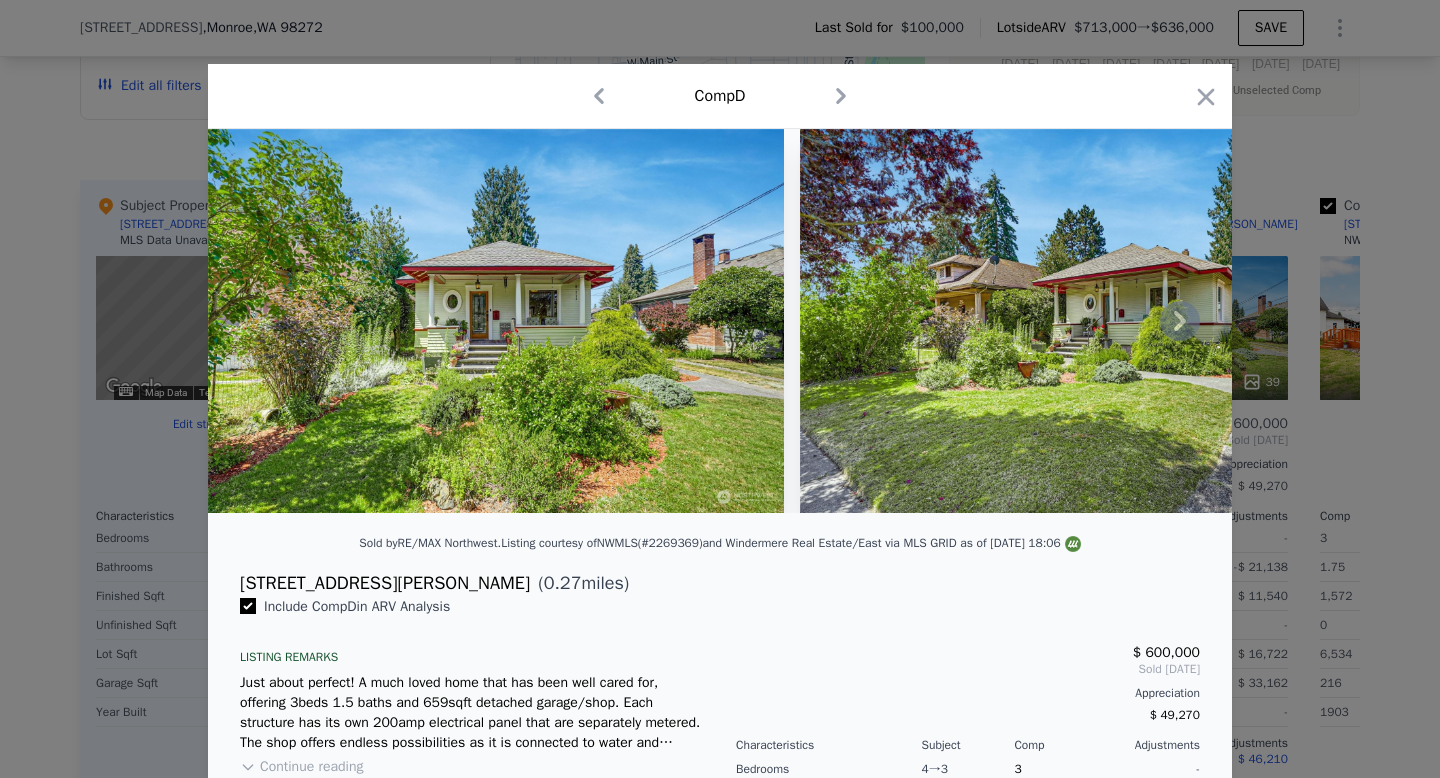 click 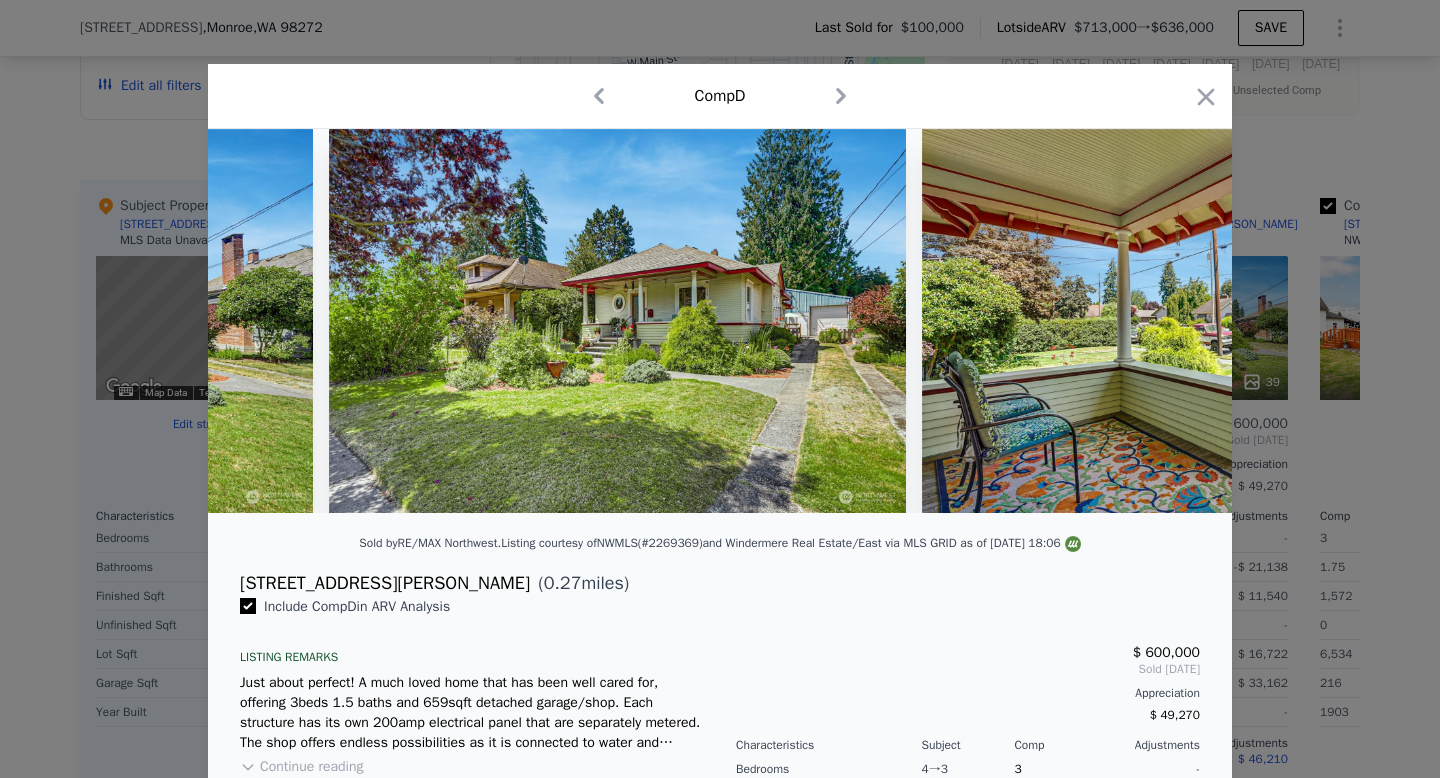 scroll, scrollTop: 0, scrollLeft: 480, axis: horizontal 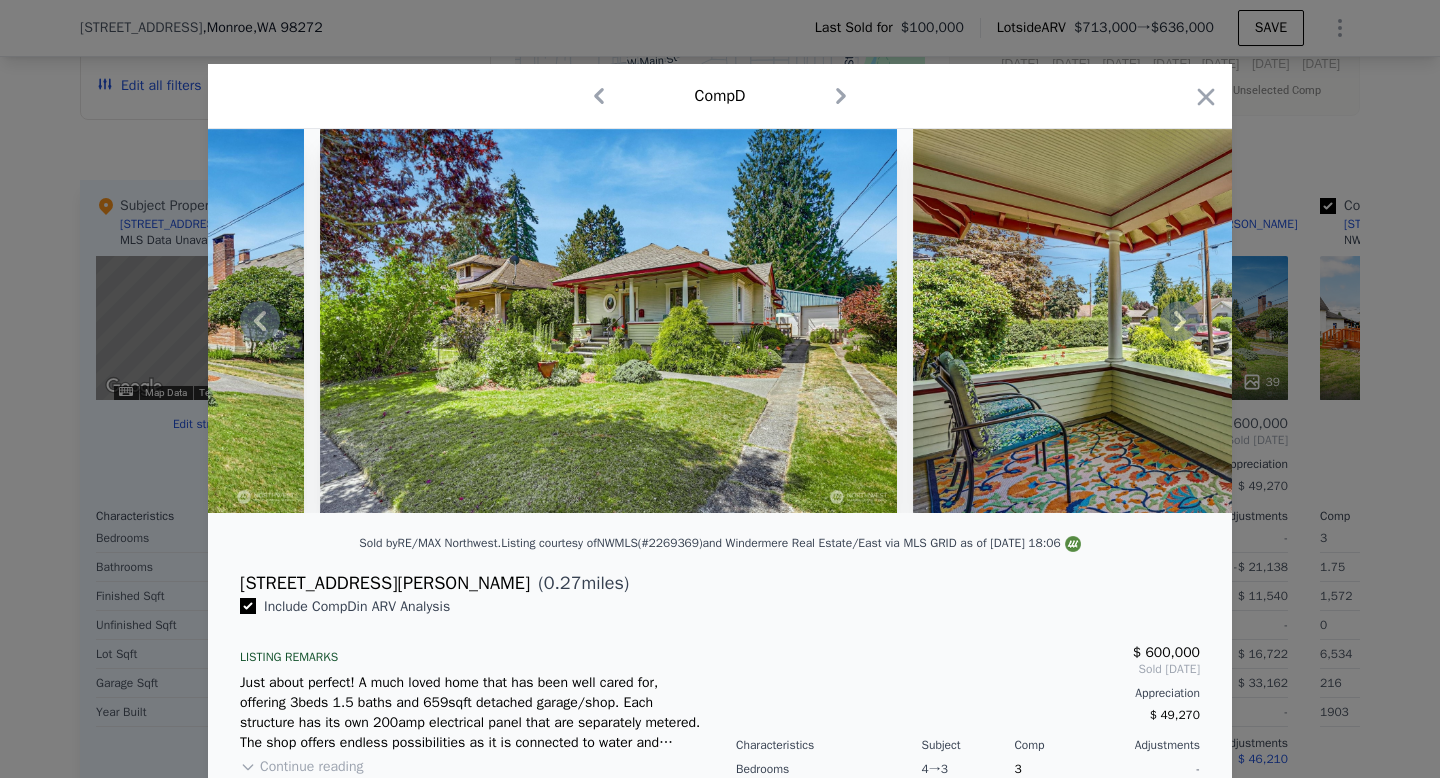 click 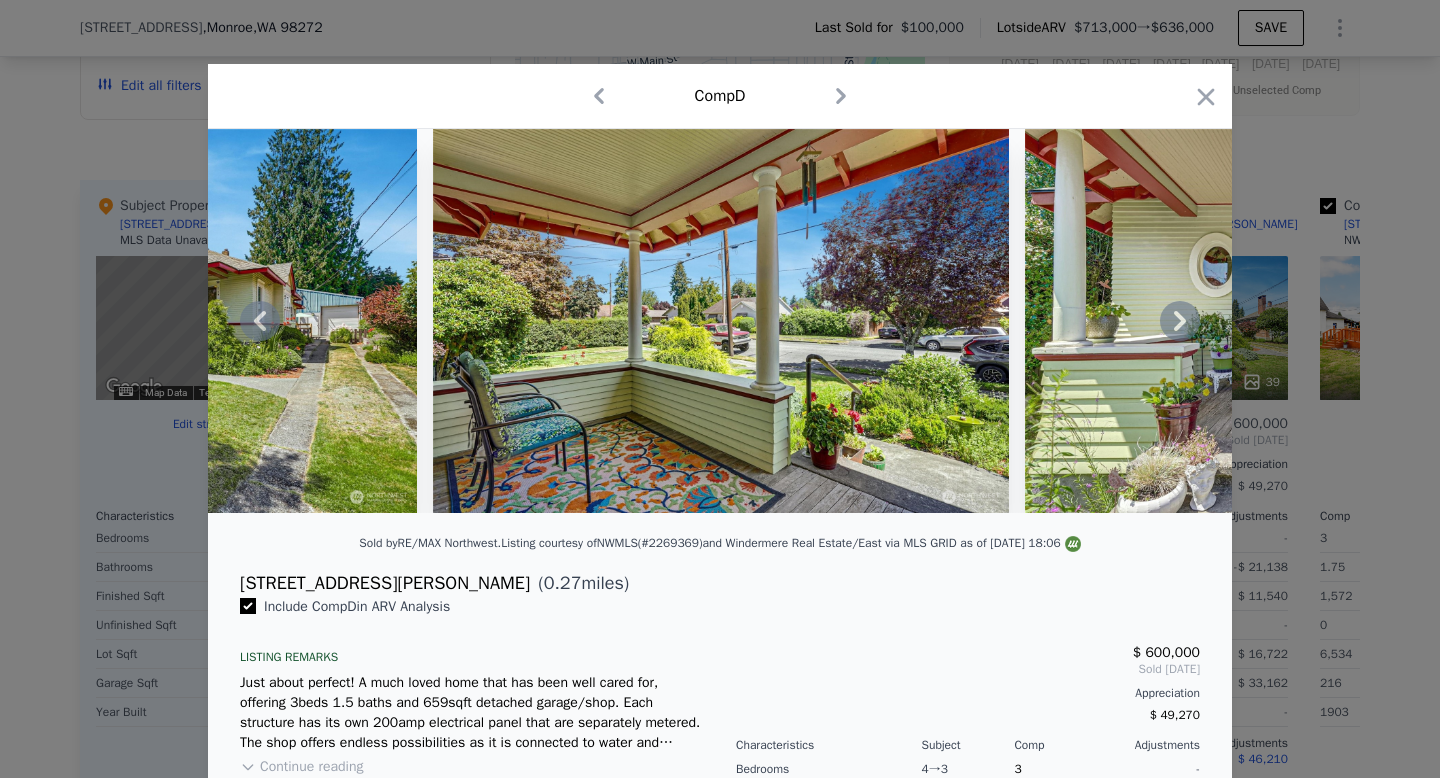 click 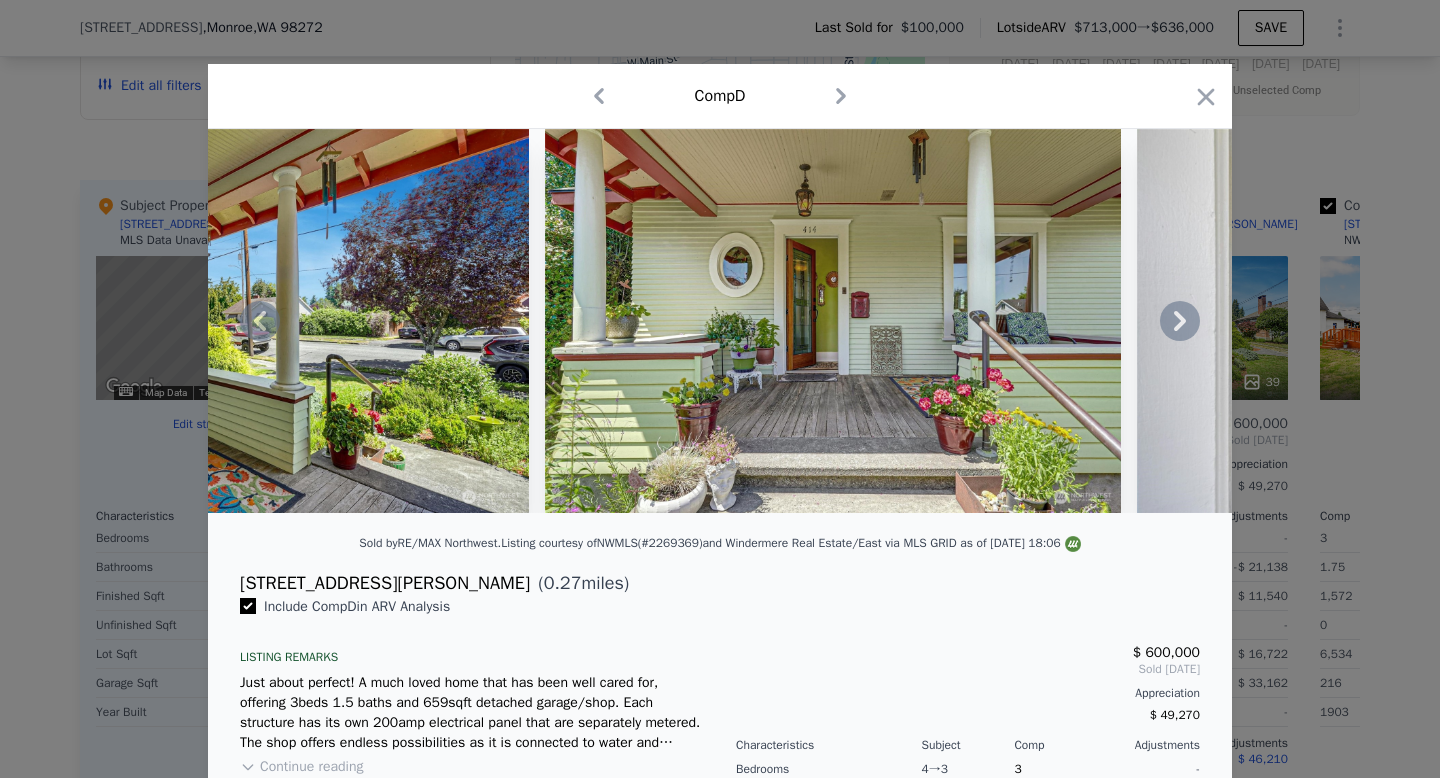 click 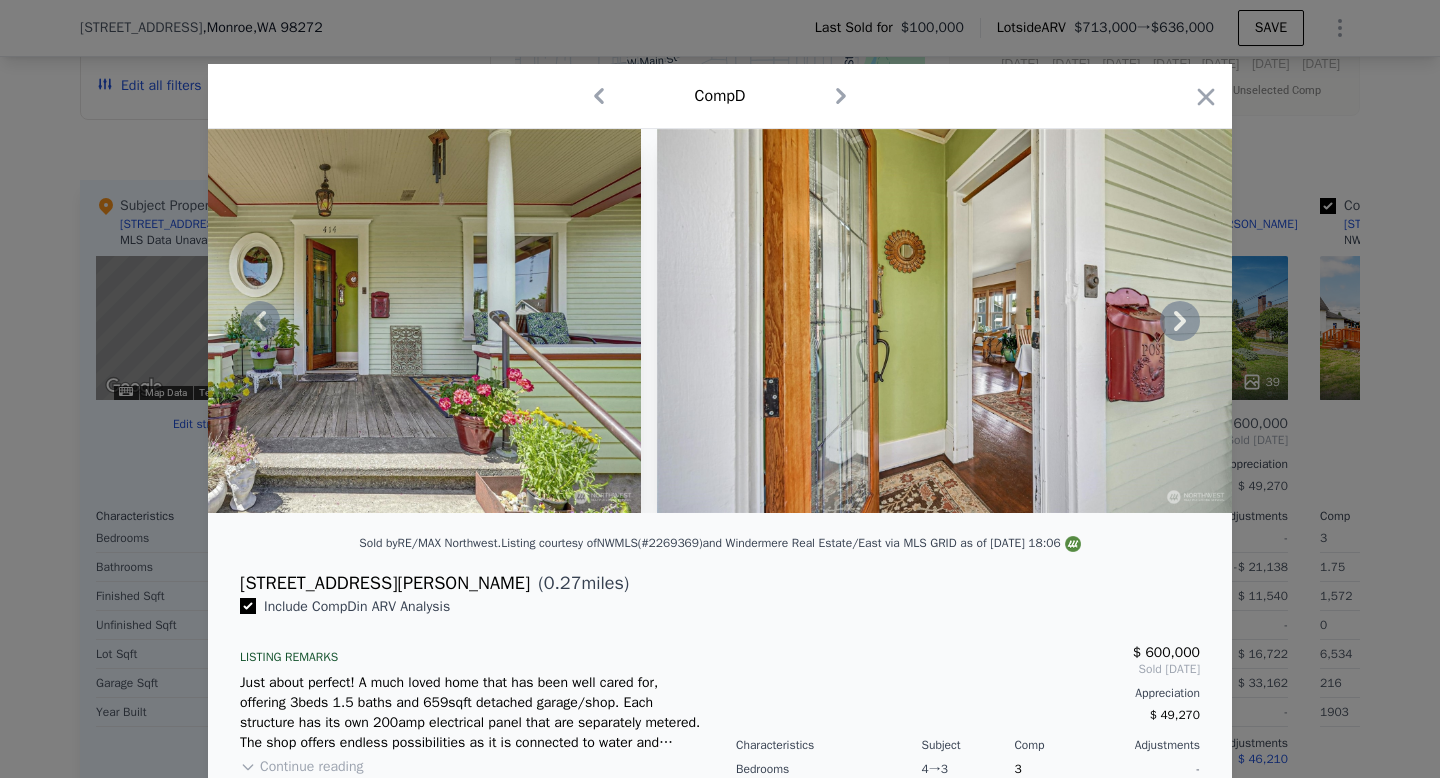 click 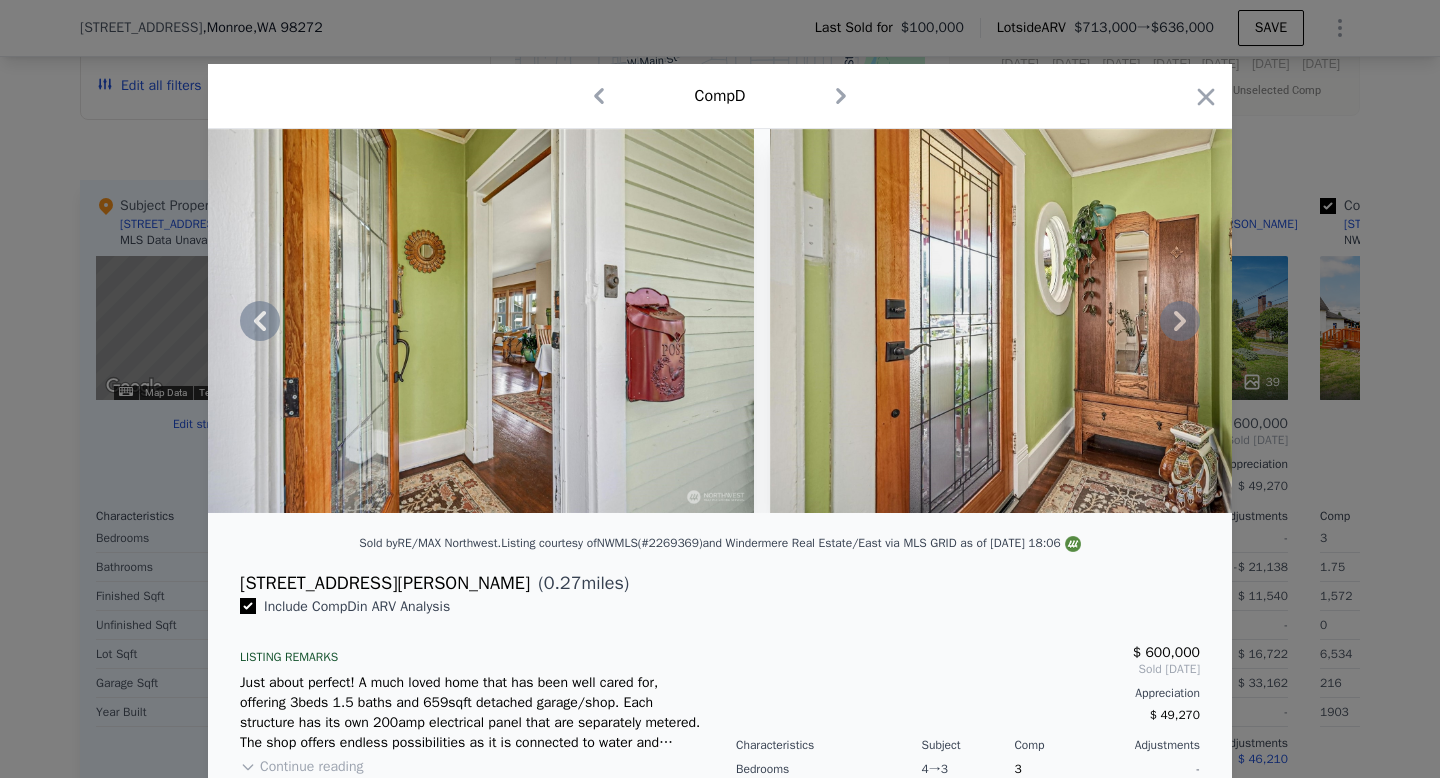 click 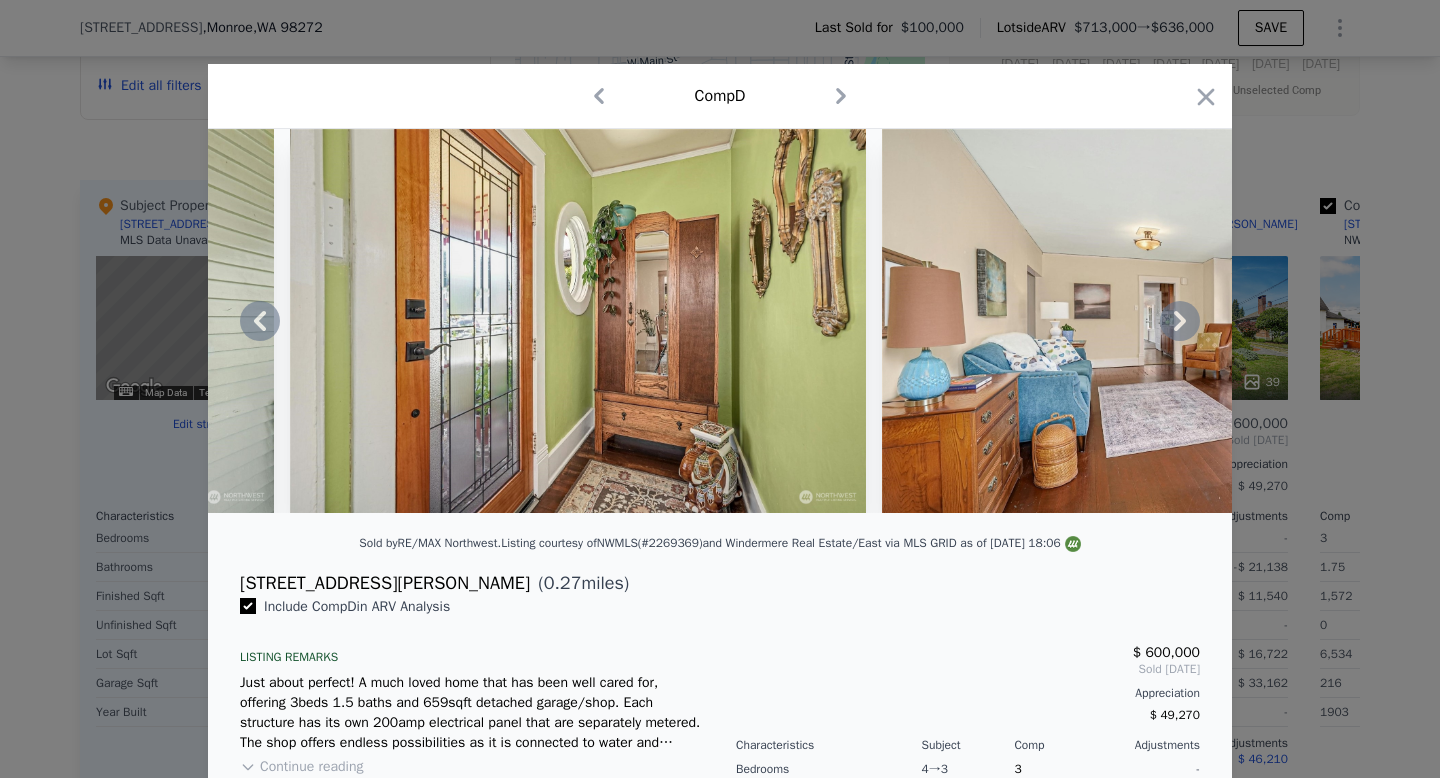click 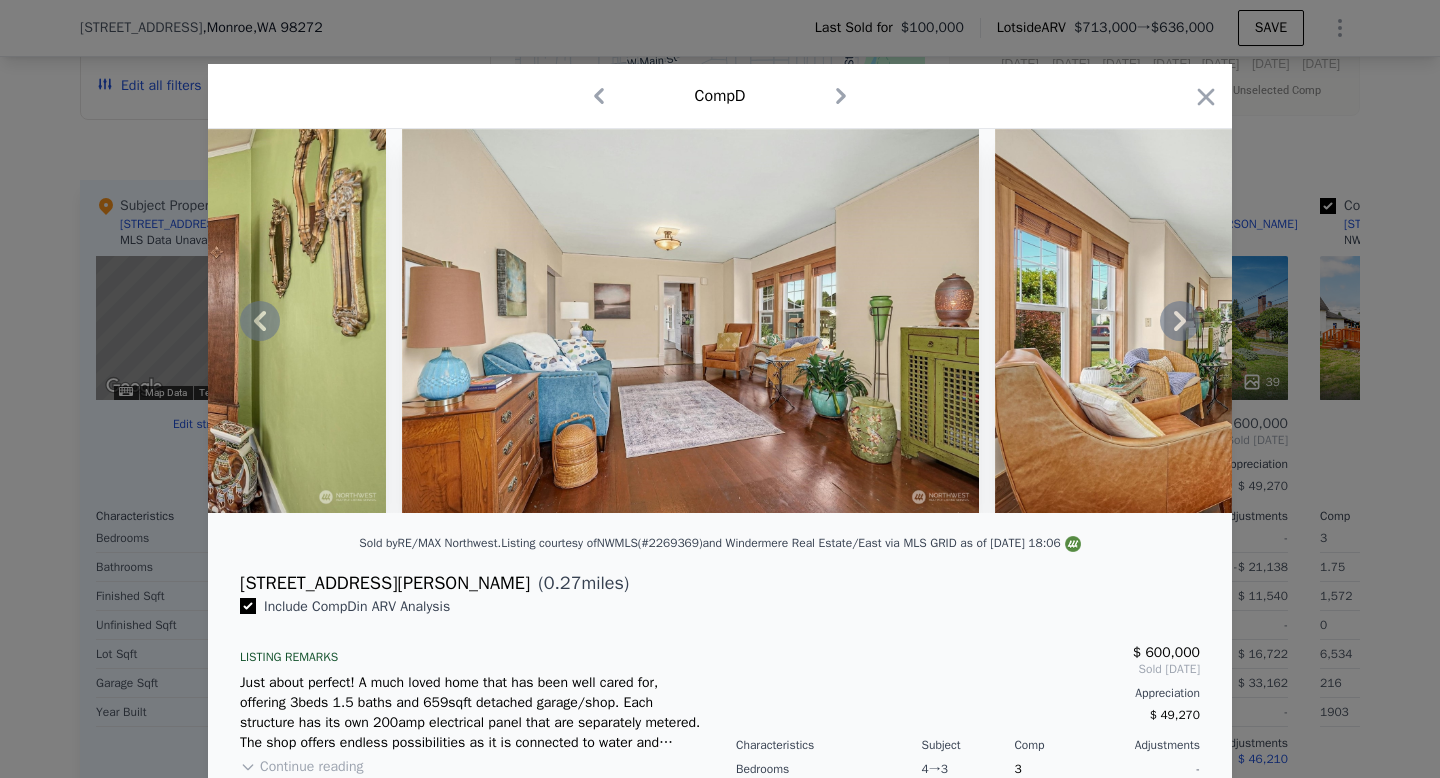 click 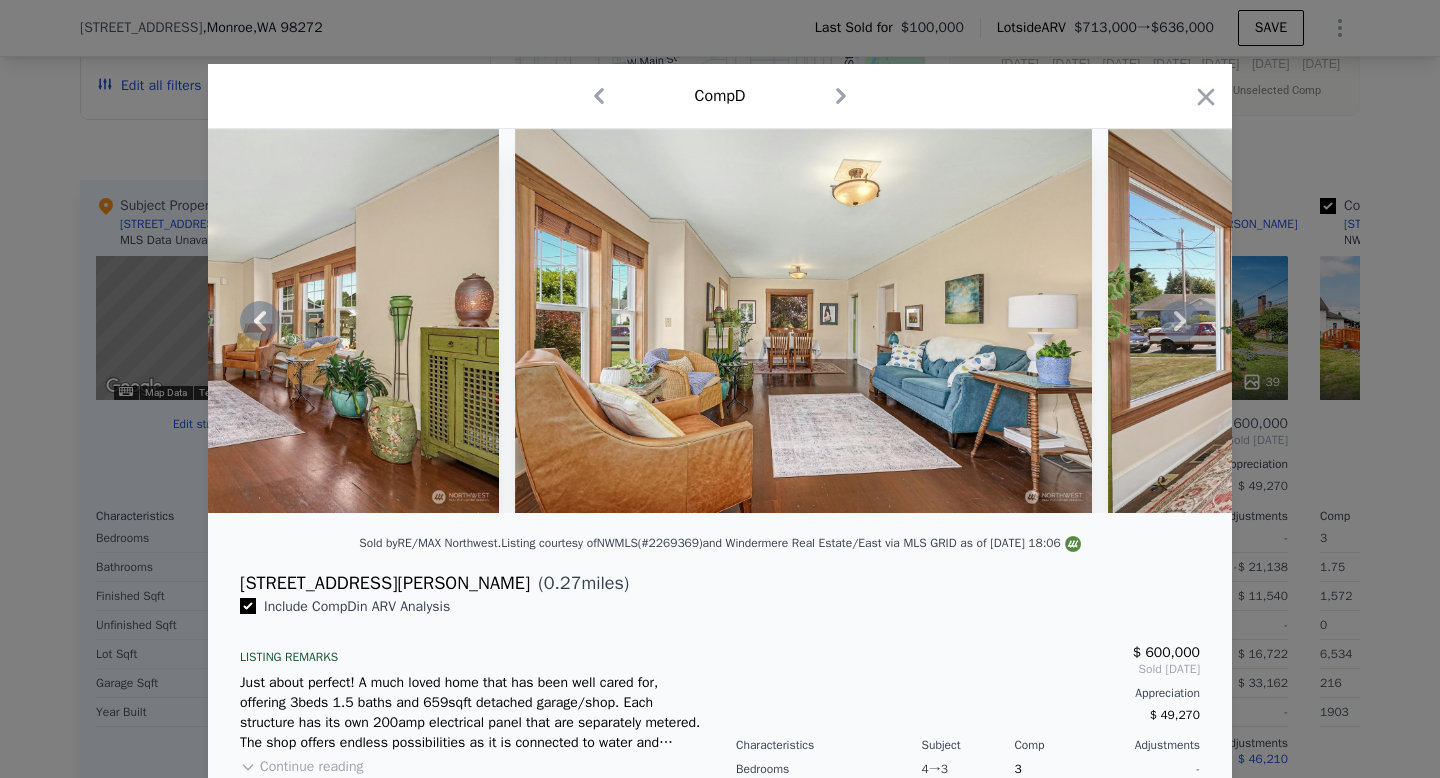click 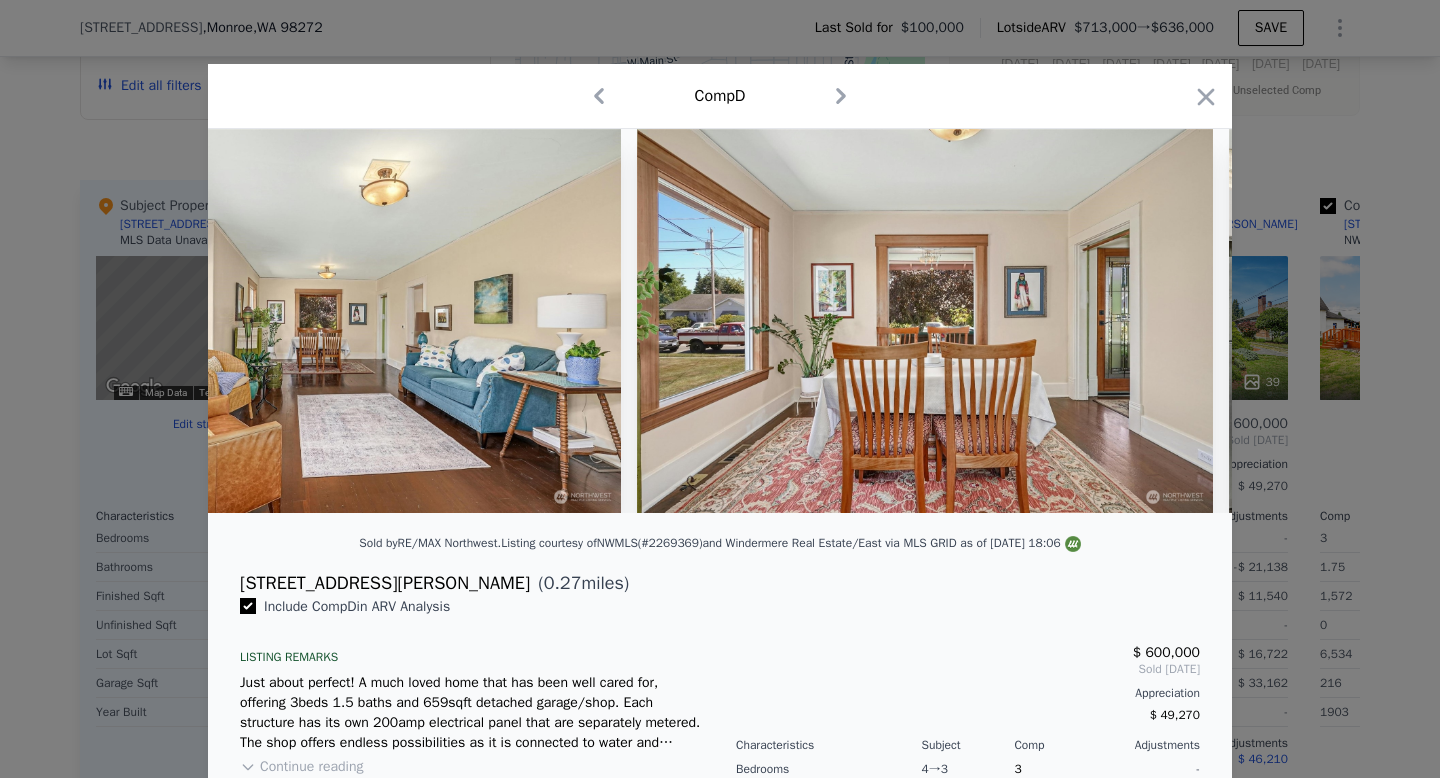 scroll, scrollTop: 0, scrollLeft: 4320, axis: horizontal 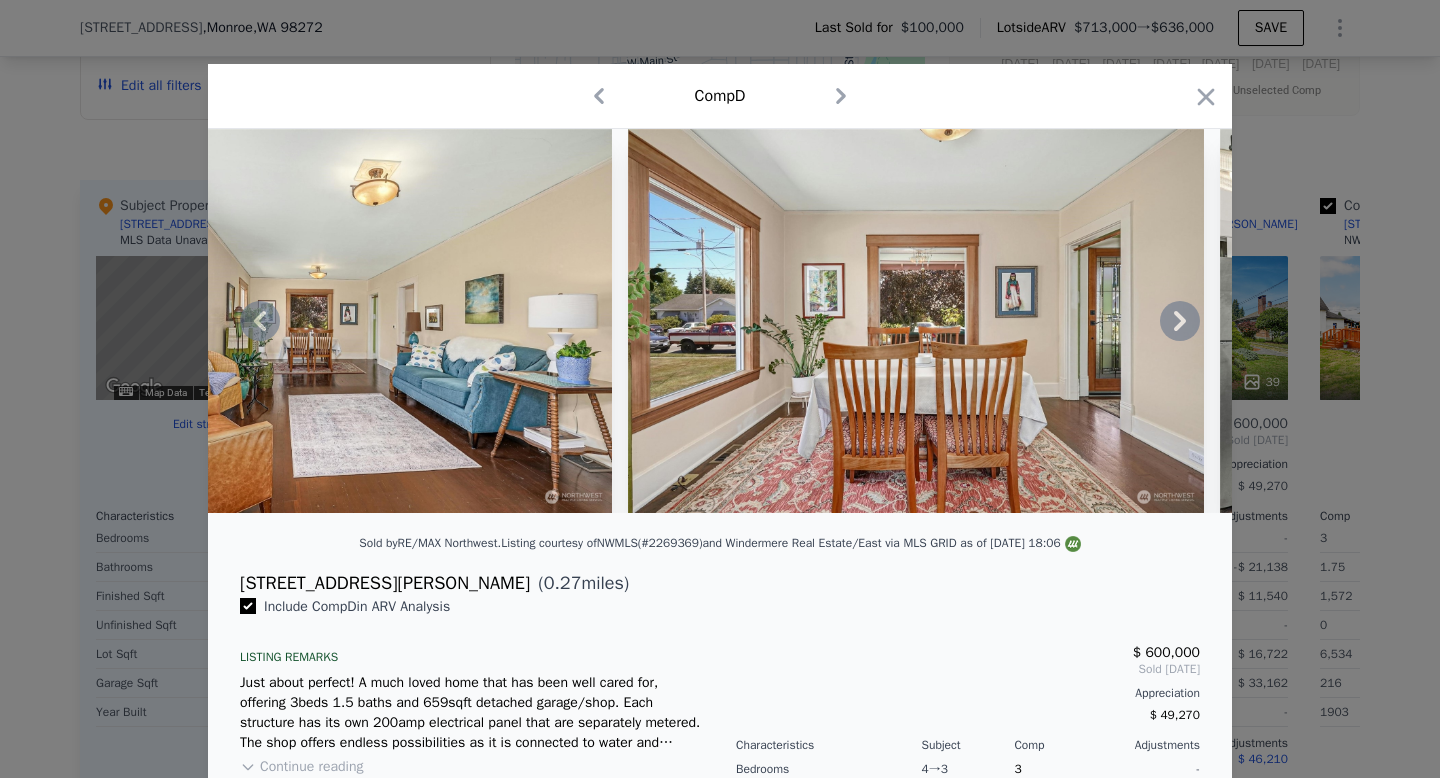 click at bounding box center (720, 321) 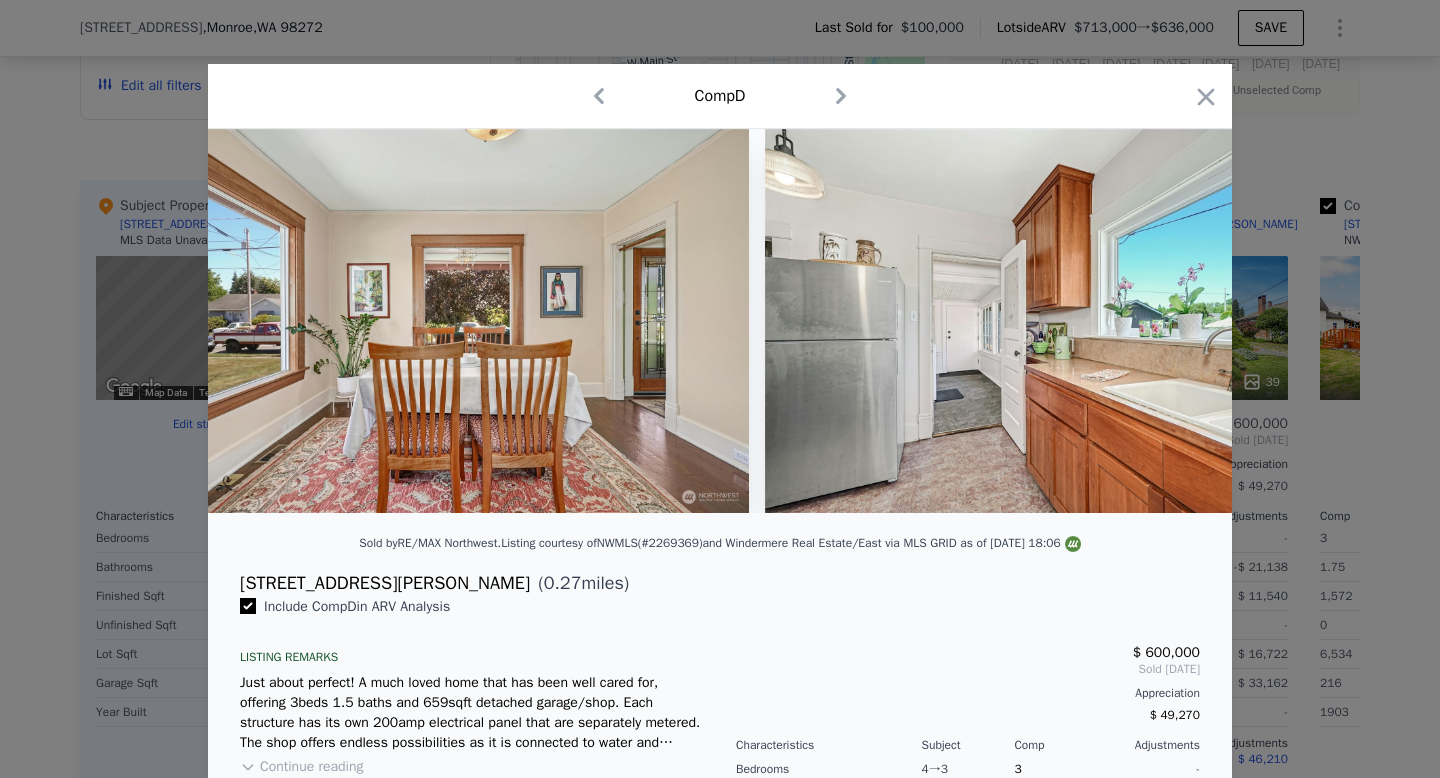 scroll, scrollTop: 0, scrollLeft: 4800, axis: horizontal 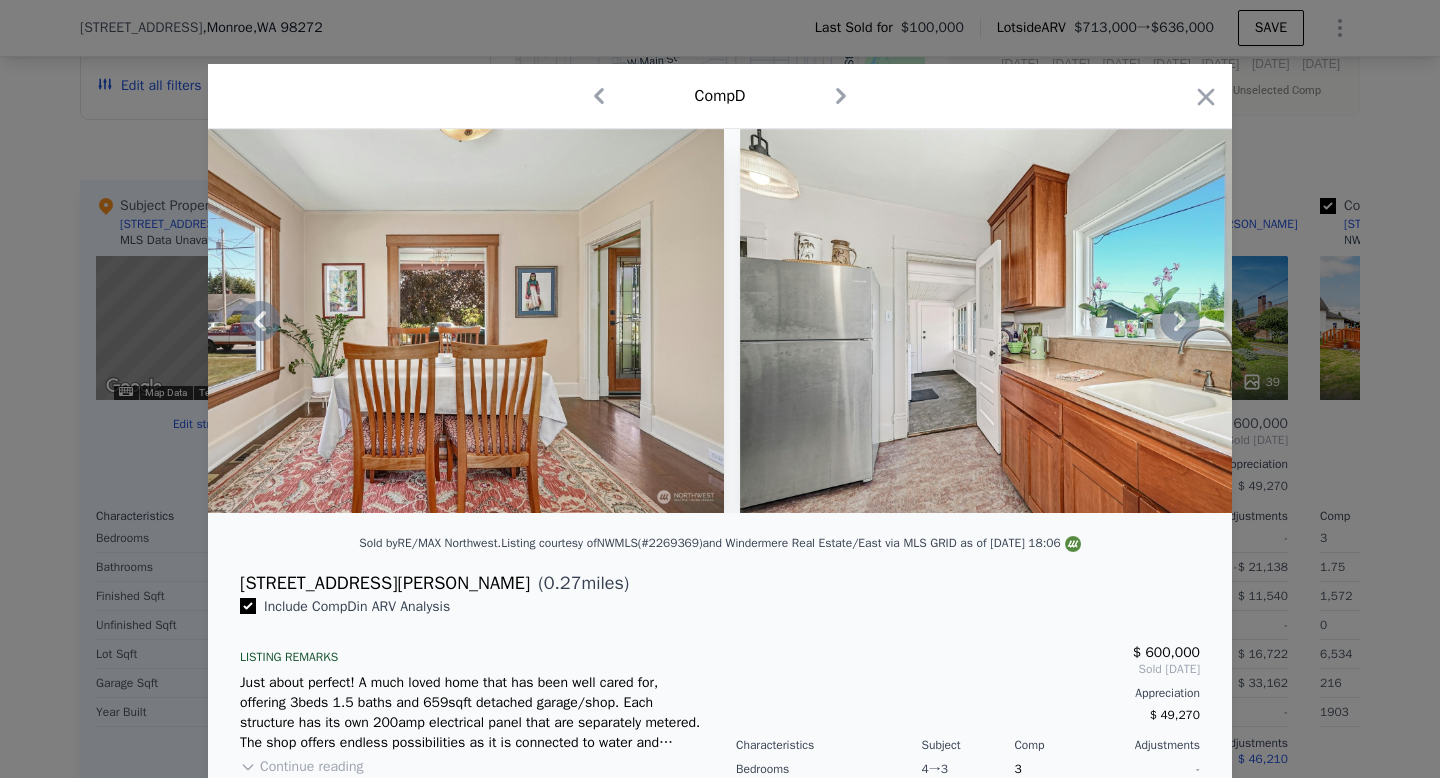 click at bounding box center (720, 321) 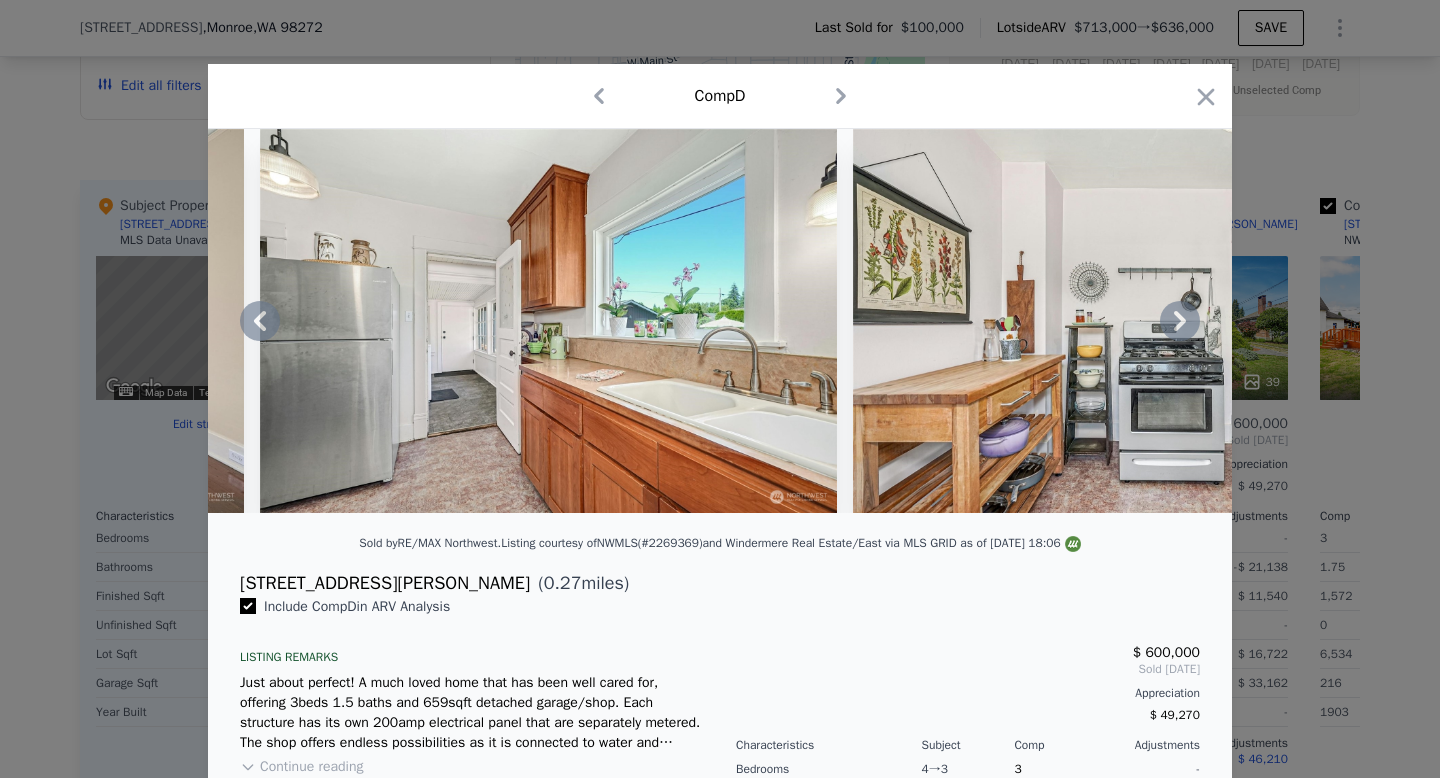 click 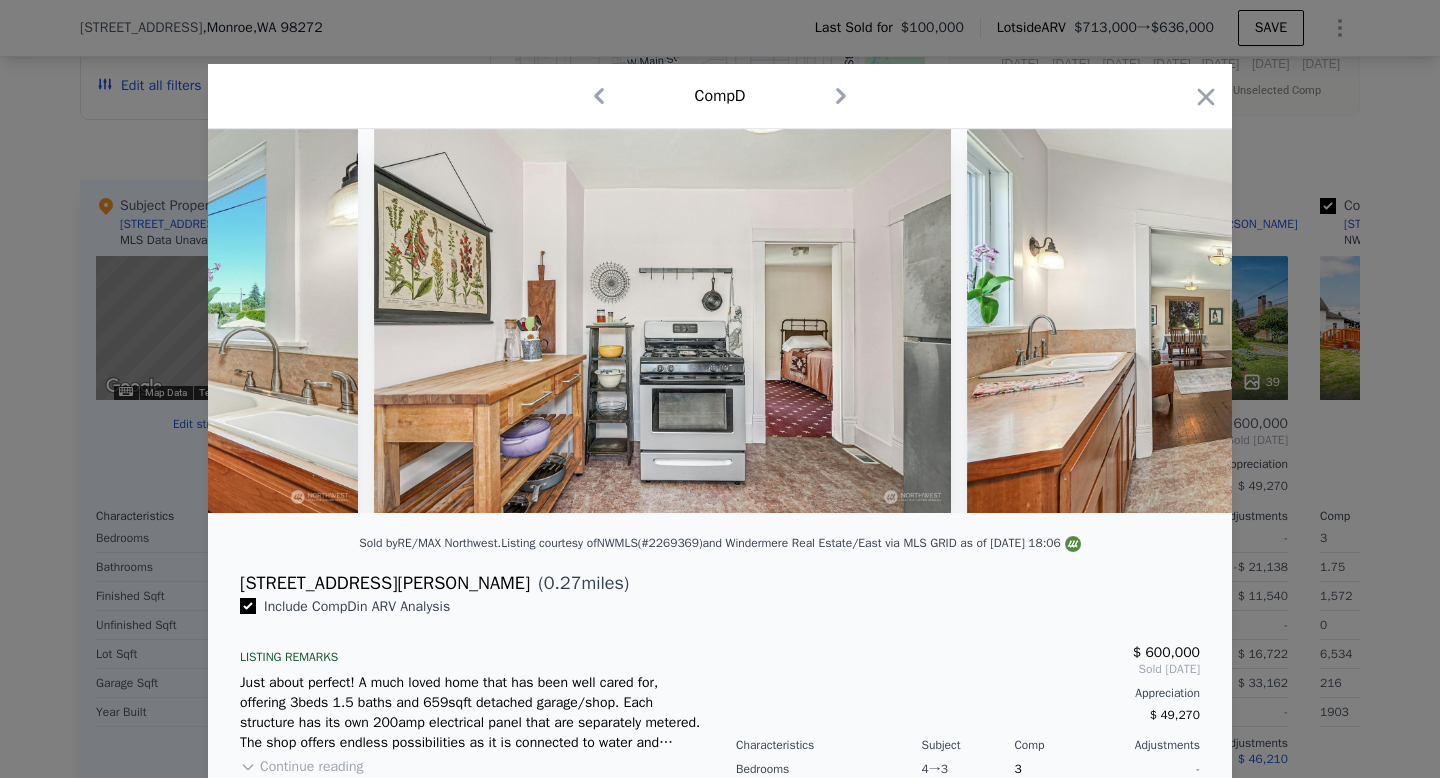 scroll, scrollTop: 0, scrollLeft: 5760, axis: horizontal 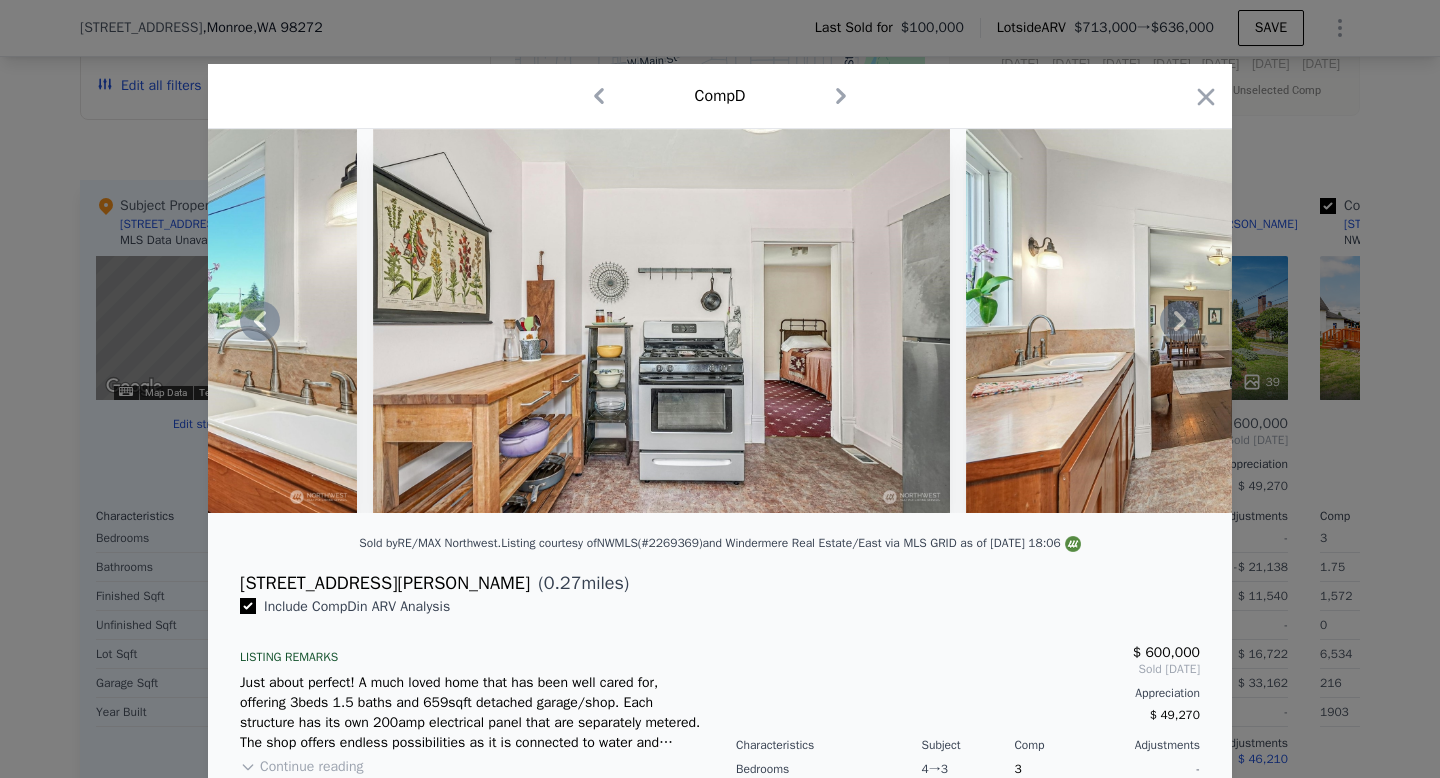 click 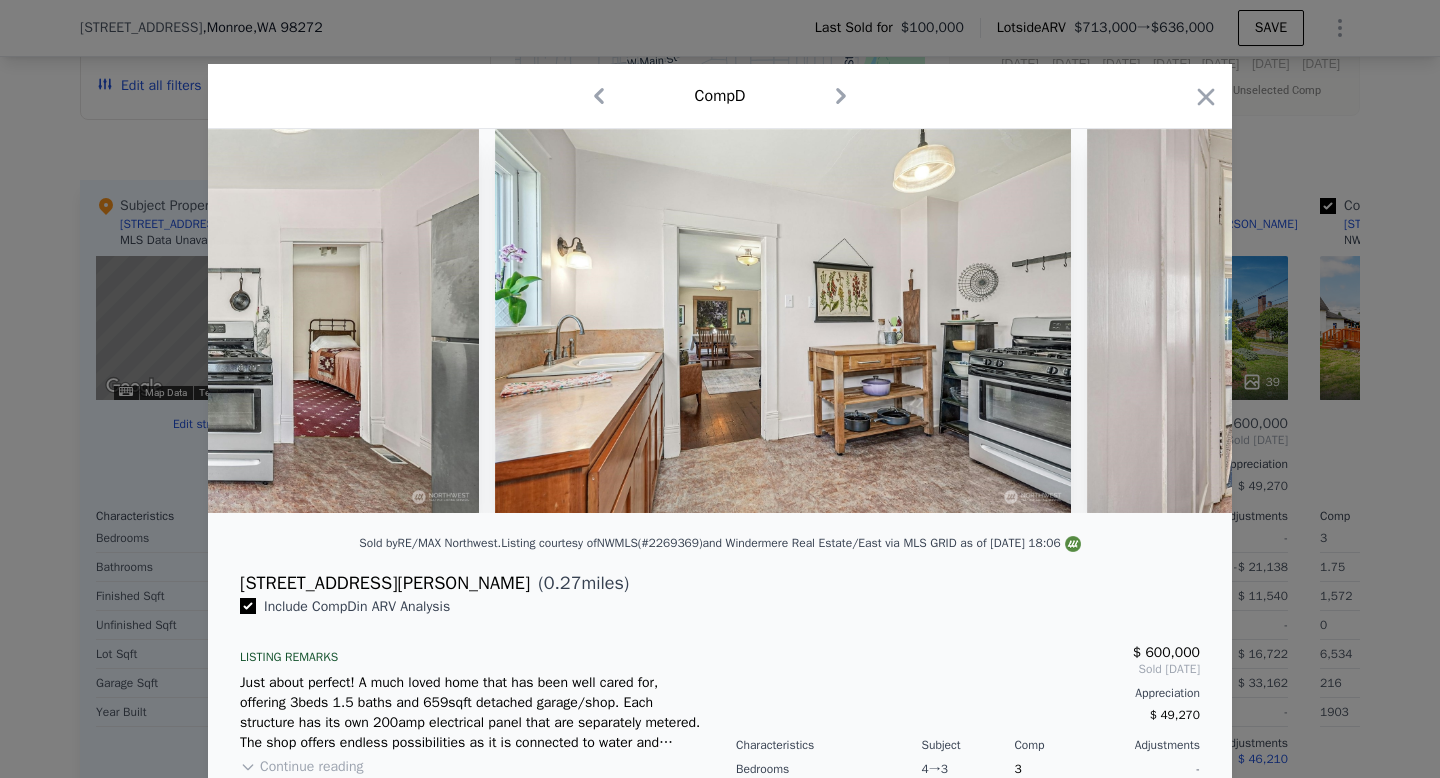 scroll, scrollTop: 0, scrollLeft: 6240, axis: horizontal 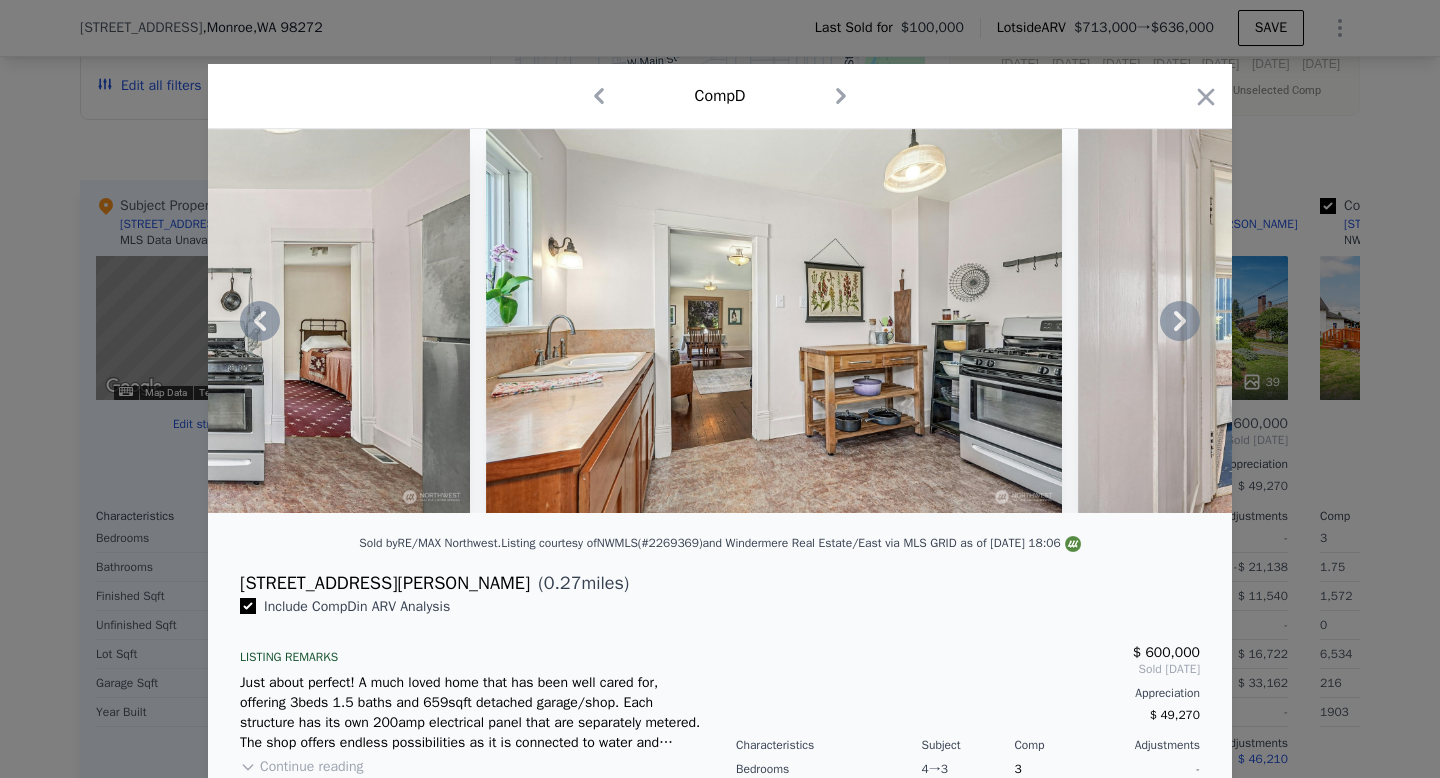 click 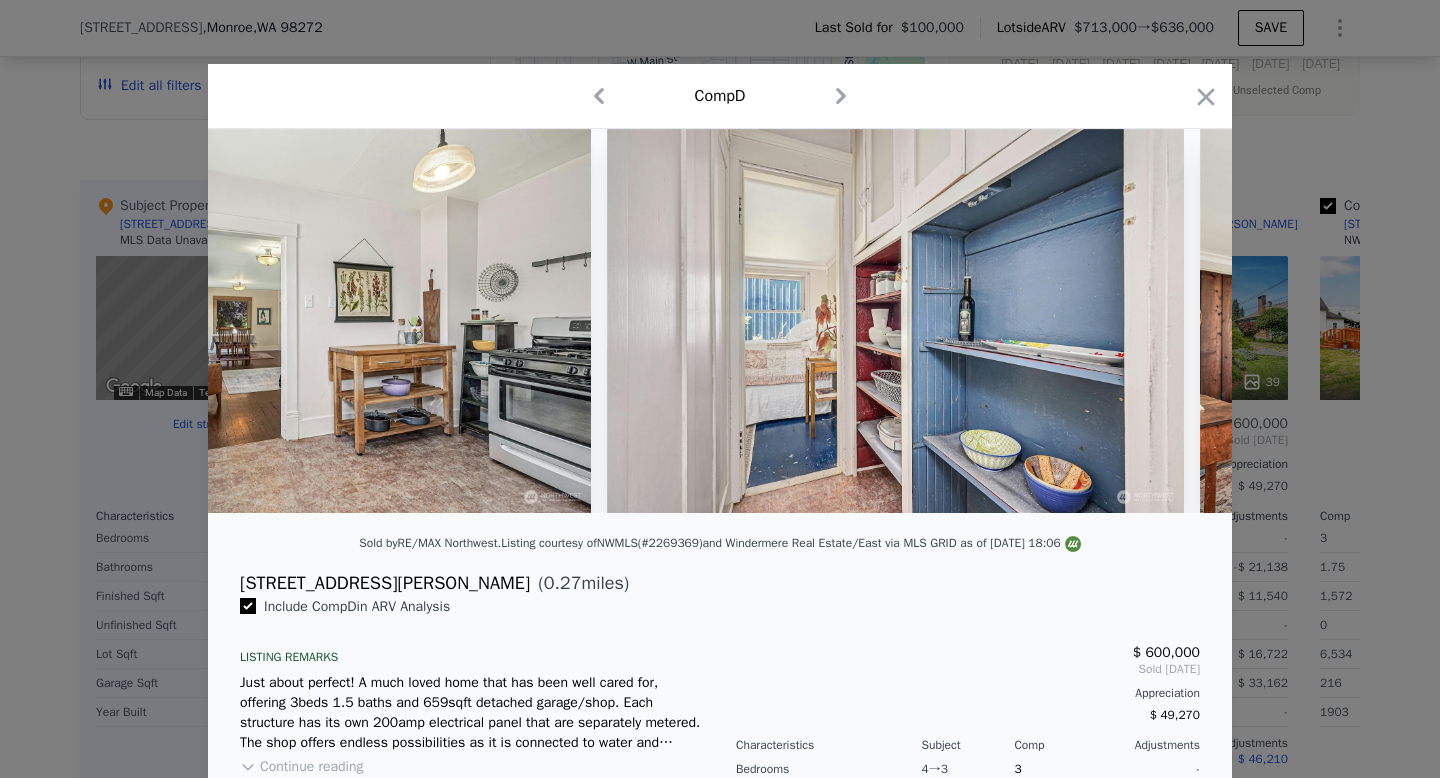 scroll, scrollTop: 0, scrollLeft: 6720, axis: horizontal 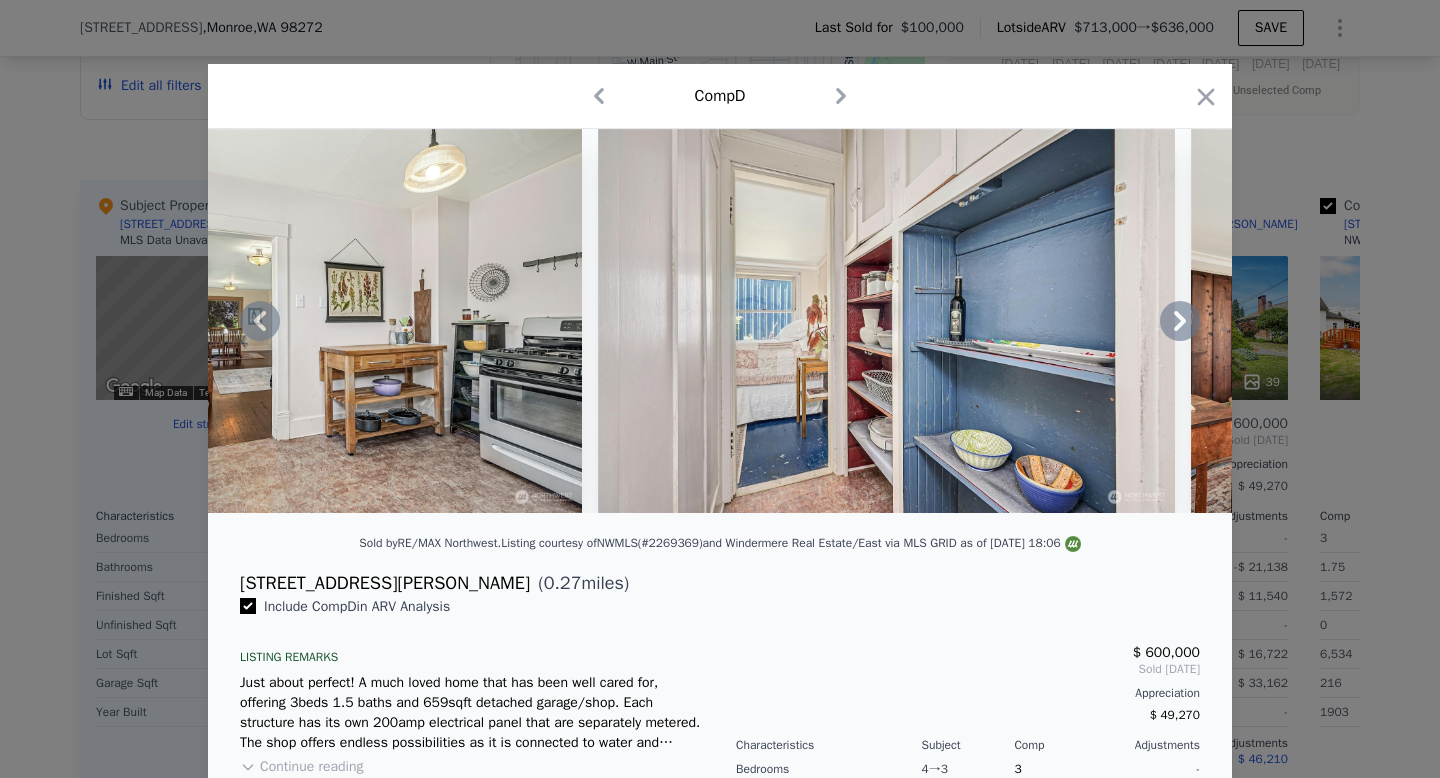 click 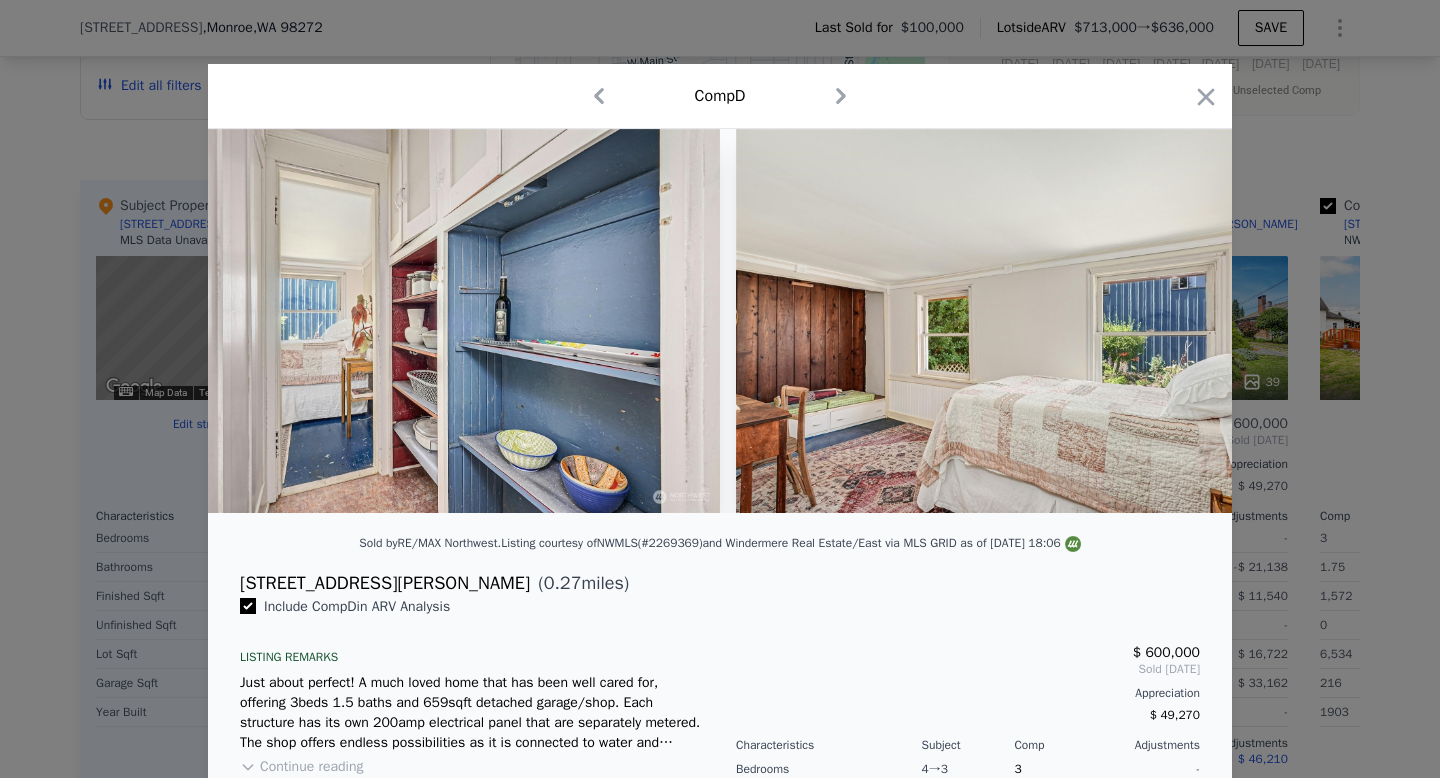 scroll, scrollTop: 0, scrollLeft: 7200, axis: horizontal 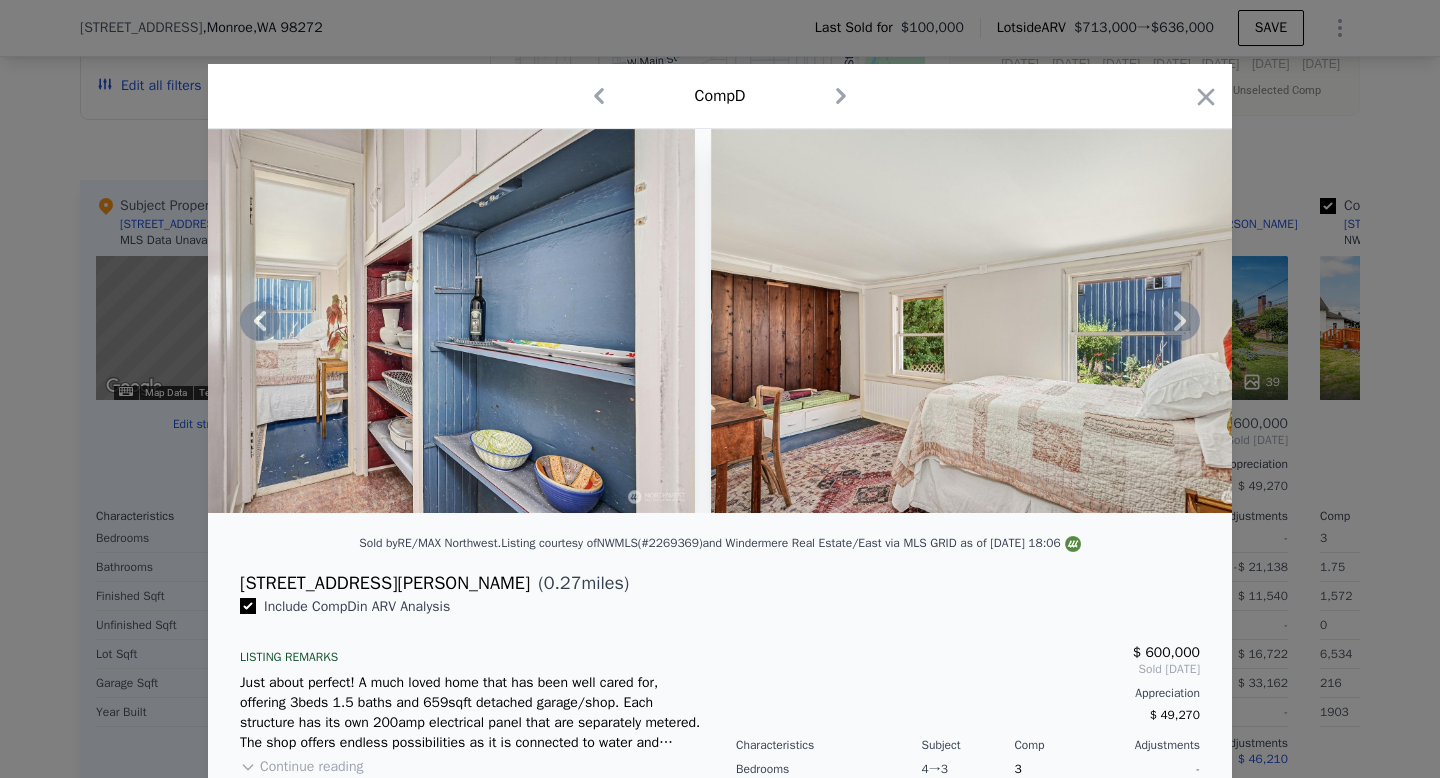 click 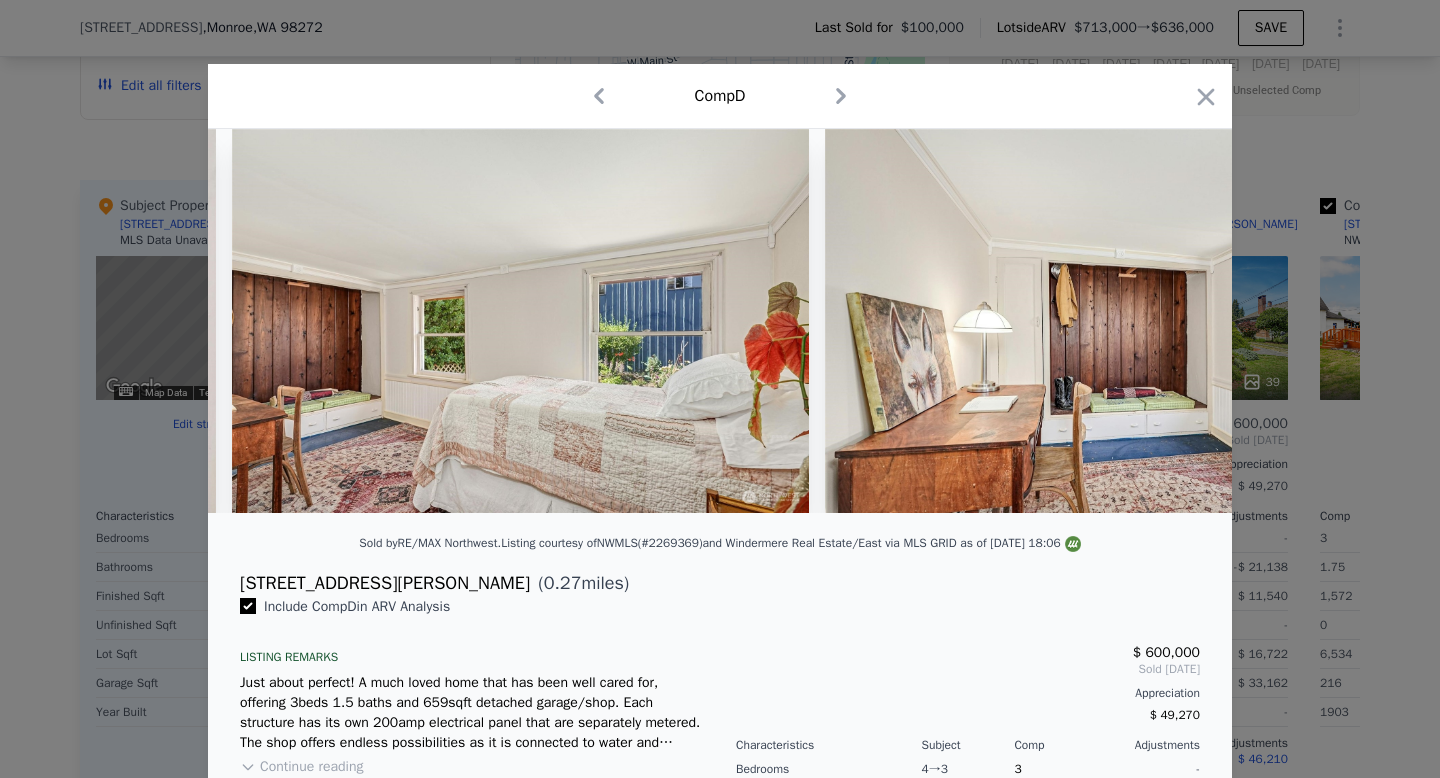 scroll, scrollTop: 0, scrollLeft: 7680, axis: horizontal 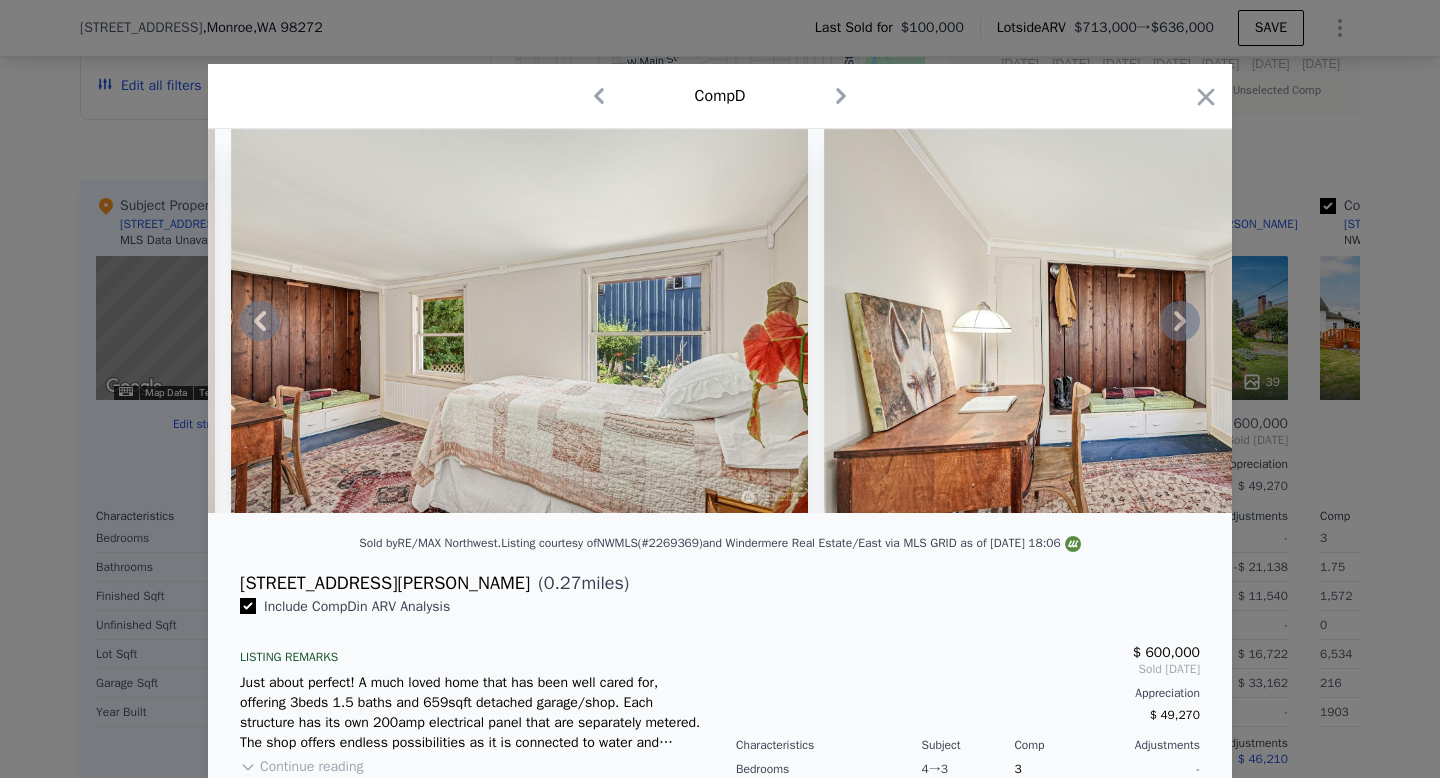 click 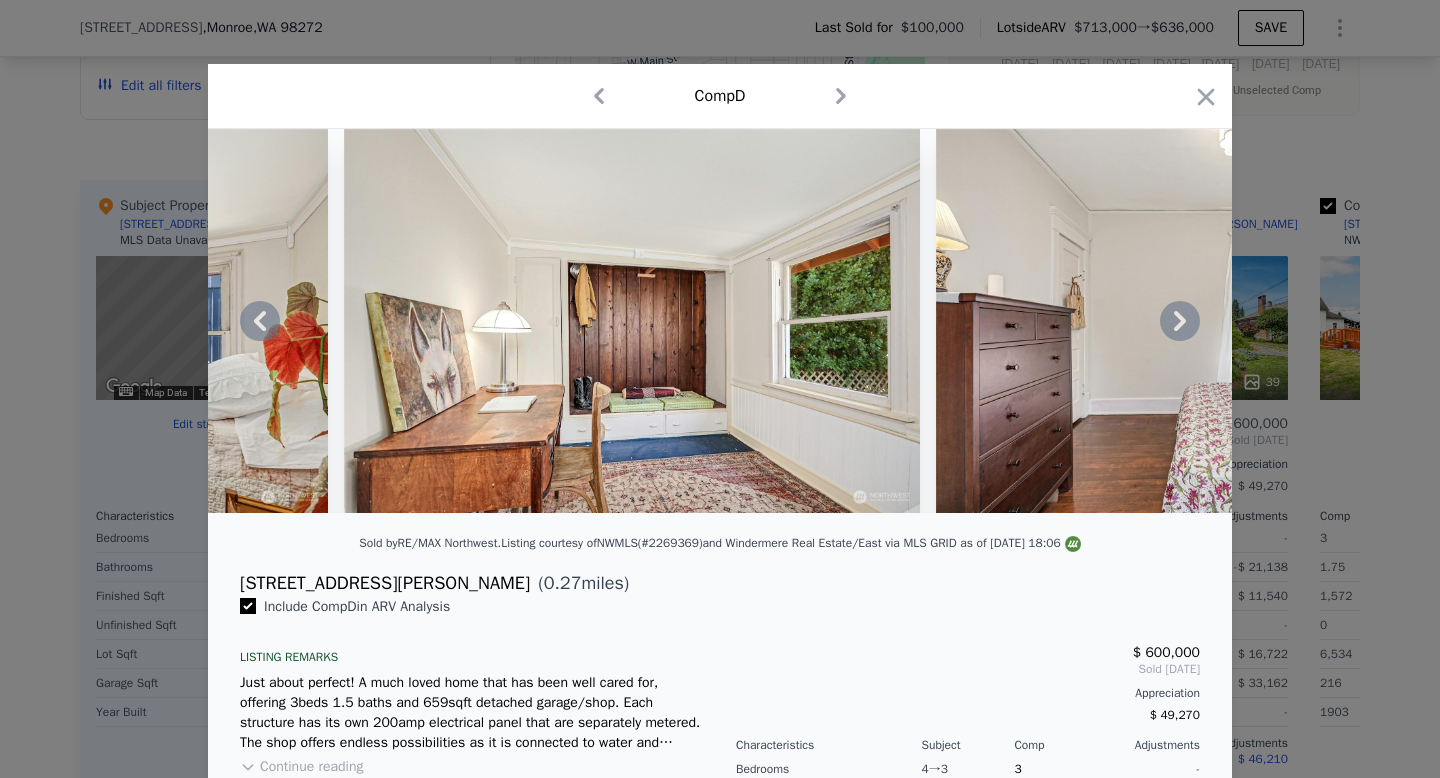 click 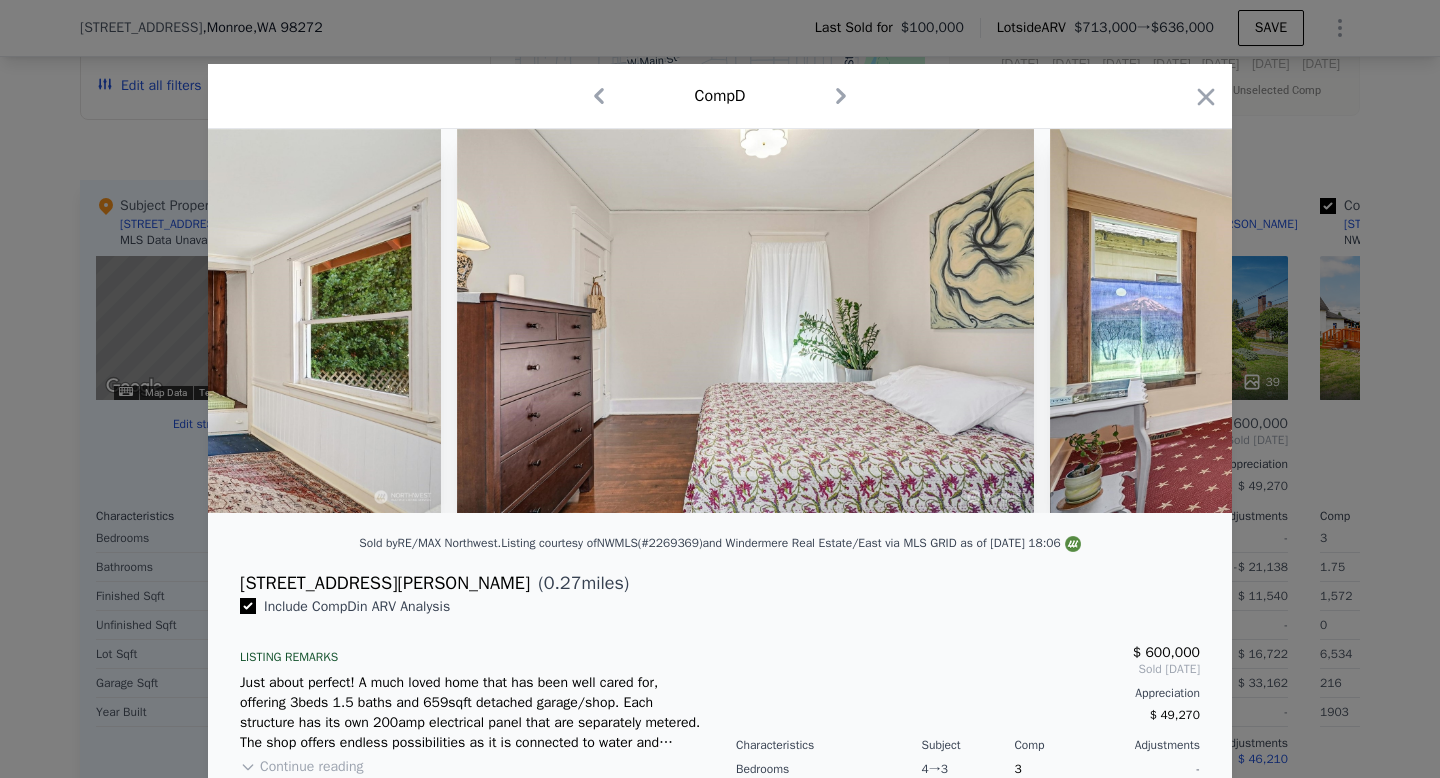 scroll, scrollTop: 0, scrollLeft: 8640, axis: horizontal 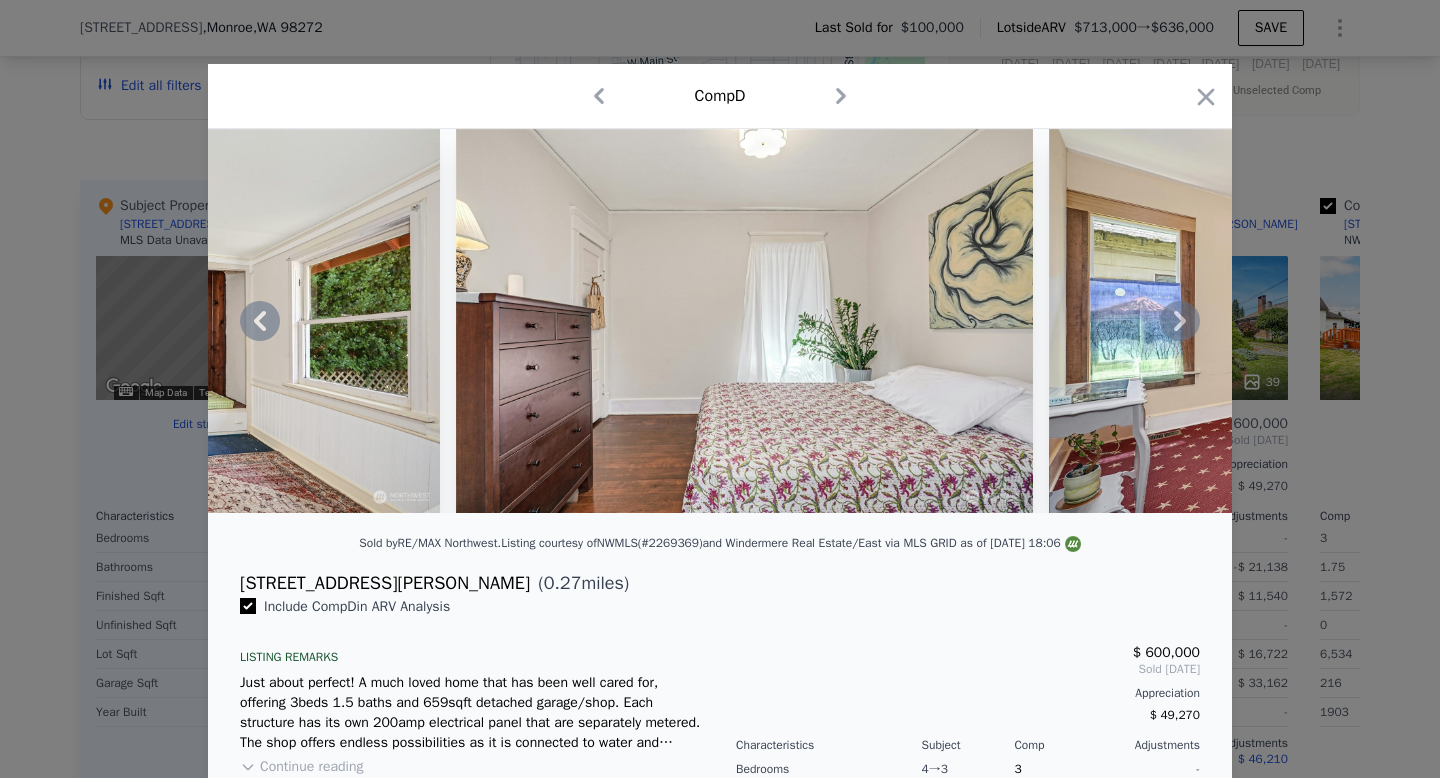 click 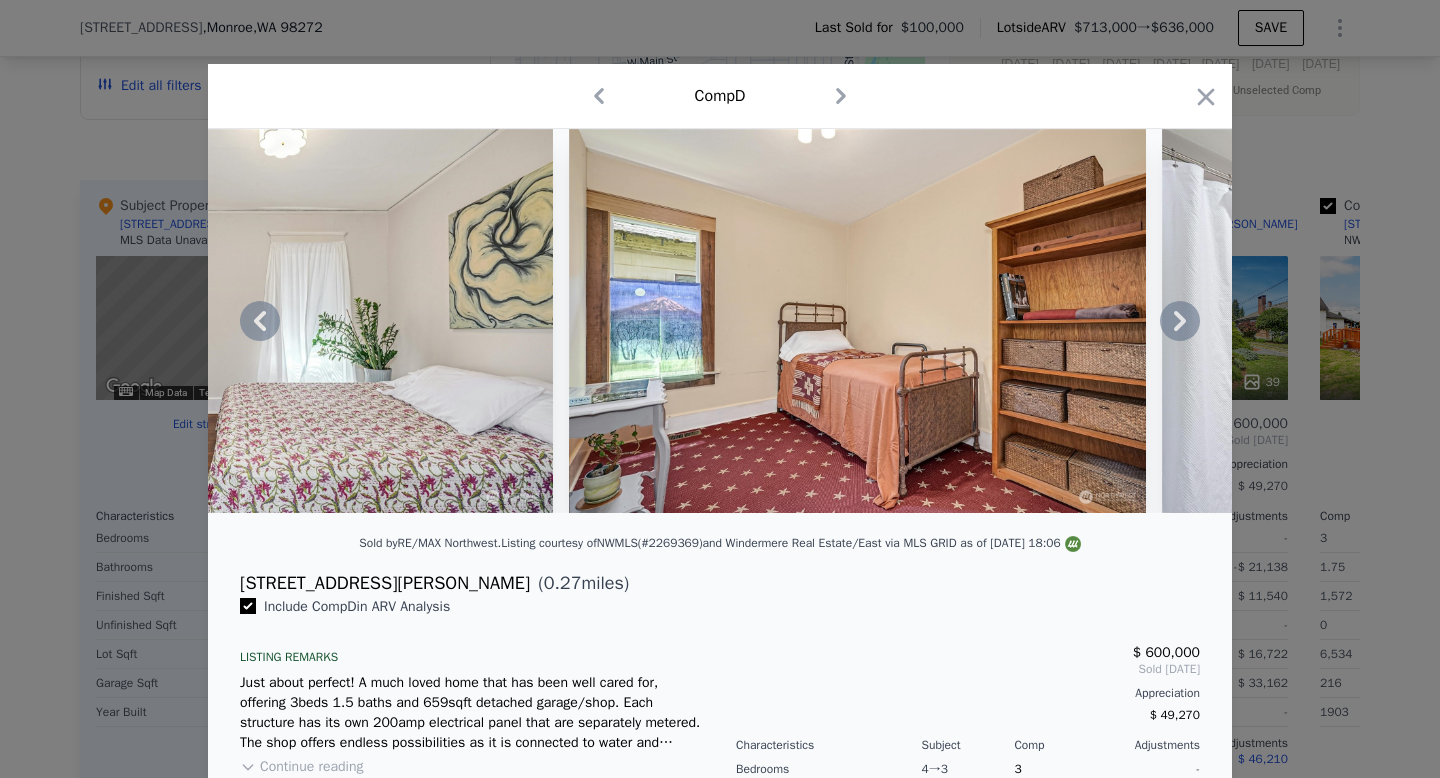 click 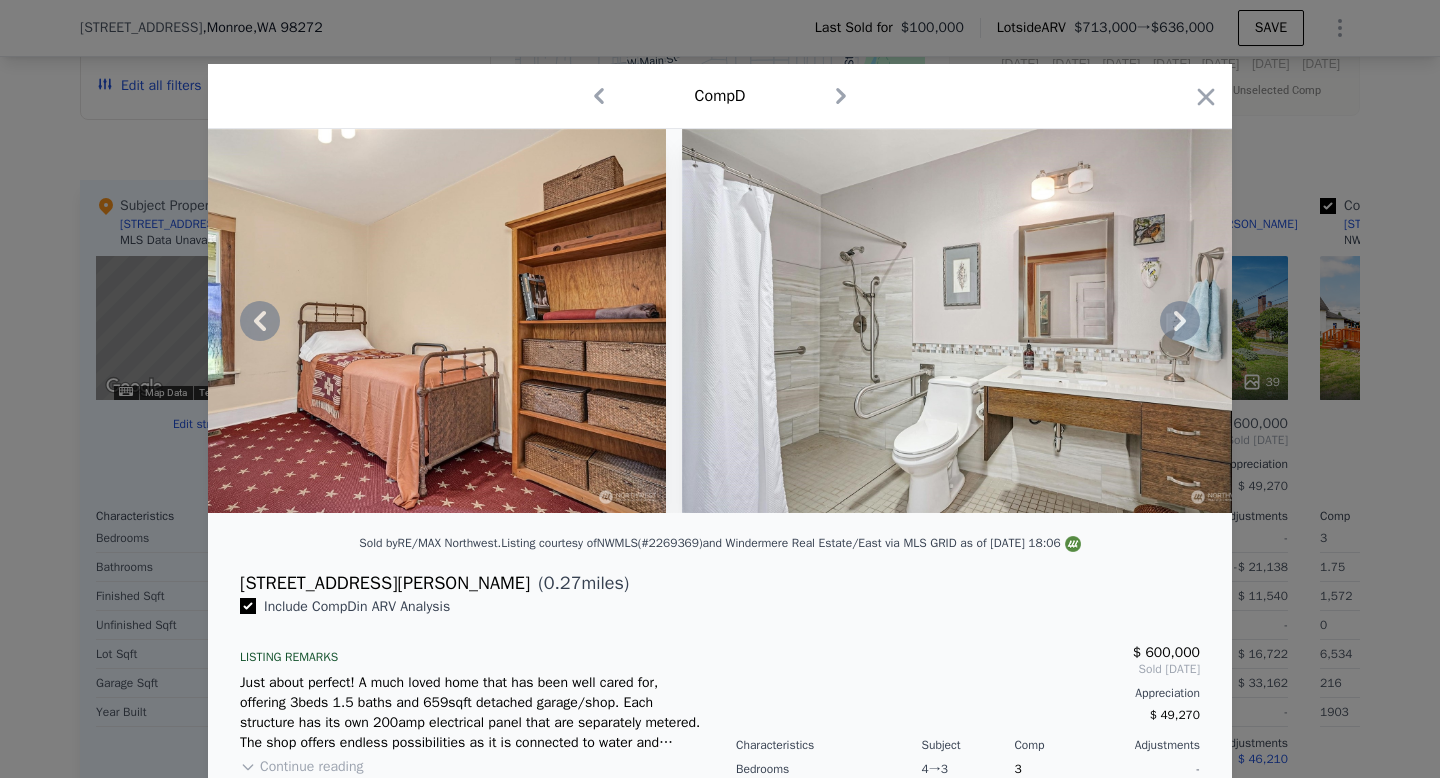 click 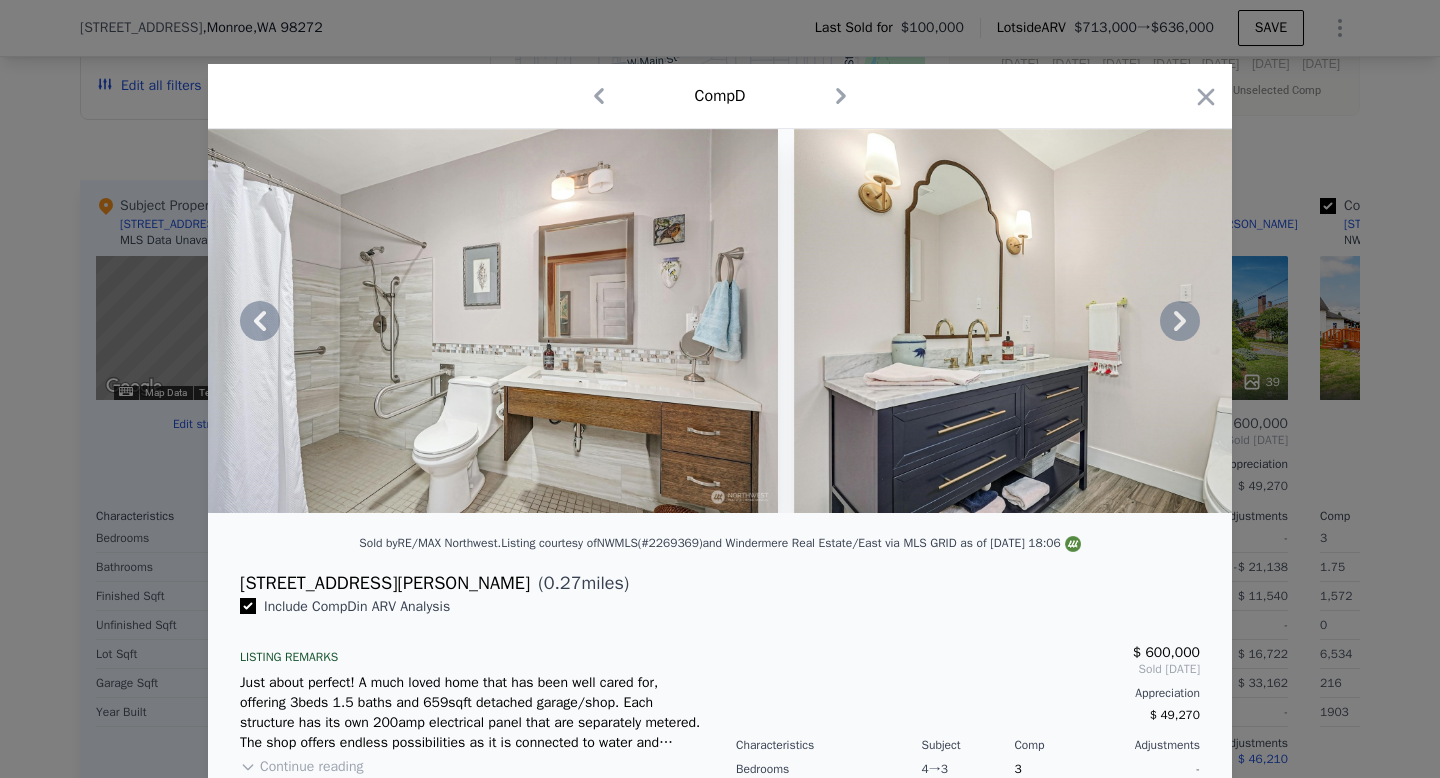 click 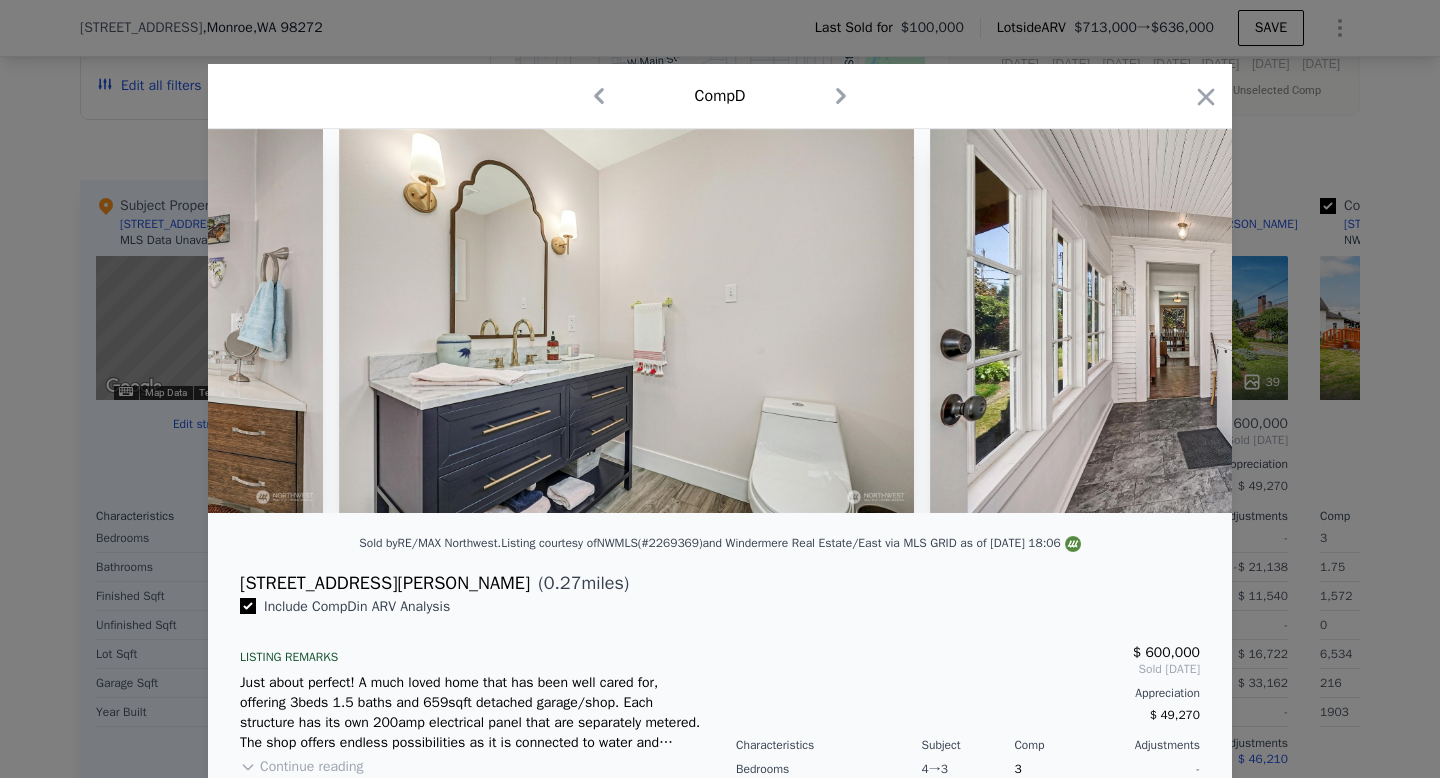 scroll, scrollTop: 0, scrollLeft: 10560, axis: horizontal 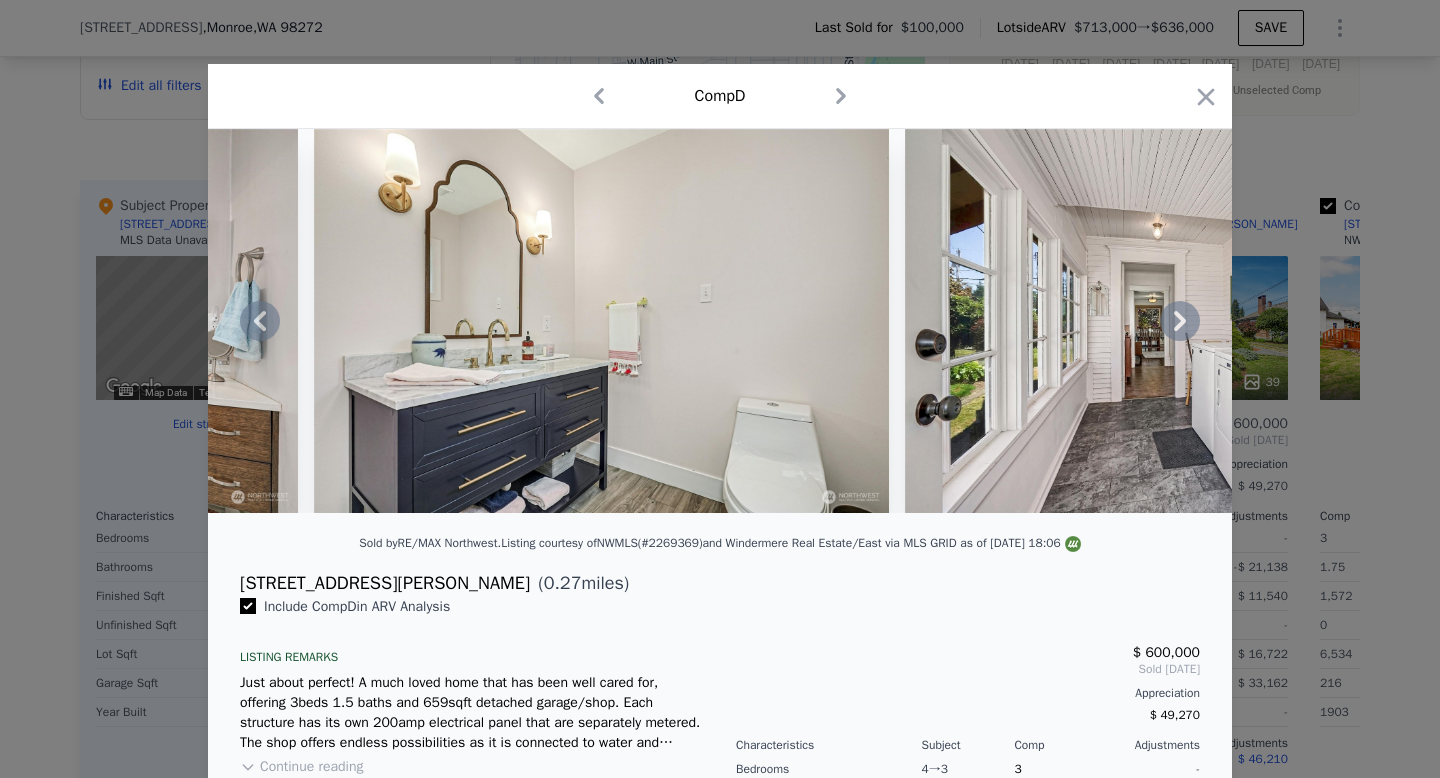 click 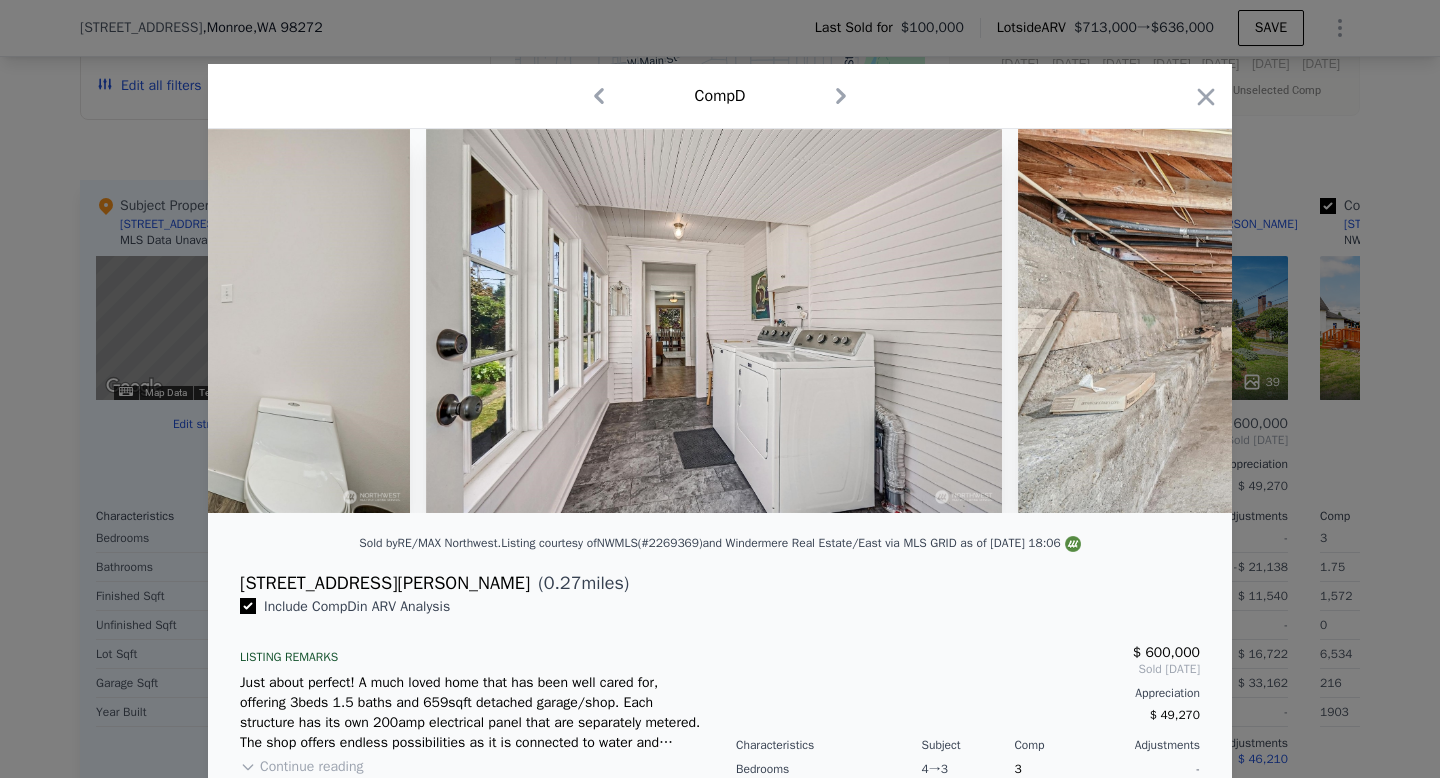 scroll, scrollTop: 0, scrollLeft: 11040, axis: horizontal 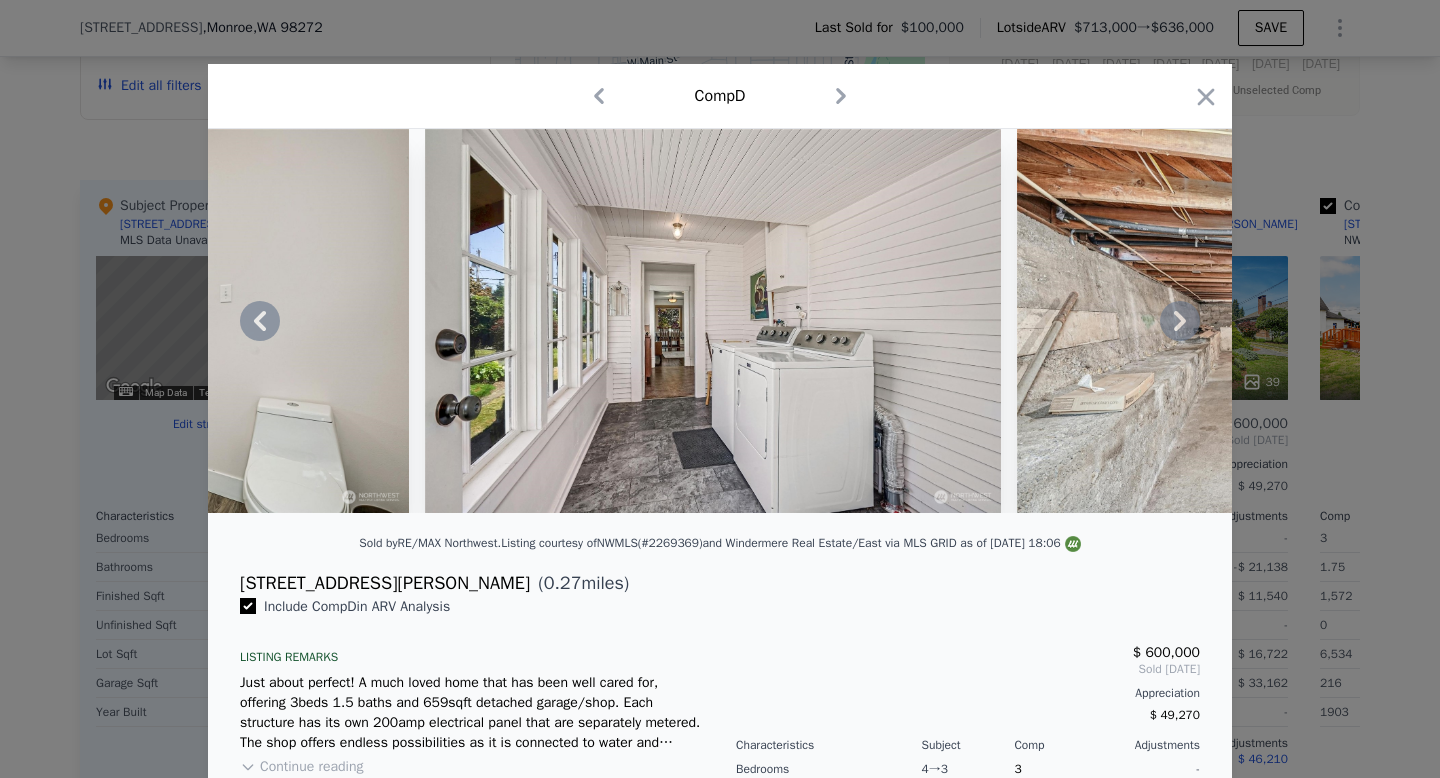 click 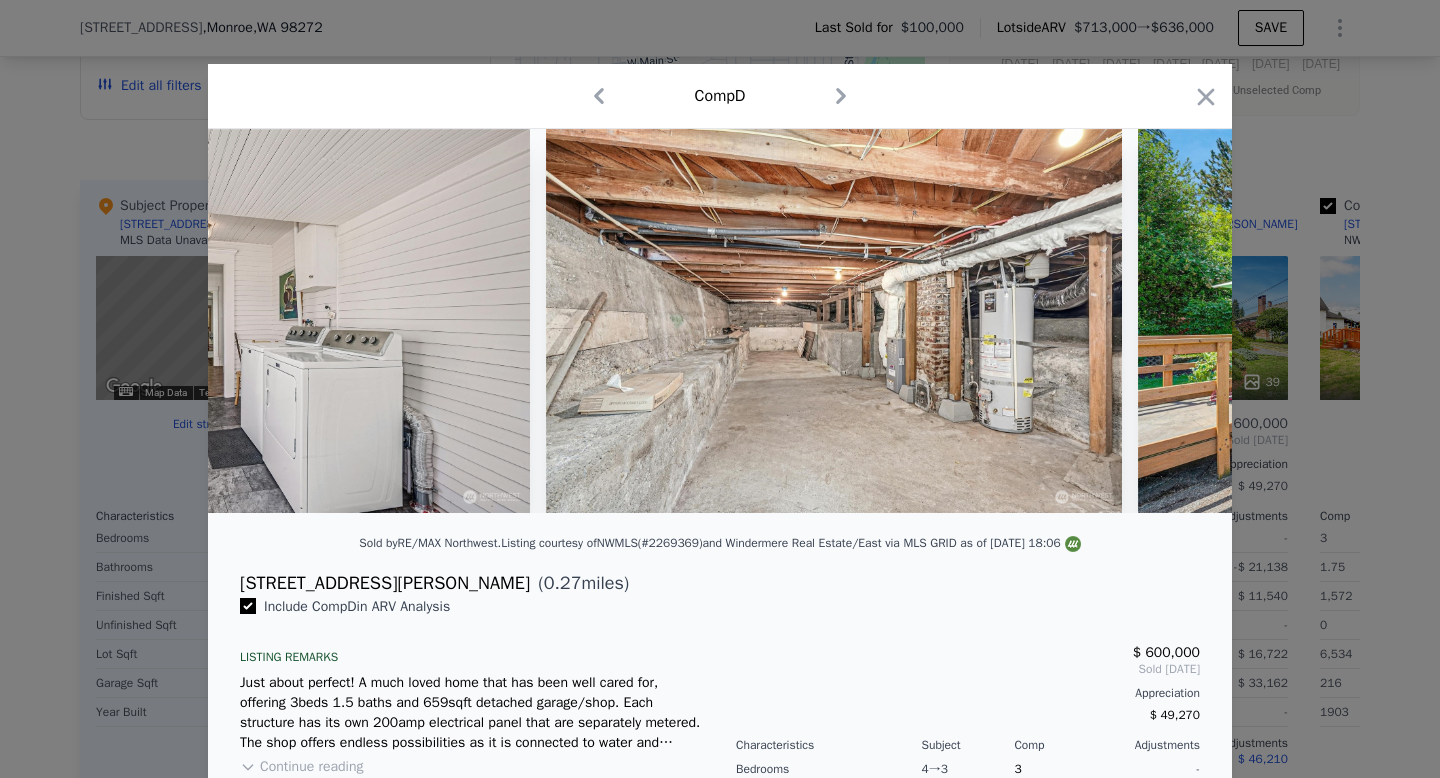 scroll, scrollTop: 0, scrollLeft: 11520, axis: horizontal 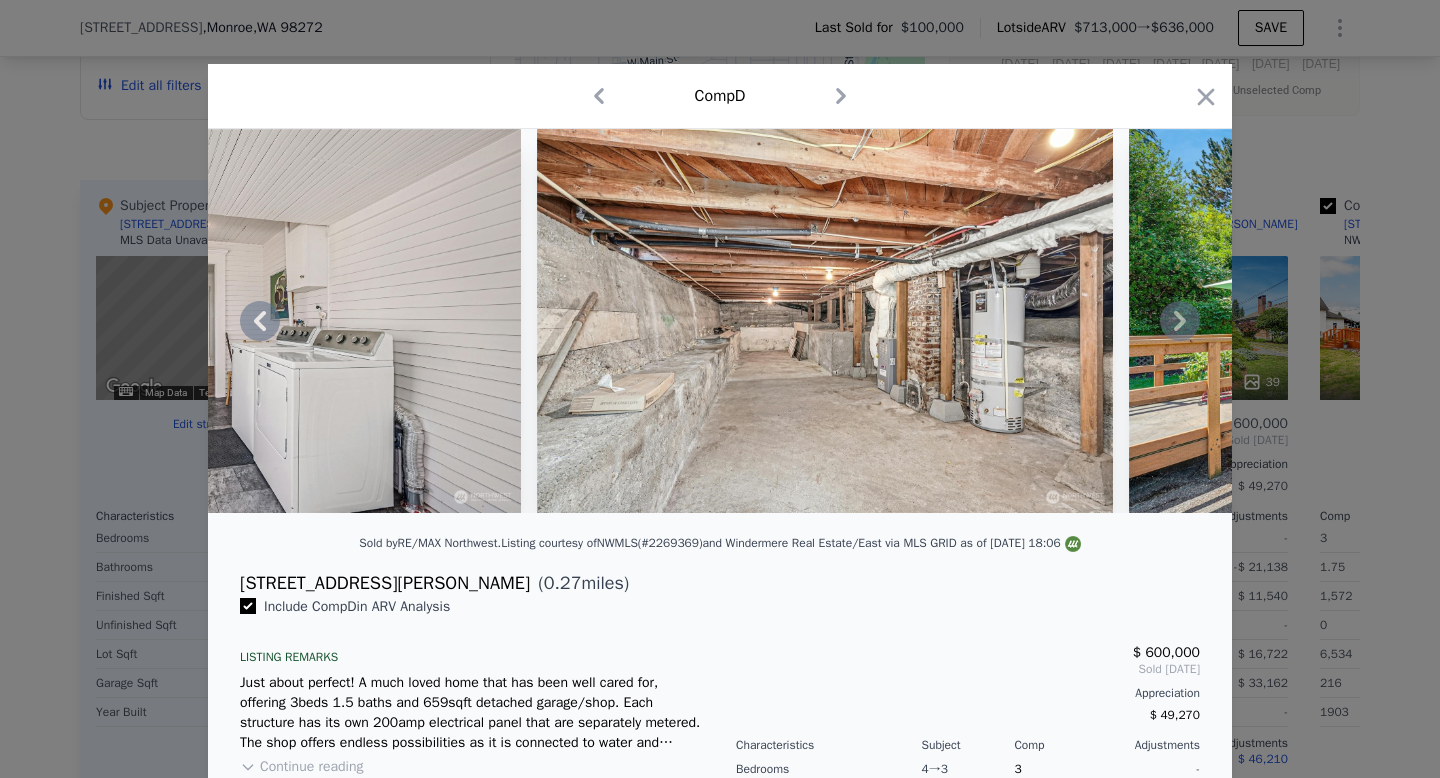 click 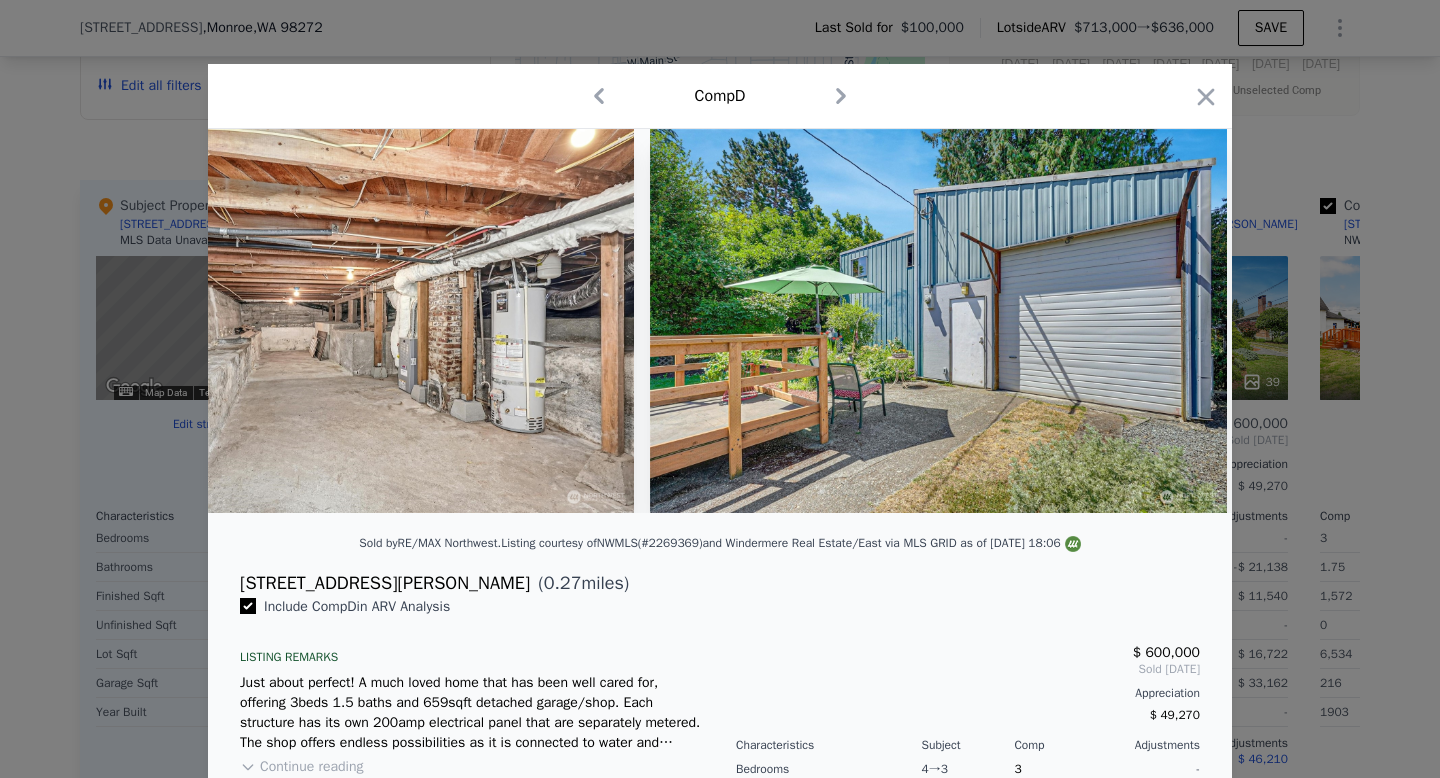 scroll, scrollTop: 0, scrollLeft: 12000, axis: horizontal 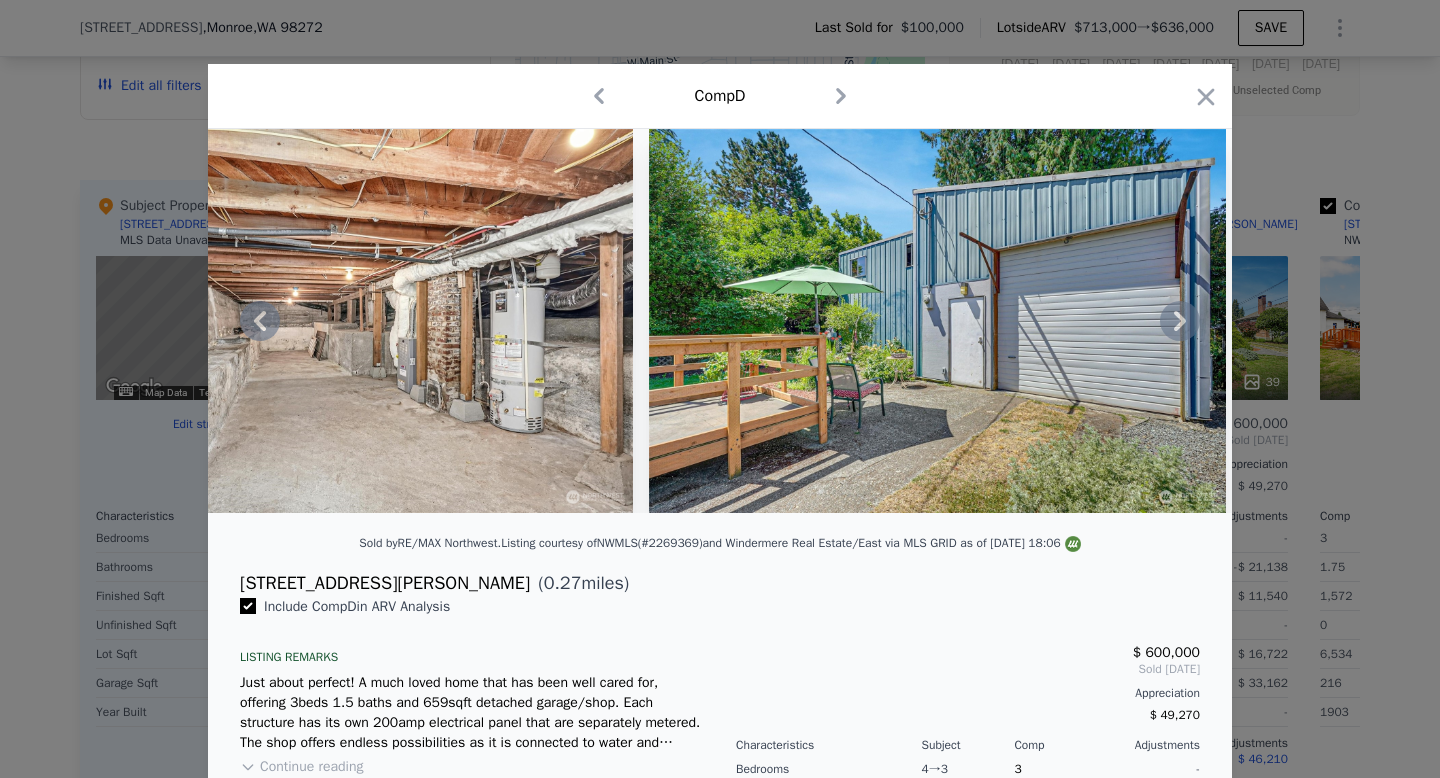 click 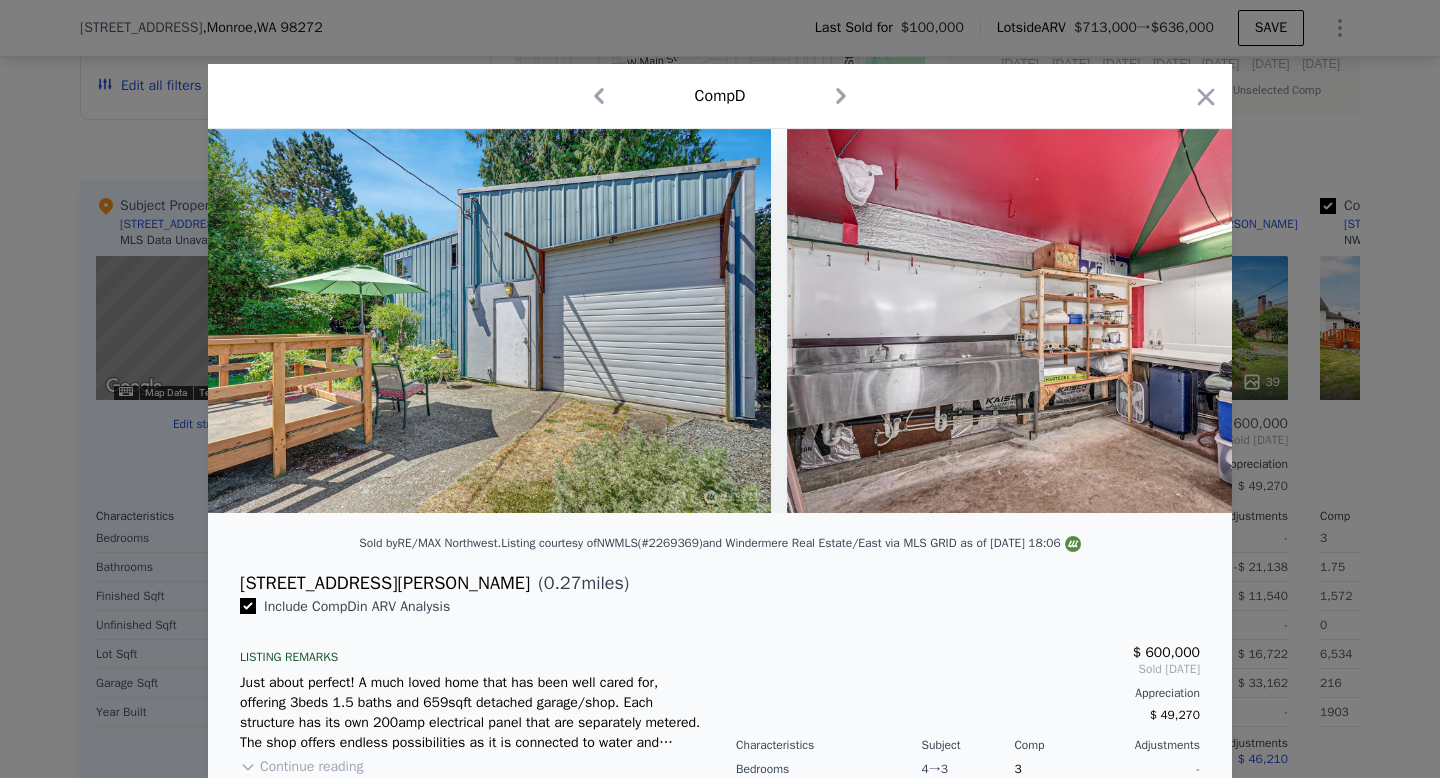scroll, scrollTop: 0, scrollLeft: 12480, axis: horizontal 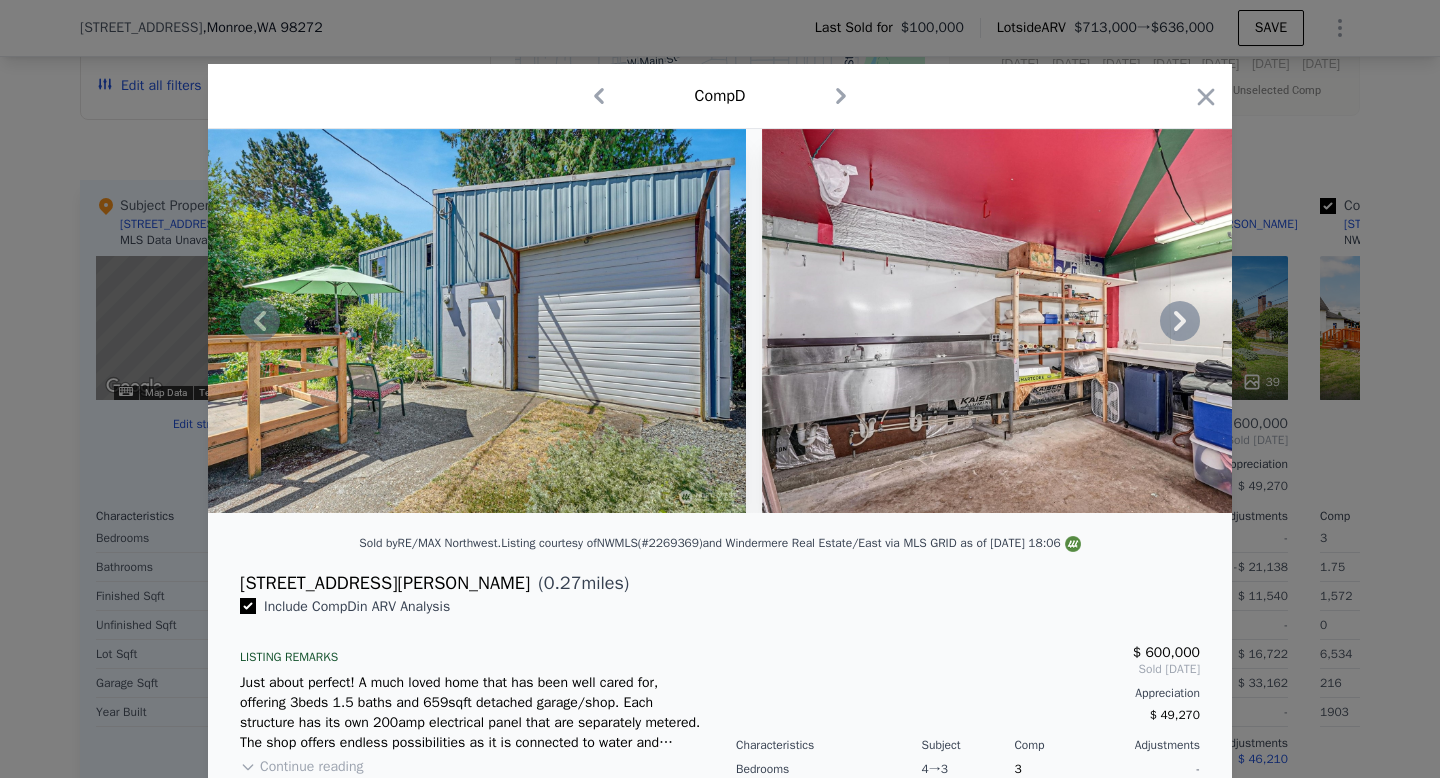 click 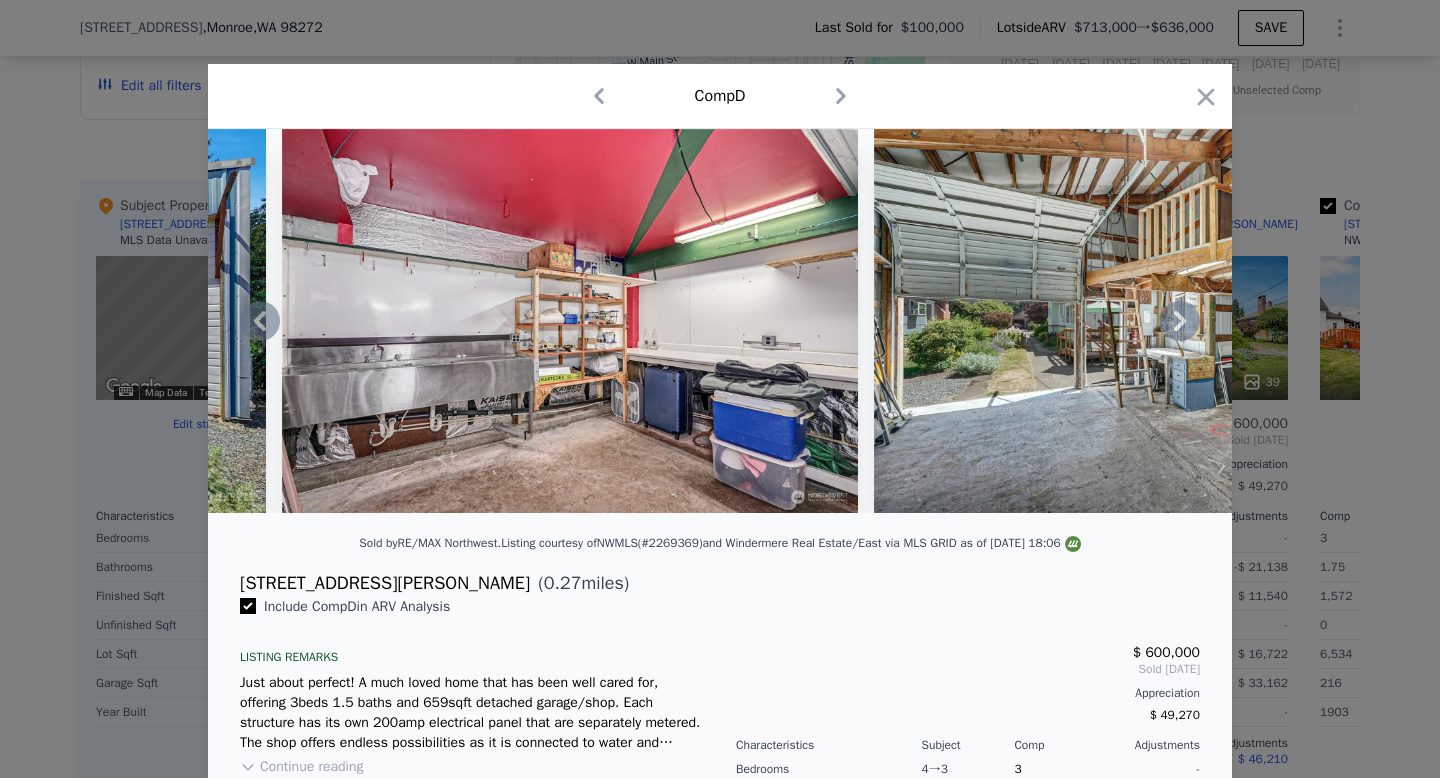 click 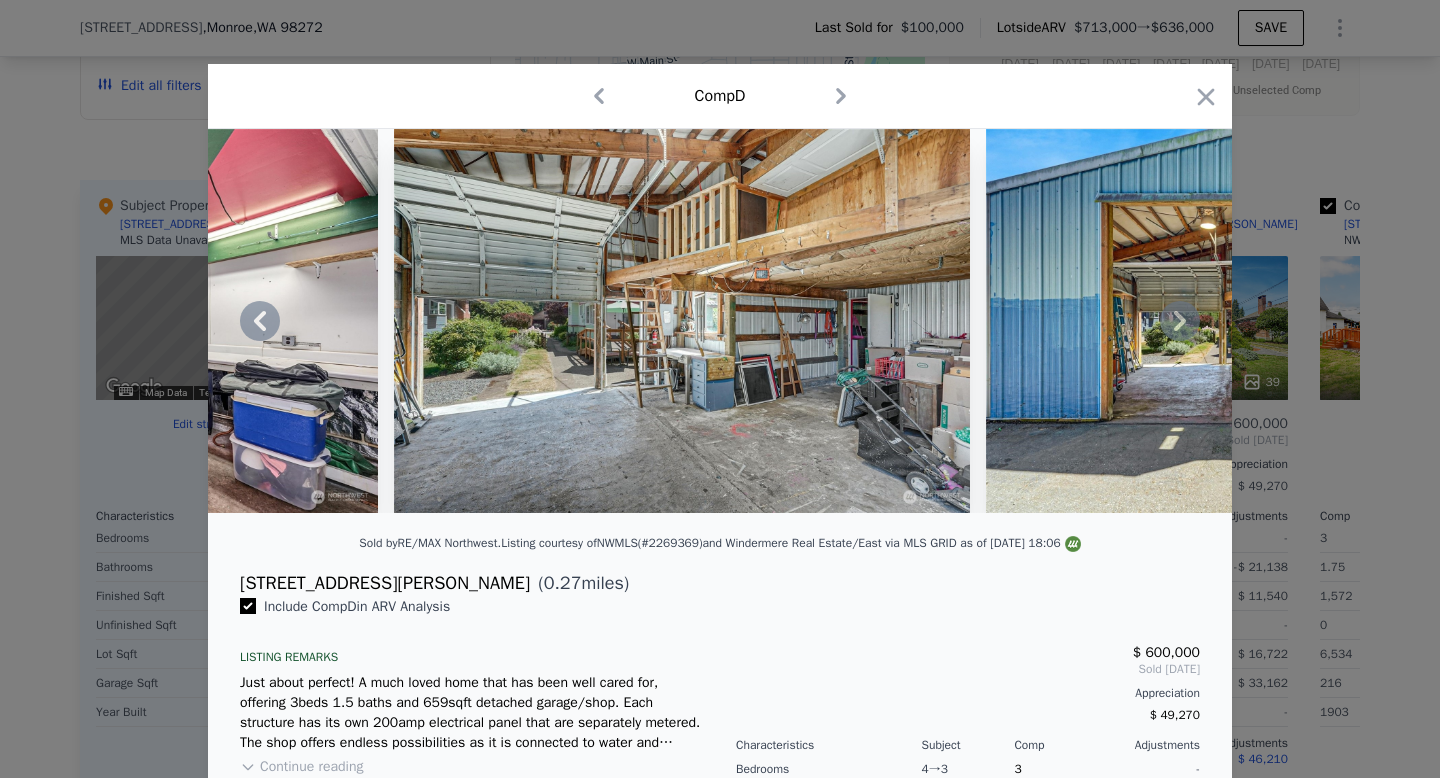 click 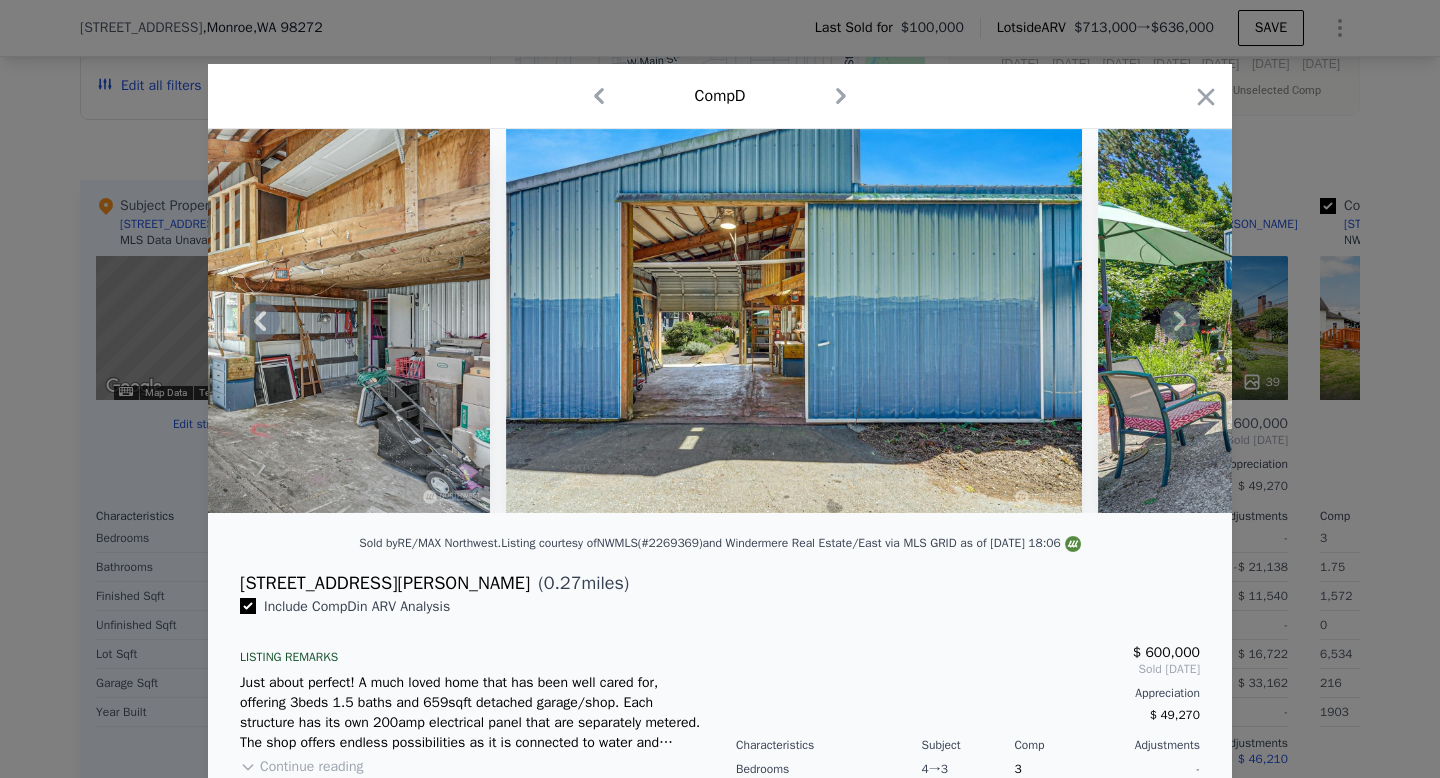 click 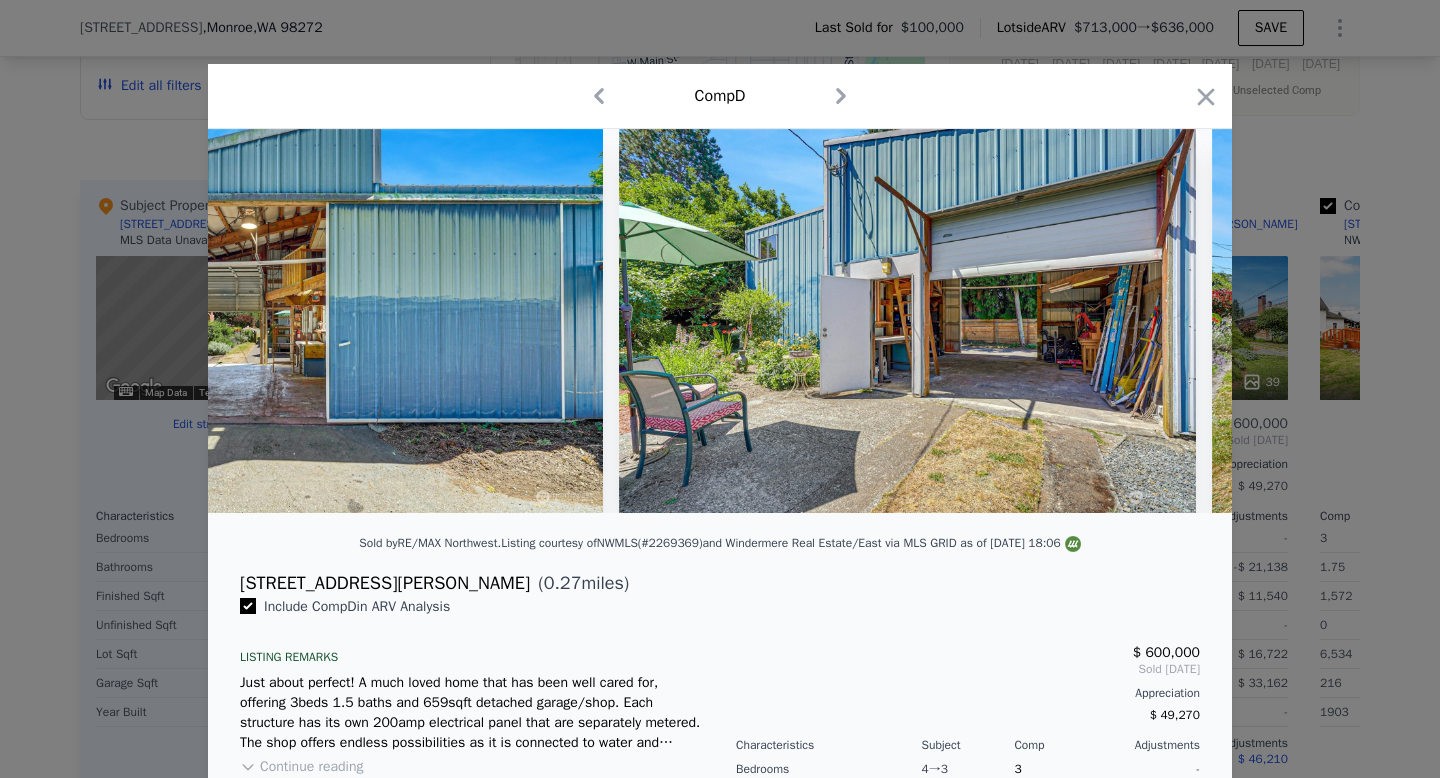 scroll, scrollTop: 0, scrollLeft: 14400, axis: horizontal 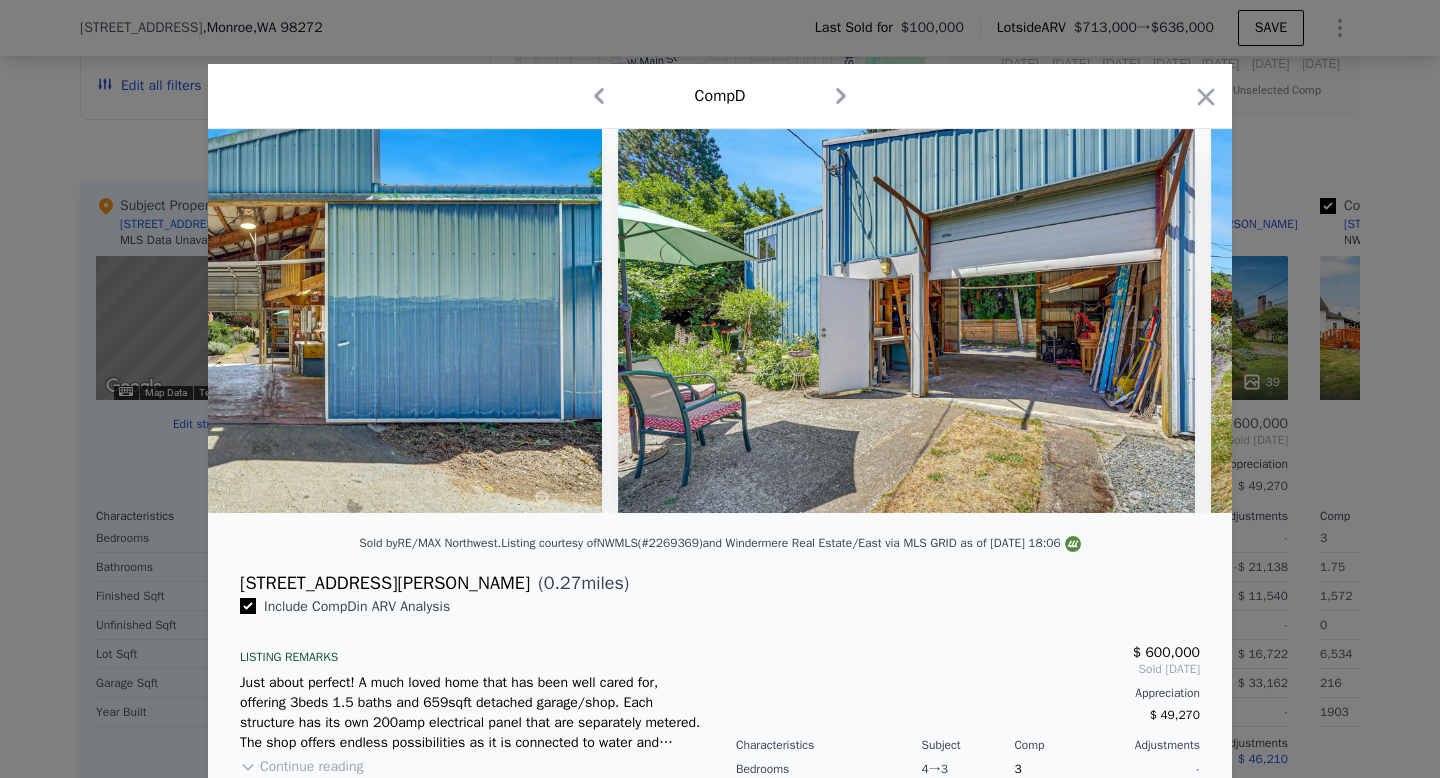 click at bounding box center [720, 321] 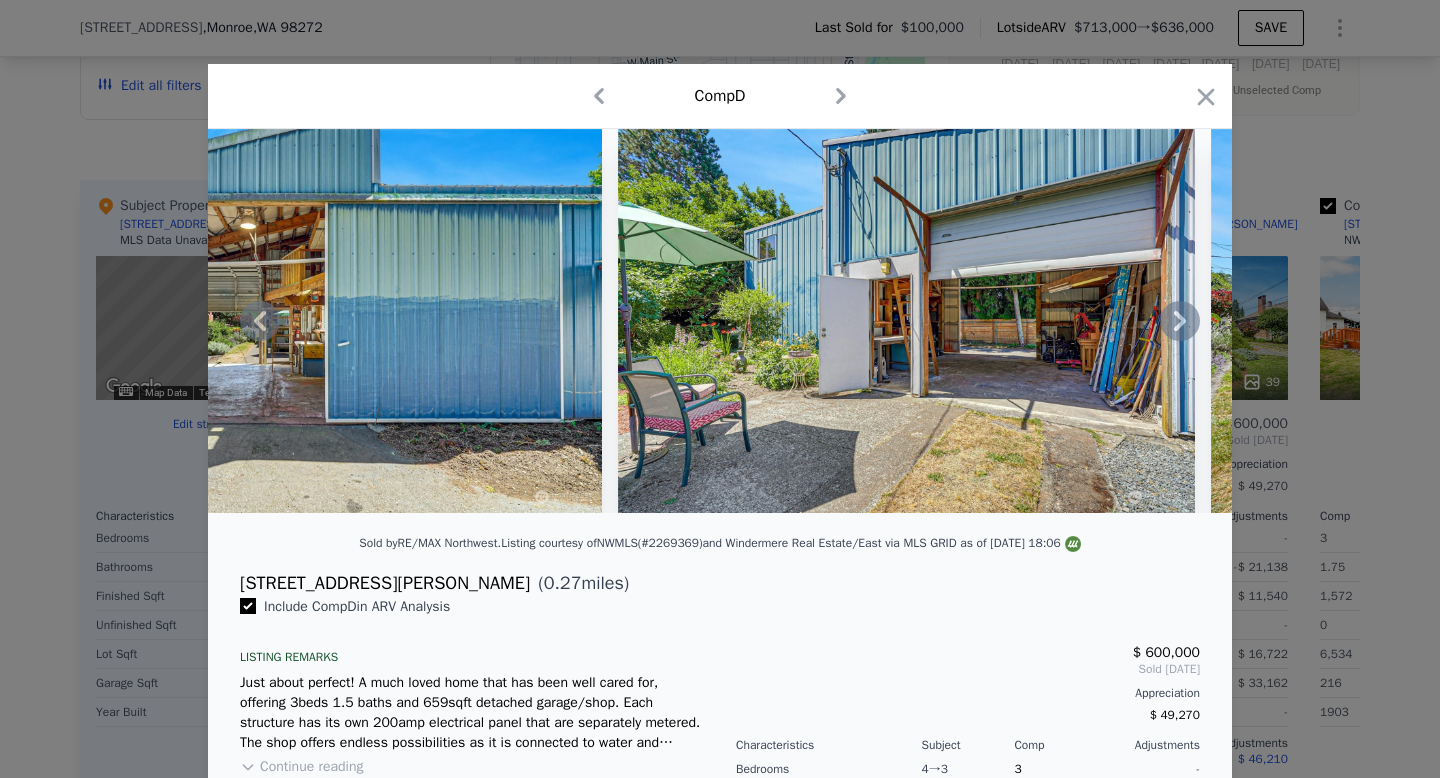 click 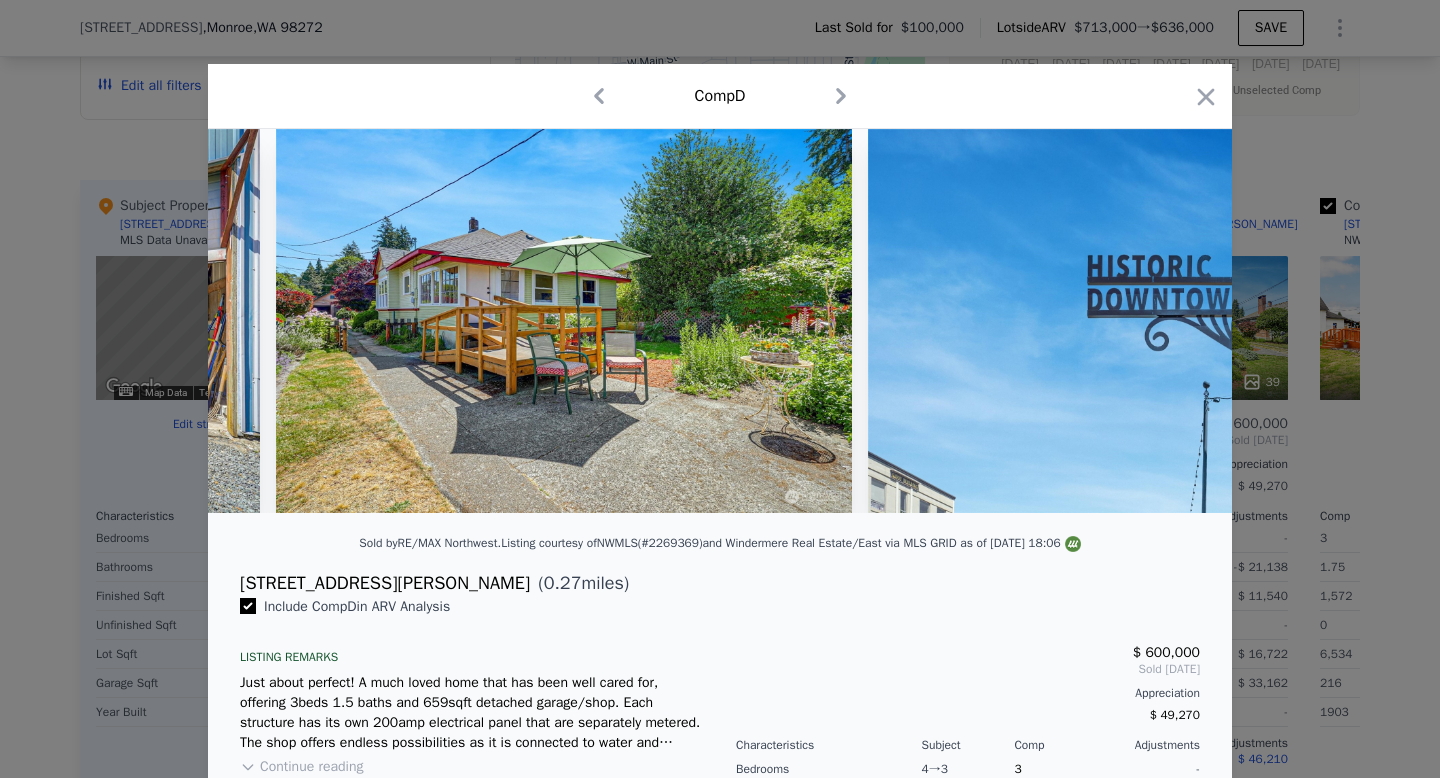 scroll, scrollTop: 0, scrollLeft: 15360, axis: horizontal 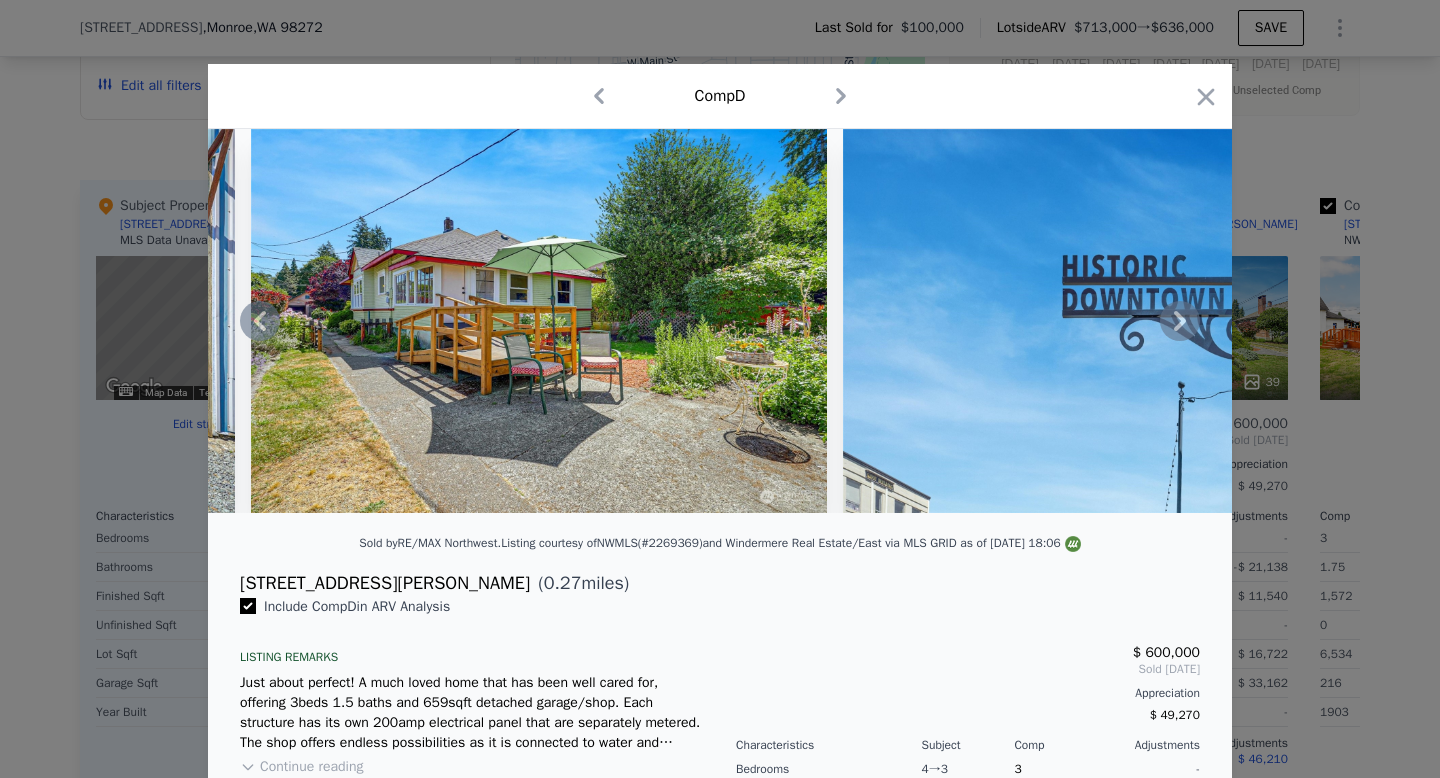 click 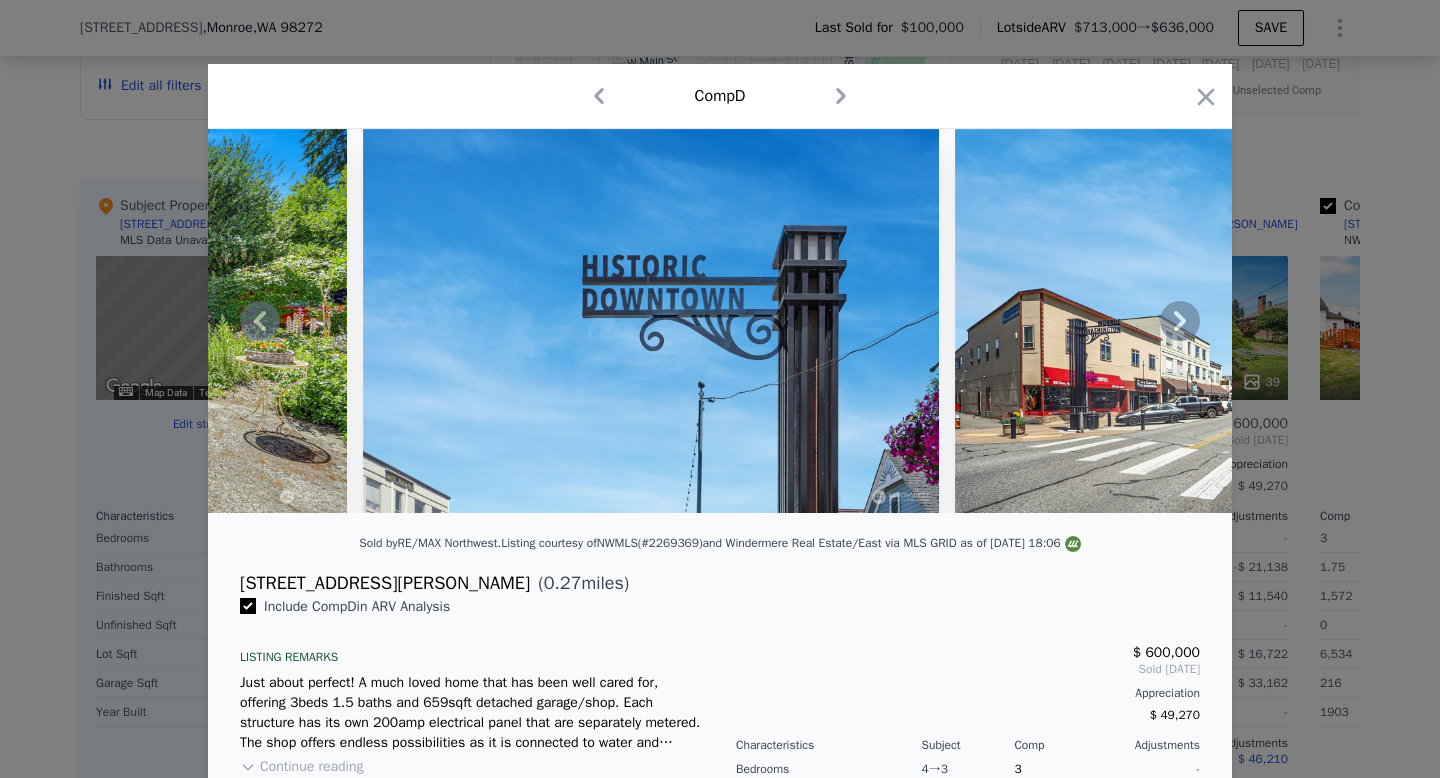 click 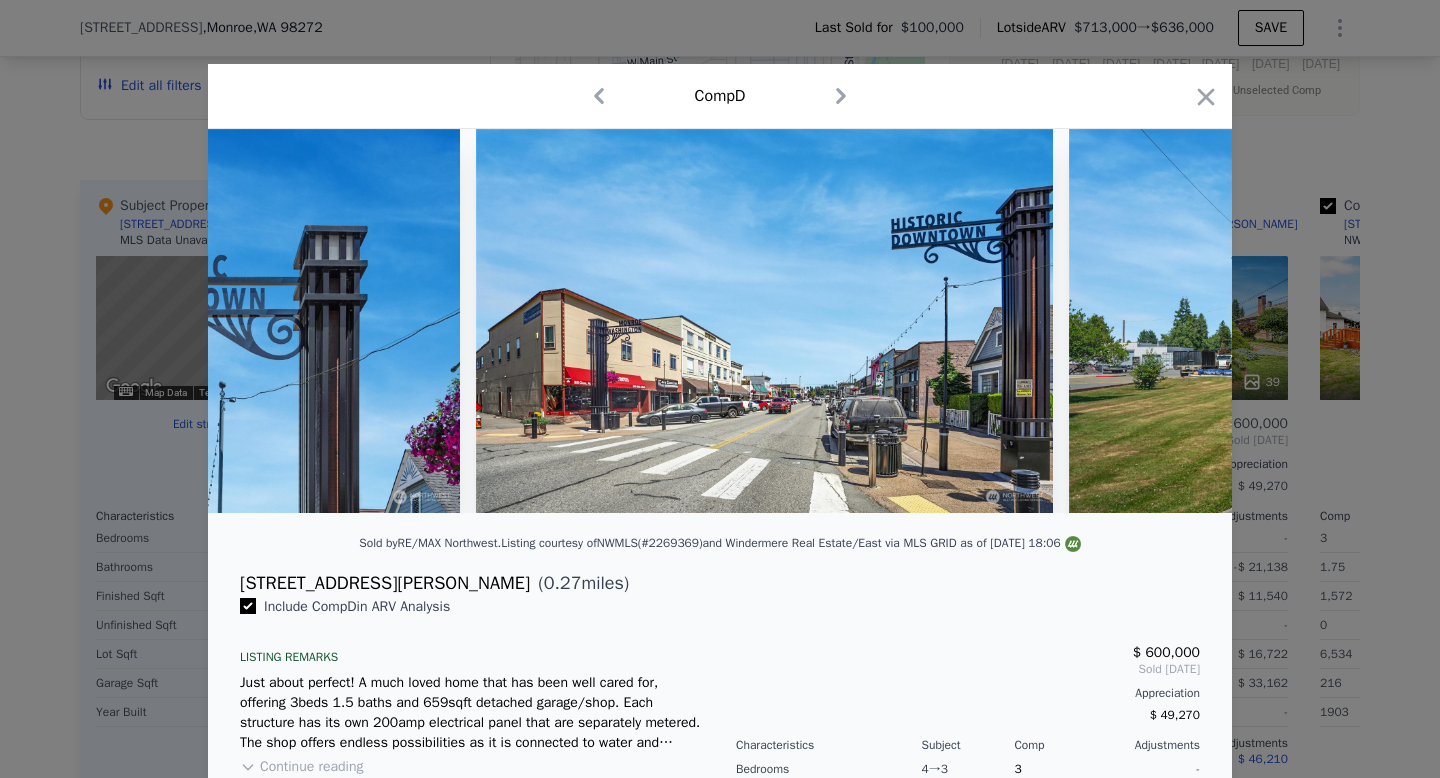 scroll, scrollTop: 0, scrollLeft: 16320, axis: horizontal 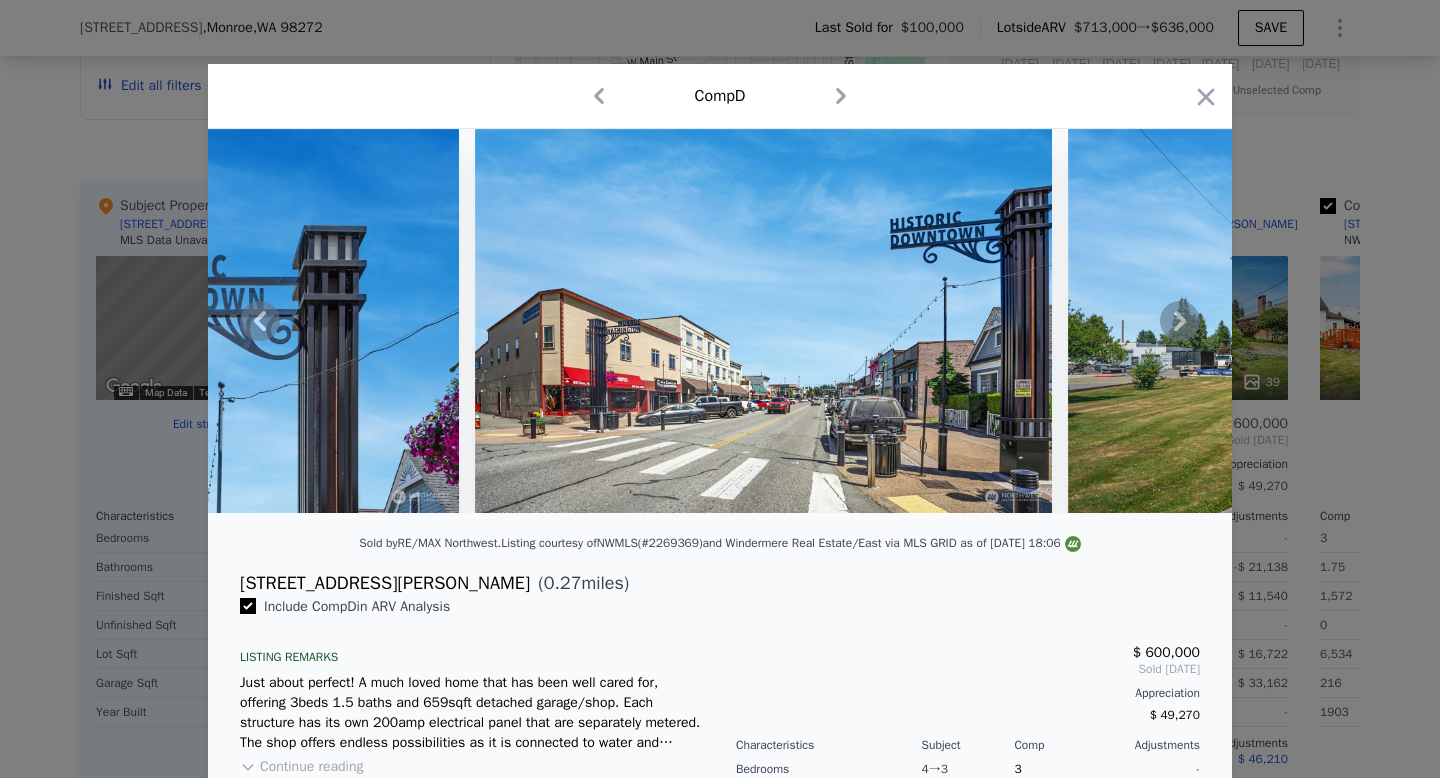 click 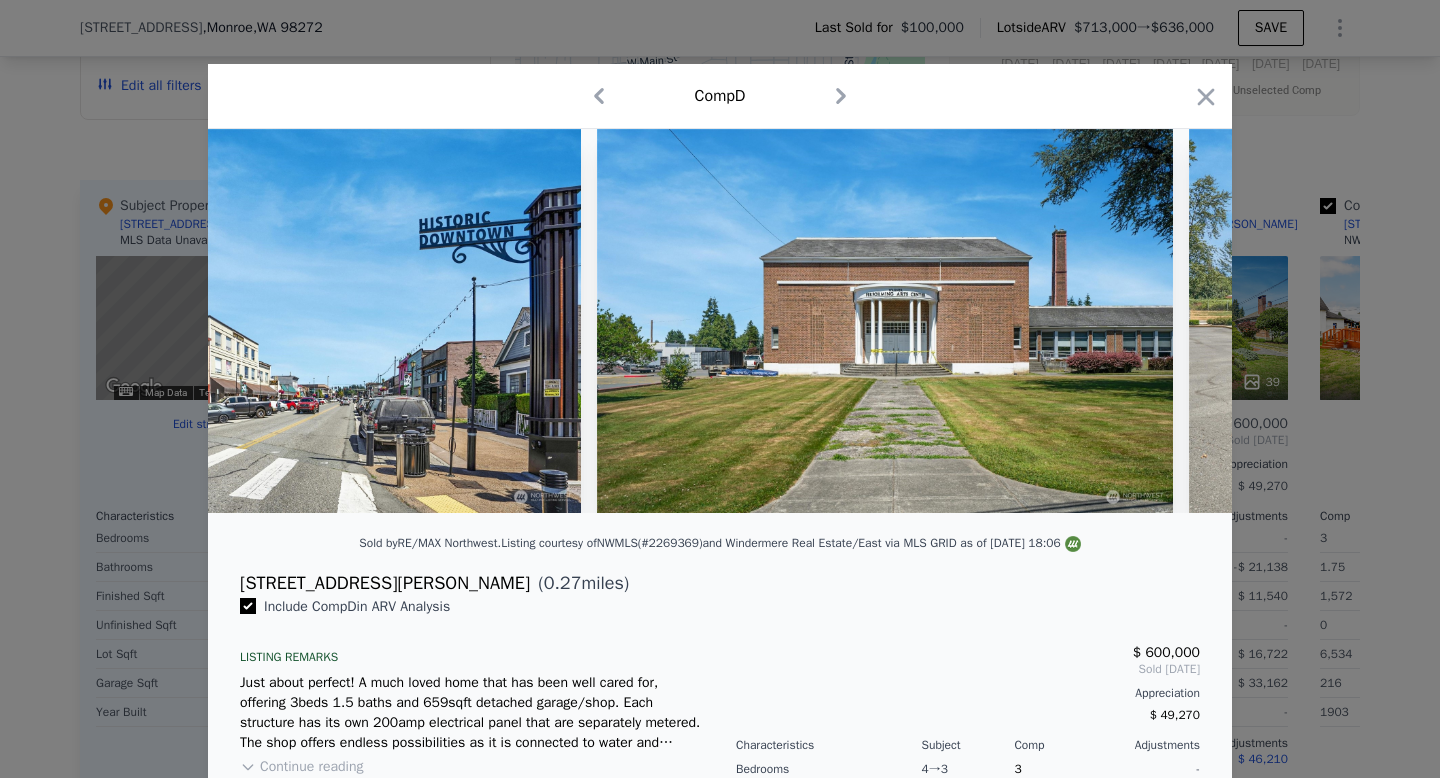 scroll, scrollTop: 0, scrollLeft: 16800, axis: horizontal 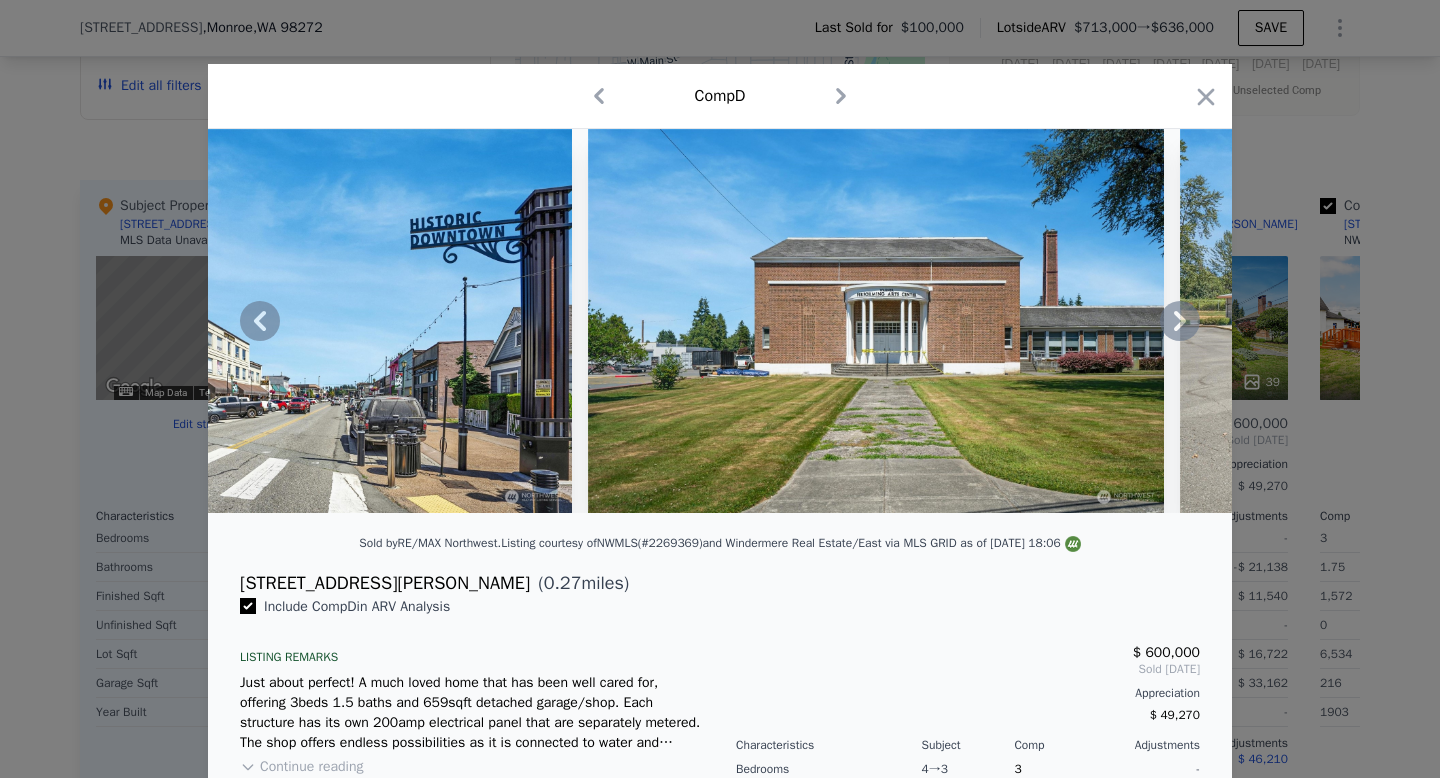 click at bounding box center [720, 321] 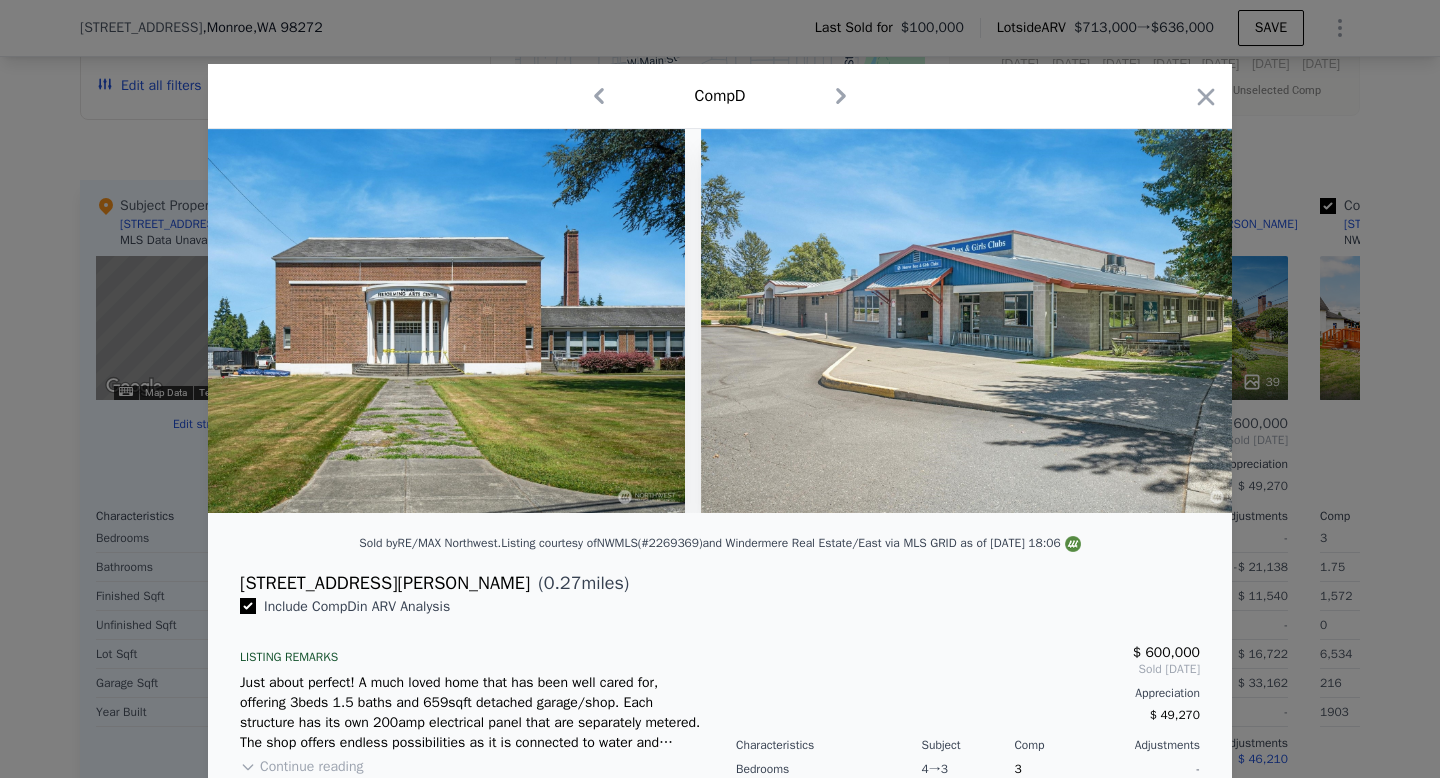 scroll, scrollTop: 0, scrollLeft: 17280, axis: horizontal 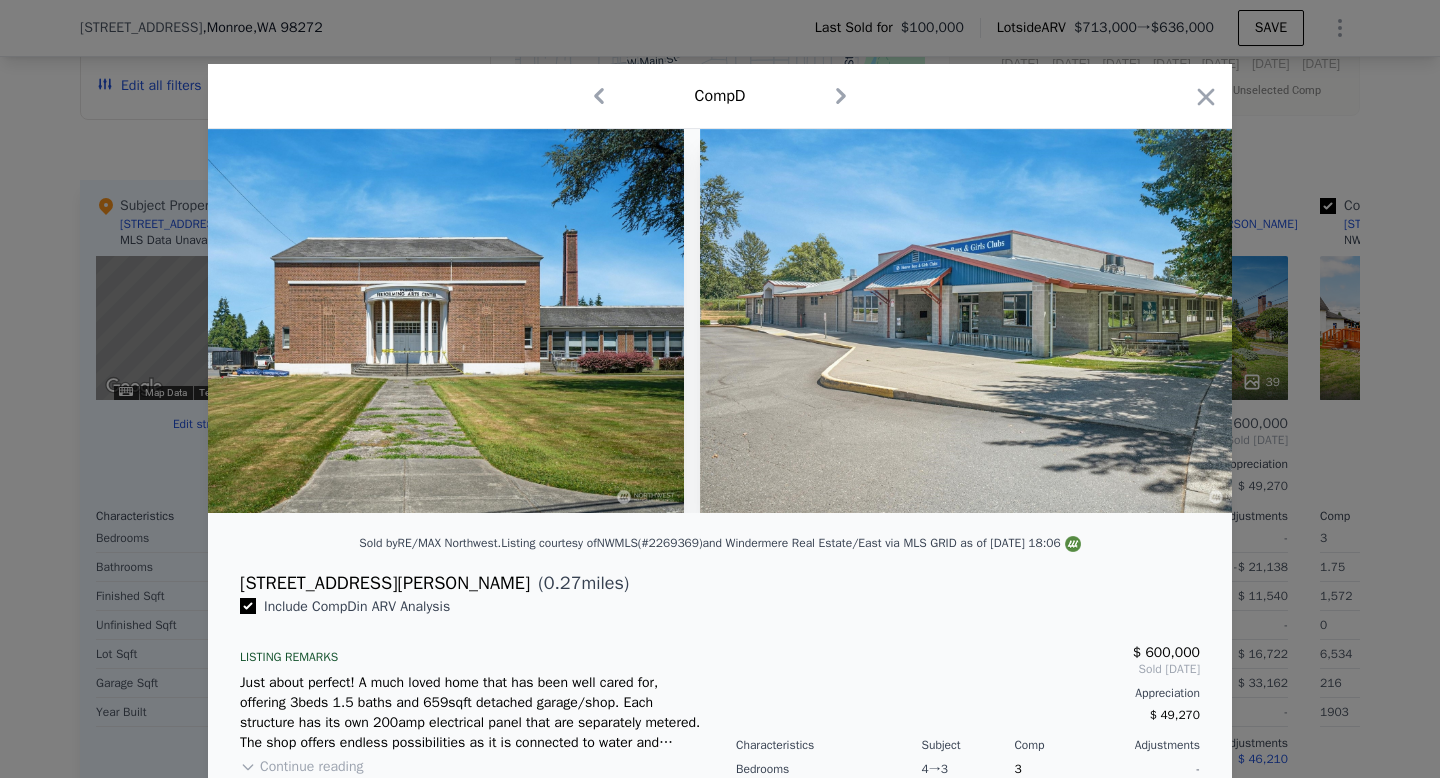 click at bounding box center [988, 321] 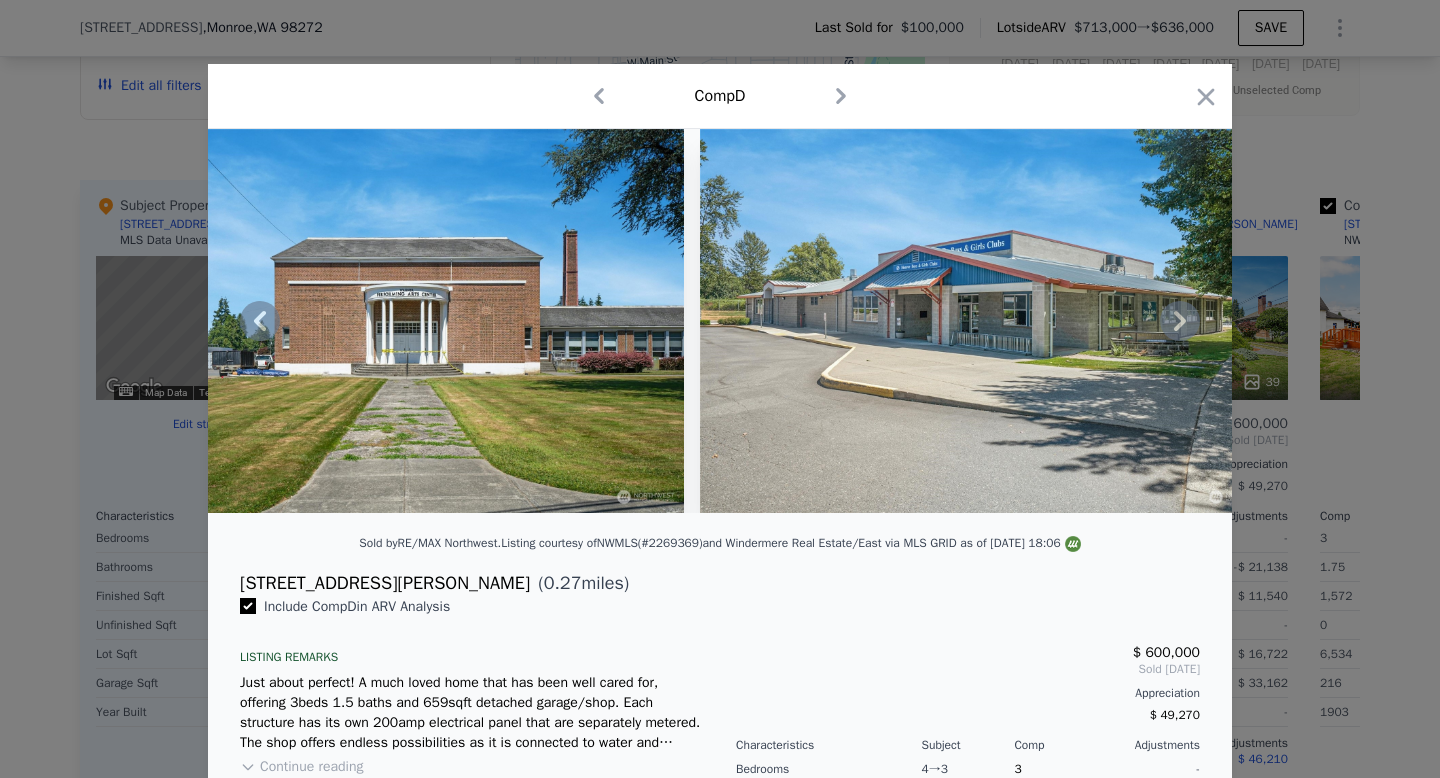 click 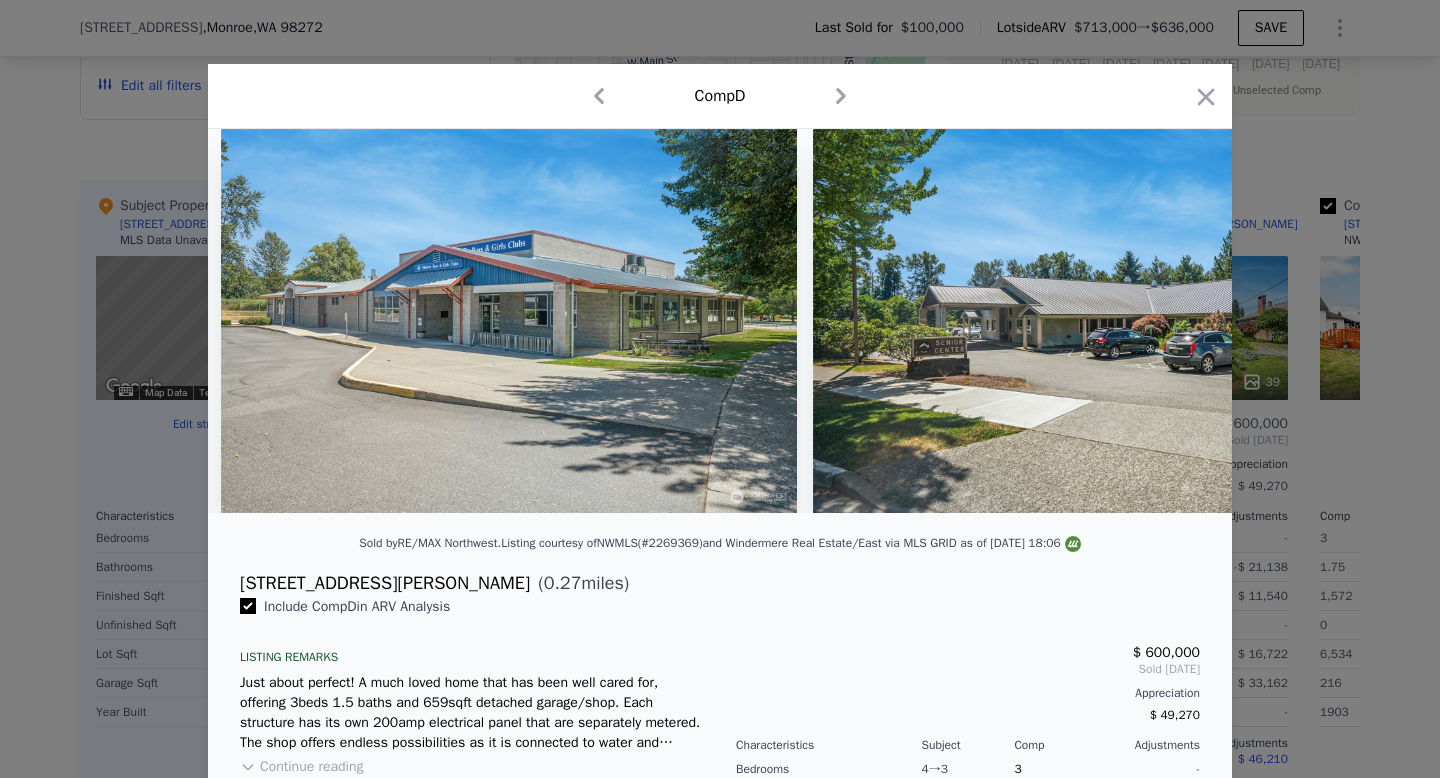 scroll, scrollTop: 0, scrollLeft: 17760, axis: horizontal 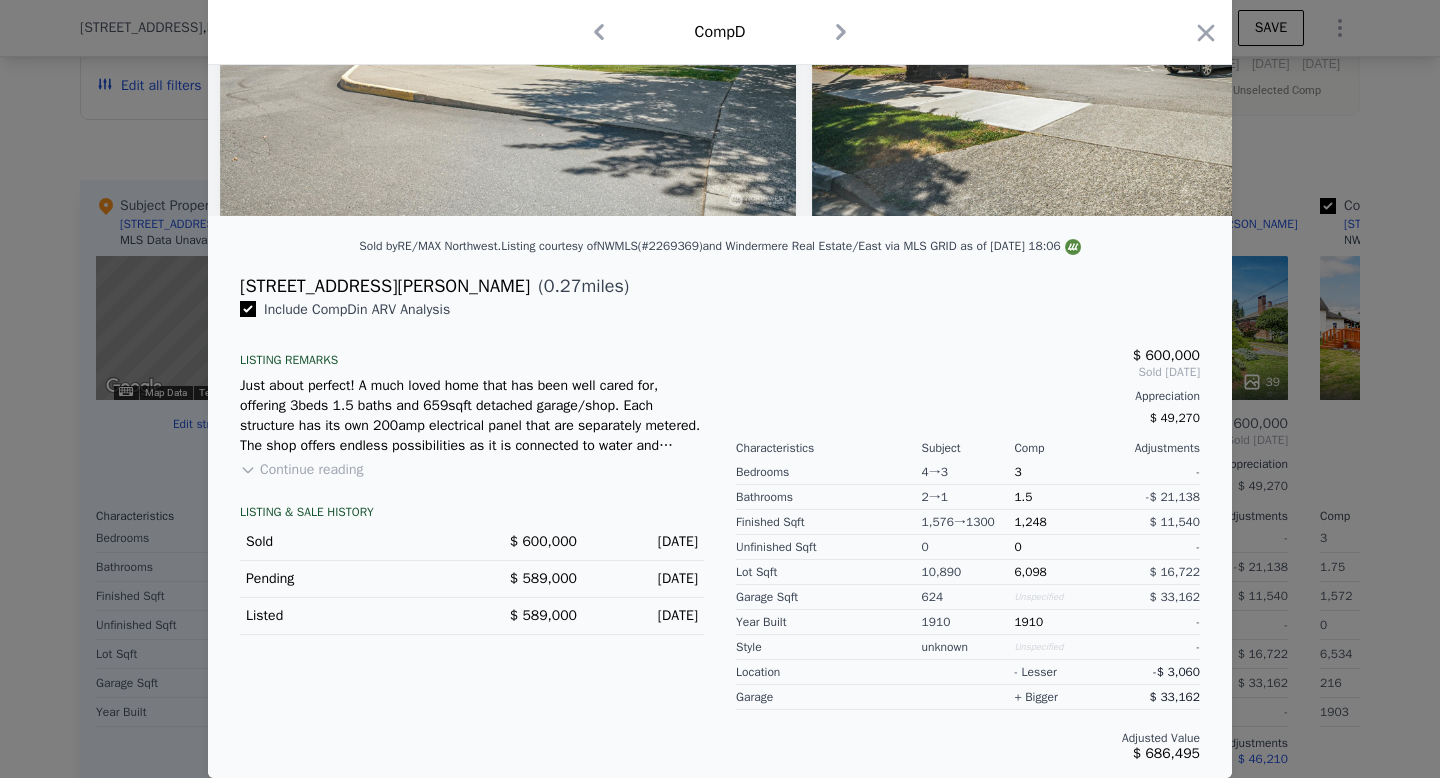 click on "Continue reading" at bounding box center [301, 470] 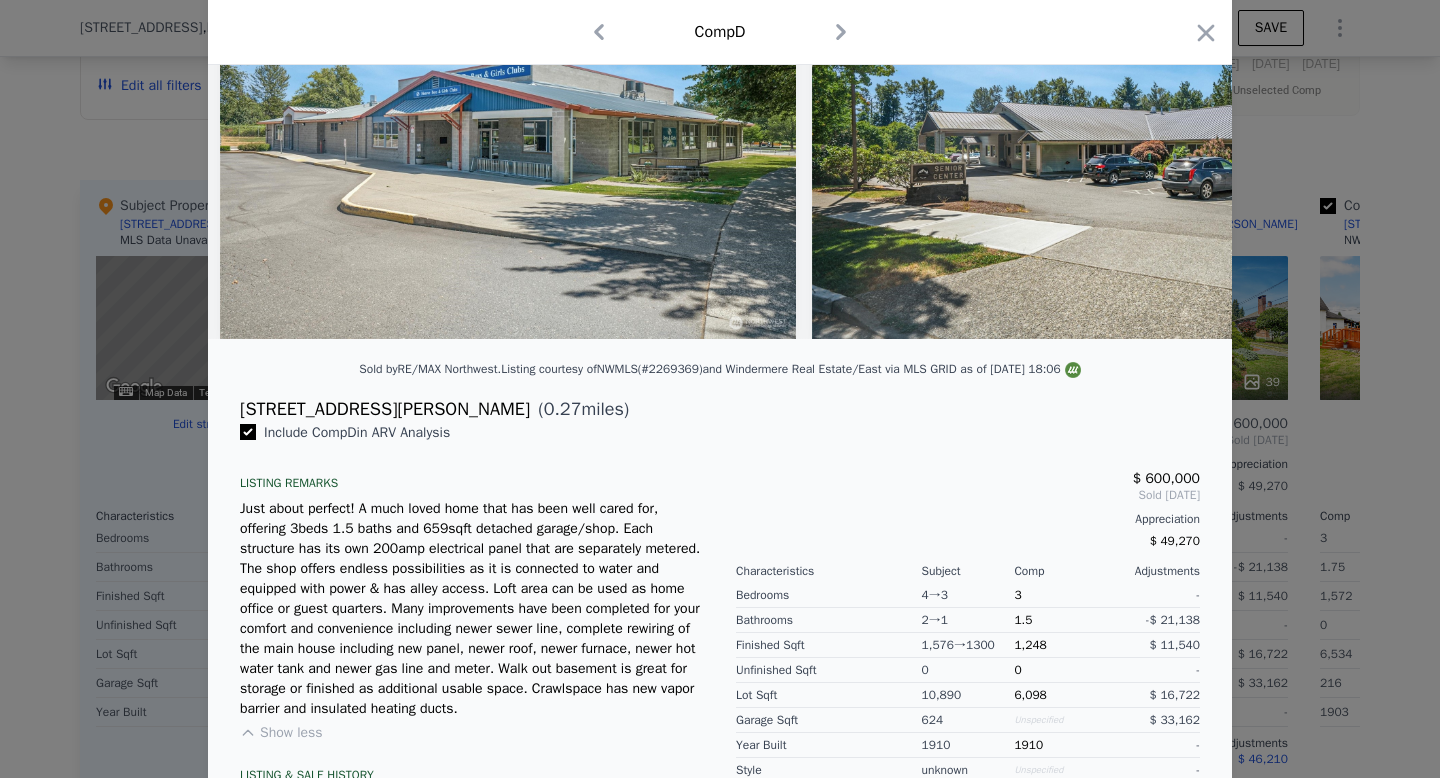 scroll, scrollTop: 0, scrollLeft: 0, axis: both 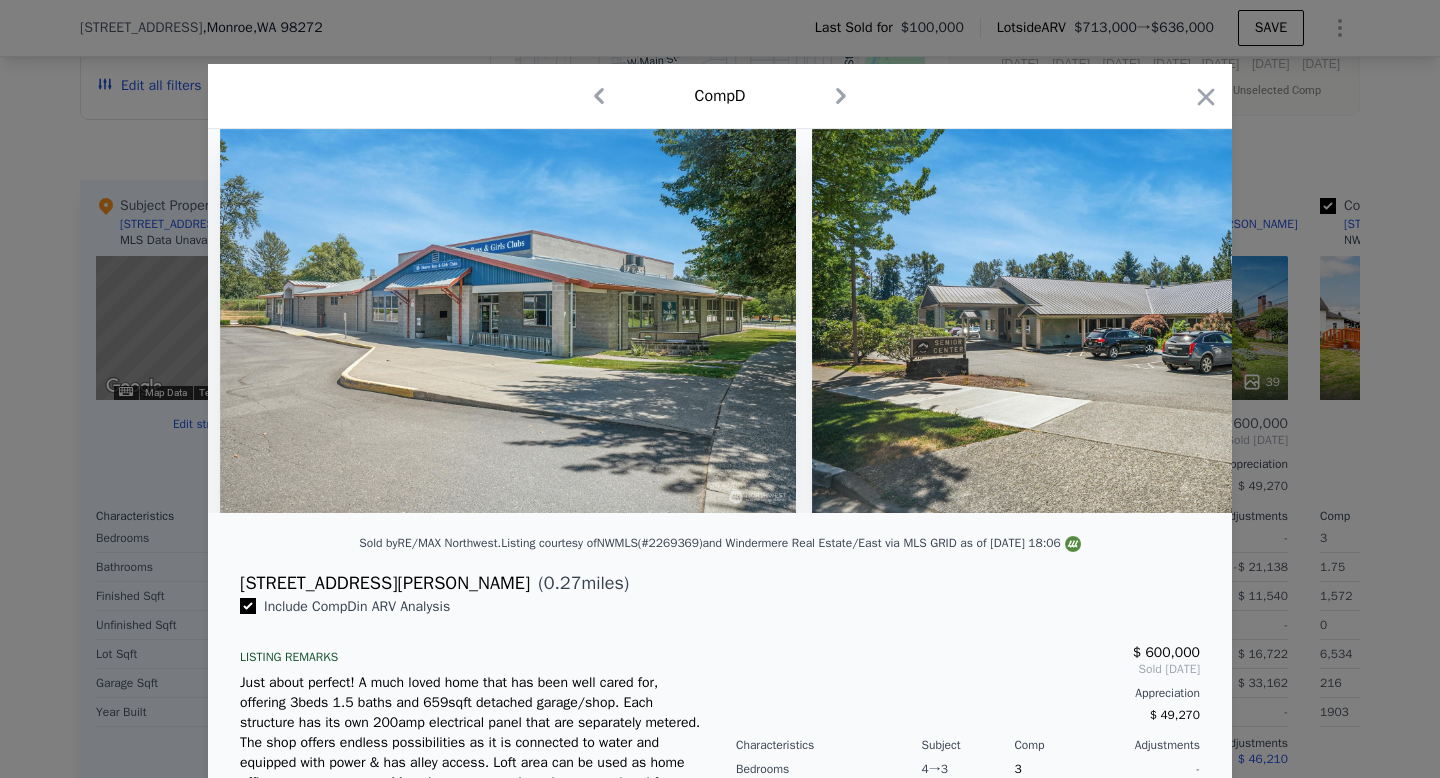 click 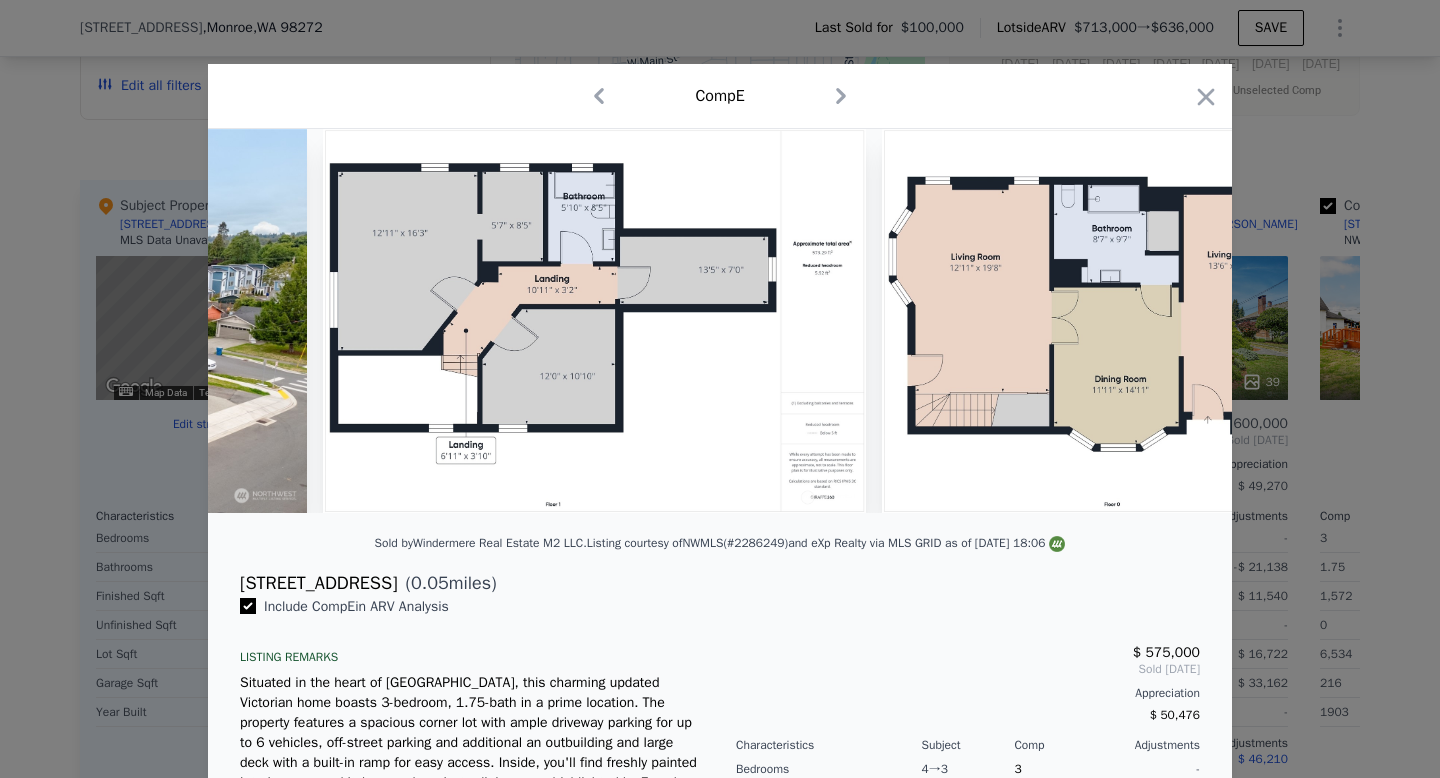 scroll, scrollTop: 0, scrollLeft: 0, axis: both 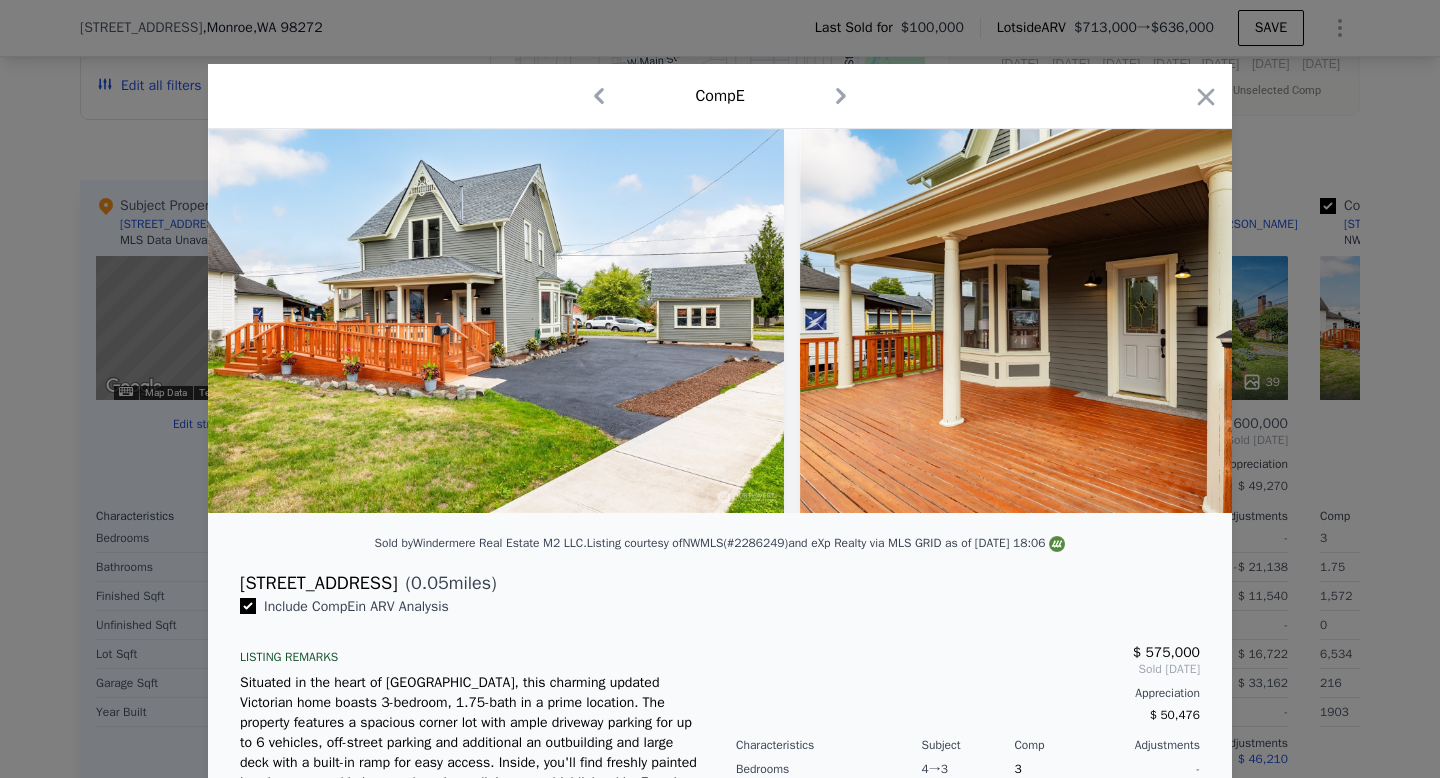 click 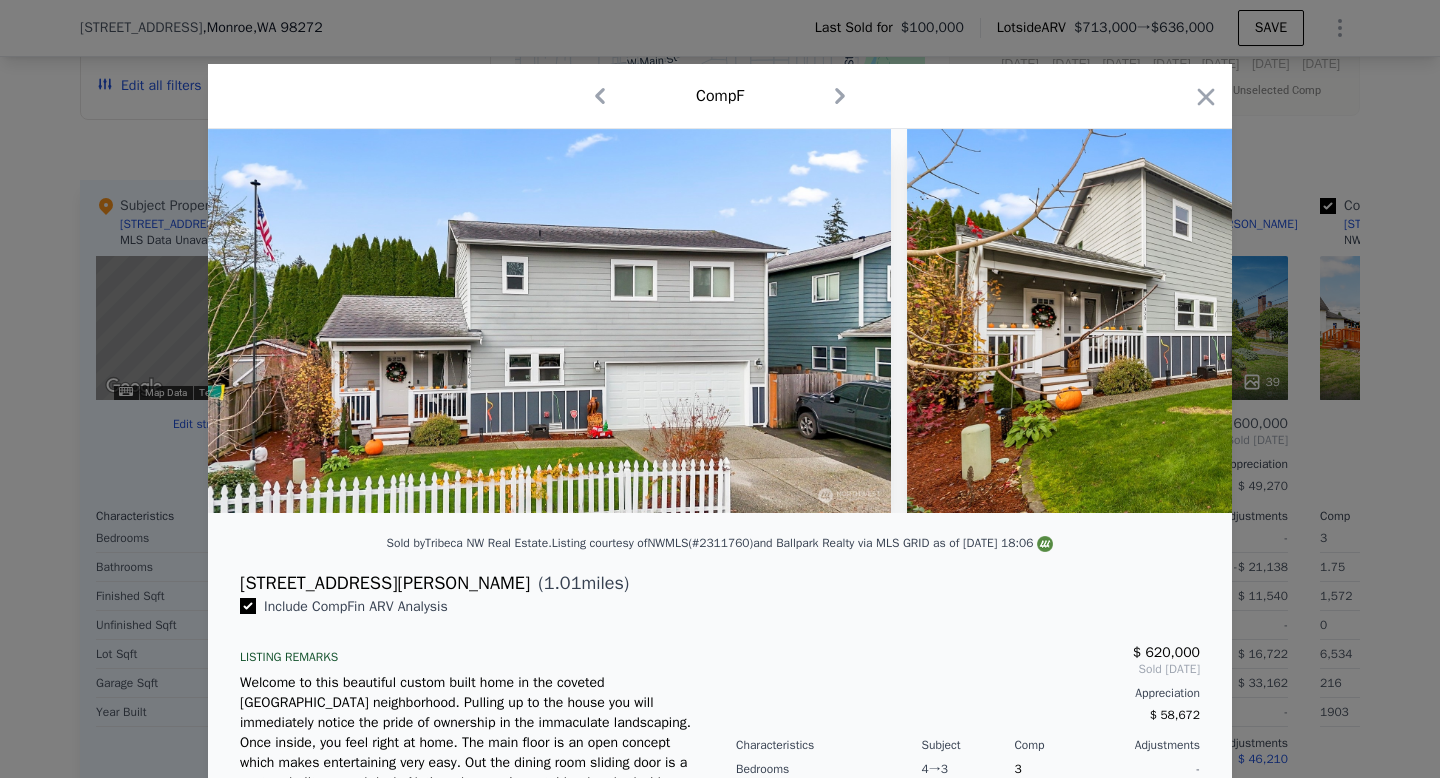 click 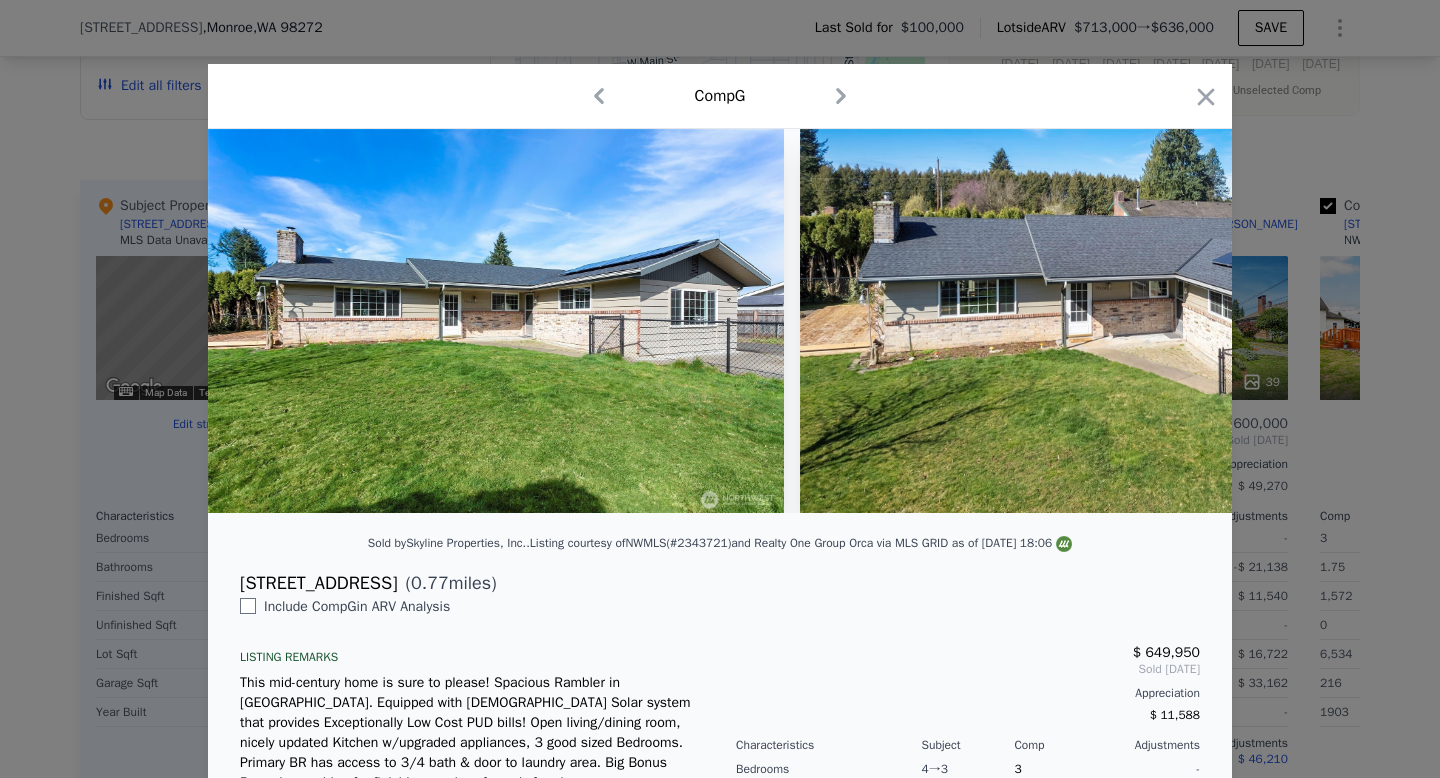 click 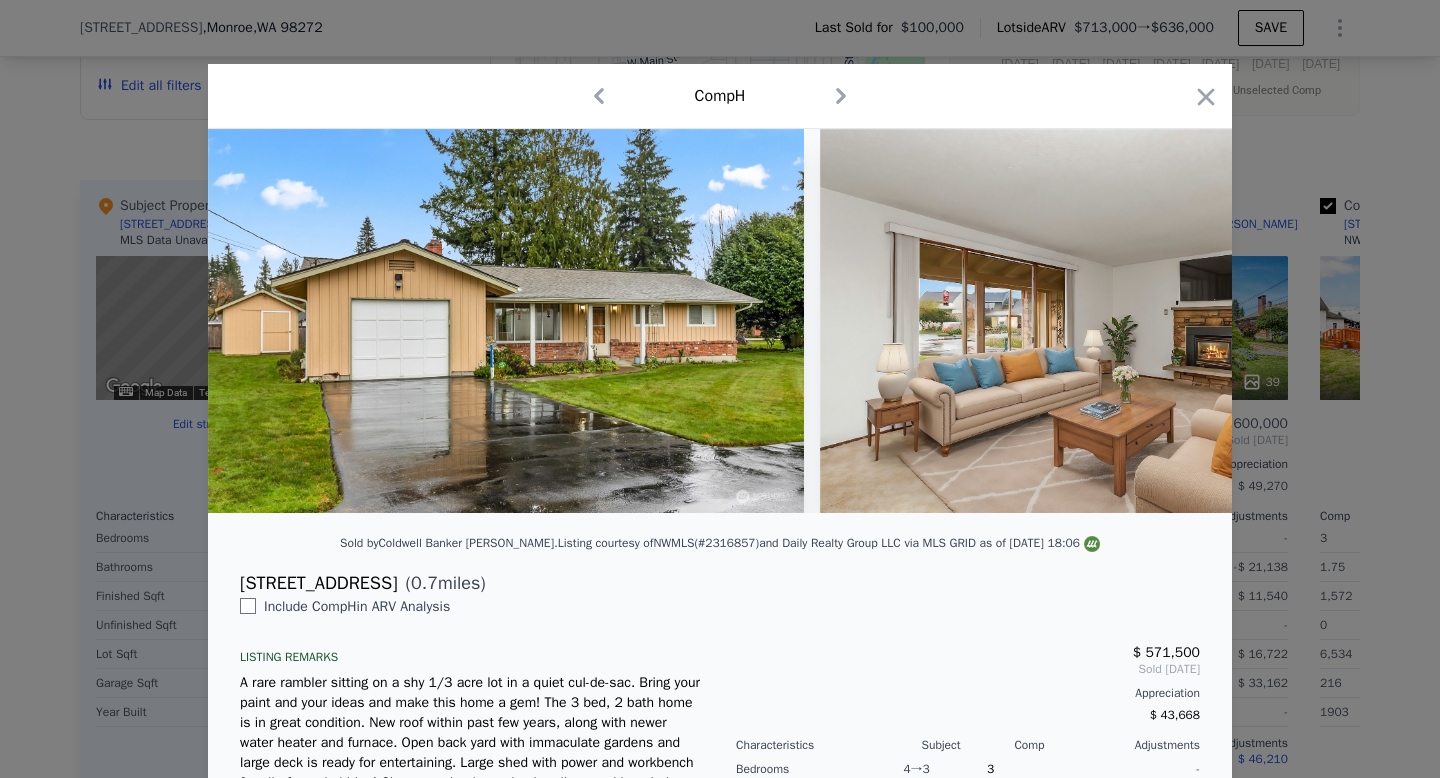 click 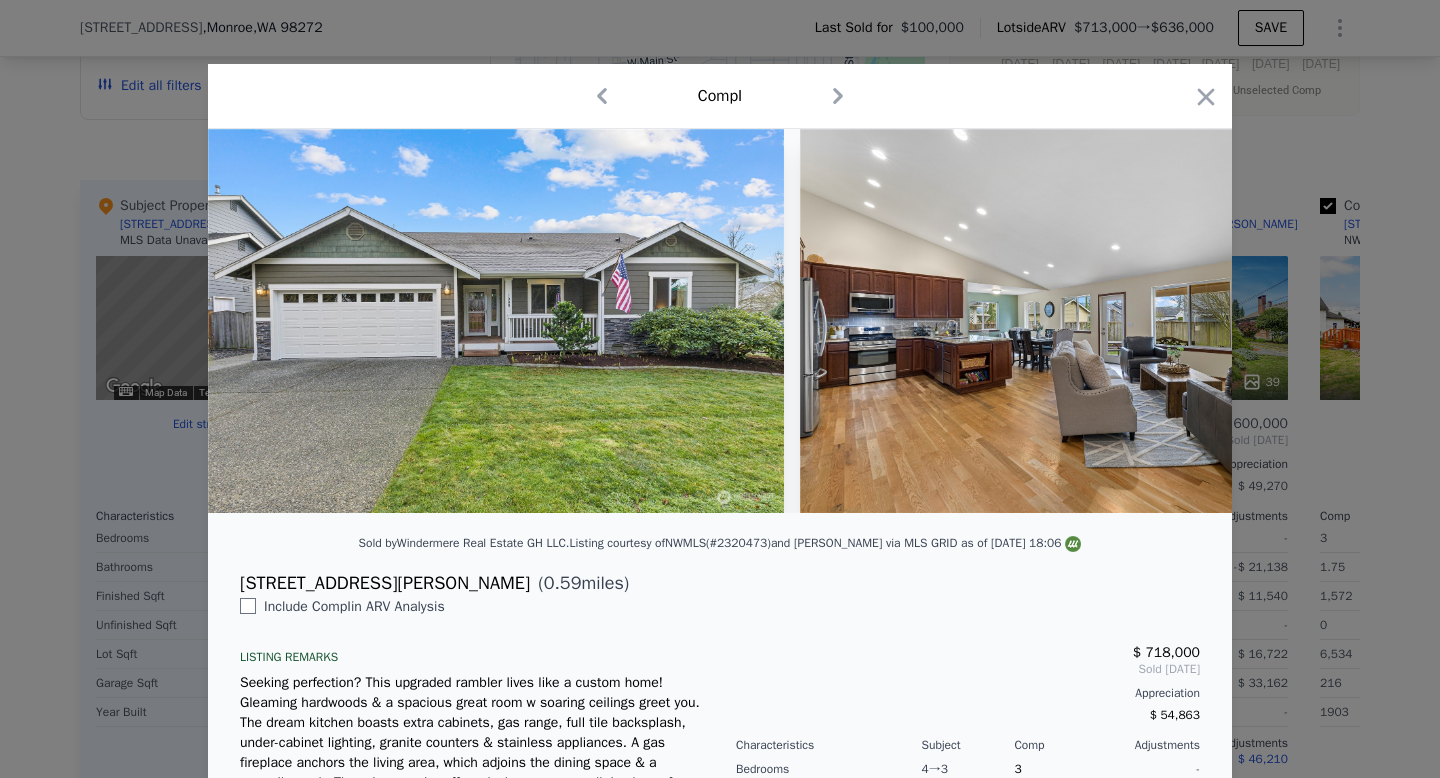 click 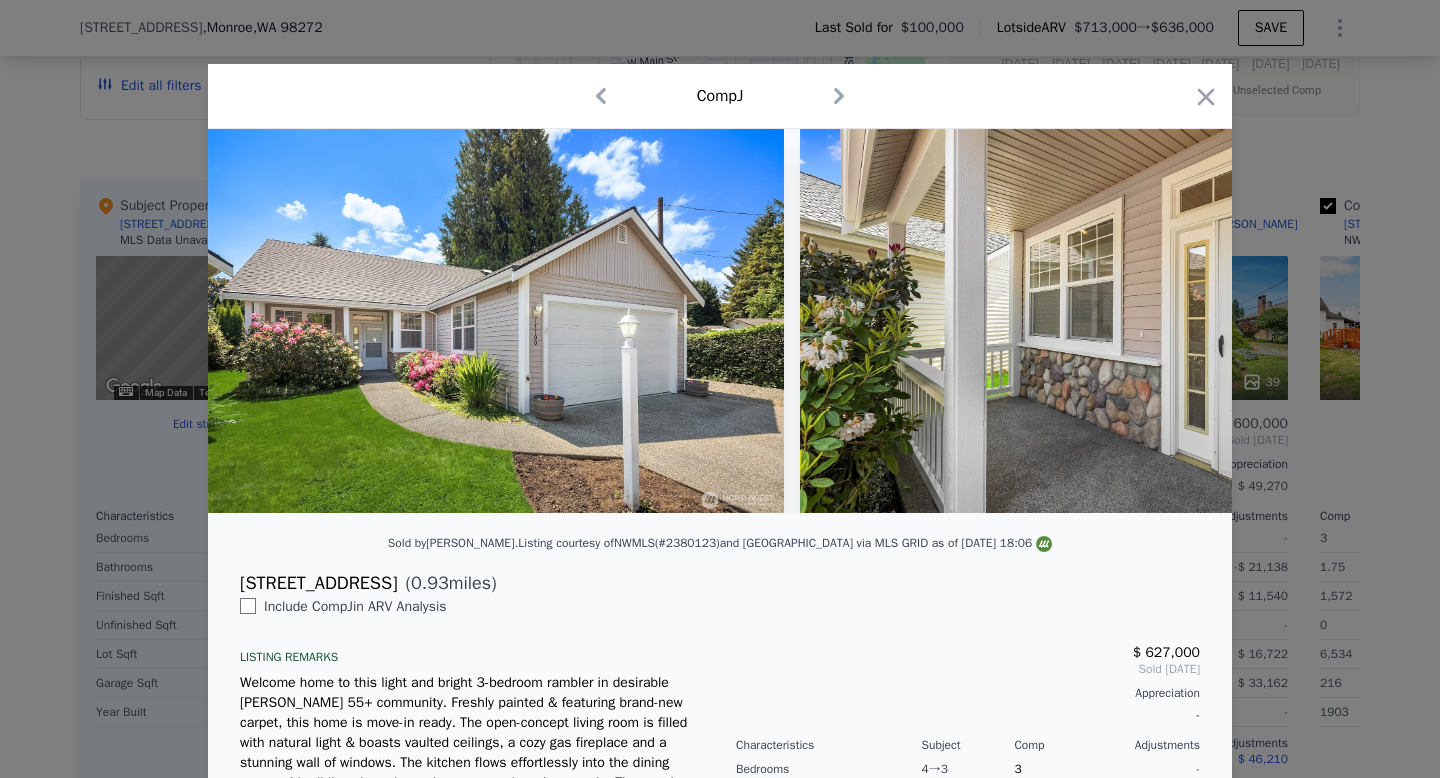 click 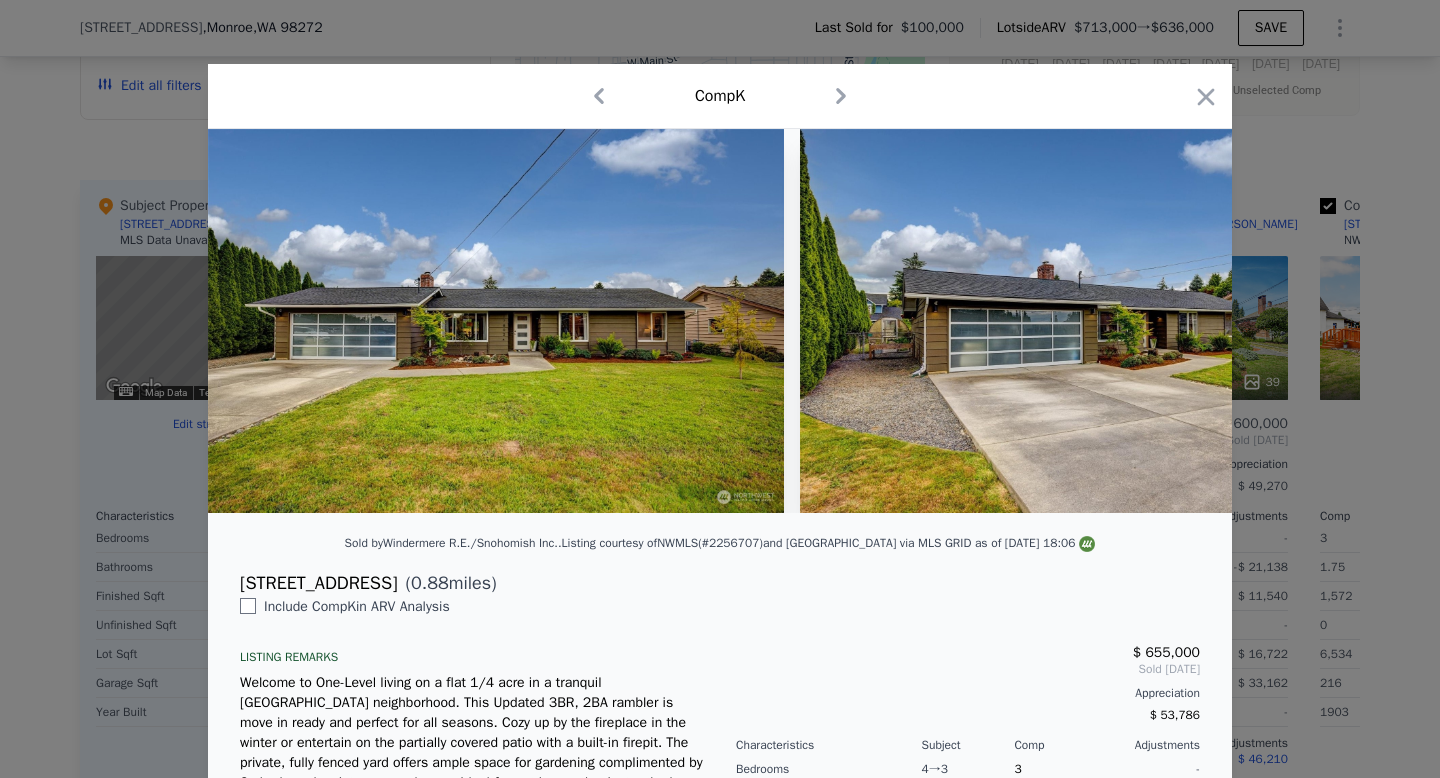 click 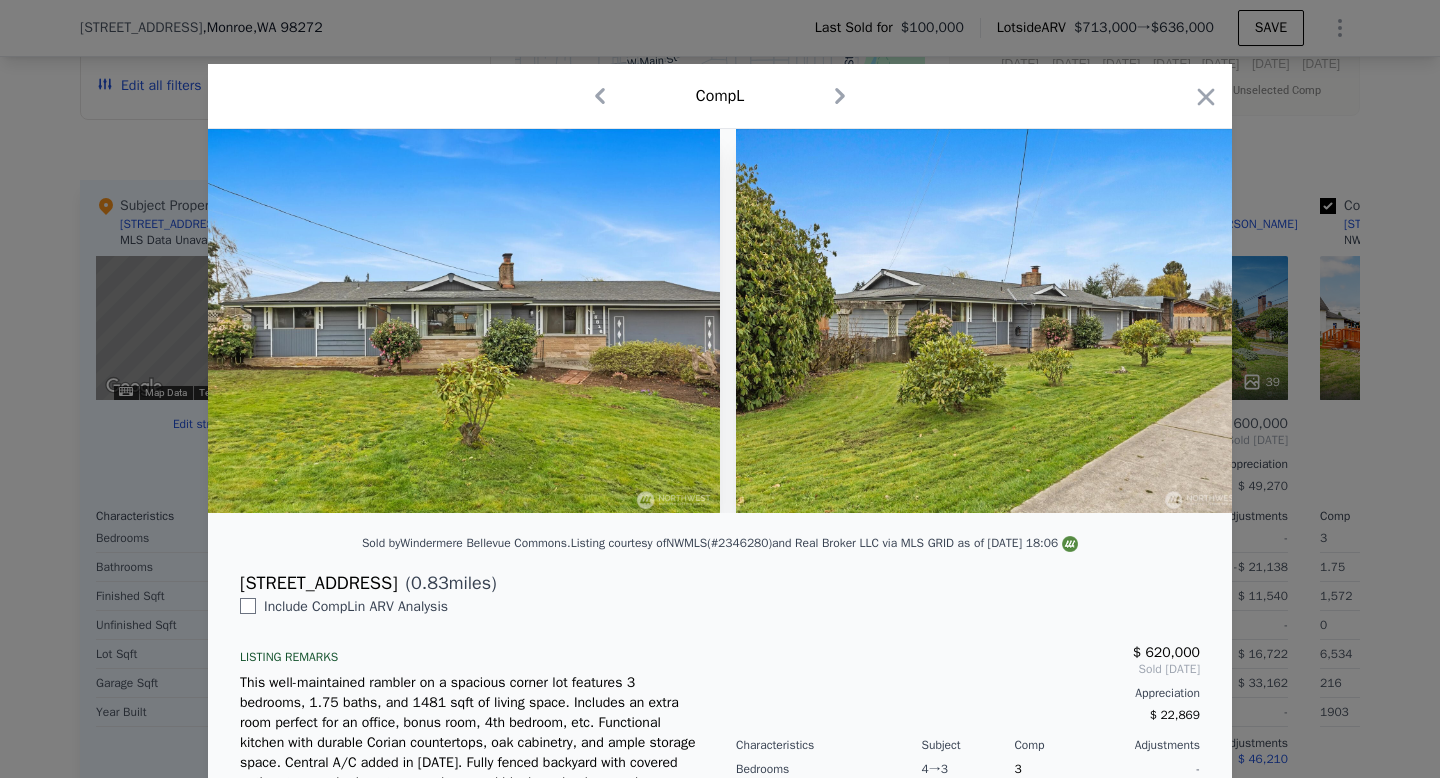 click 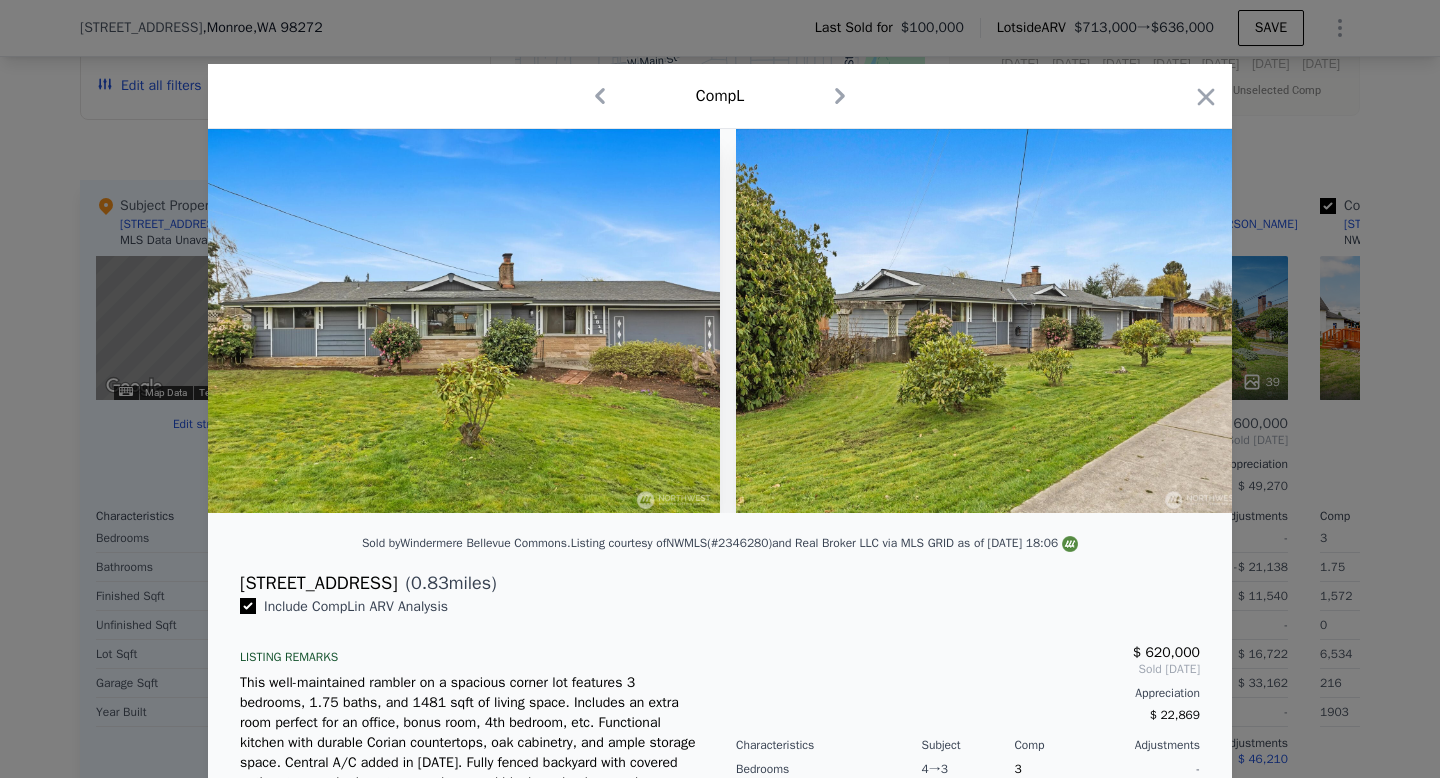checkbox on "true" 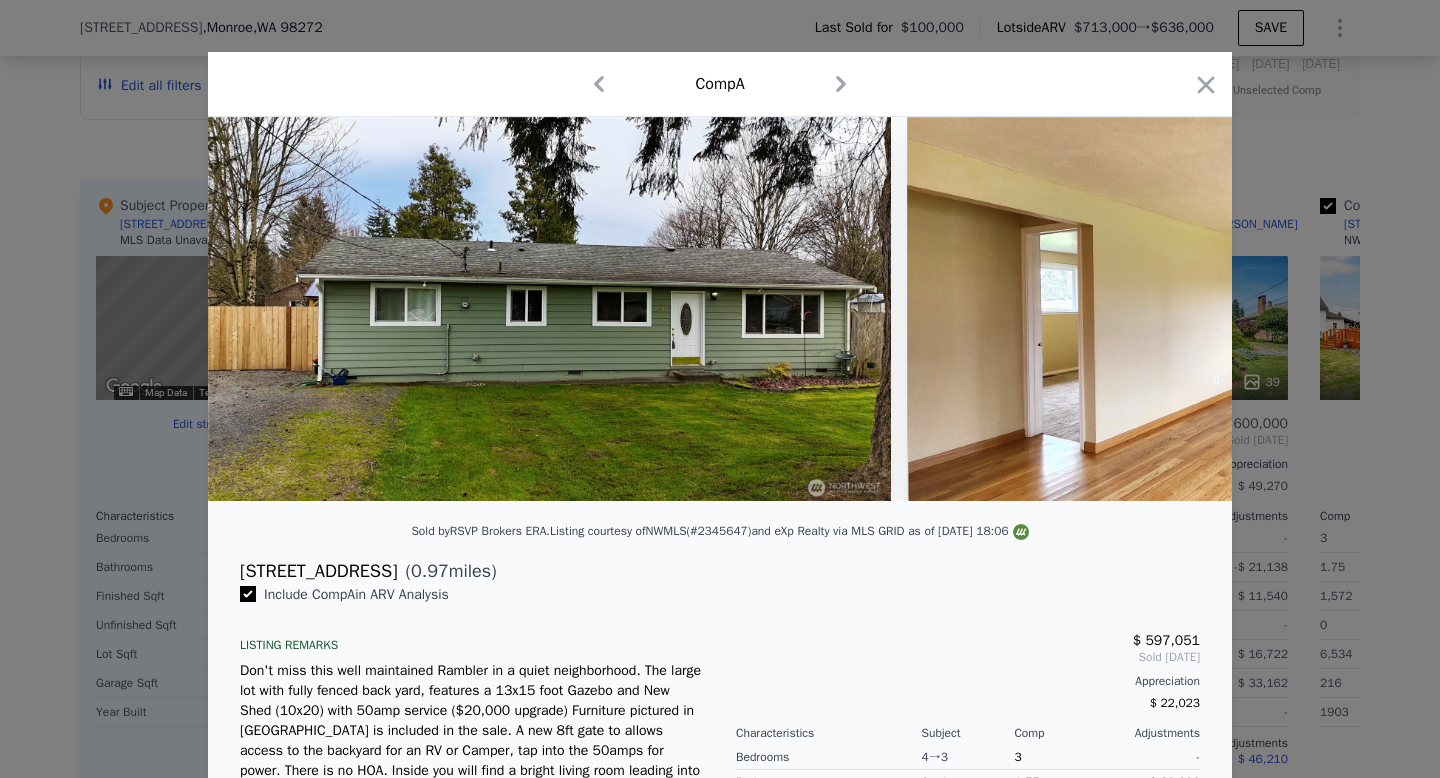 scroll, scrollTop: 9, scrollLeft: 0, axis: vertical 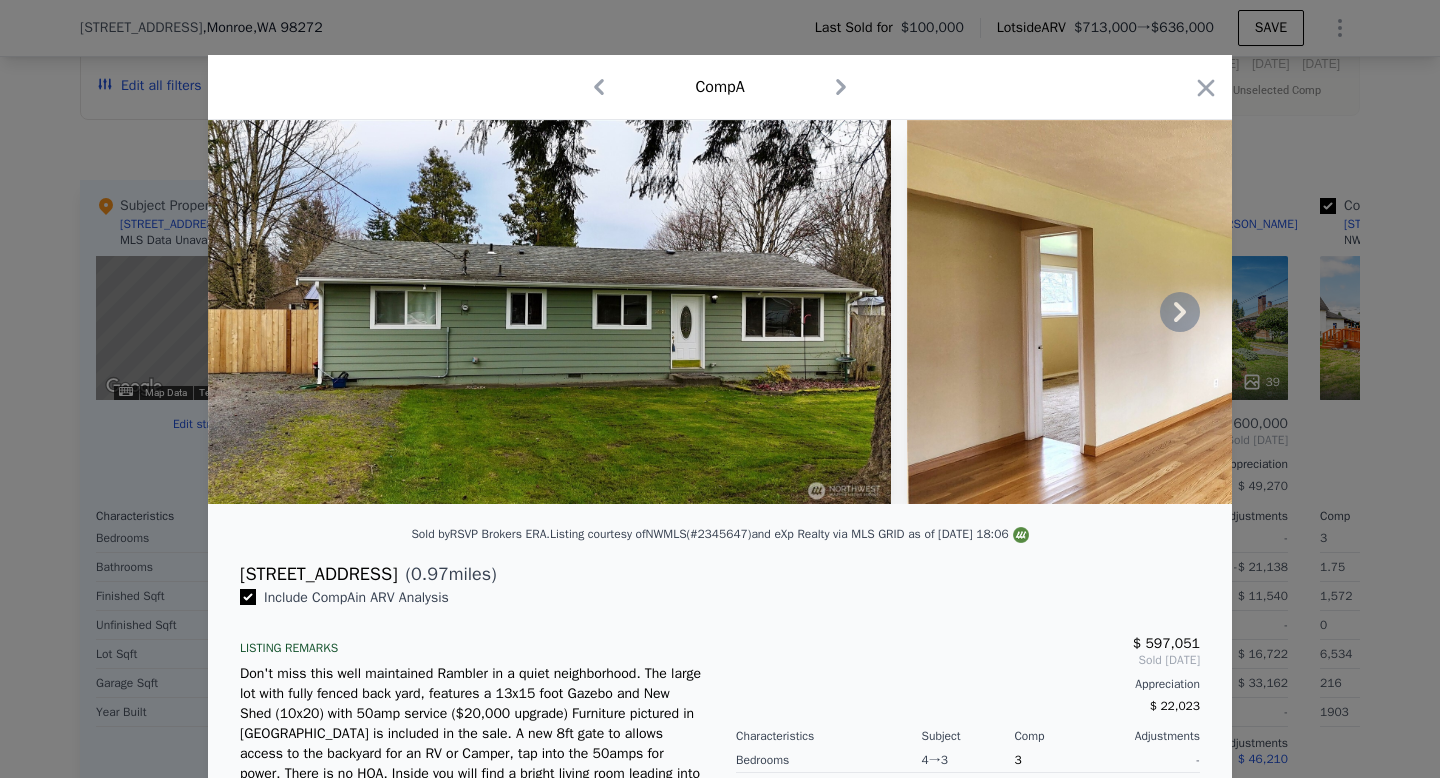 click at bounding box center [549, 312] 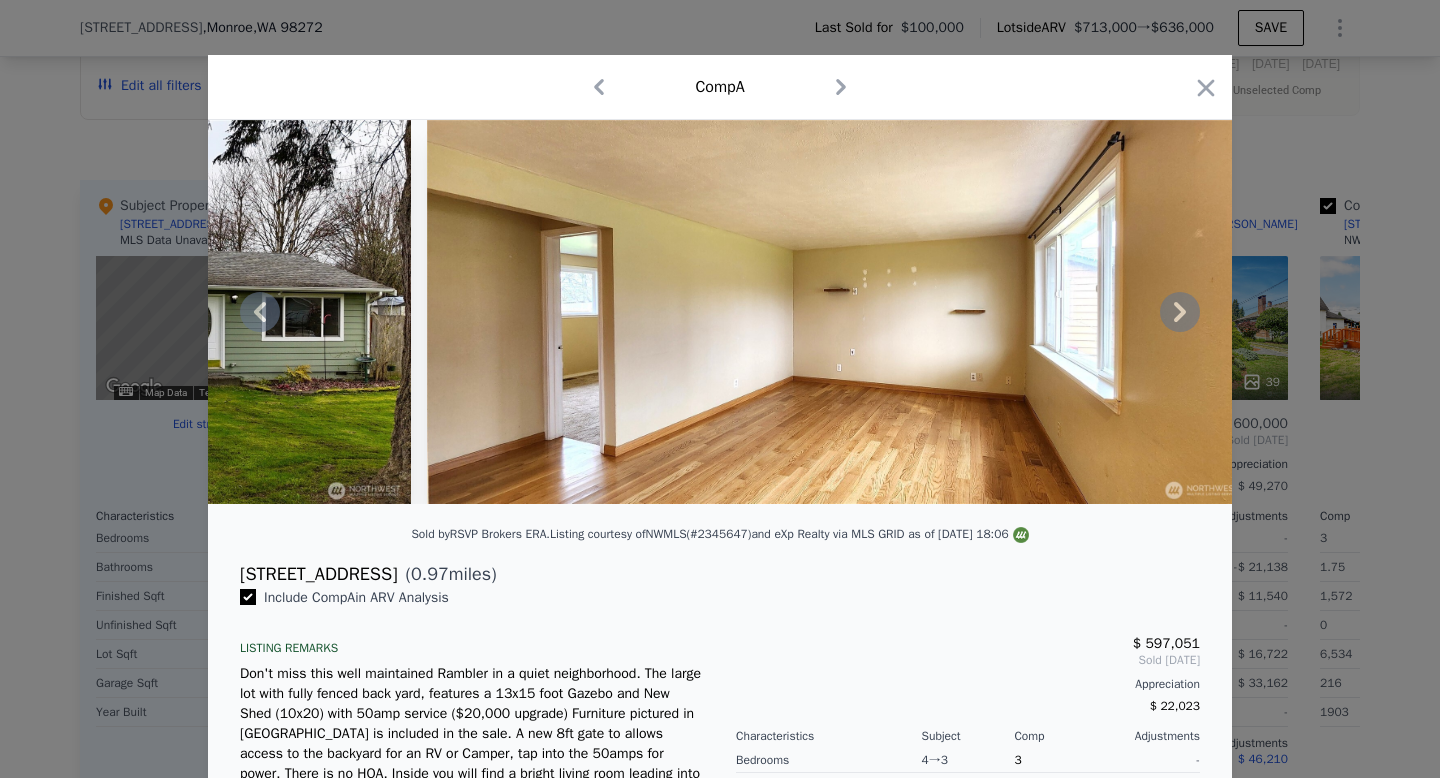 click 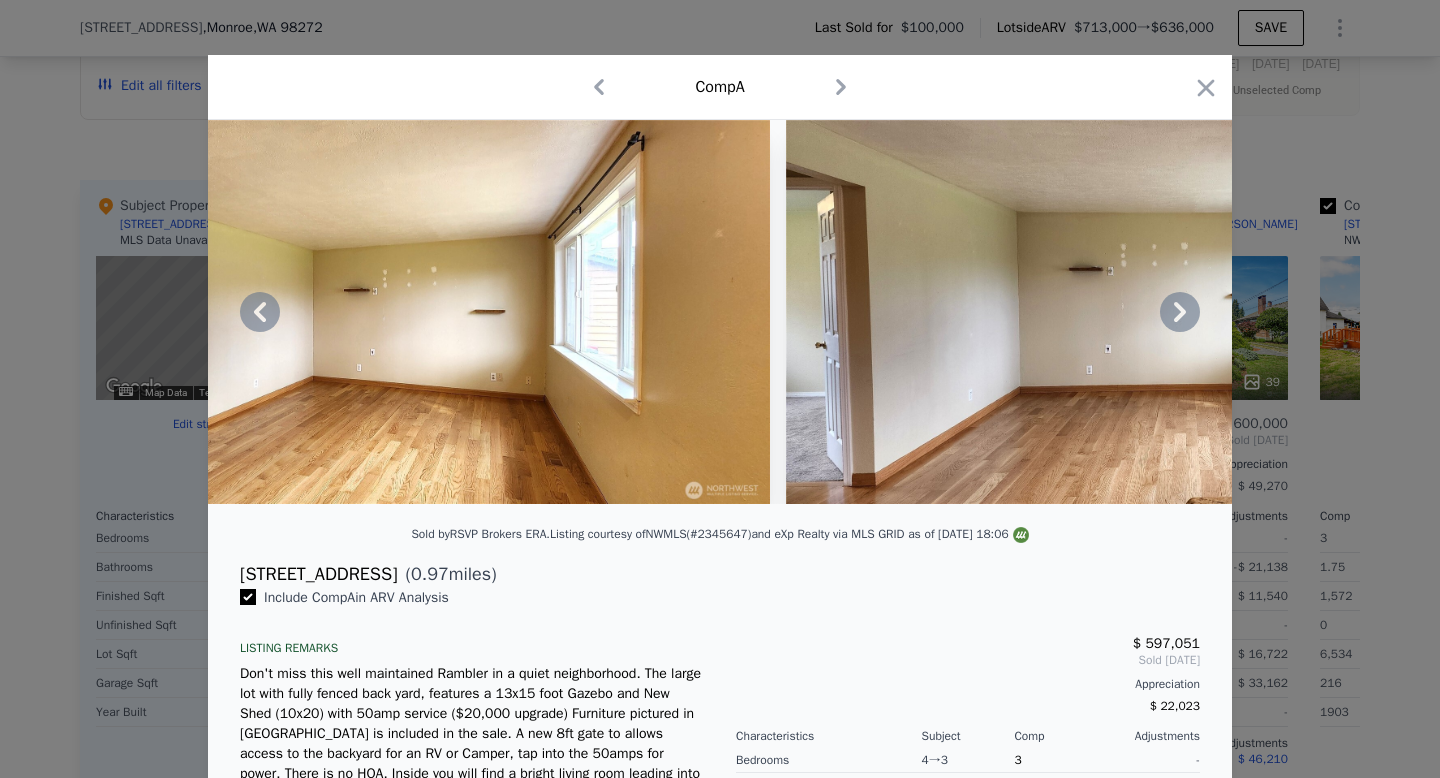 click 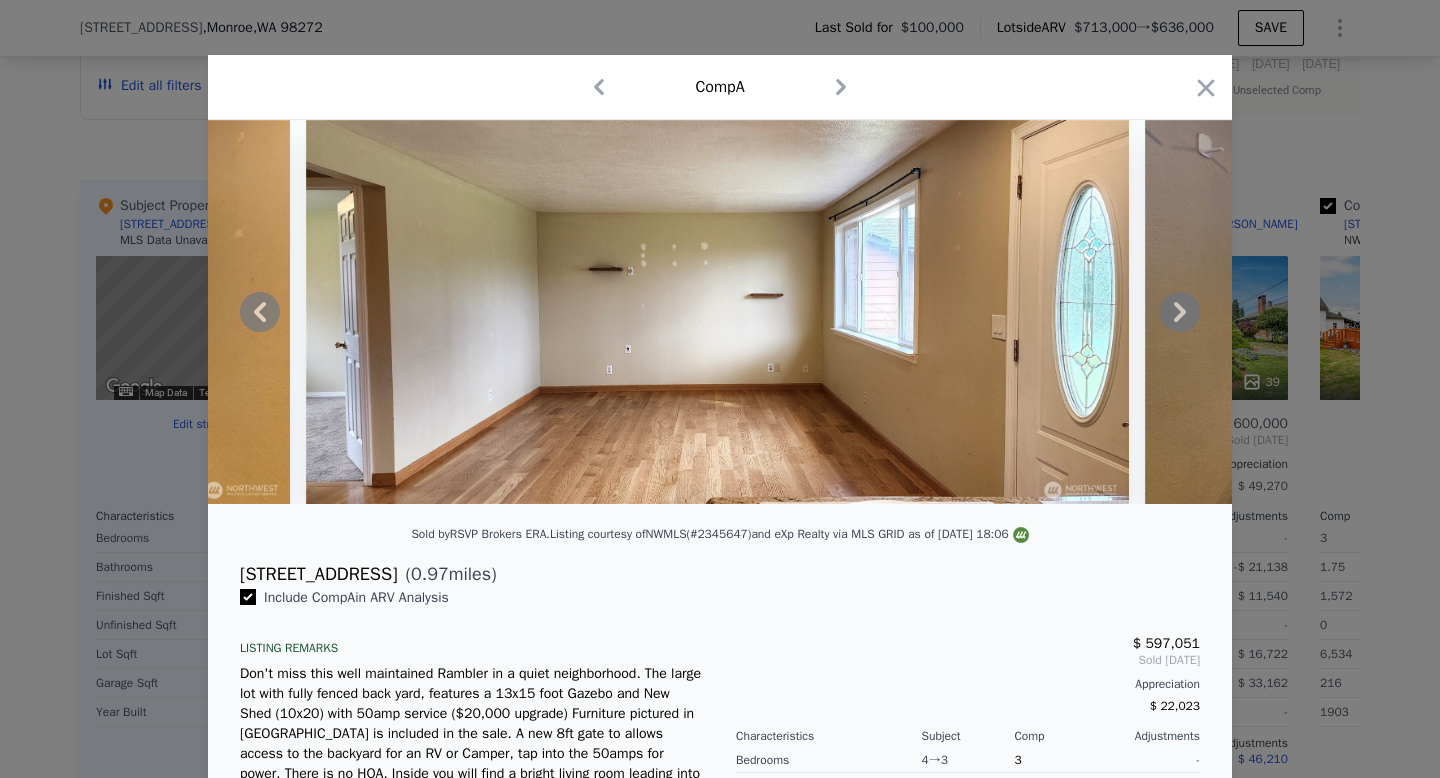 click 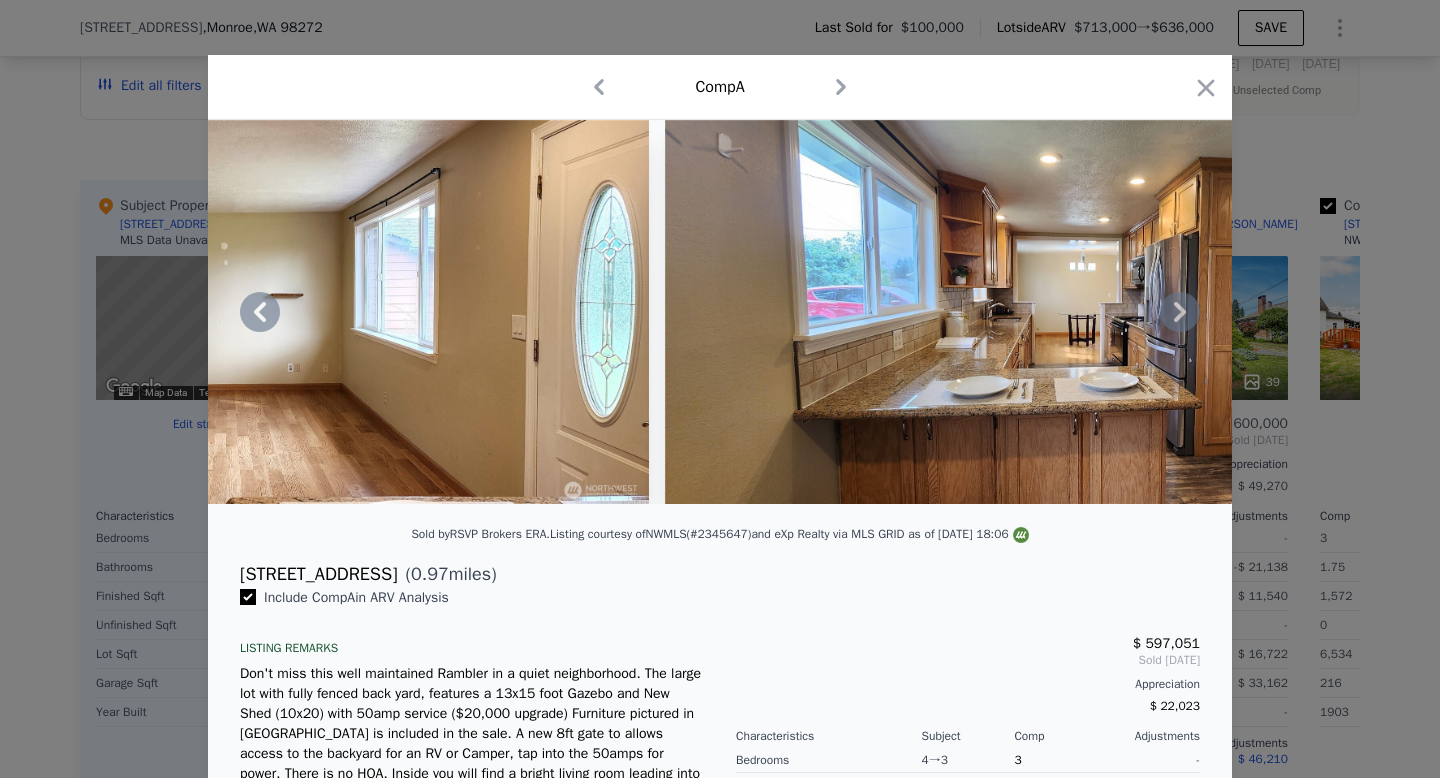 click 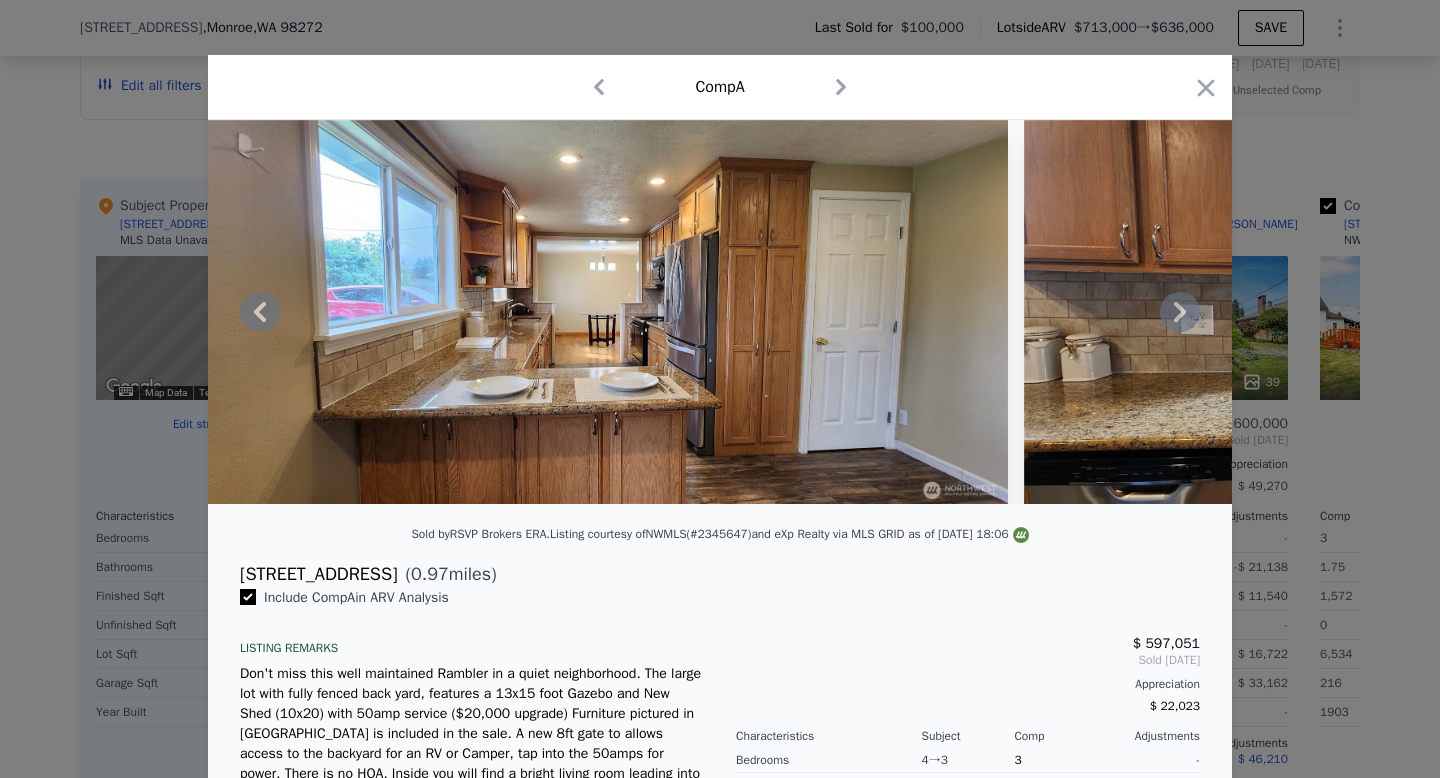 click 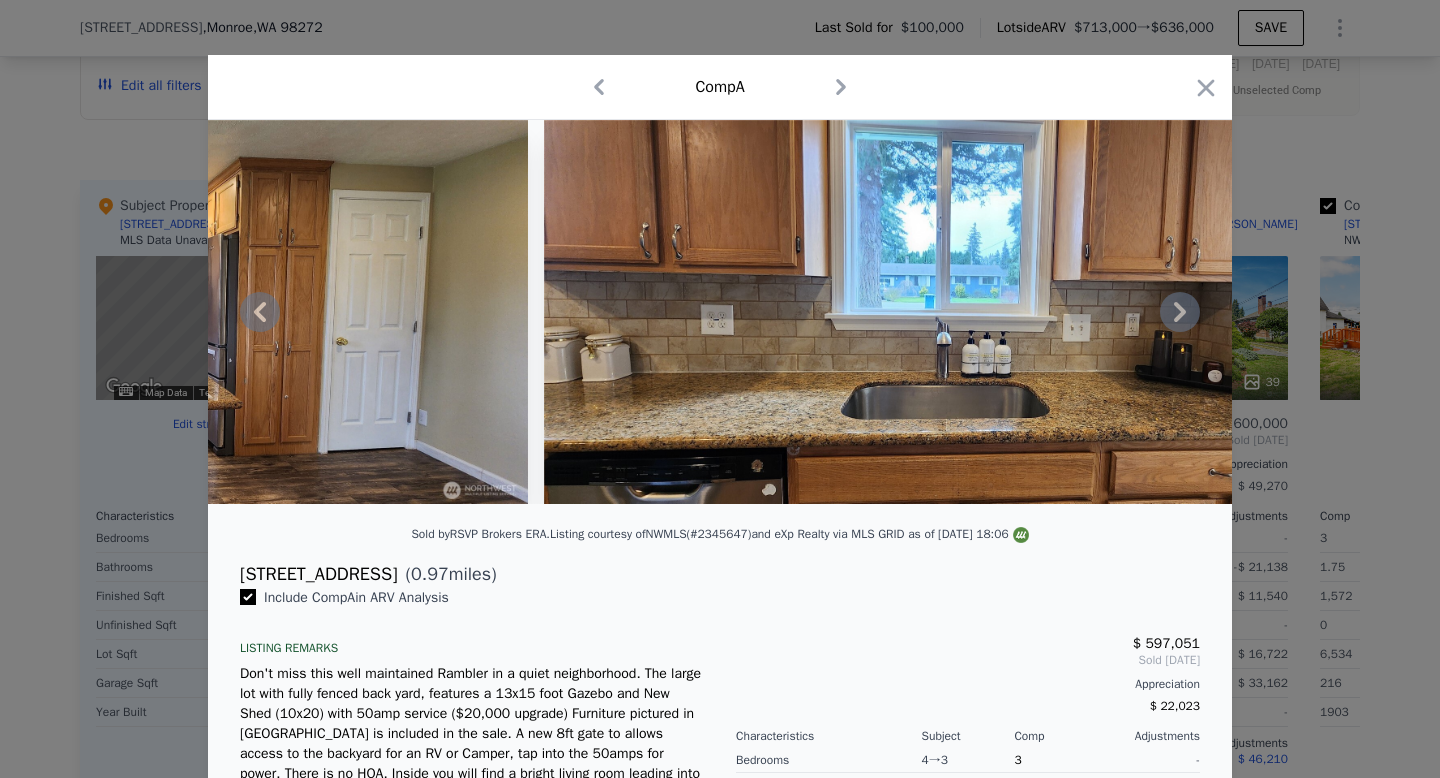click 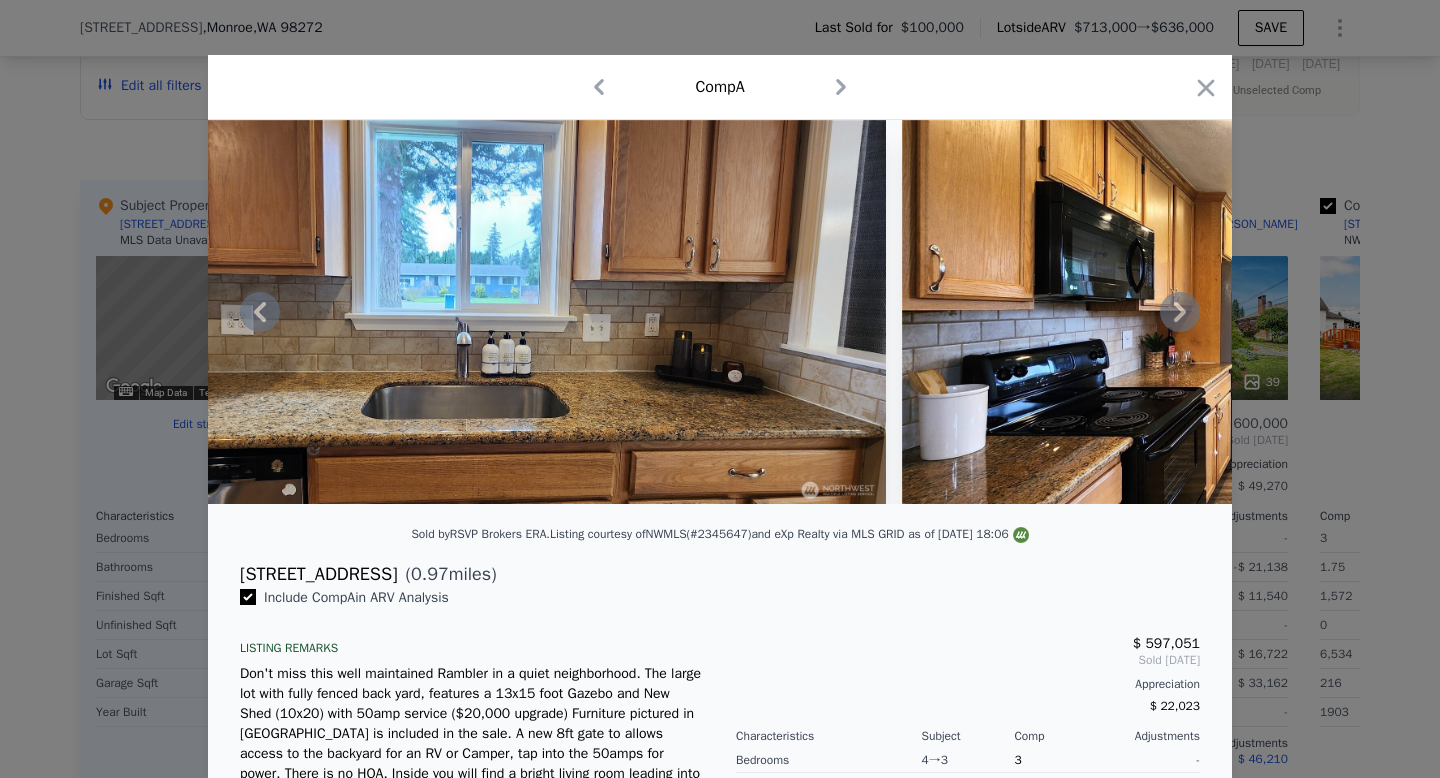 click 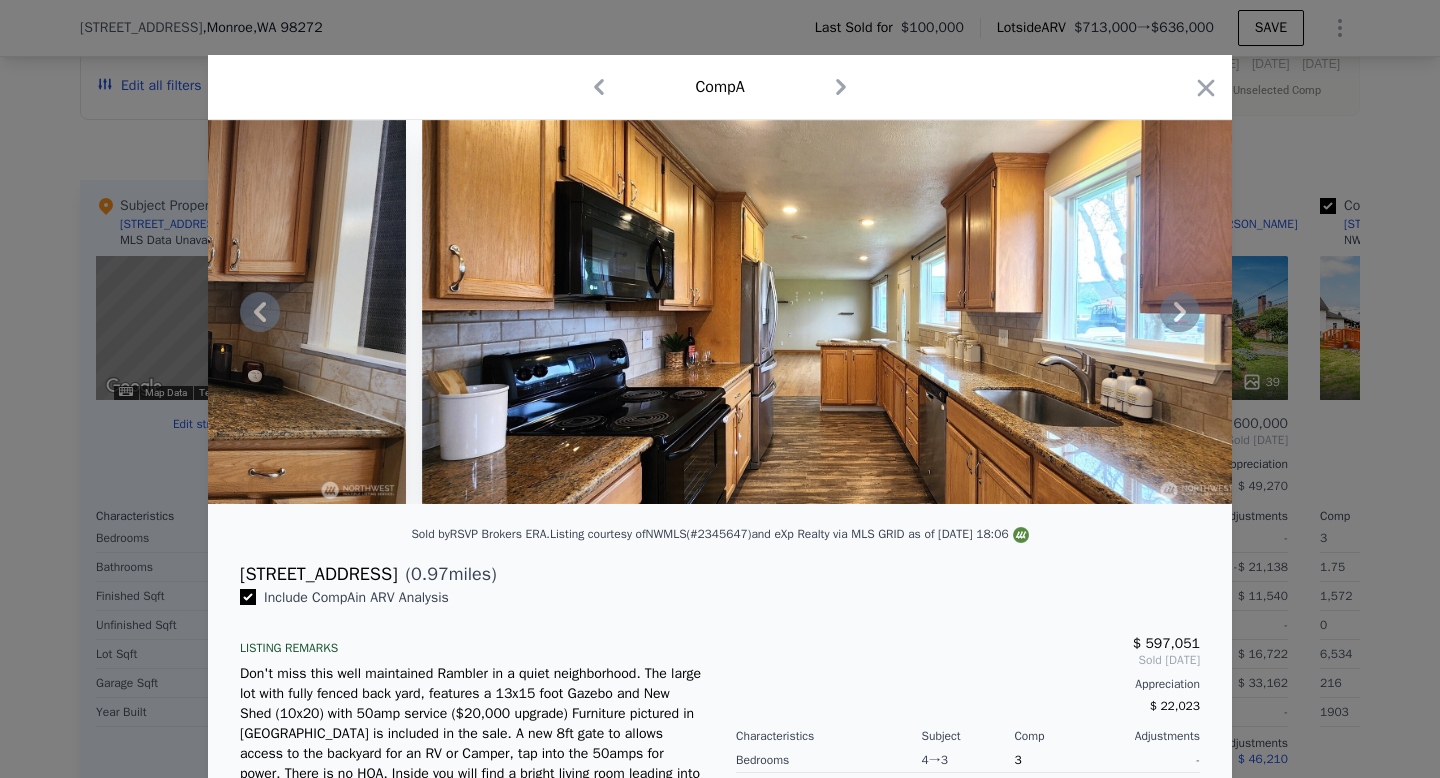 click 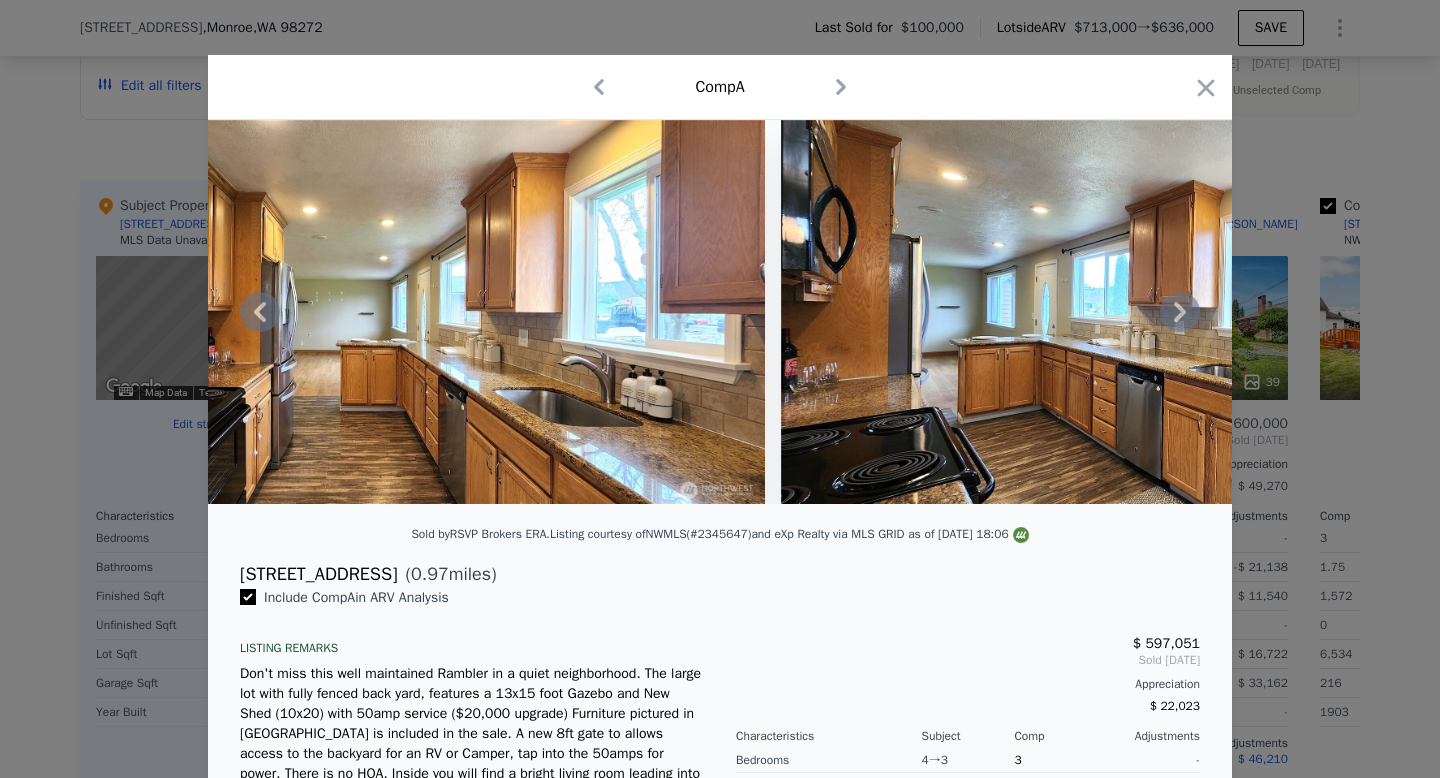 click 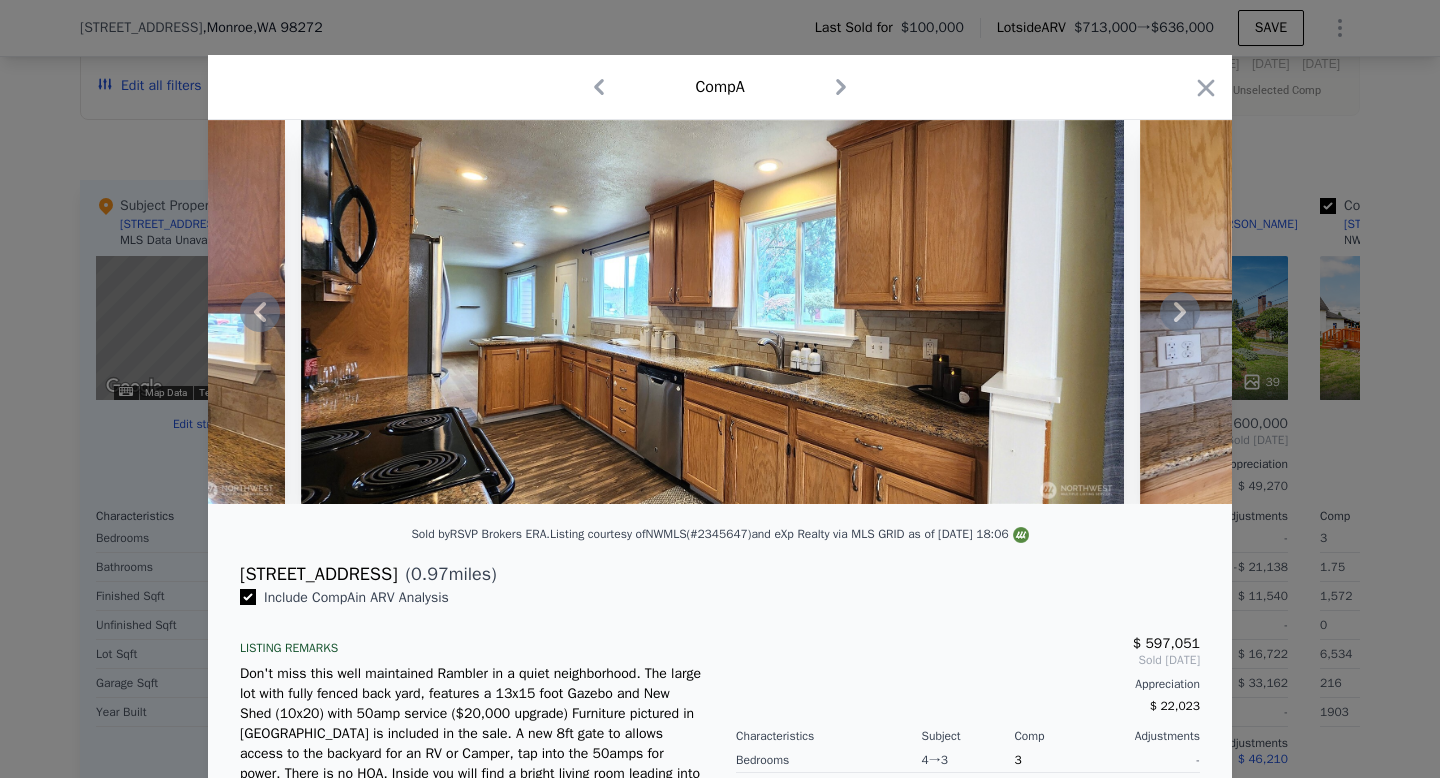 click 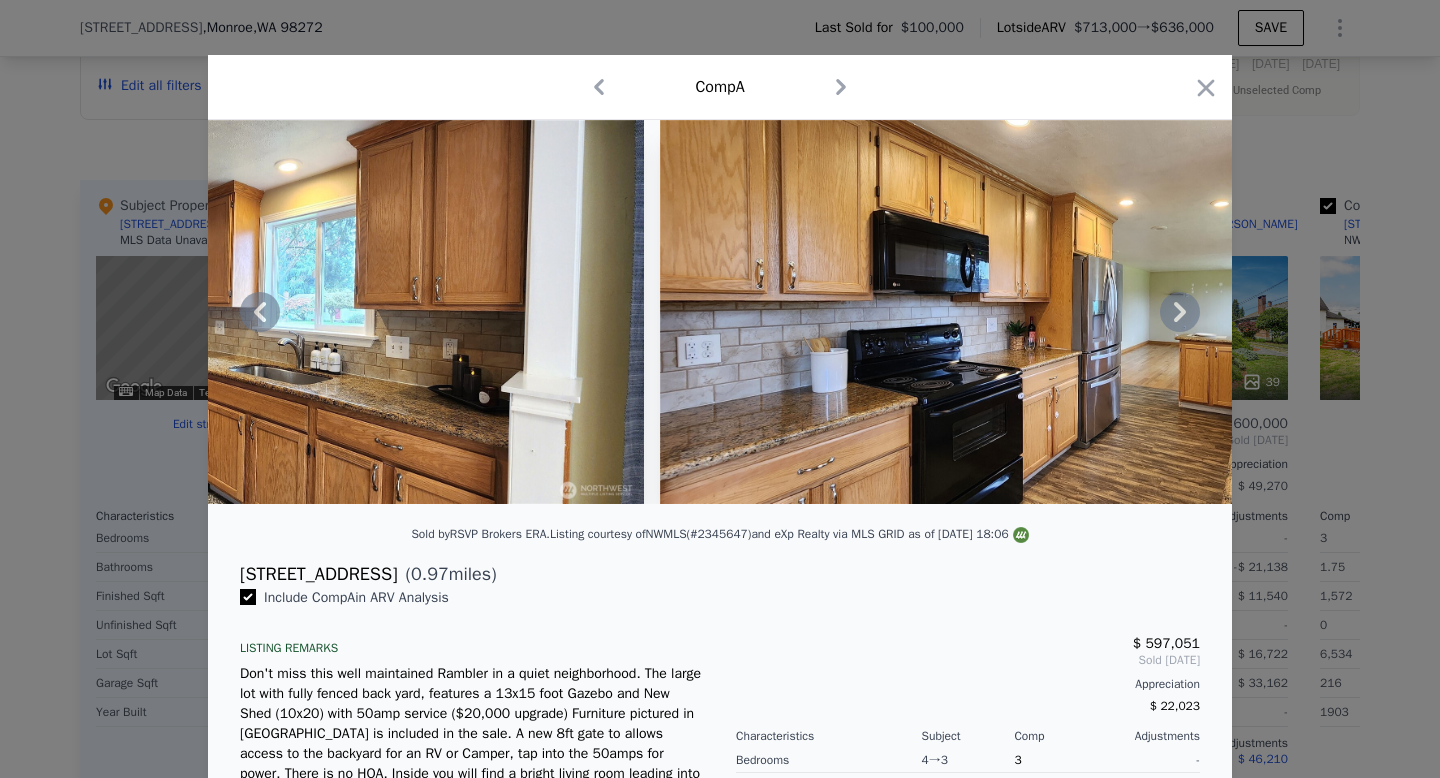 click 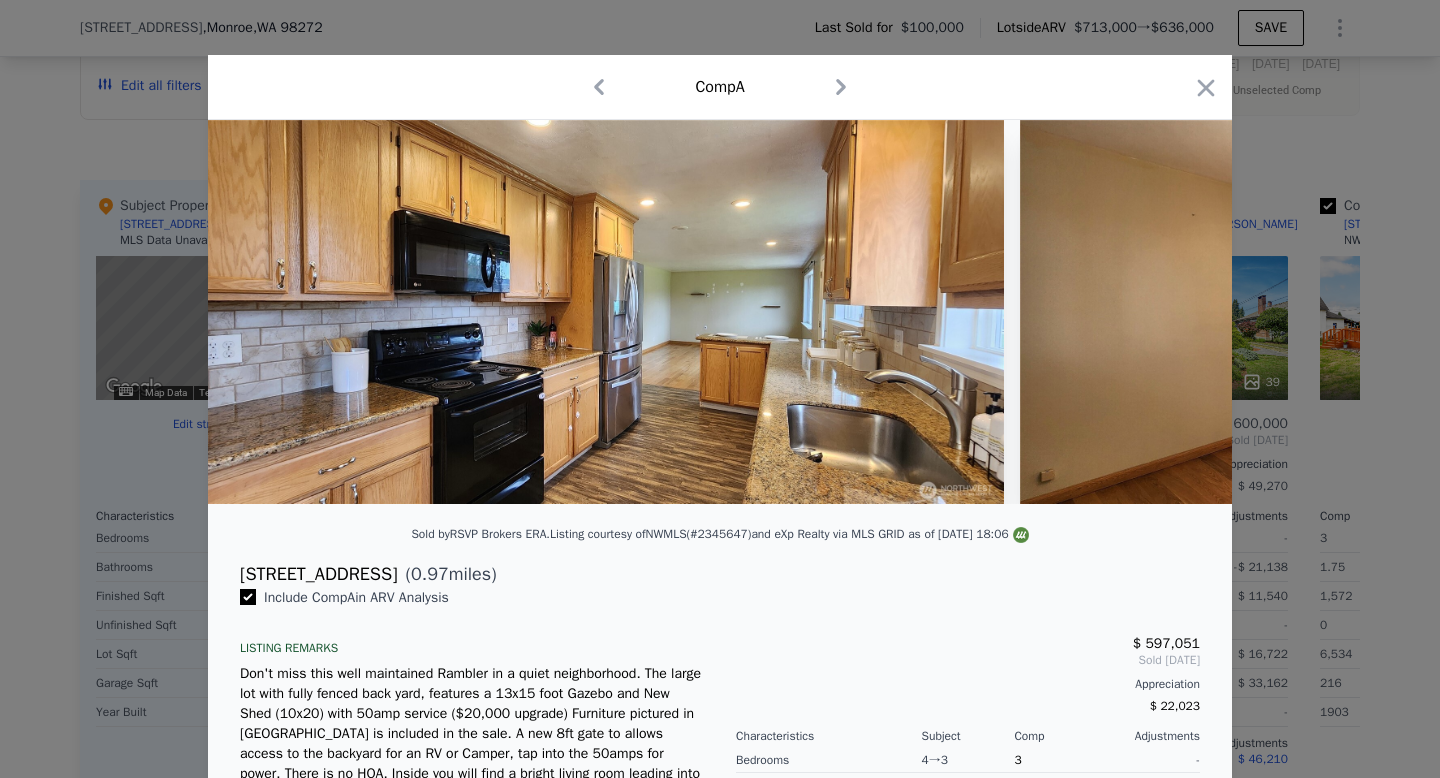 scroll, scrollTop: 0, scrollLeft: 5760, axis: horizontal 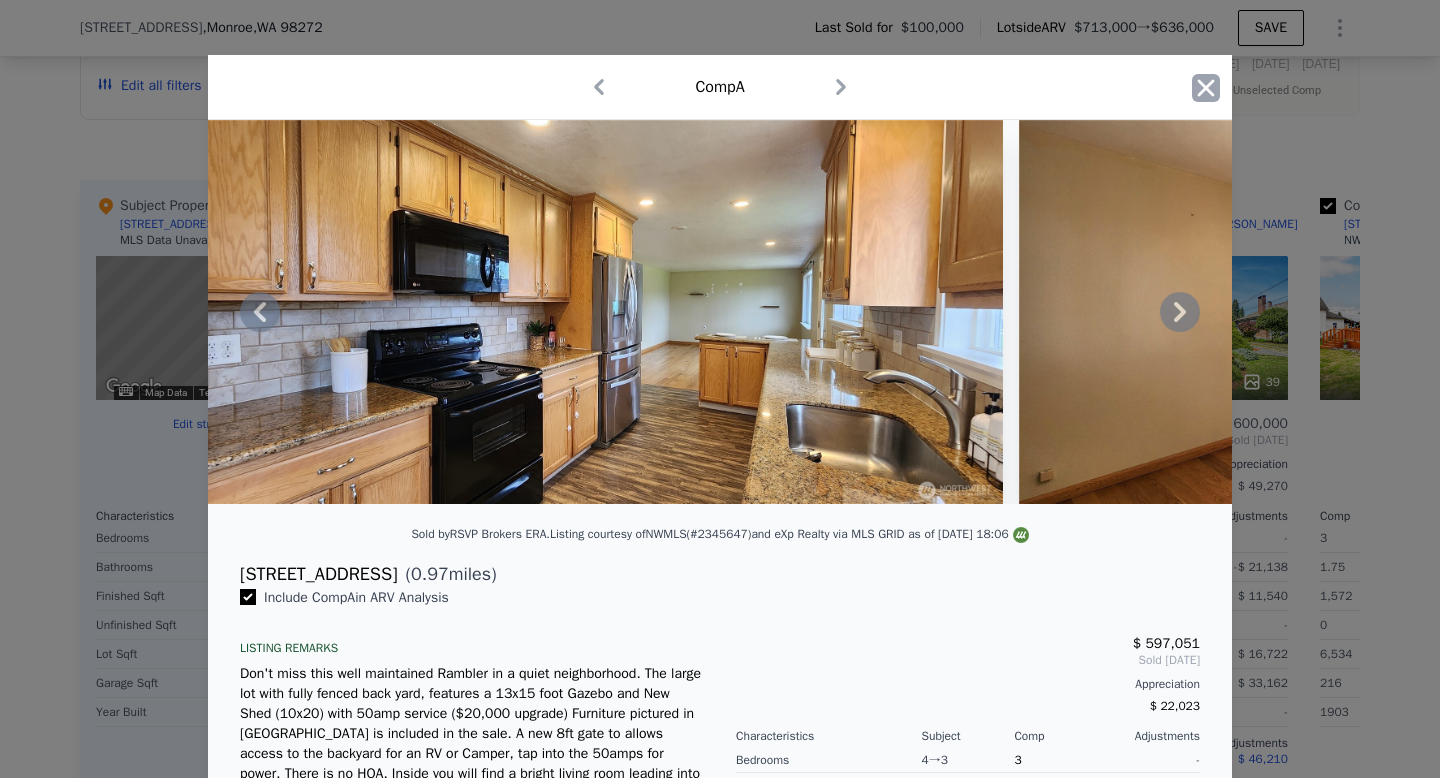 click 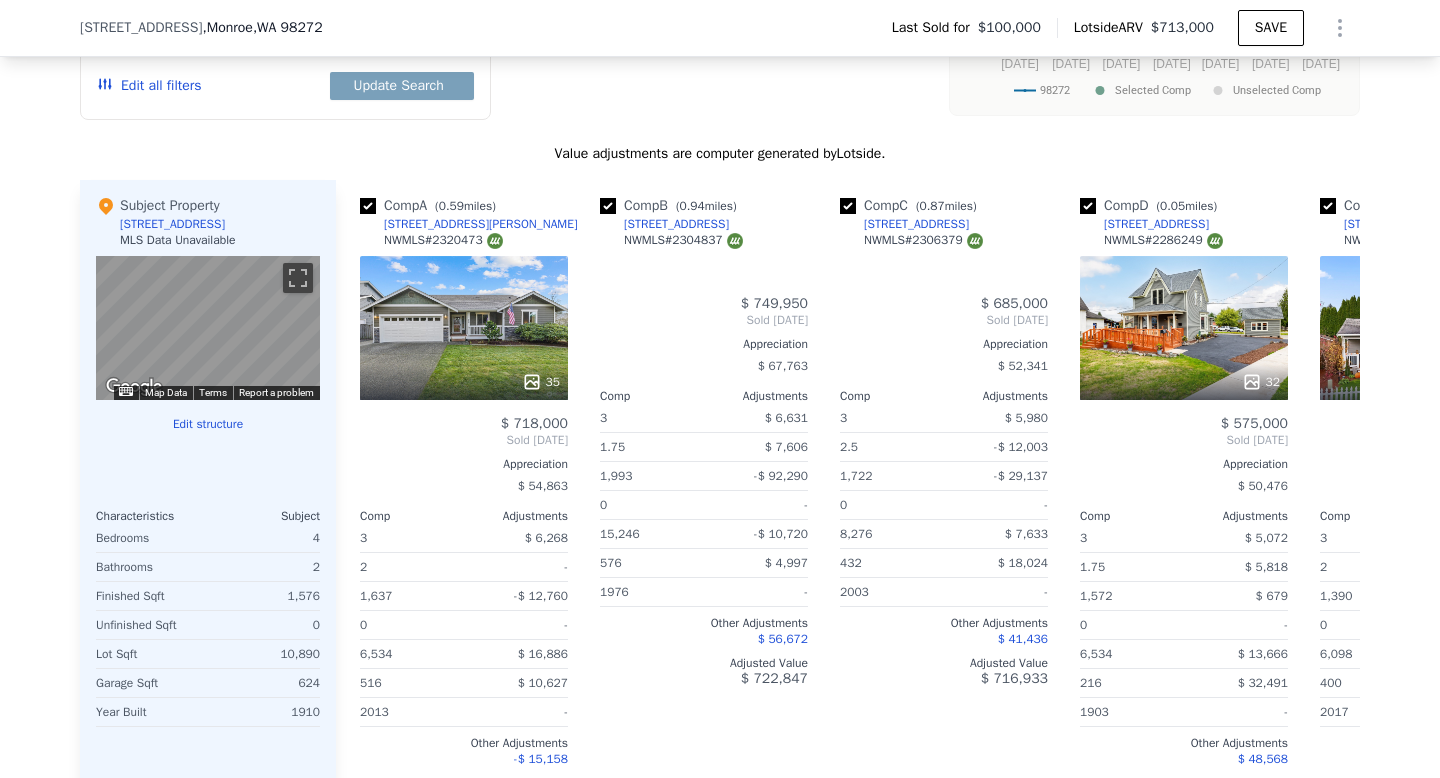 type on "2.5" 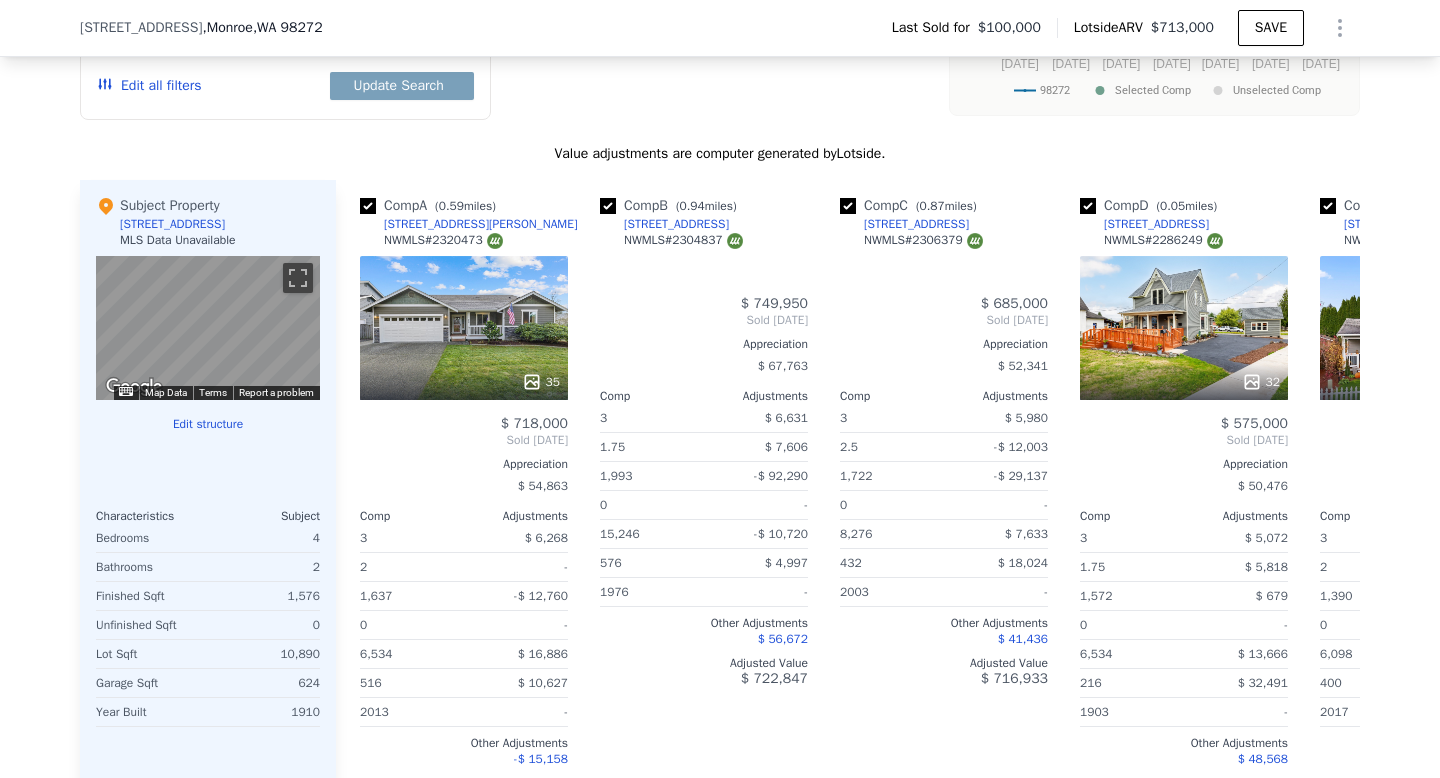 type on "1248" 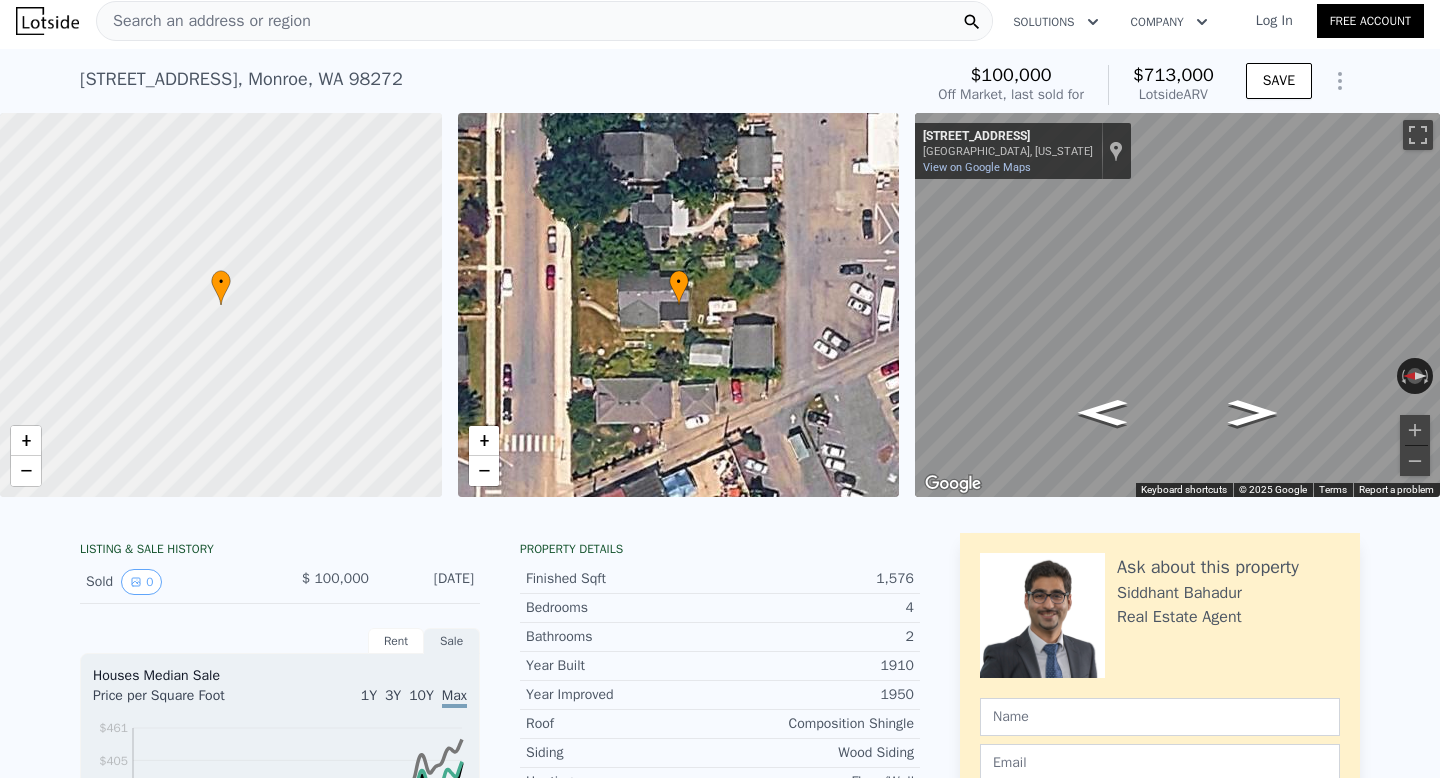 scroll, scrollTop: 0, scrollLeft: 0, axis: both 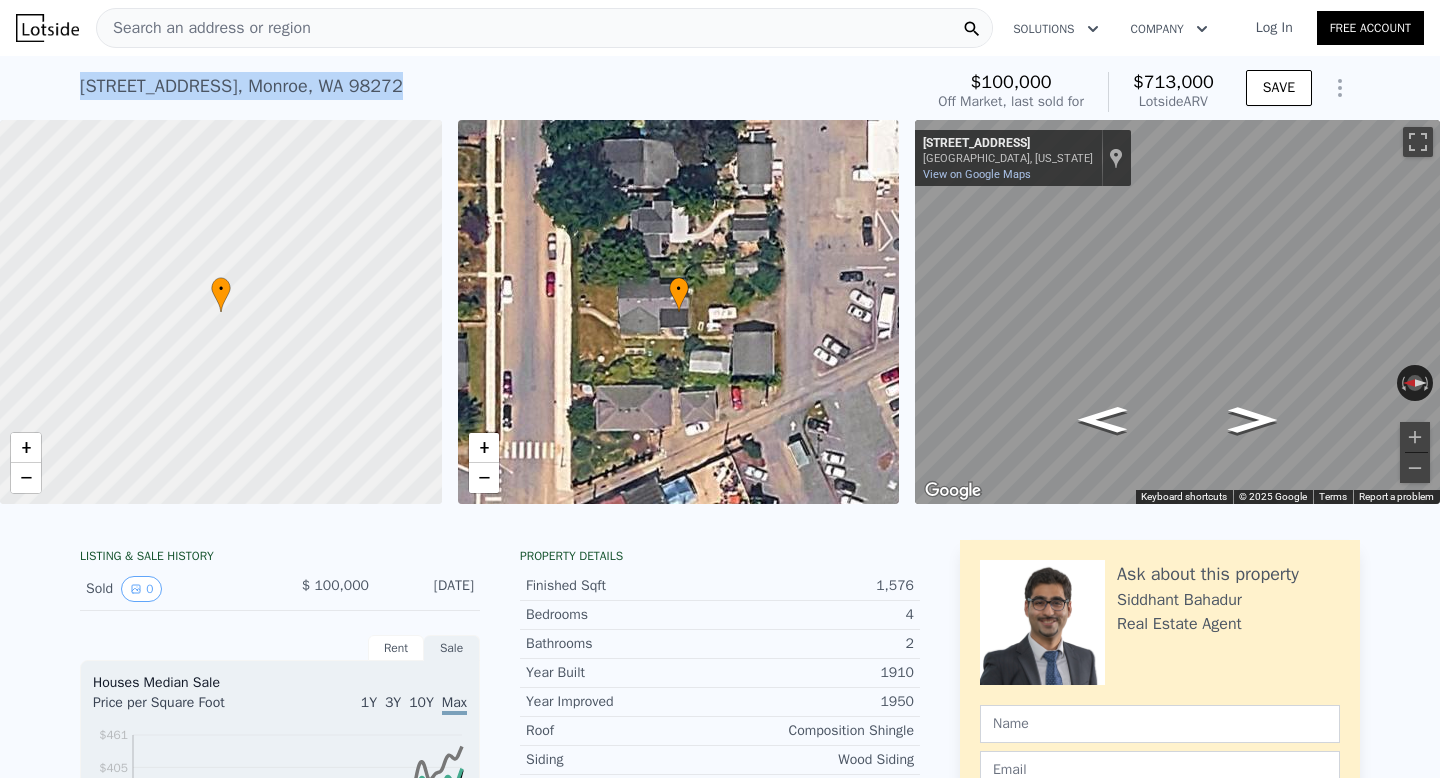 drag, startPoint x: 78, startPoint y: 79, endPoint x: 400, endPoint y: 81, distance: 322.00623 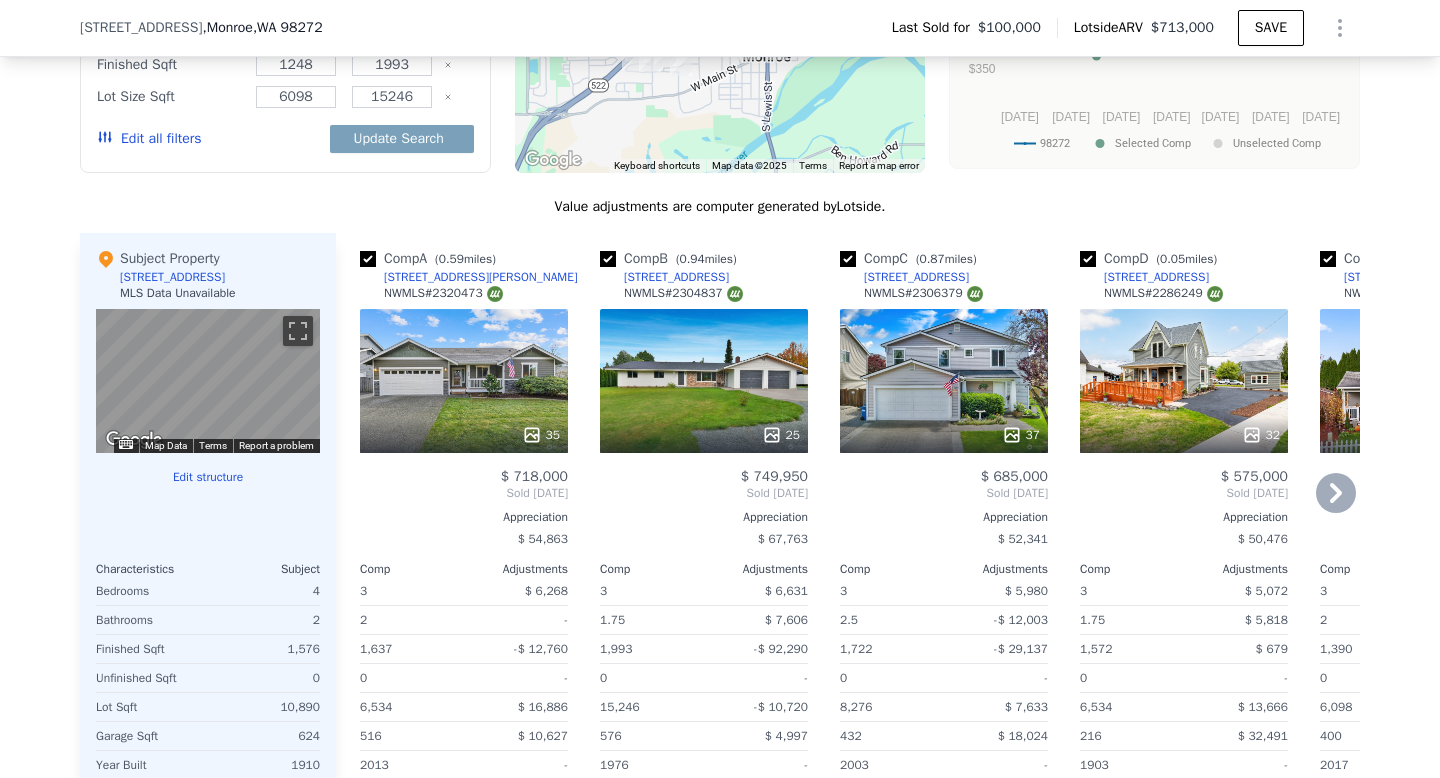 scroll, scrollTop: 1790, scrollLeft: 0, axis: vertical 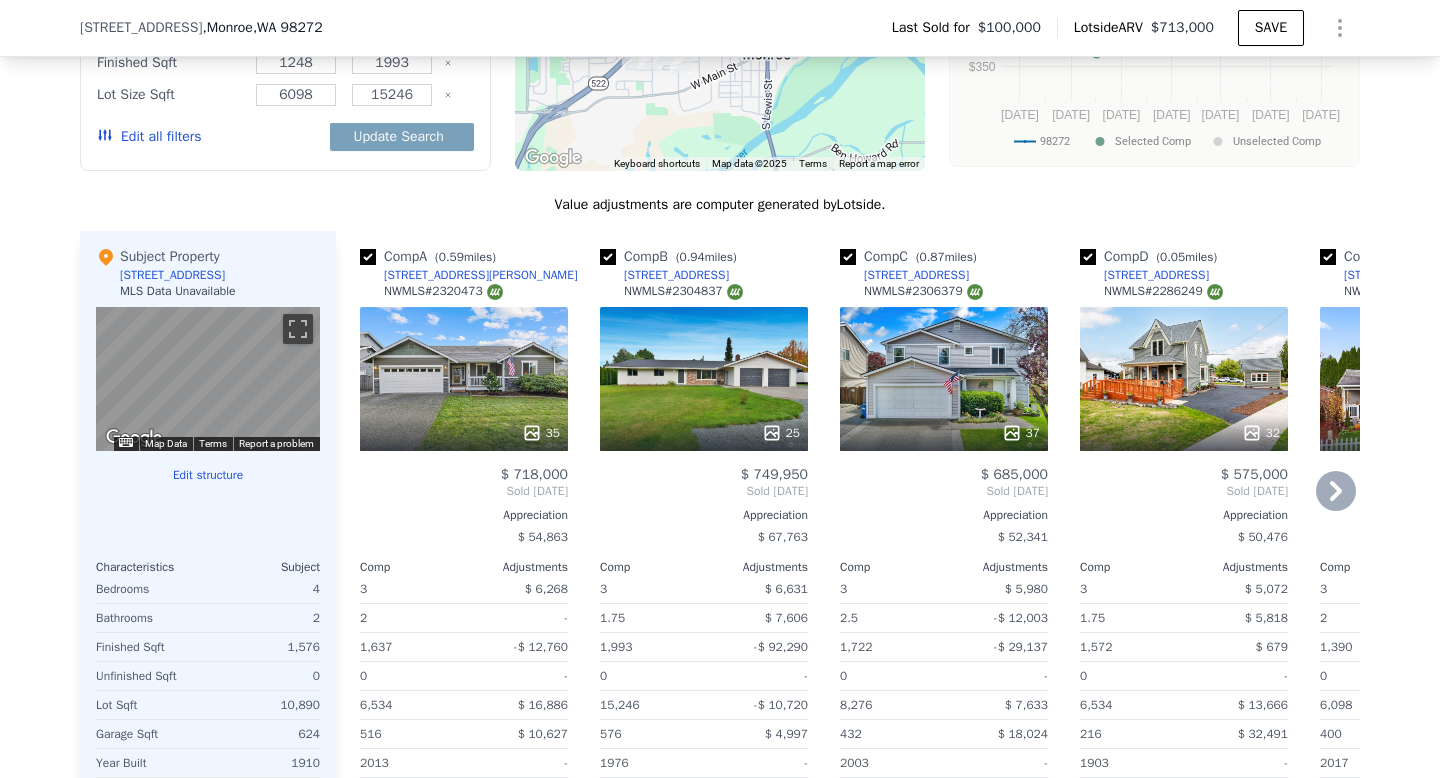click 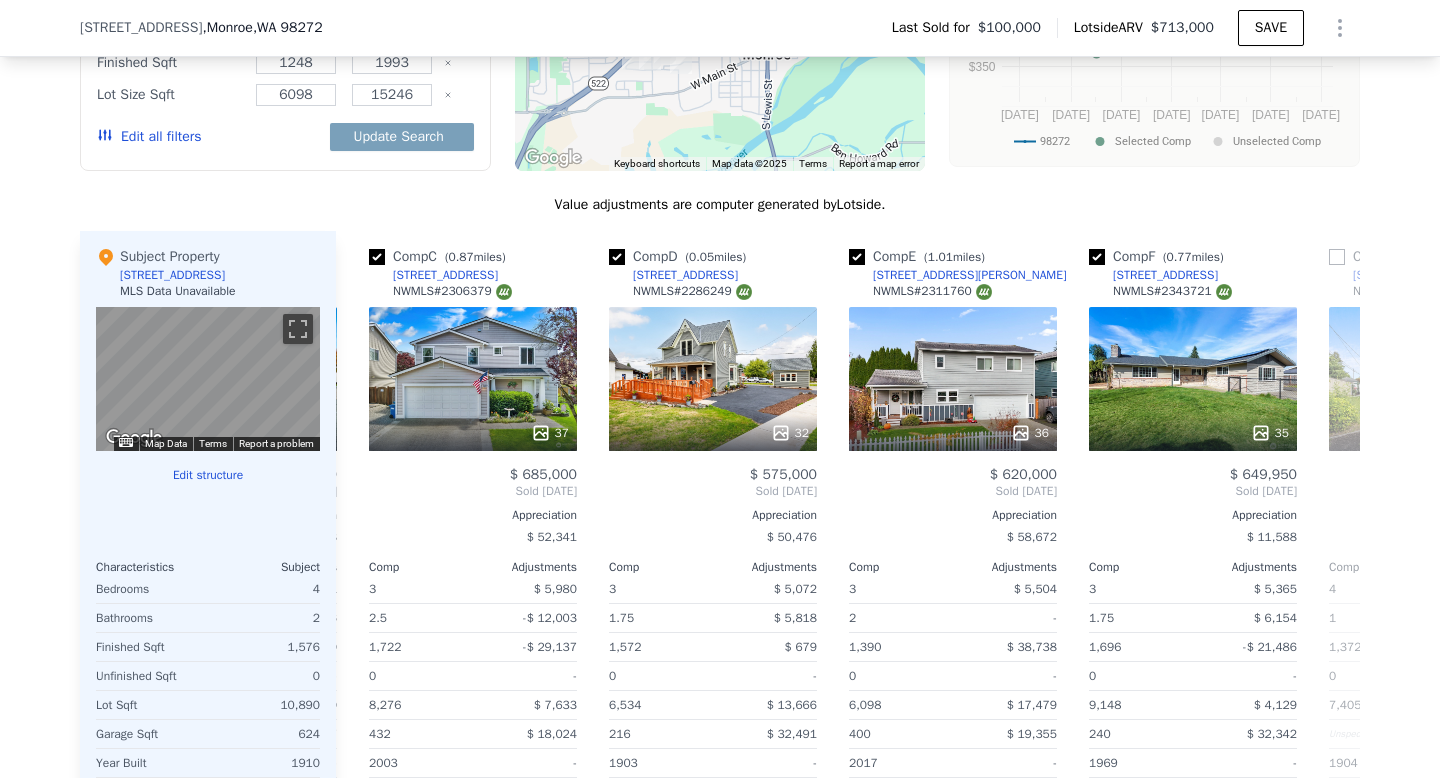 scroll, scrollTop: 0, scrollLeft: 480, axis: horizontal 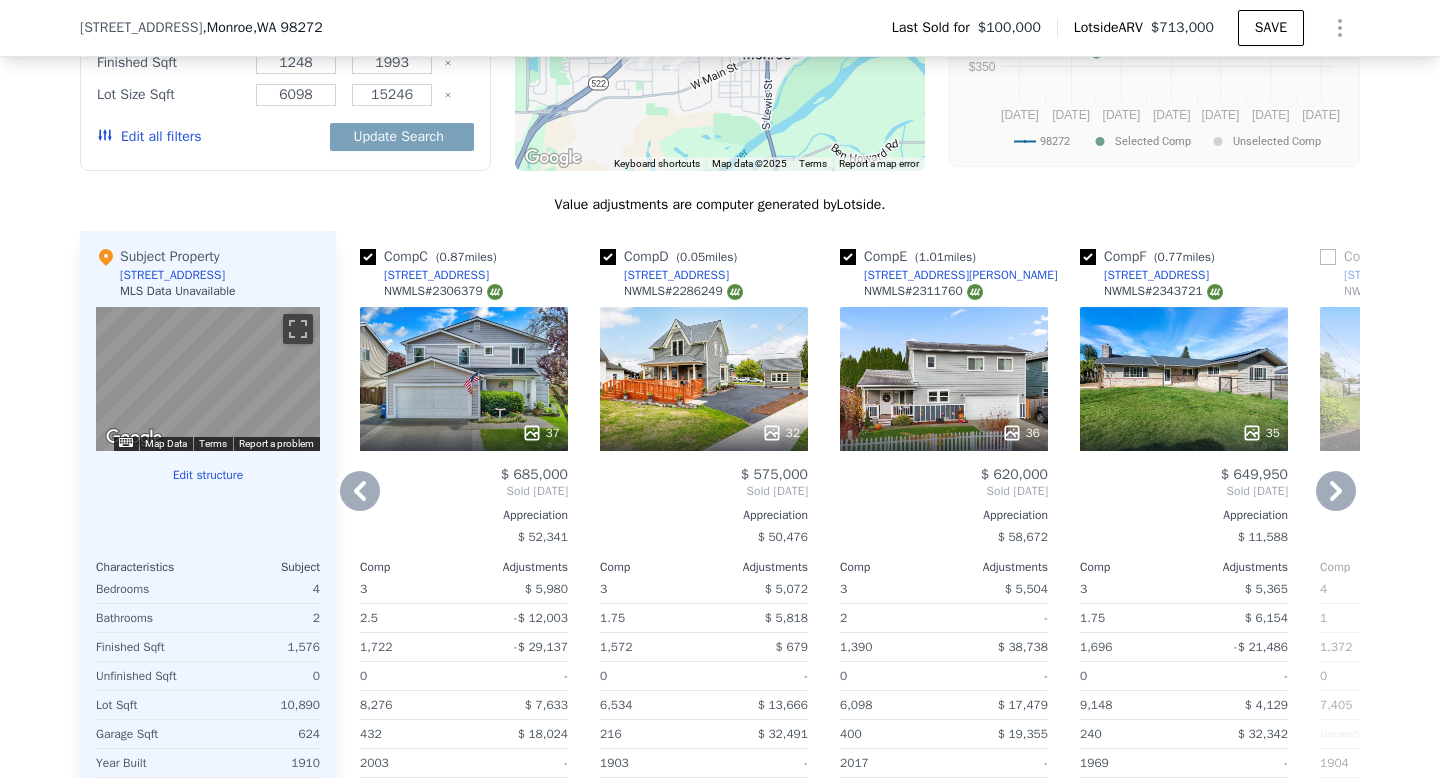click 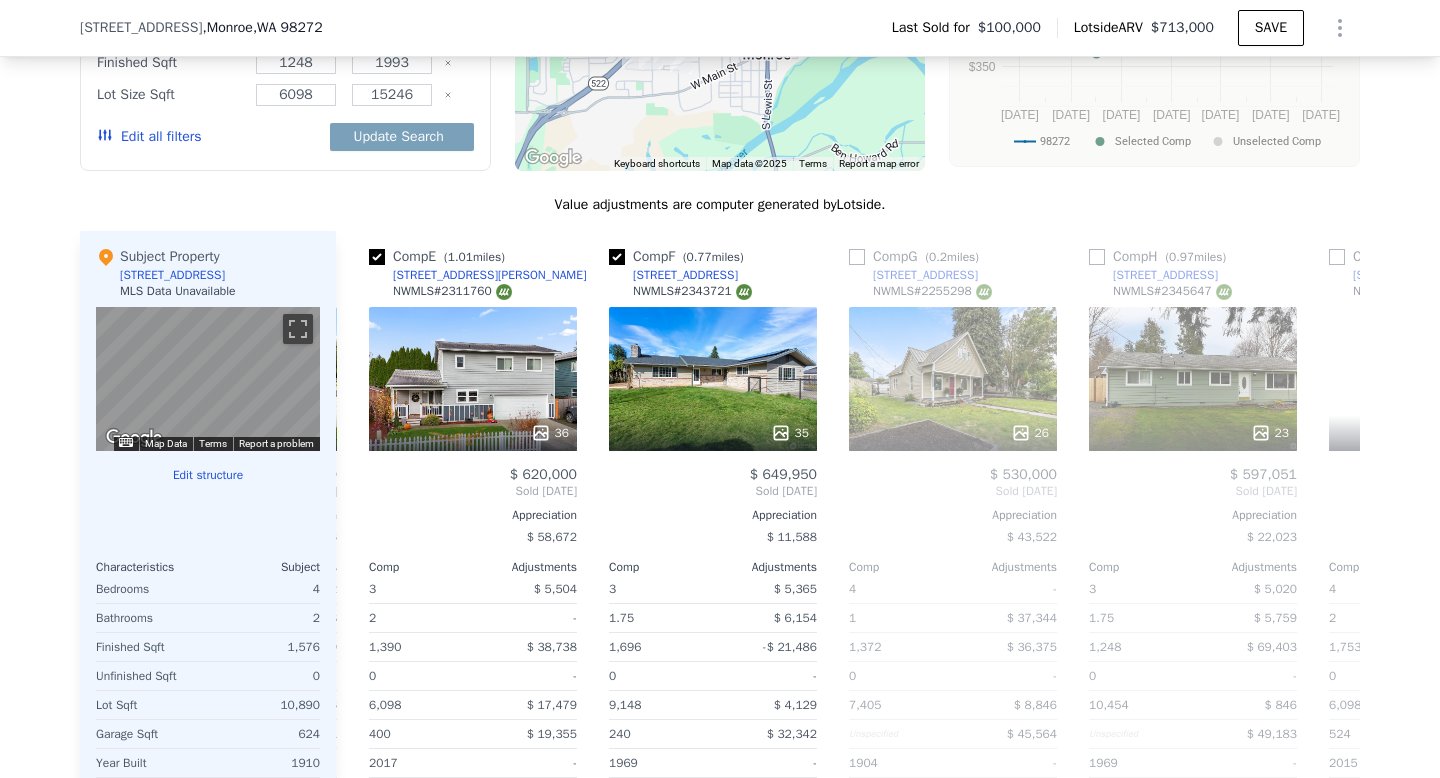 scroll, scrollTop: 0, scrollLeft: 960, axis: horizontal 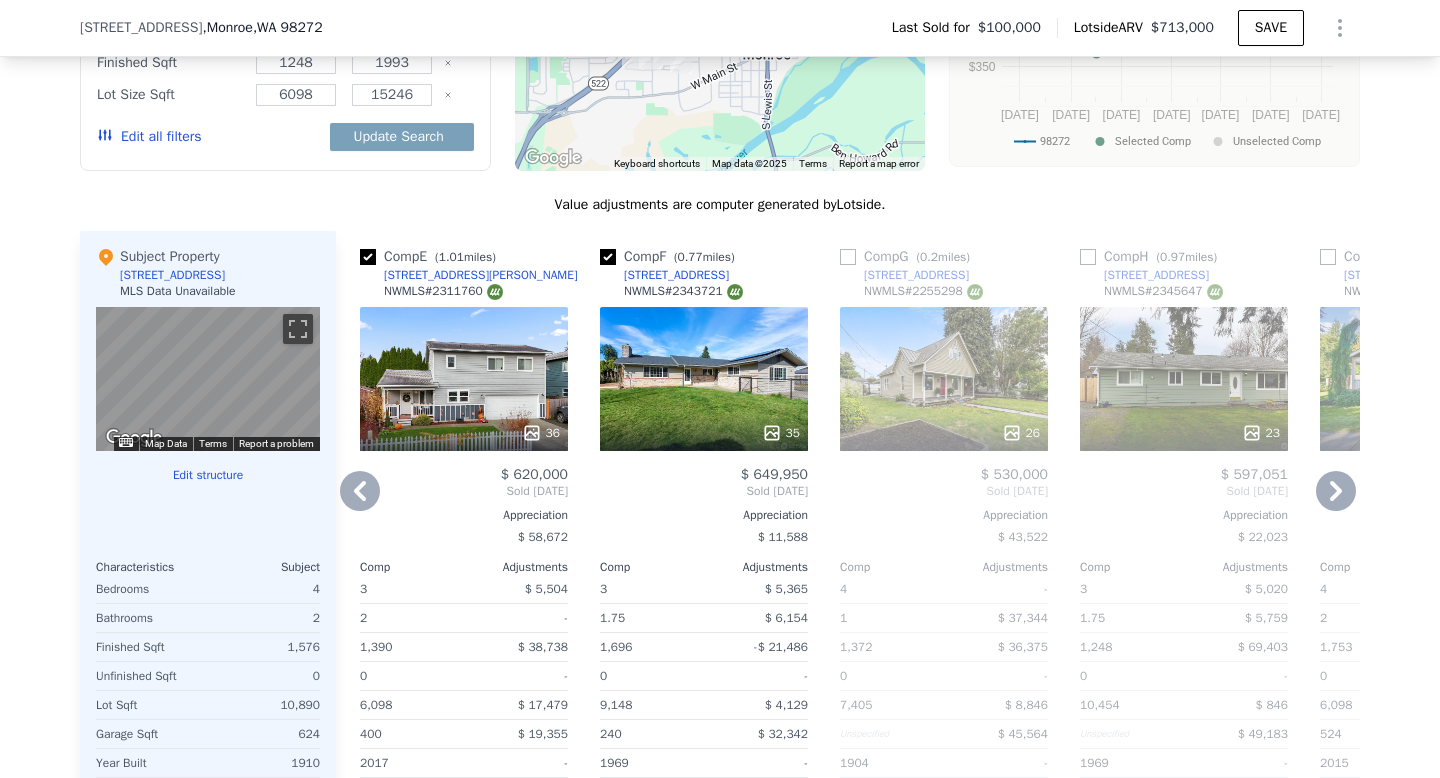 click 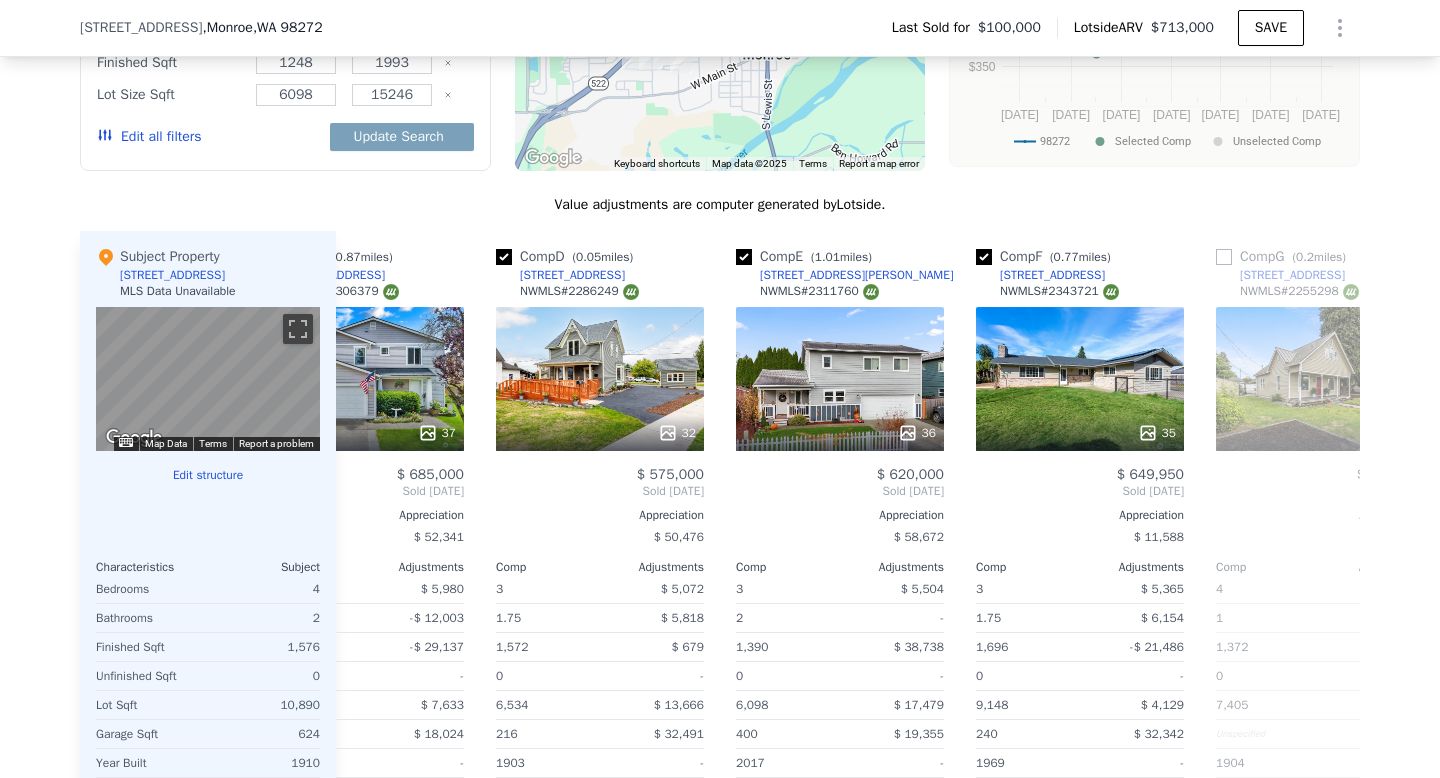 scroll, scrollTop: 0, scrollLeft: 480, axis: horizontal 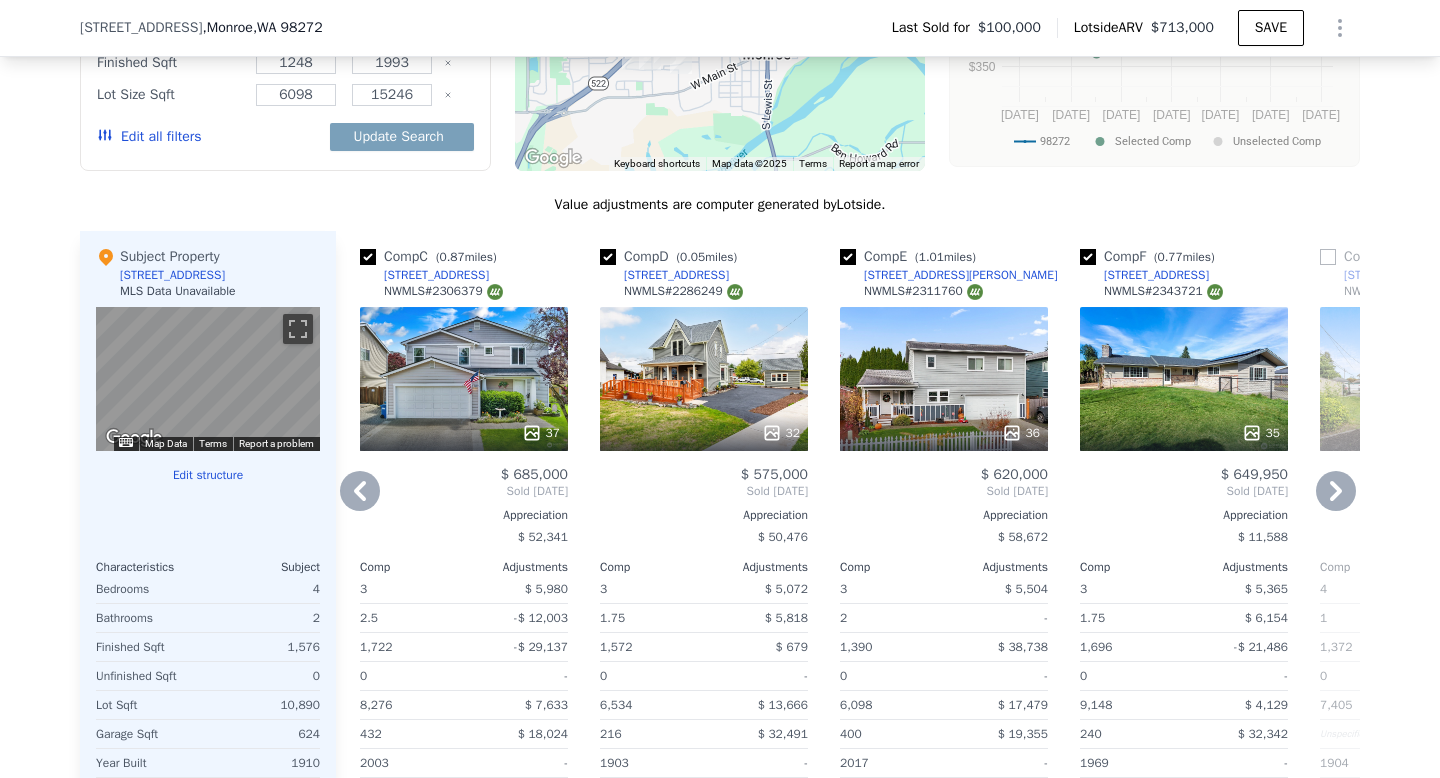 click 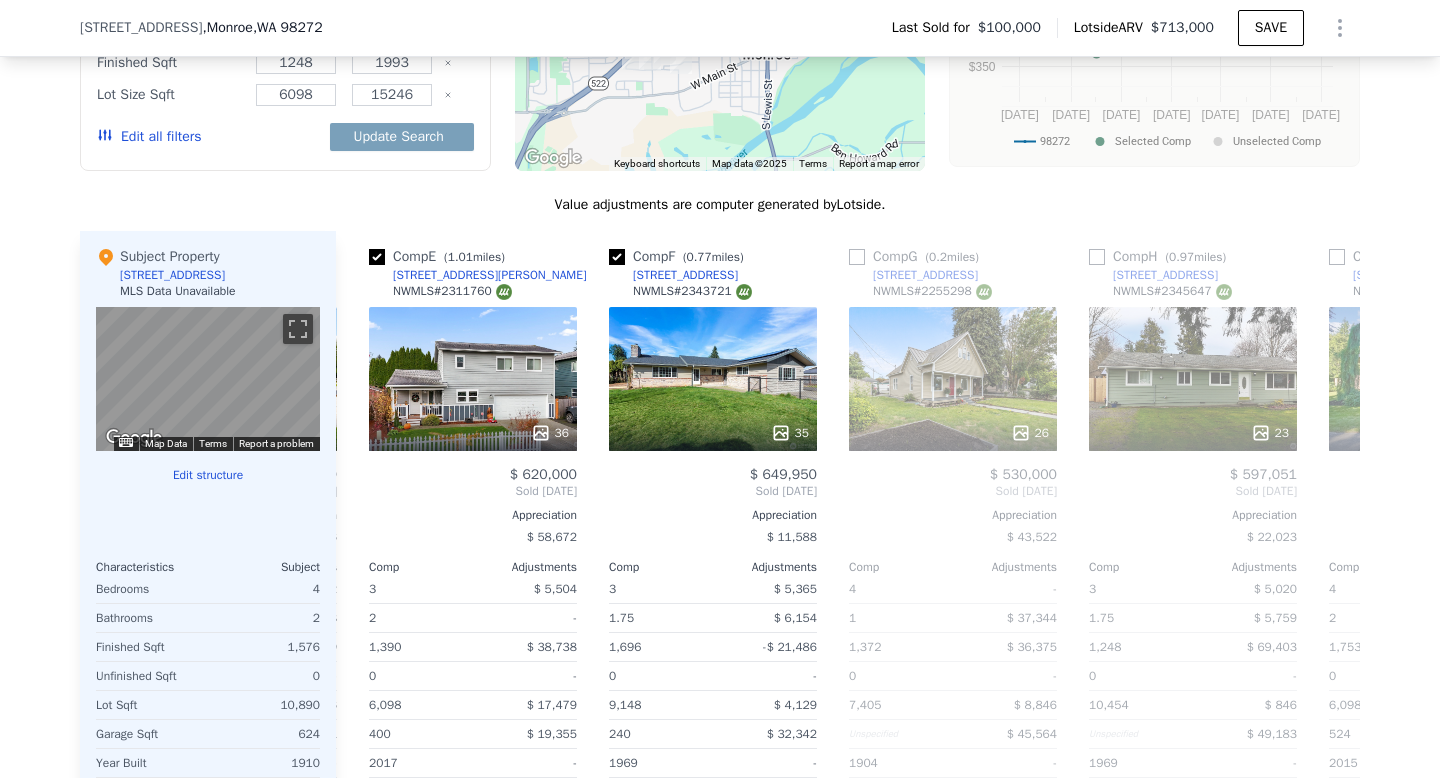 scroll, scrollTop: 0, scrollLeft: 960, axis: horizontal 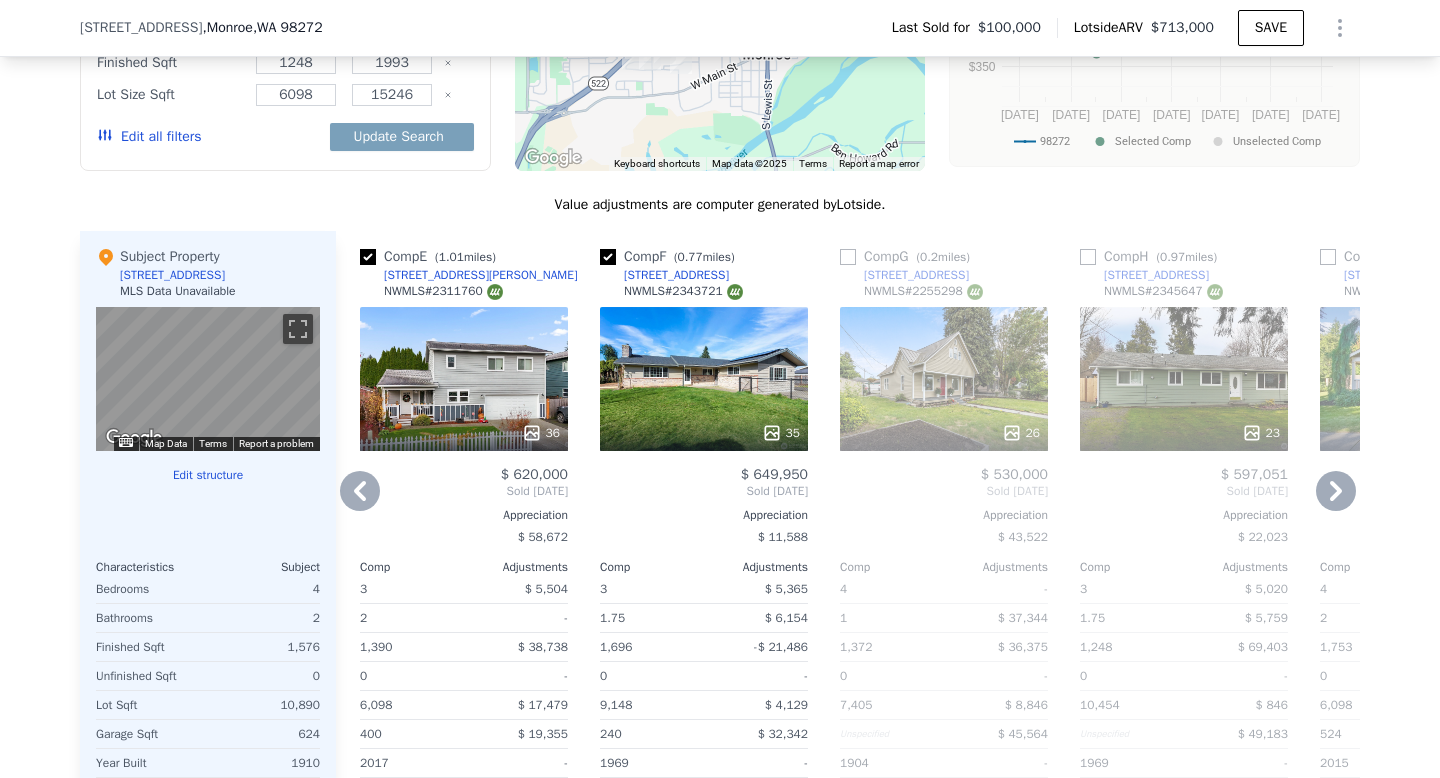 click 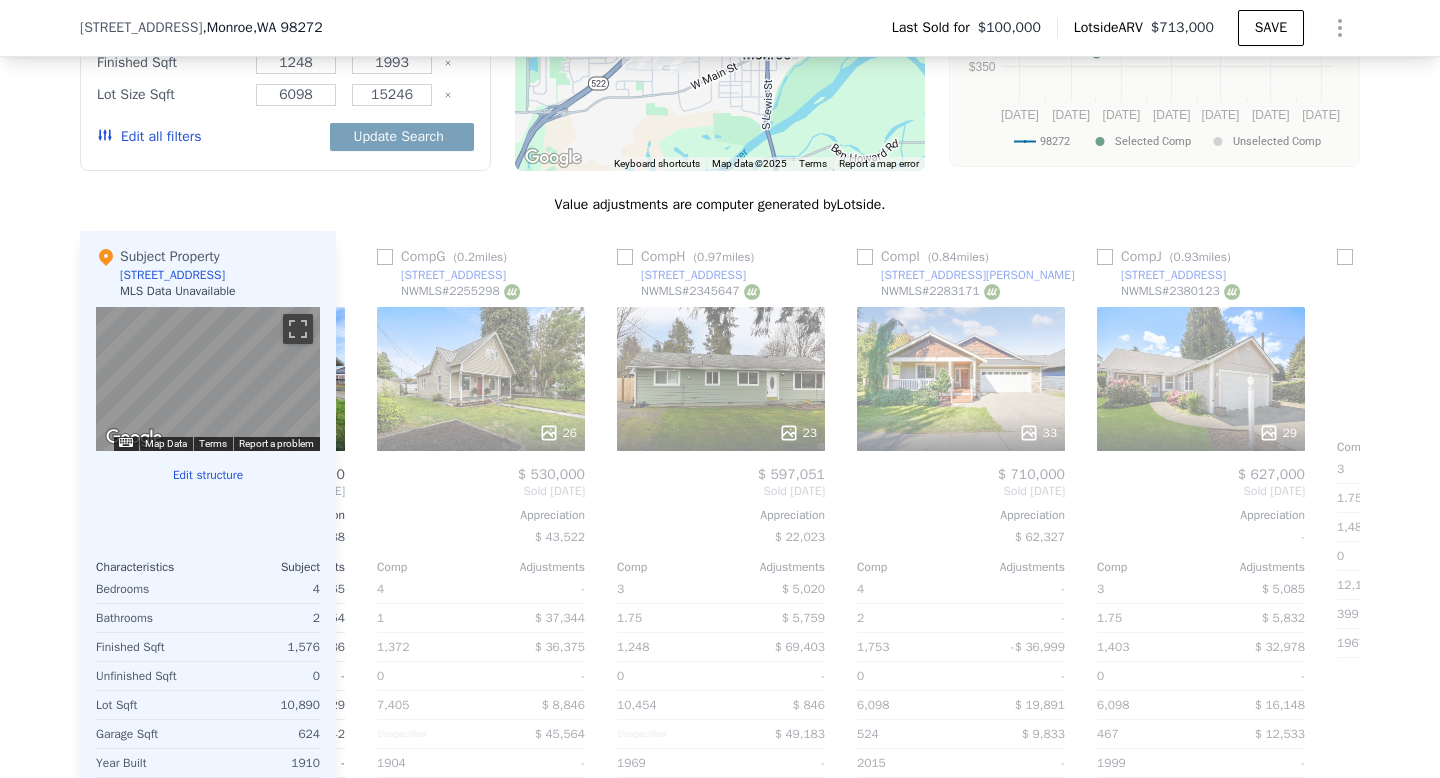 scroll, scrollTop: 0, scrollLeft: 1440, axis: horizontal 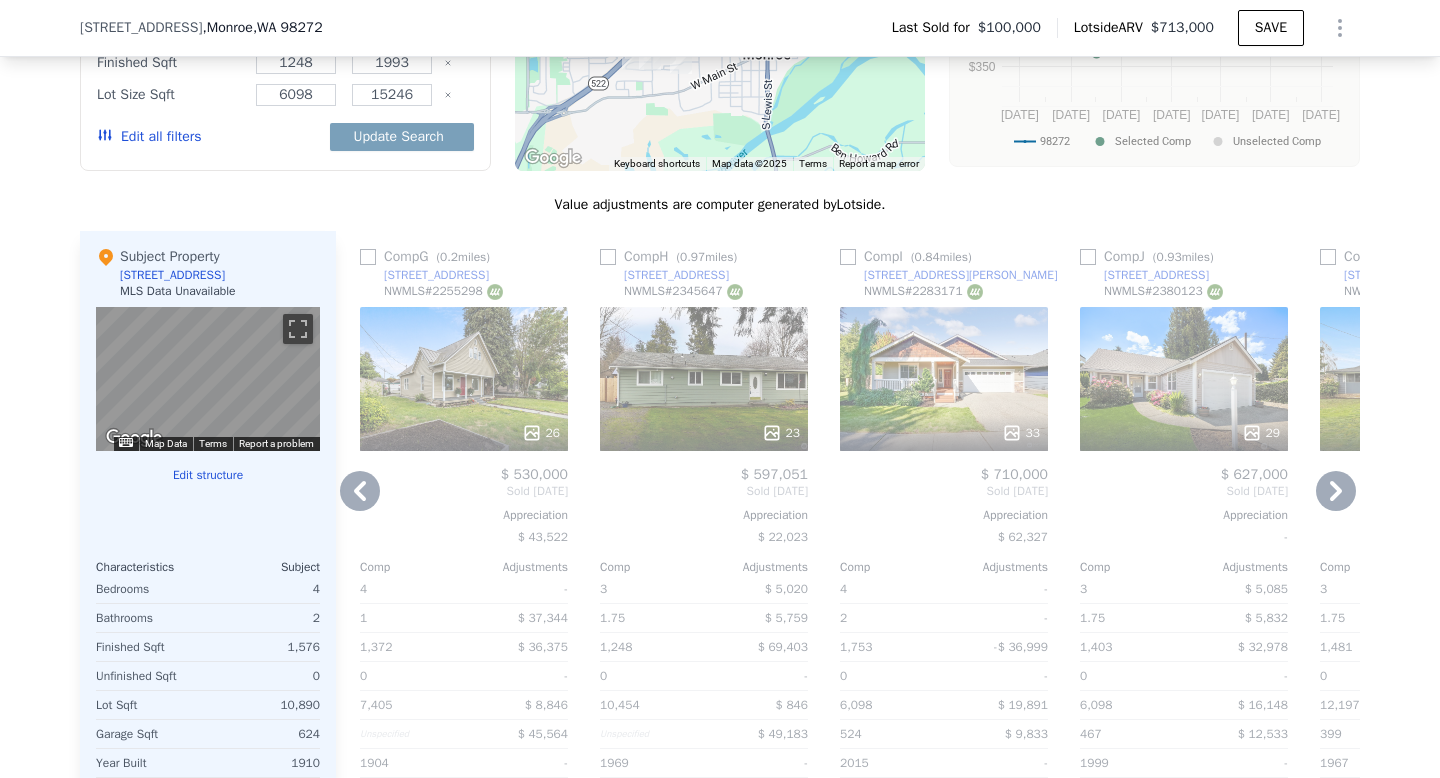 click 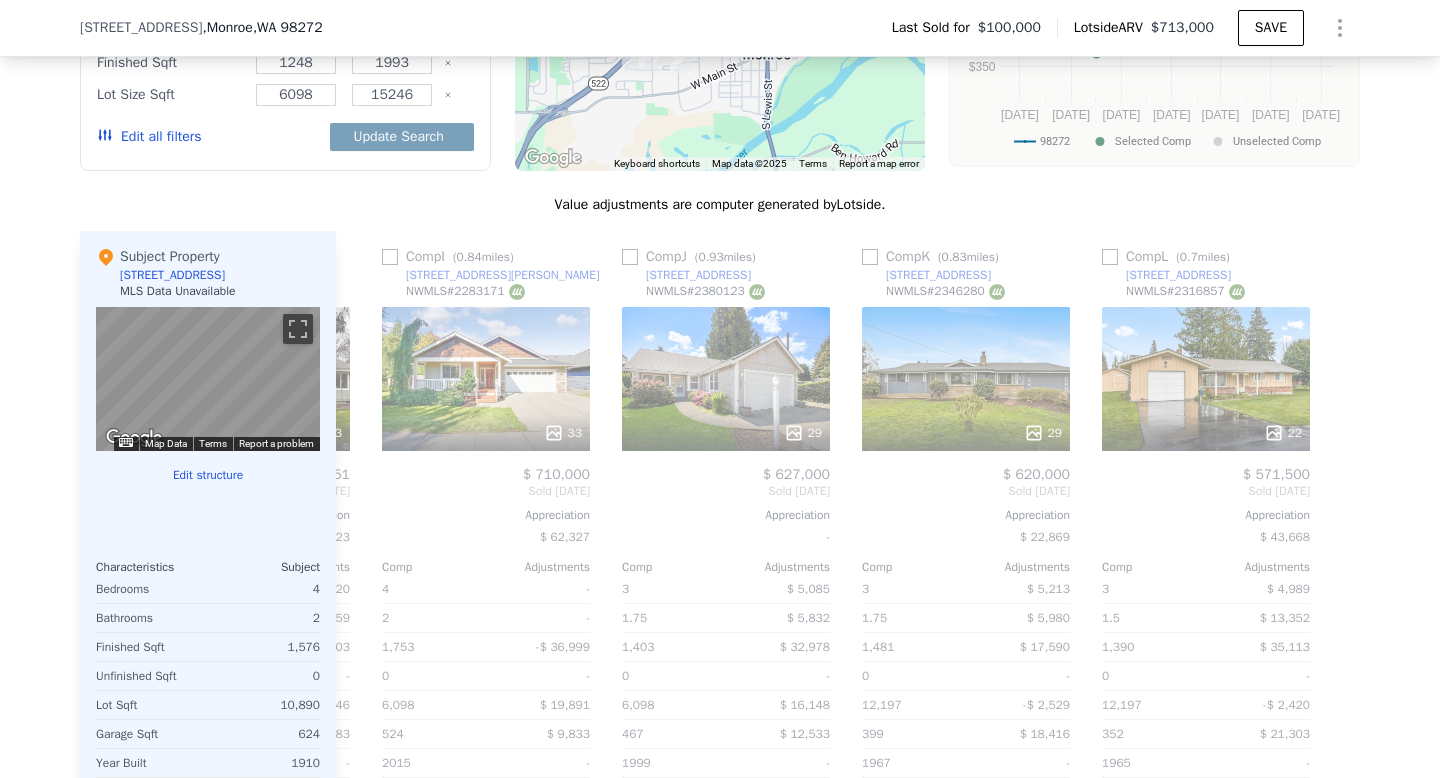 scroll, scrollTop: 0, scrollLeft: 1904, axis: horizontal 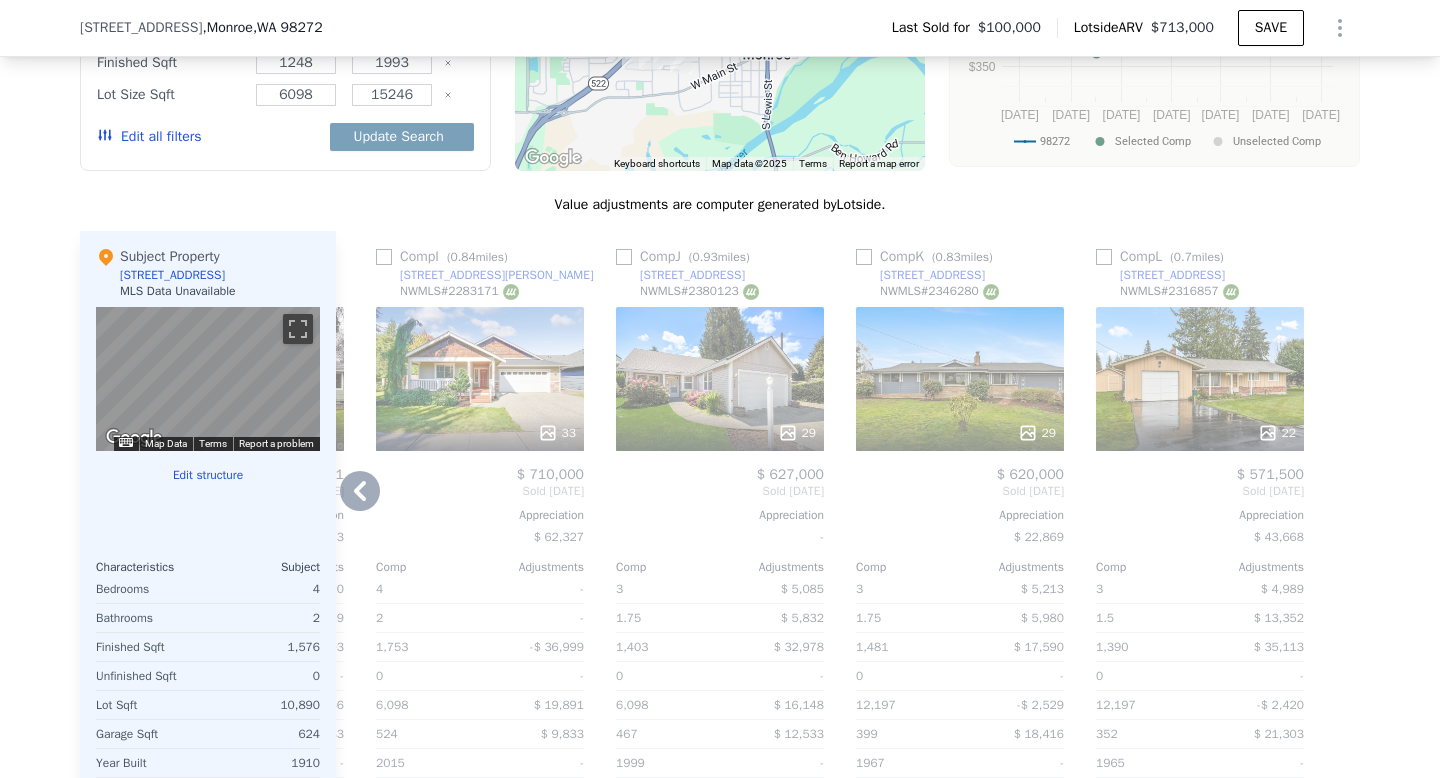 click 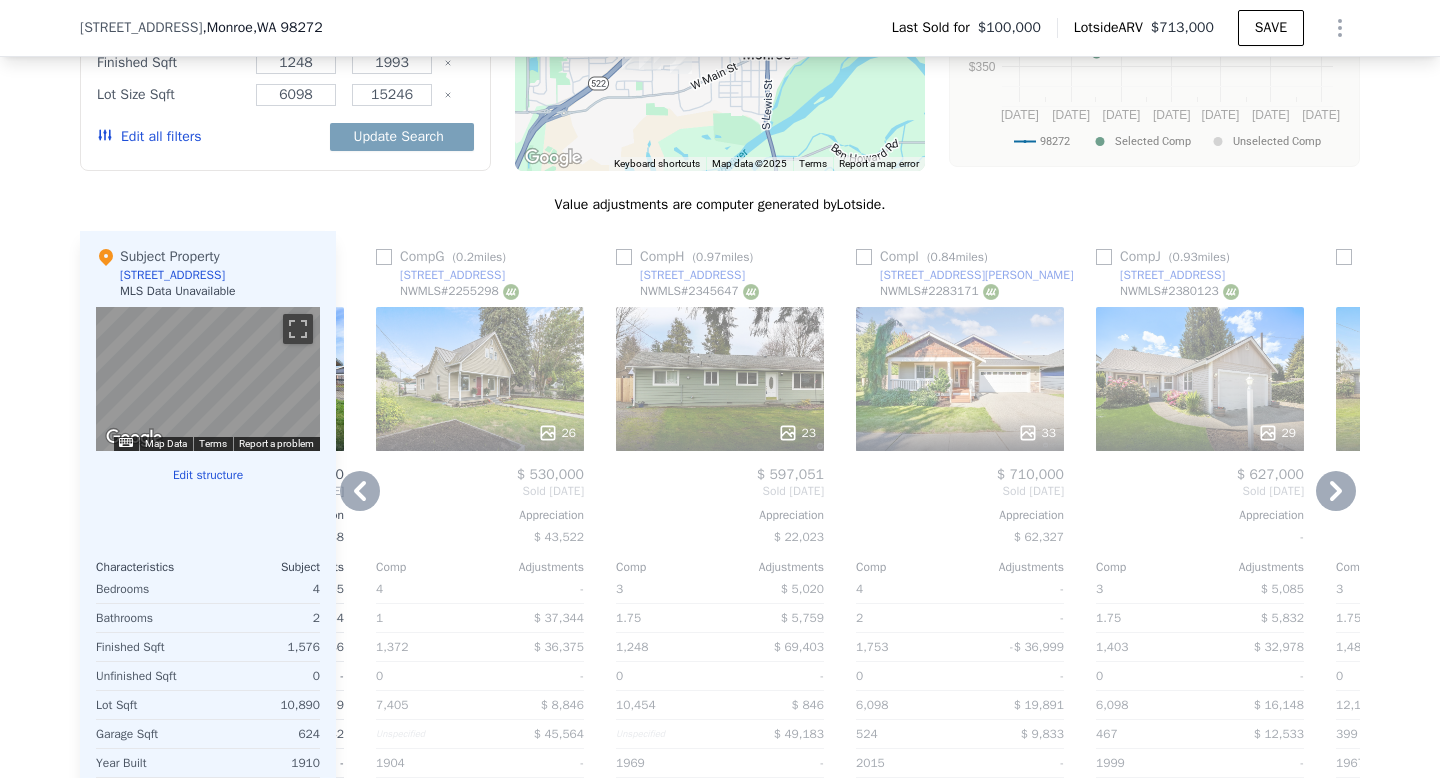 click 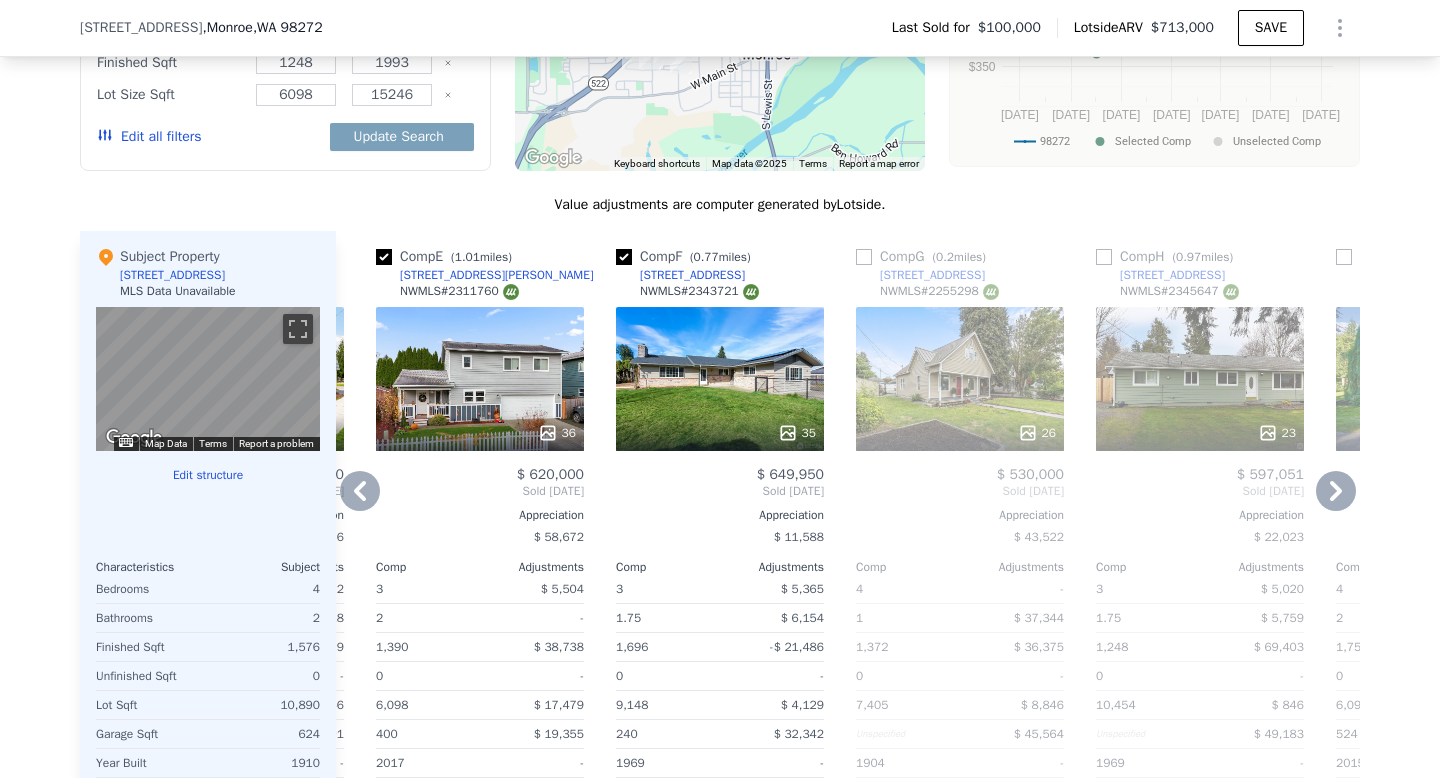click 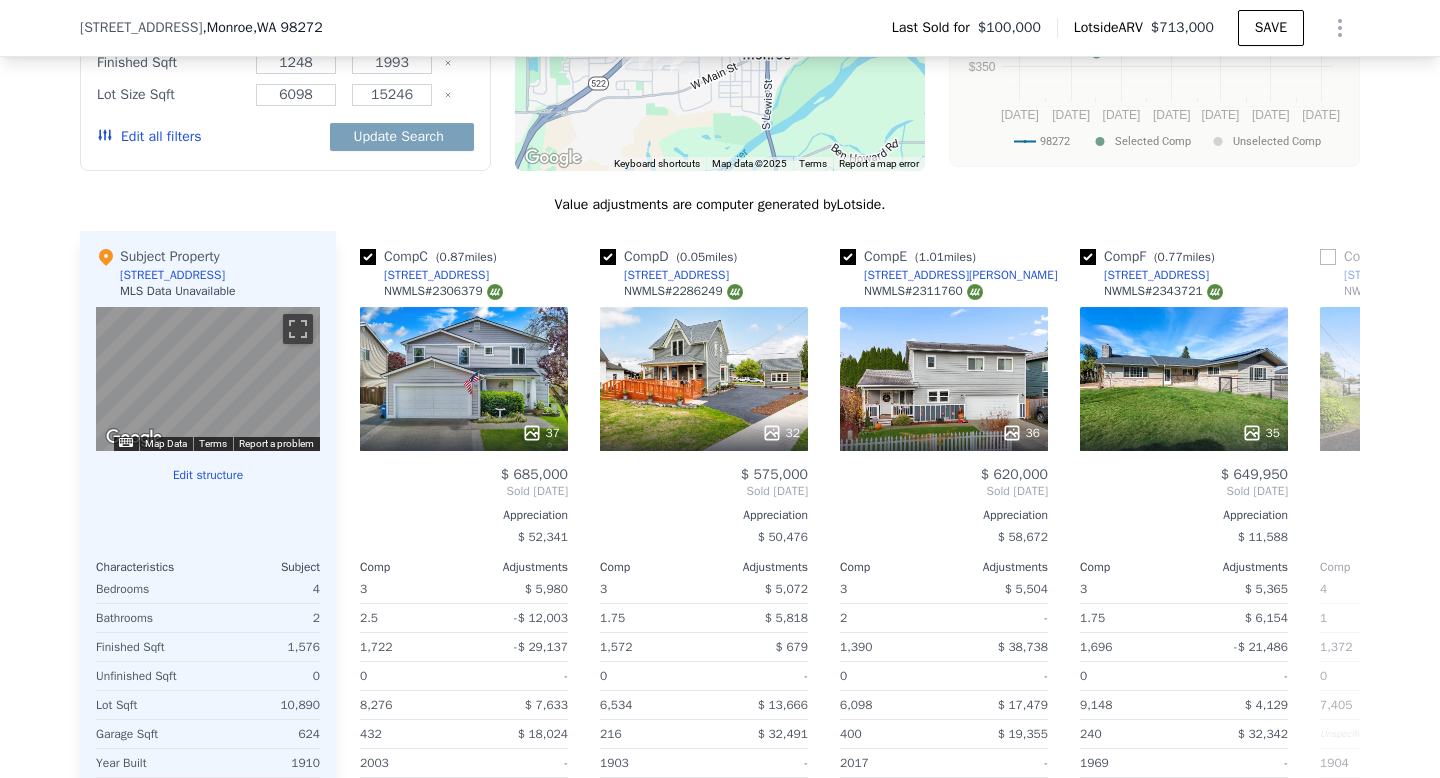 scroll, scrollTop: 0, scrollLeft: 464, axis: horizontal 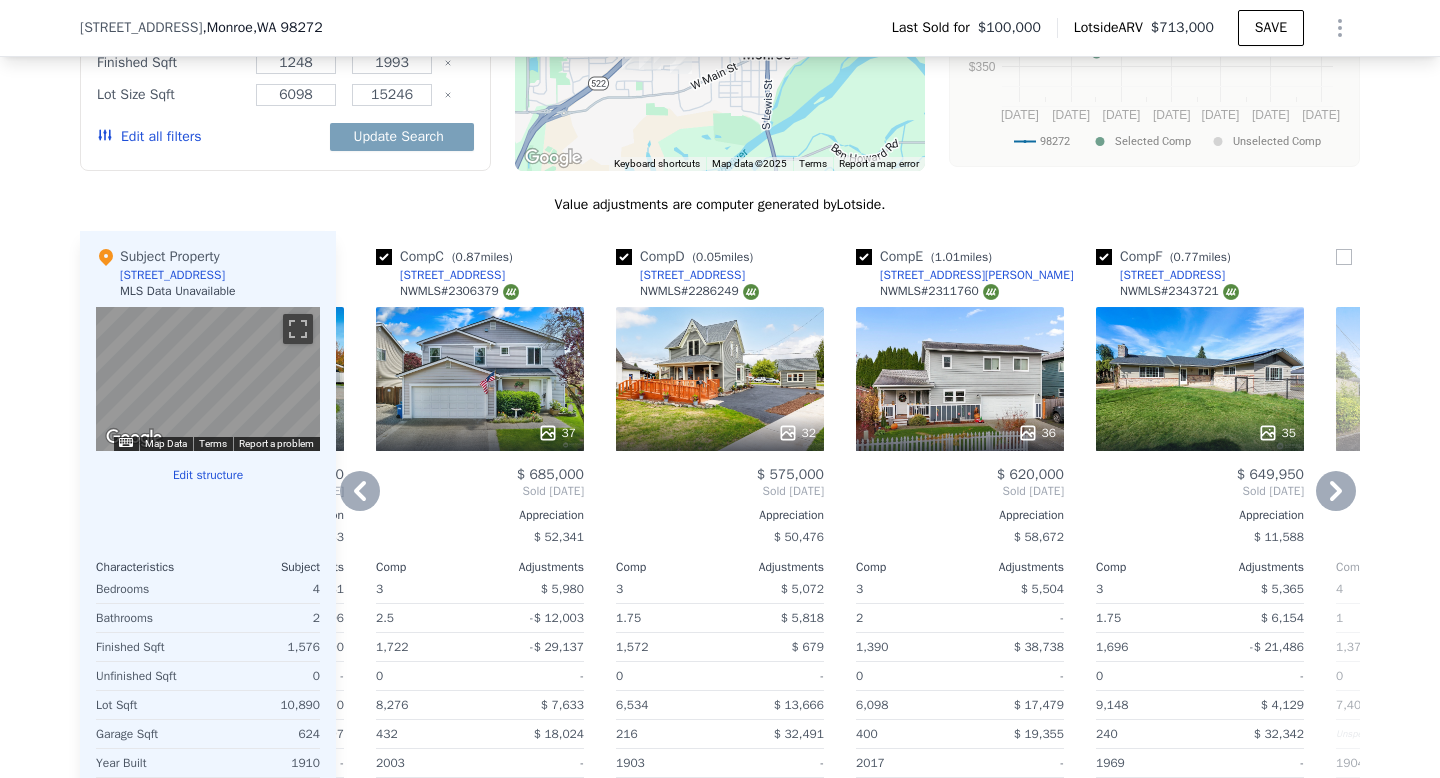 click 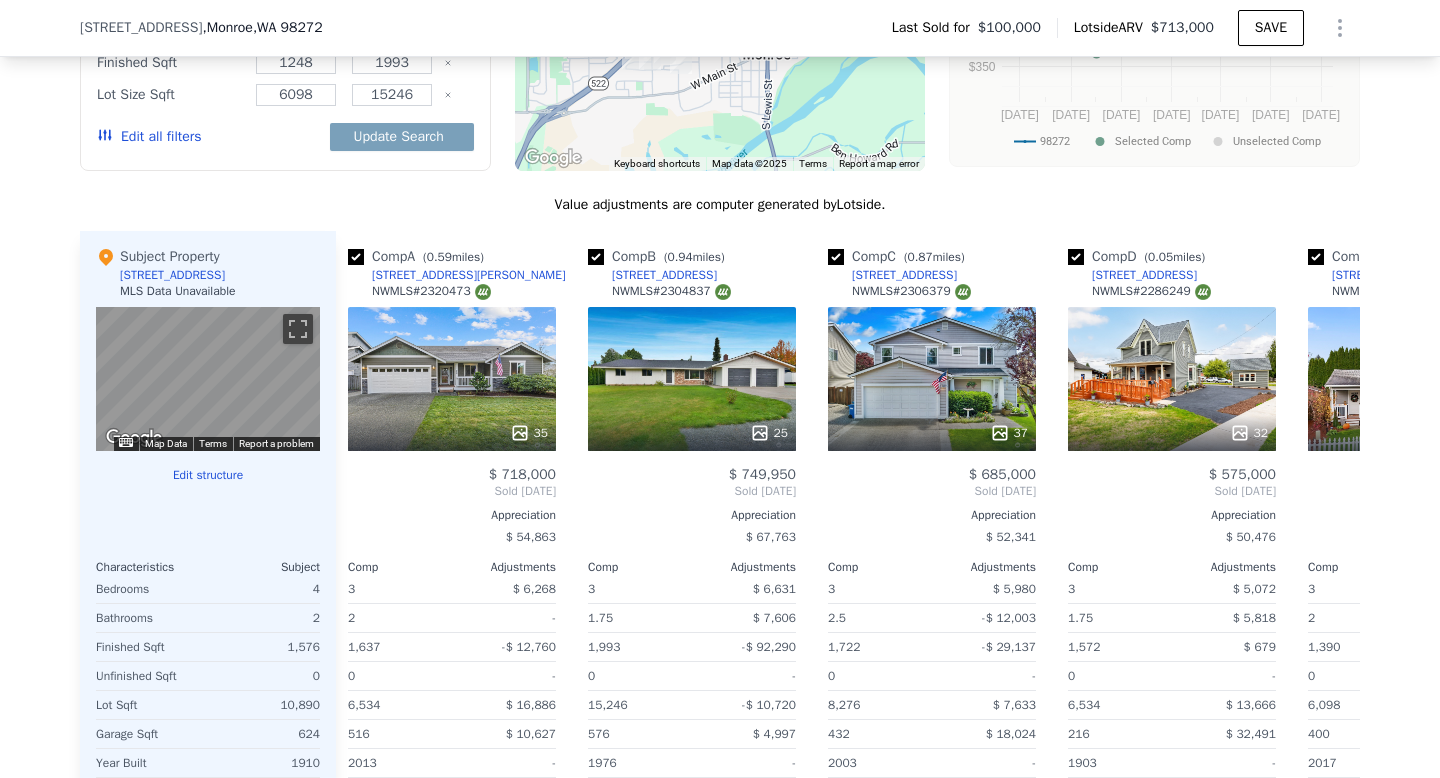 scroll, scrollTop: 0, scrollLeft: 0, axis: both 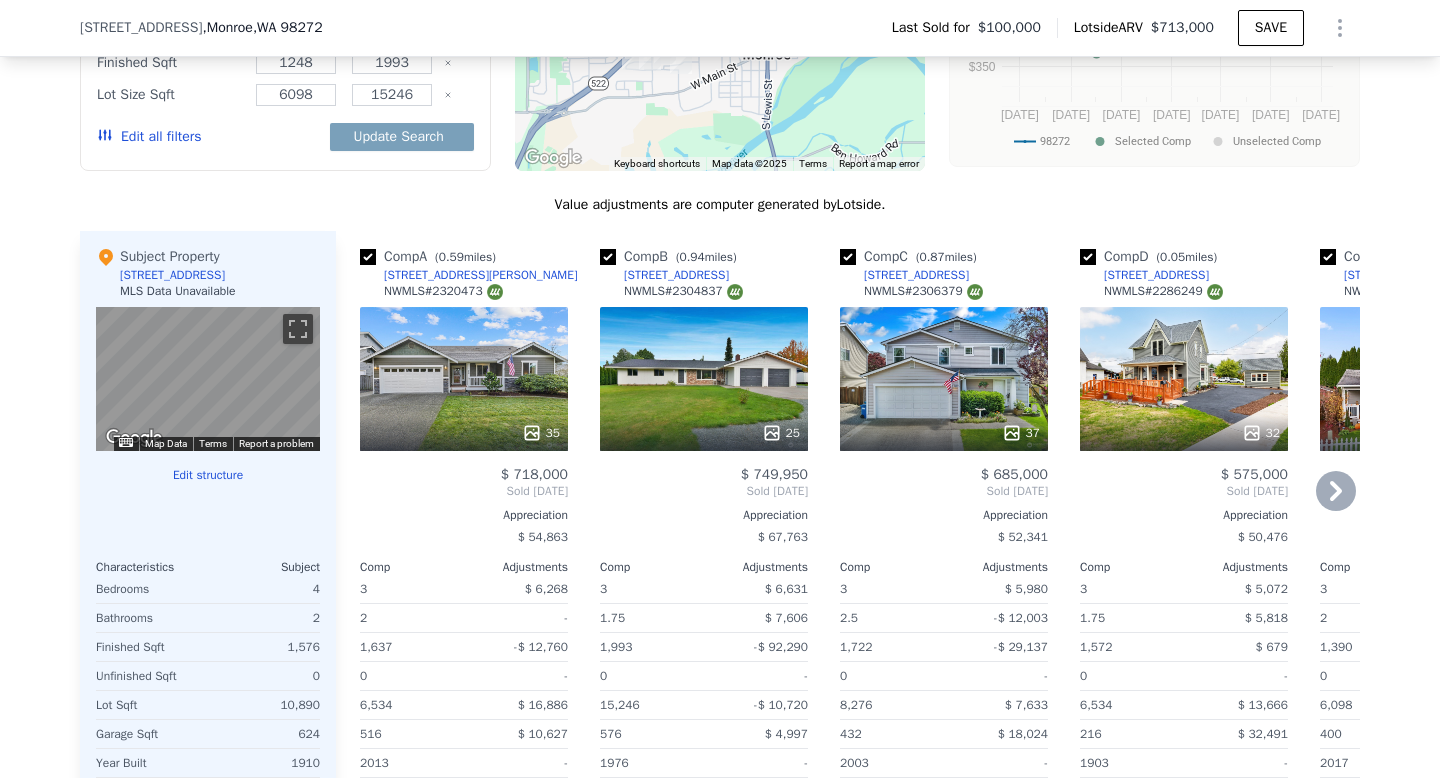 click on "25" at bounding box center [704, 379] 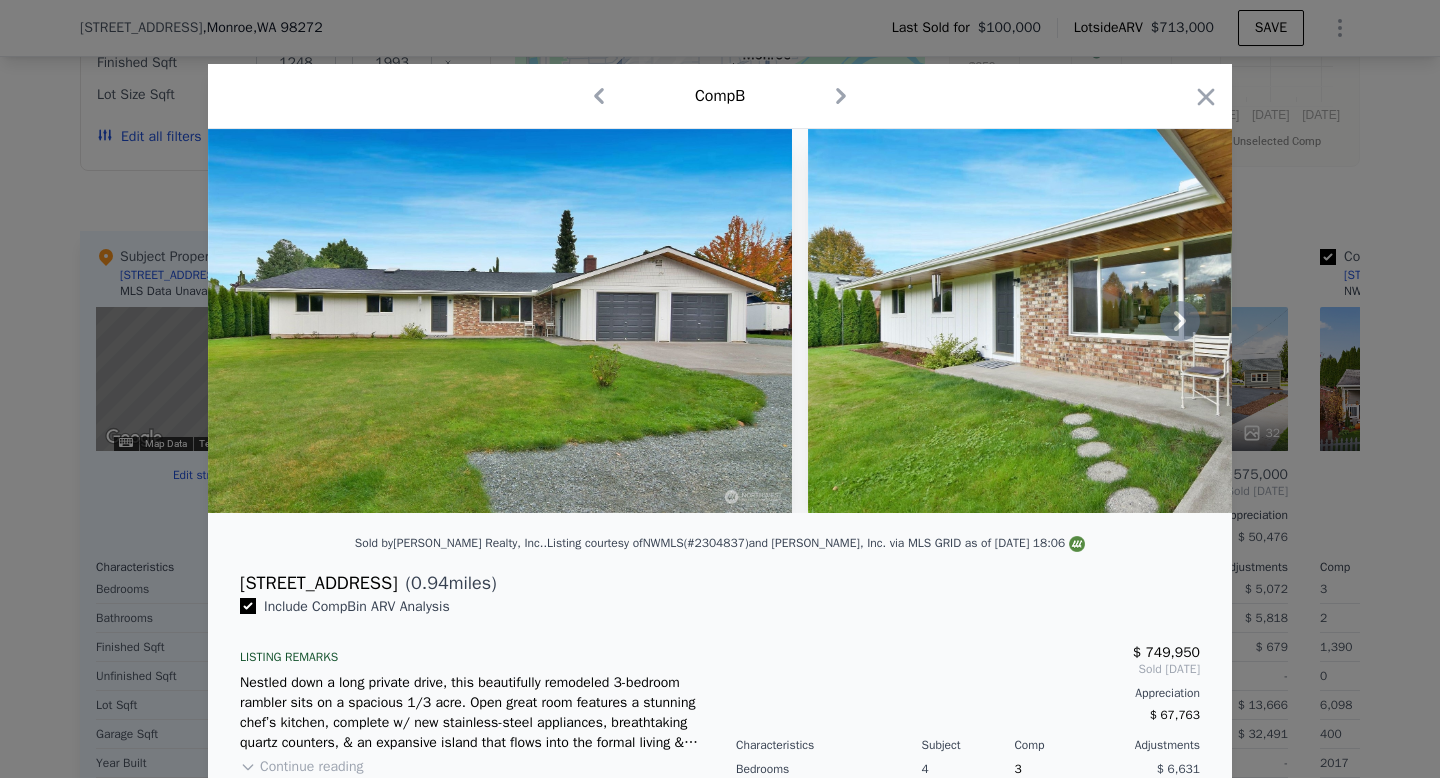 click 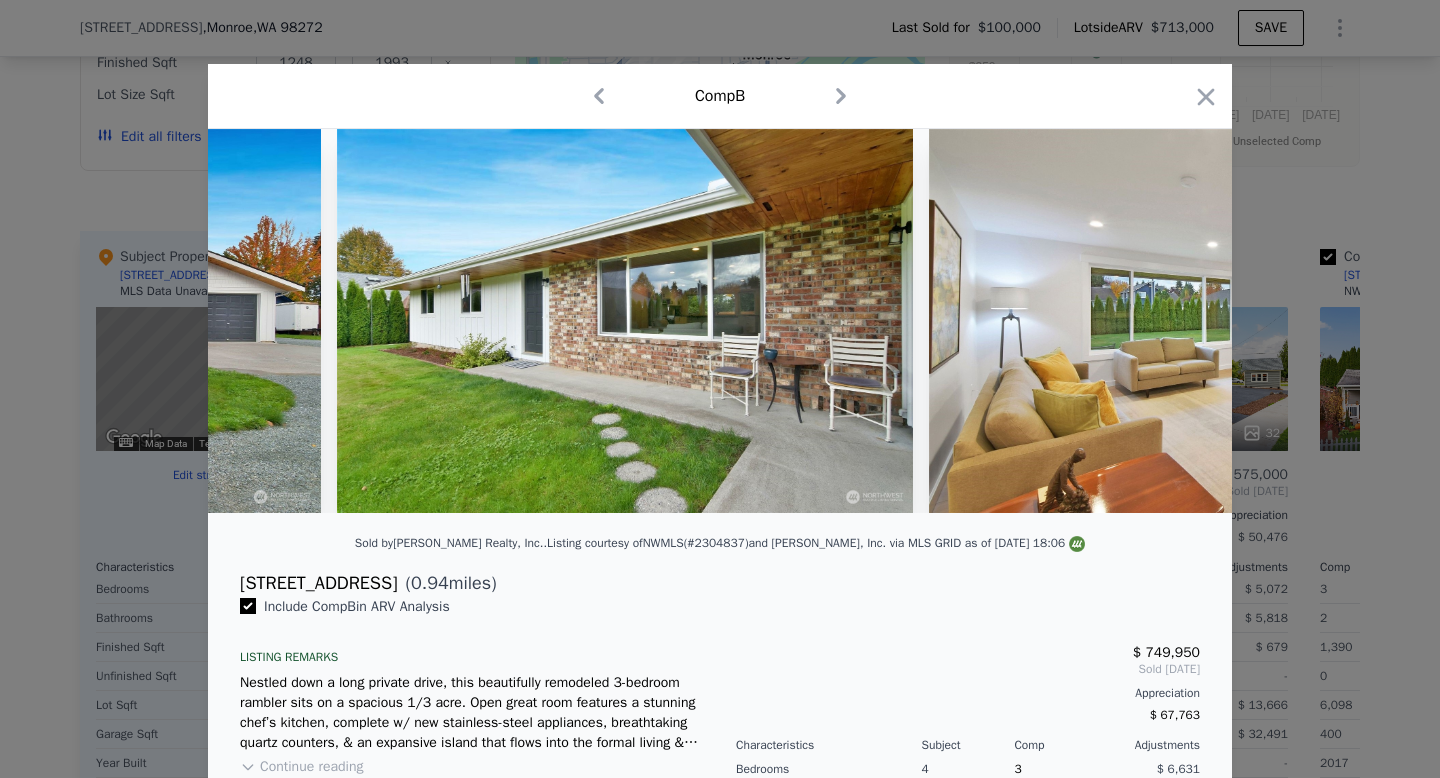 scroll, scrollTop: 0, scrollLeft: 480, axis: horizontal 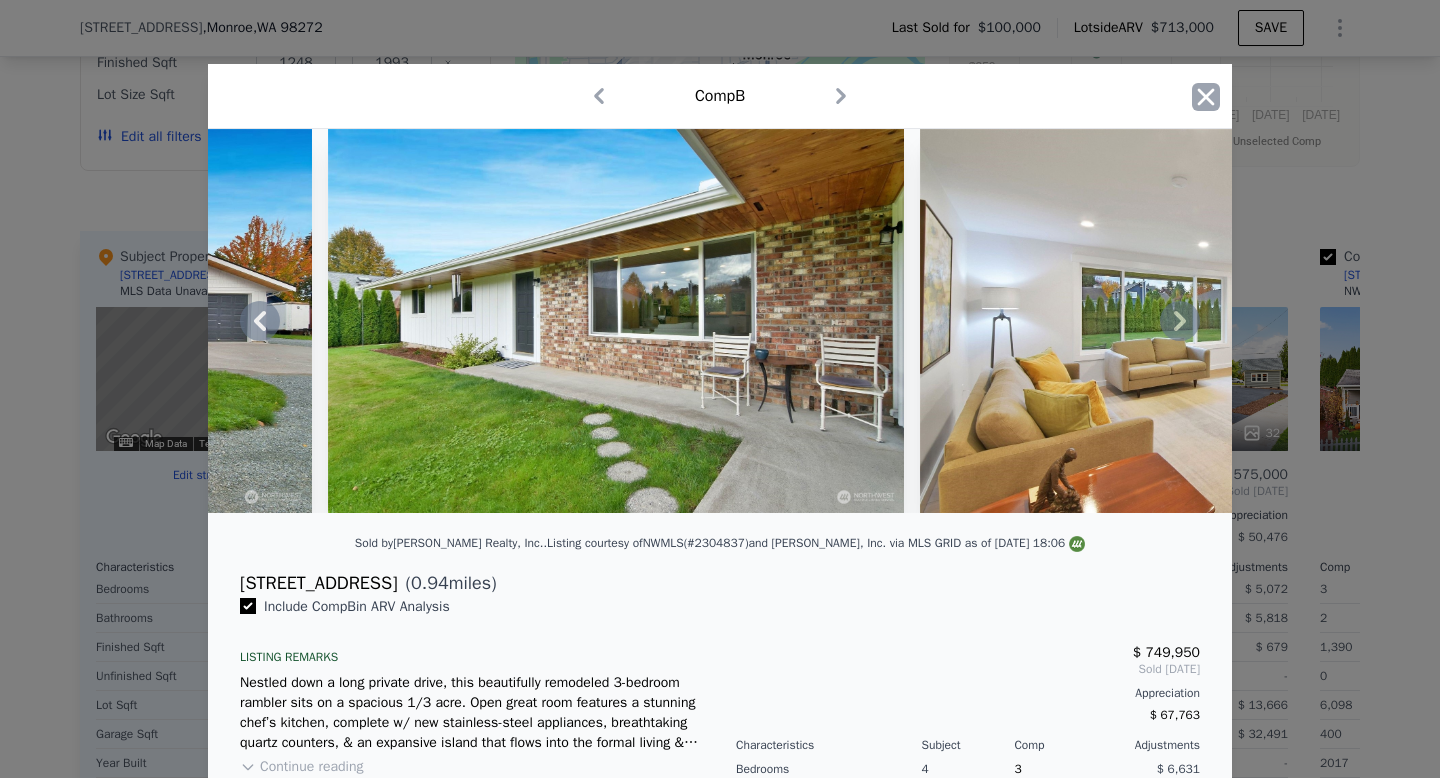 click 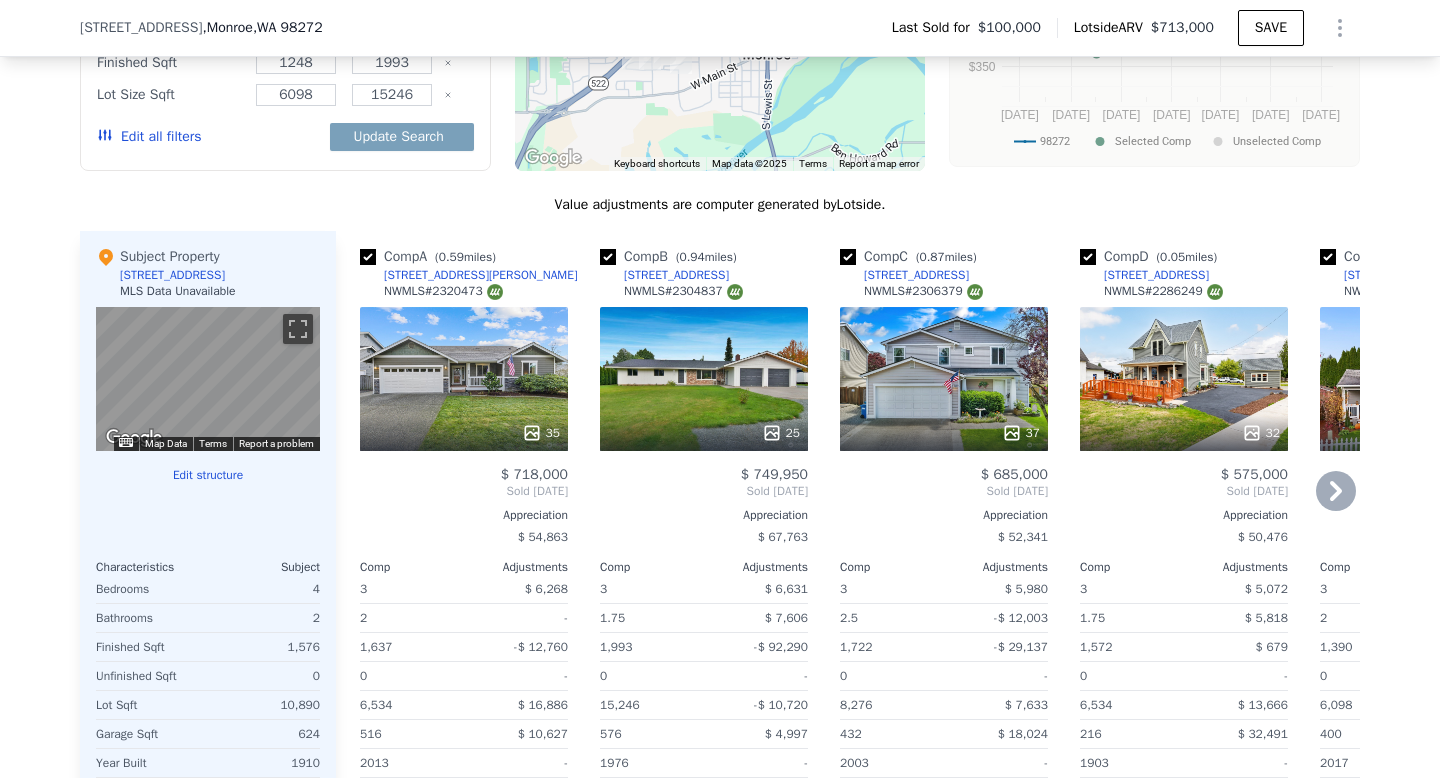click on "25" at bounding box center [704, 379] 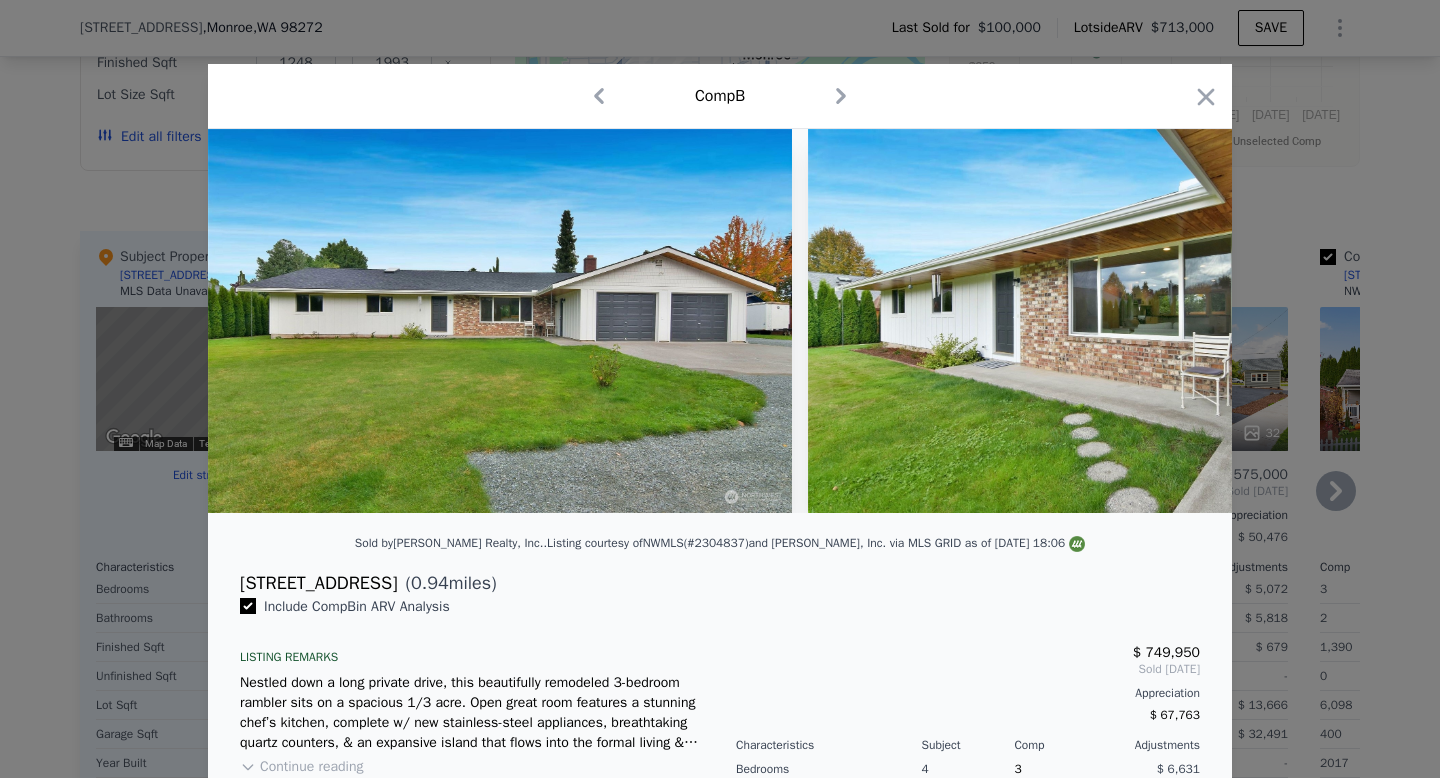 drag, startPoint x: 1203, startPoint y: 100, endPoint x: 965, endPoint y: 282, distance: 299.6131 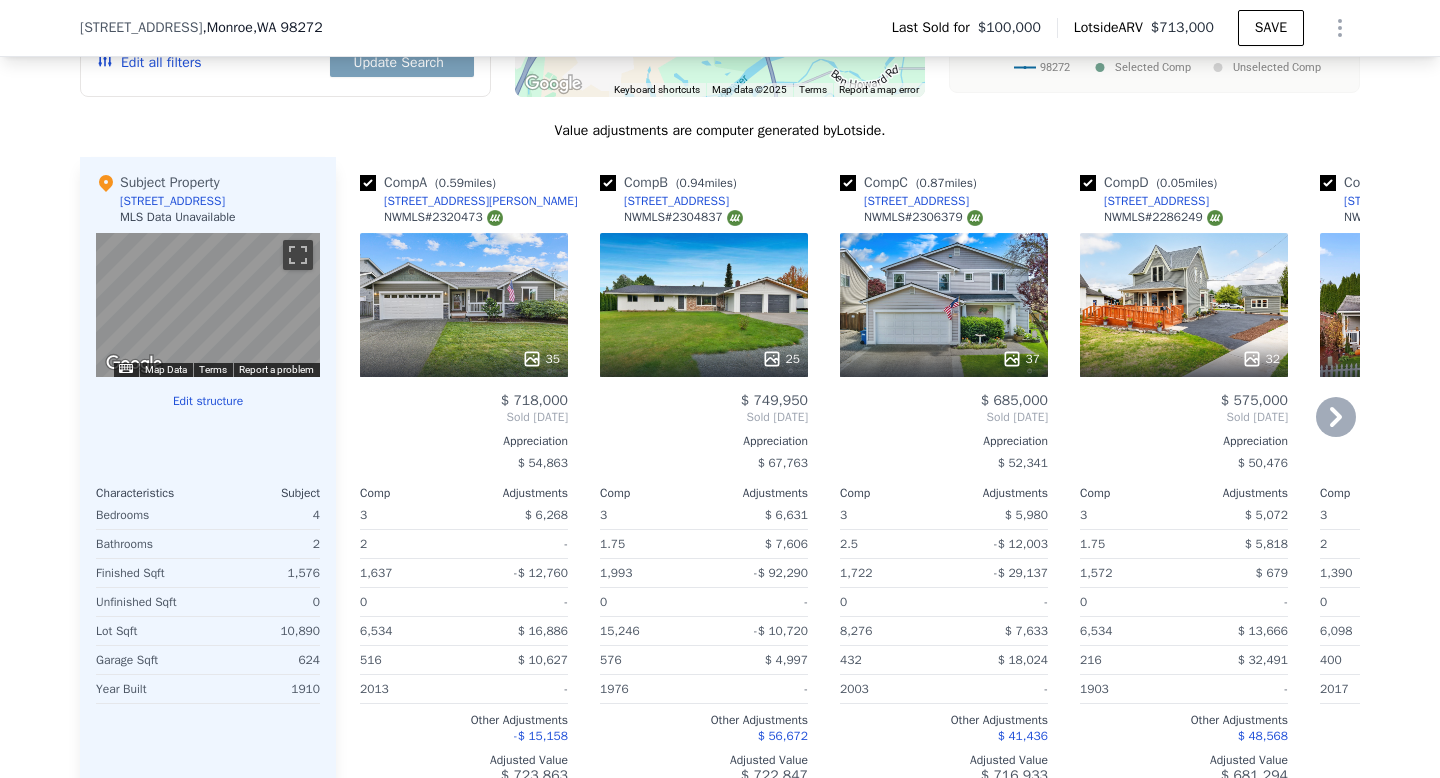 scroll, scrollTop: 1868, scrollLeft: 0, axis: vertical 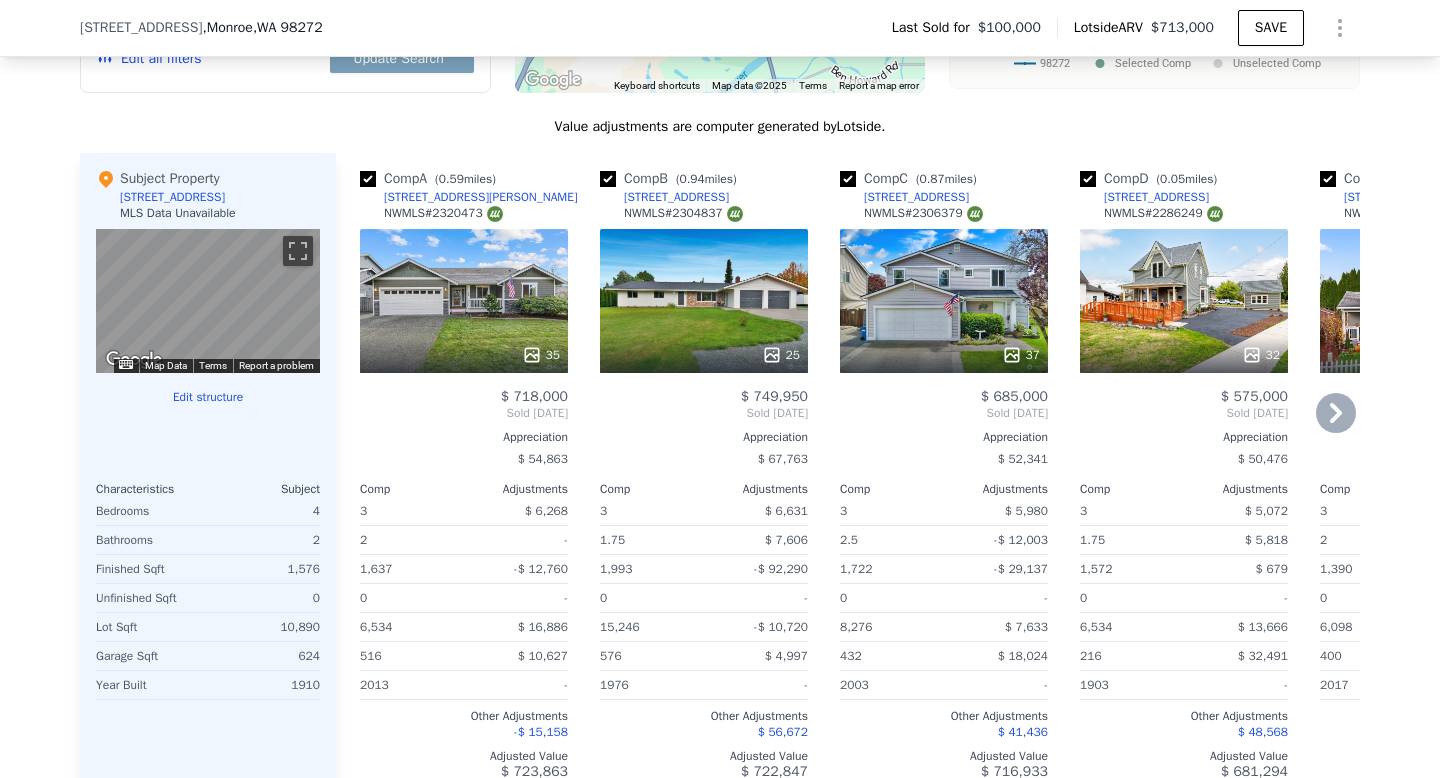 click 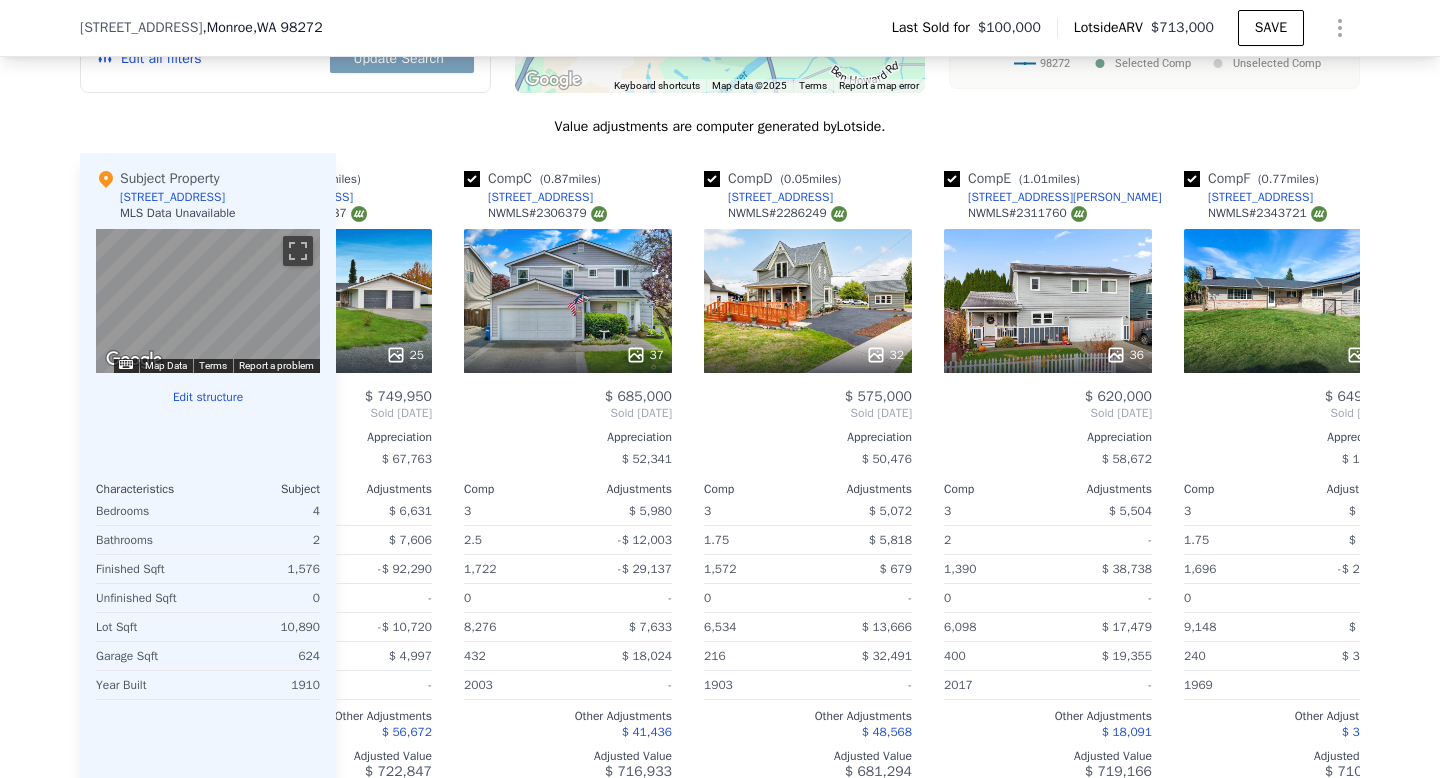scroll, scrollTop: 0, scrollLeft: 480, axis: horizontal 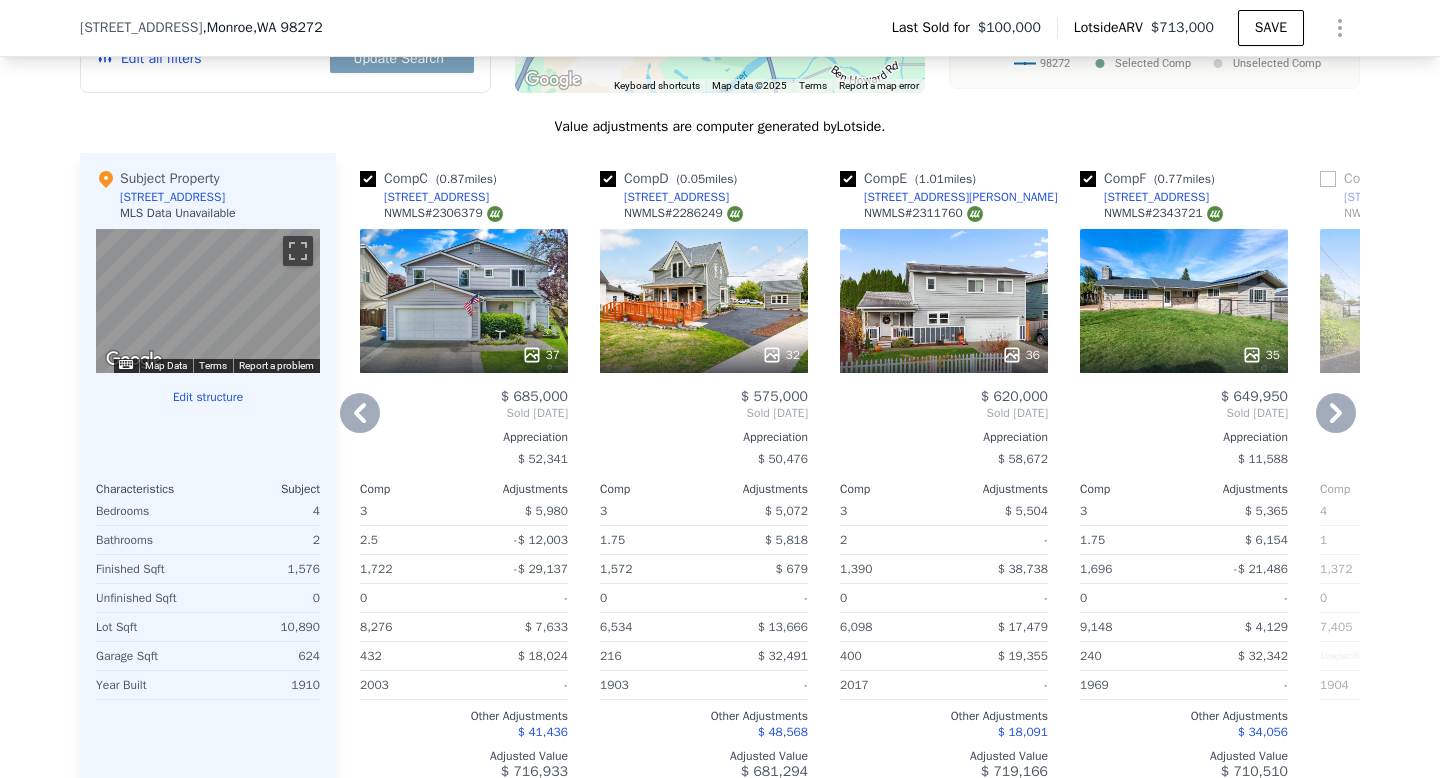 click on "35" at bounding box center [1184, 301] 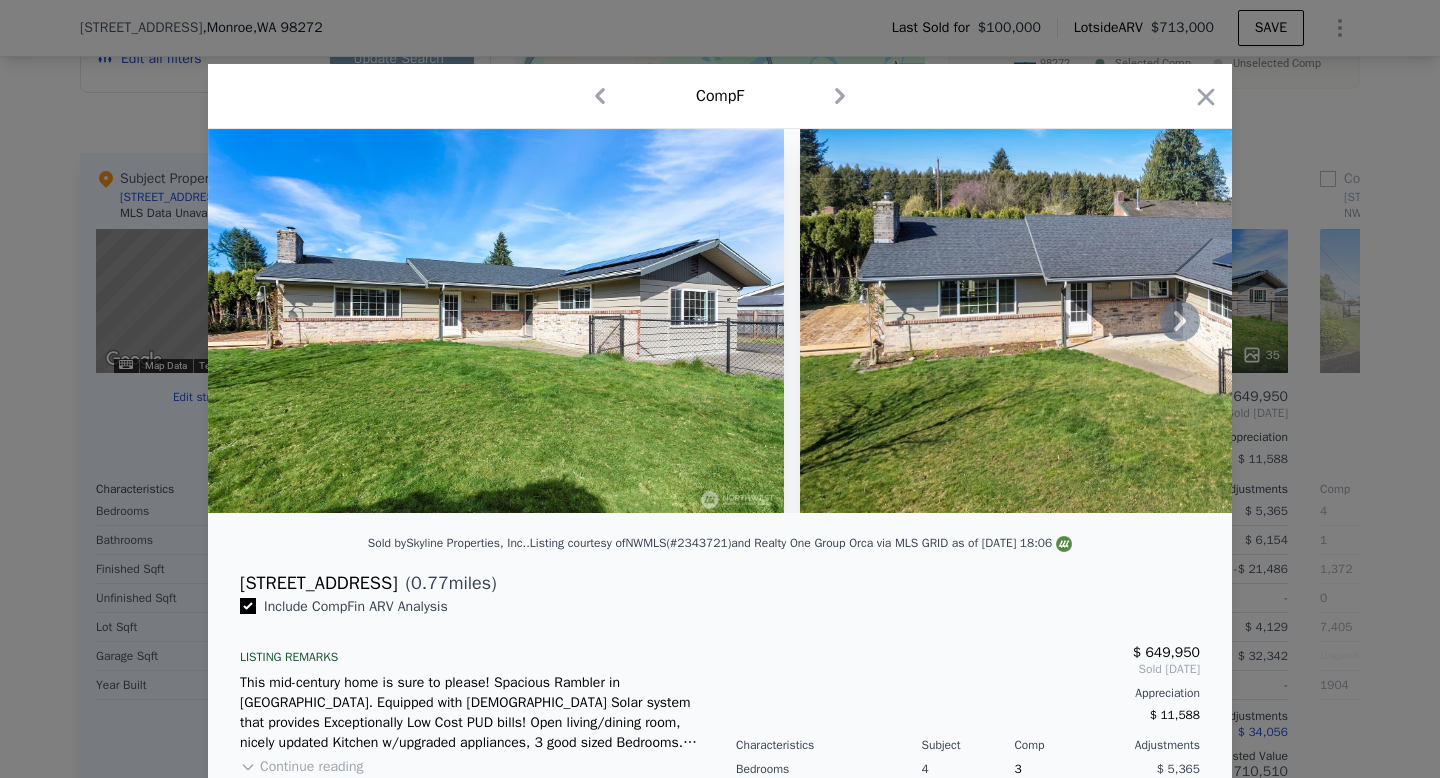 click 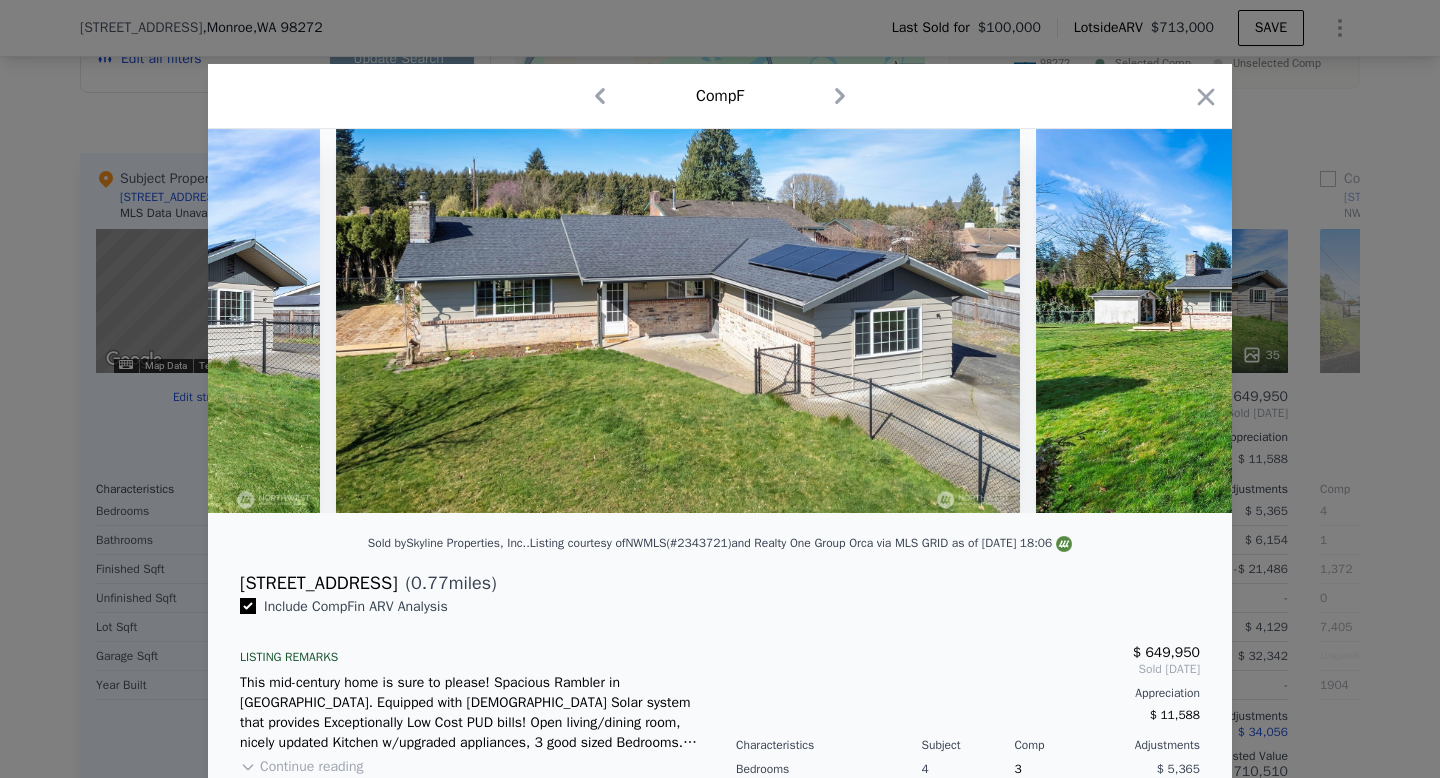 scroll, scrollTop: 0, scrollLeft: 480, axis: horizontal 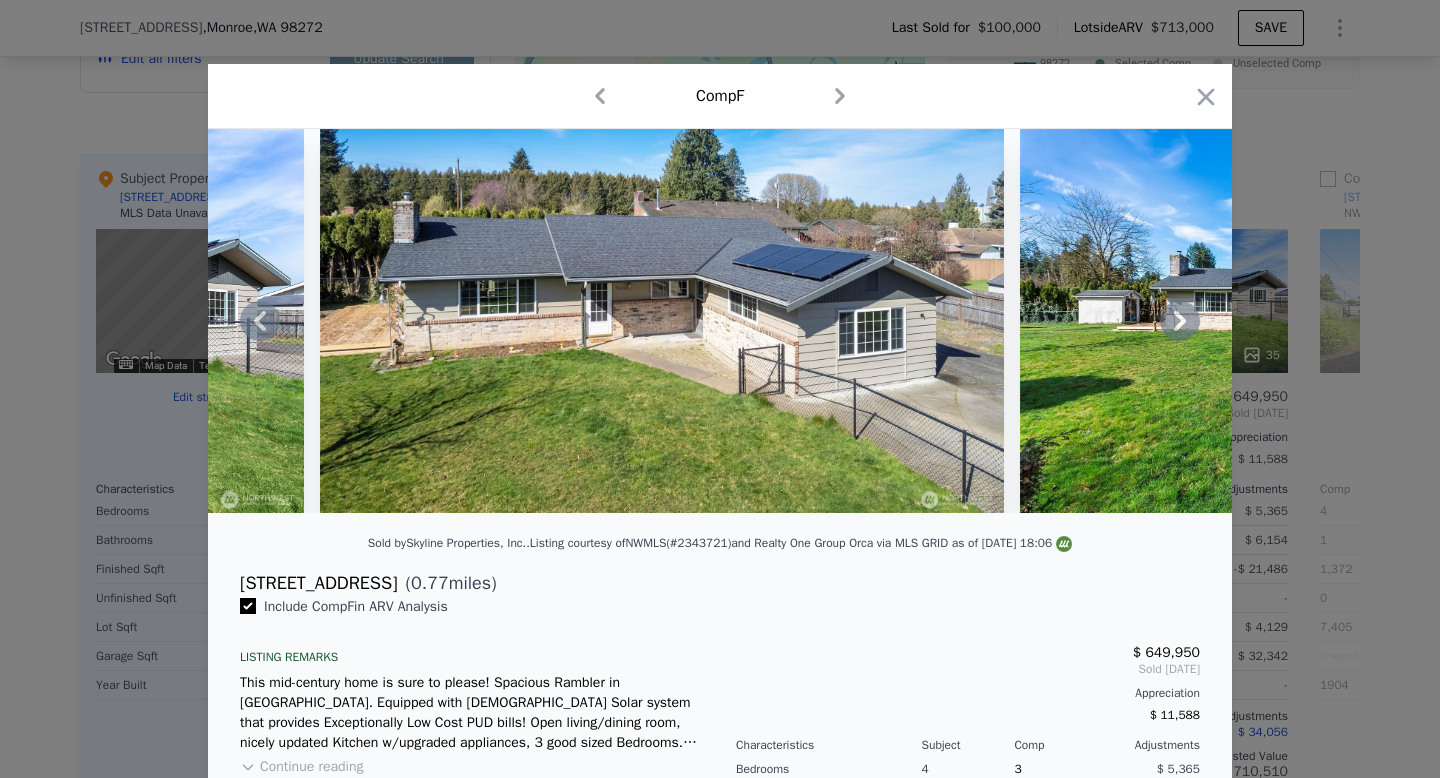 click 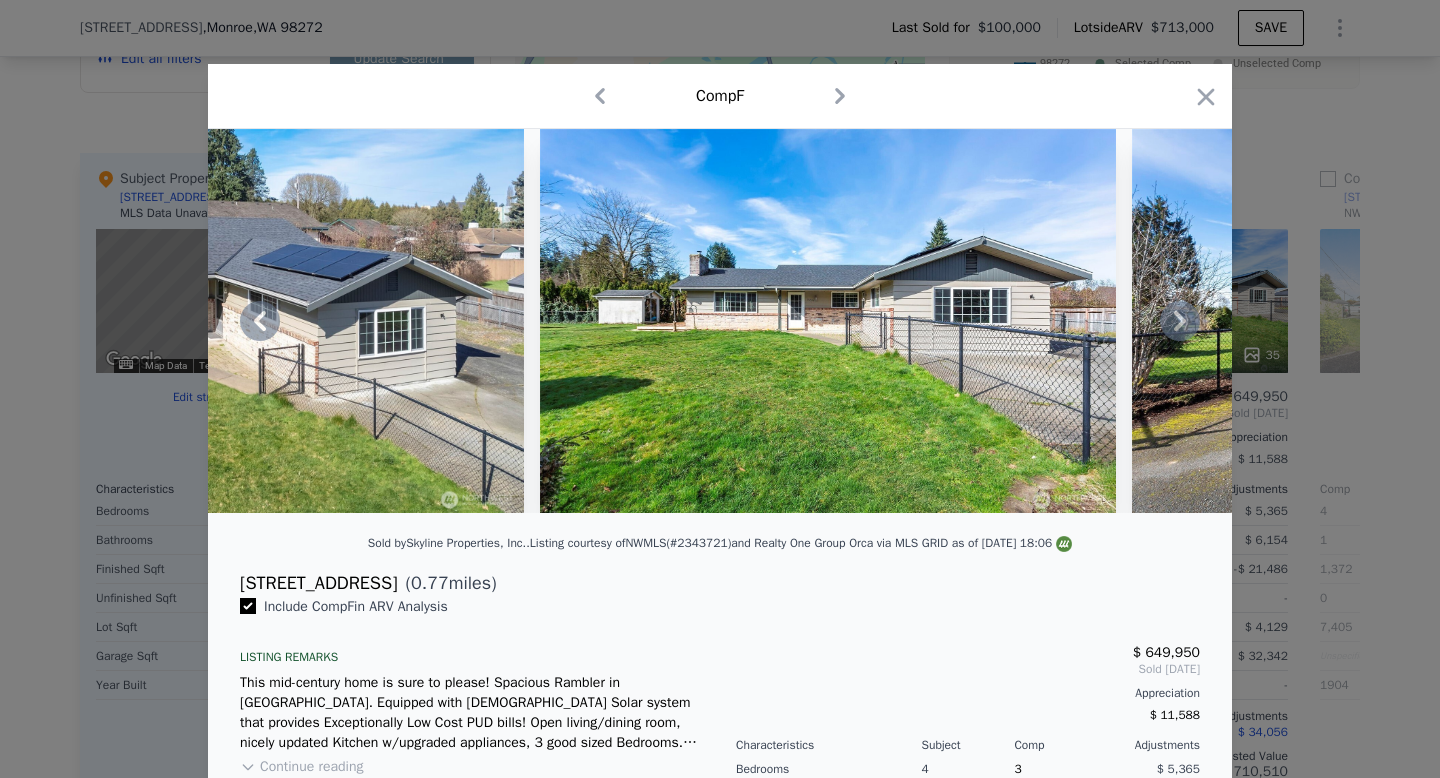 click 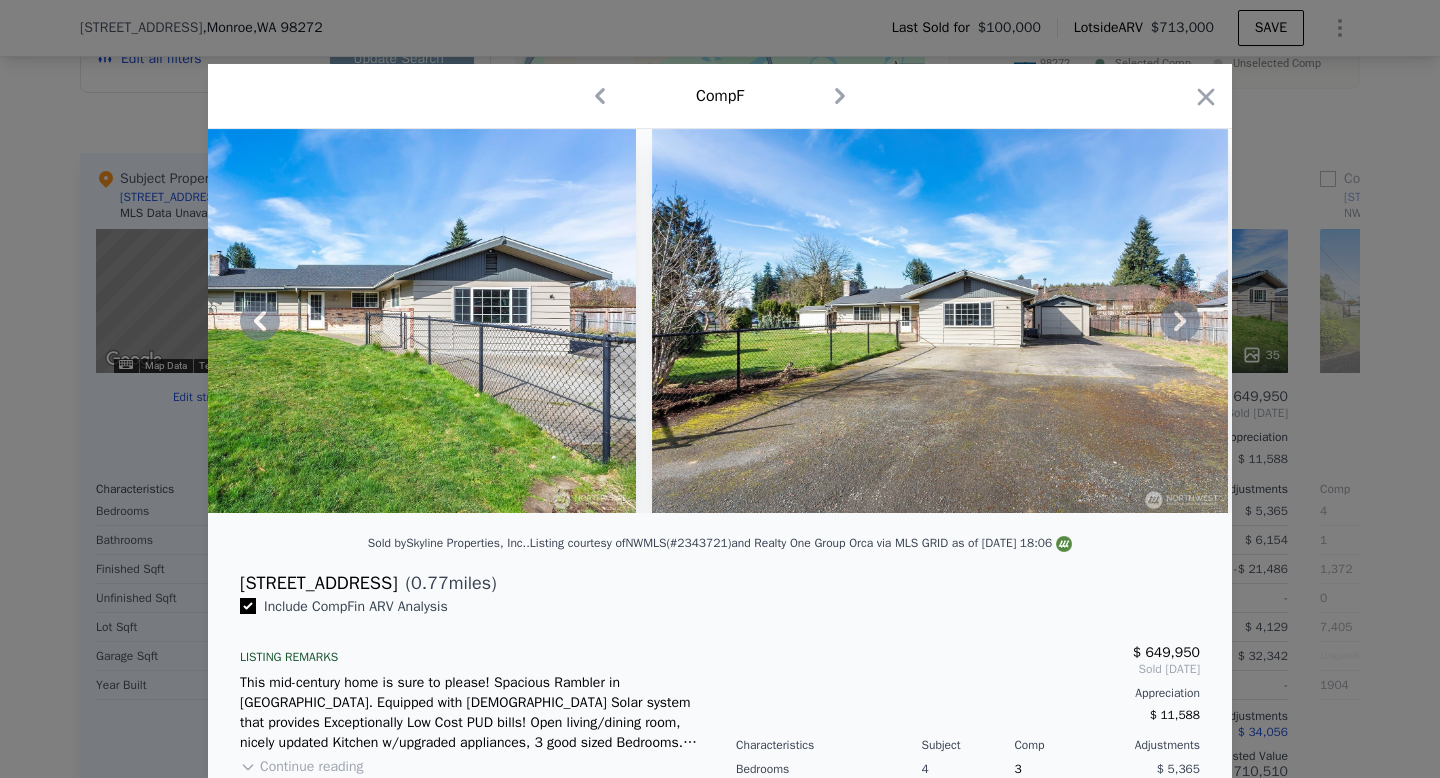 click 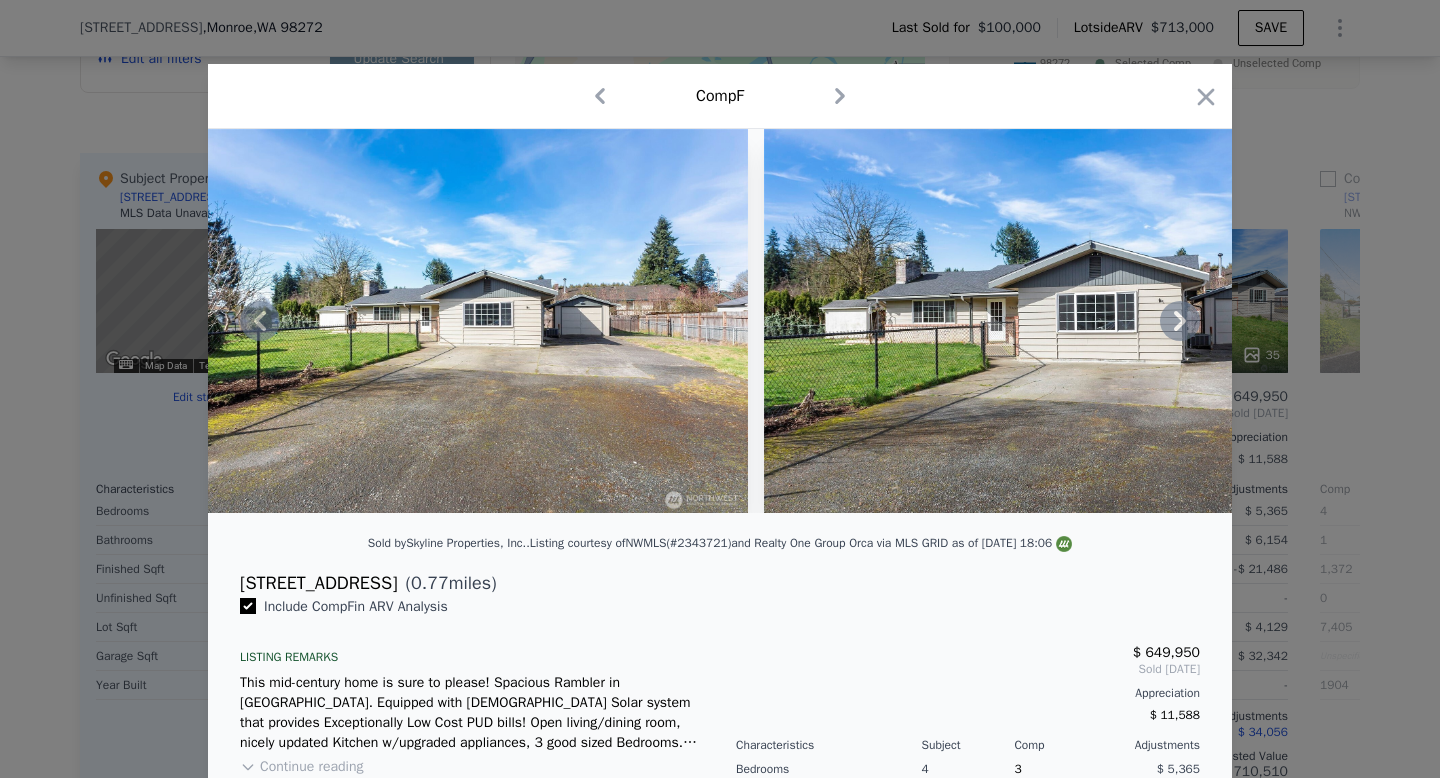 click 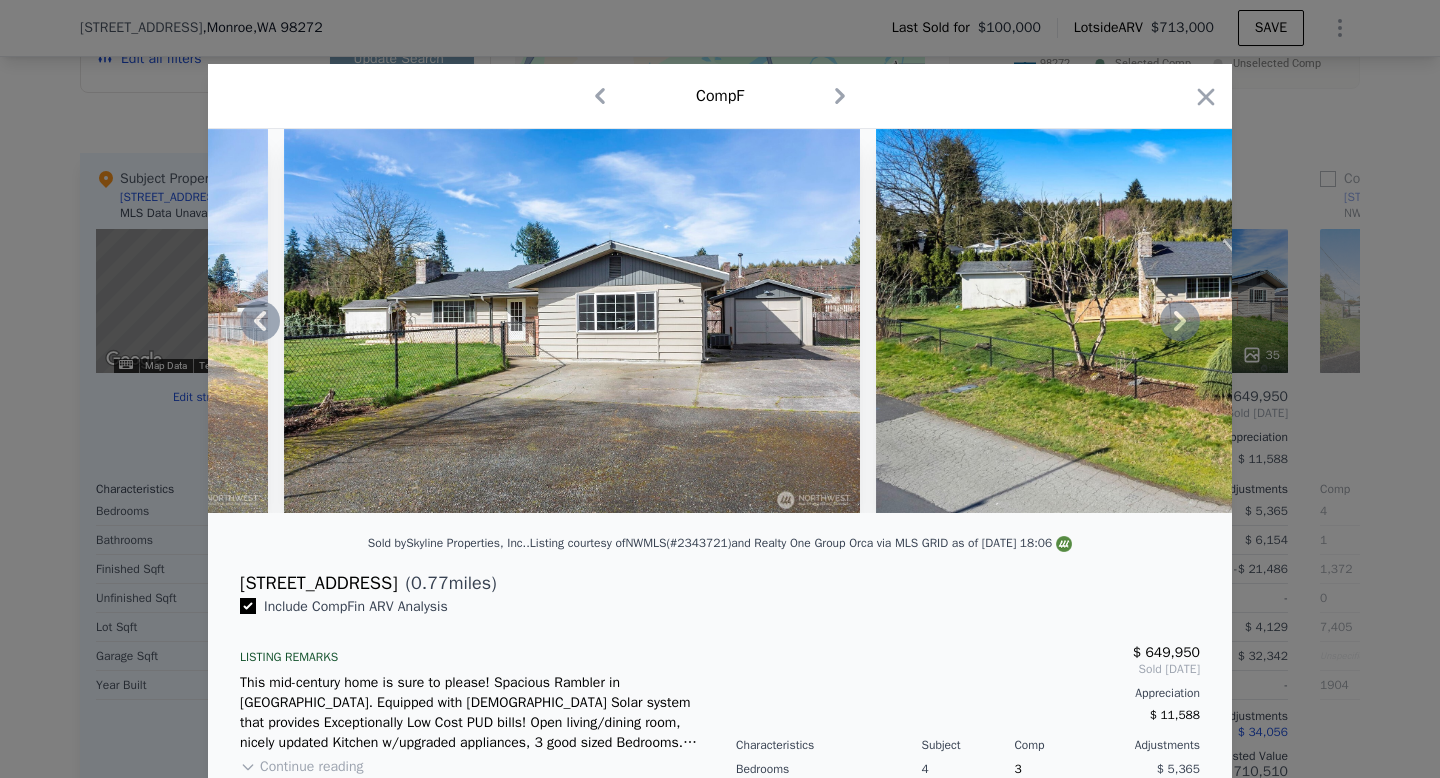 click 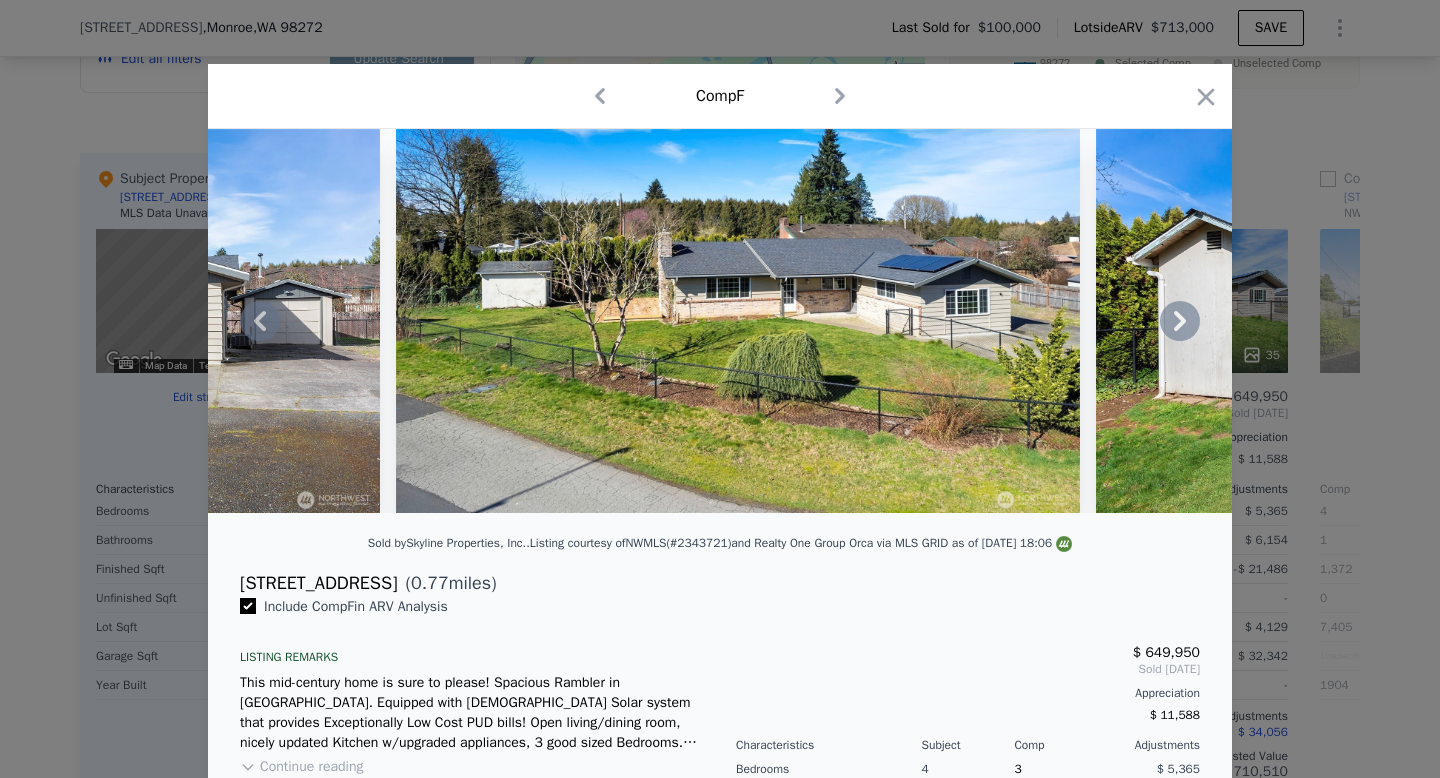 click 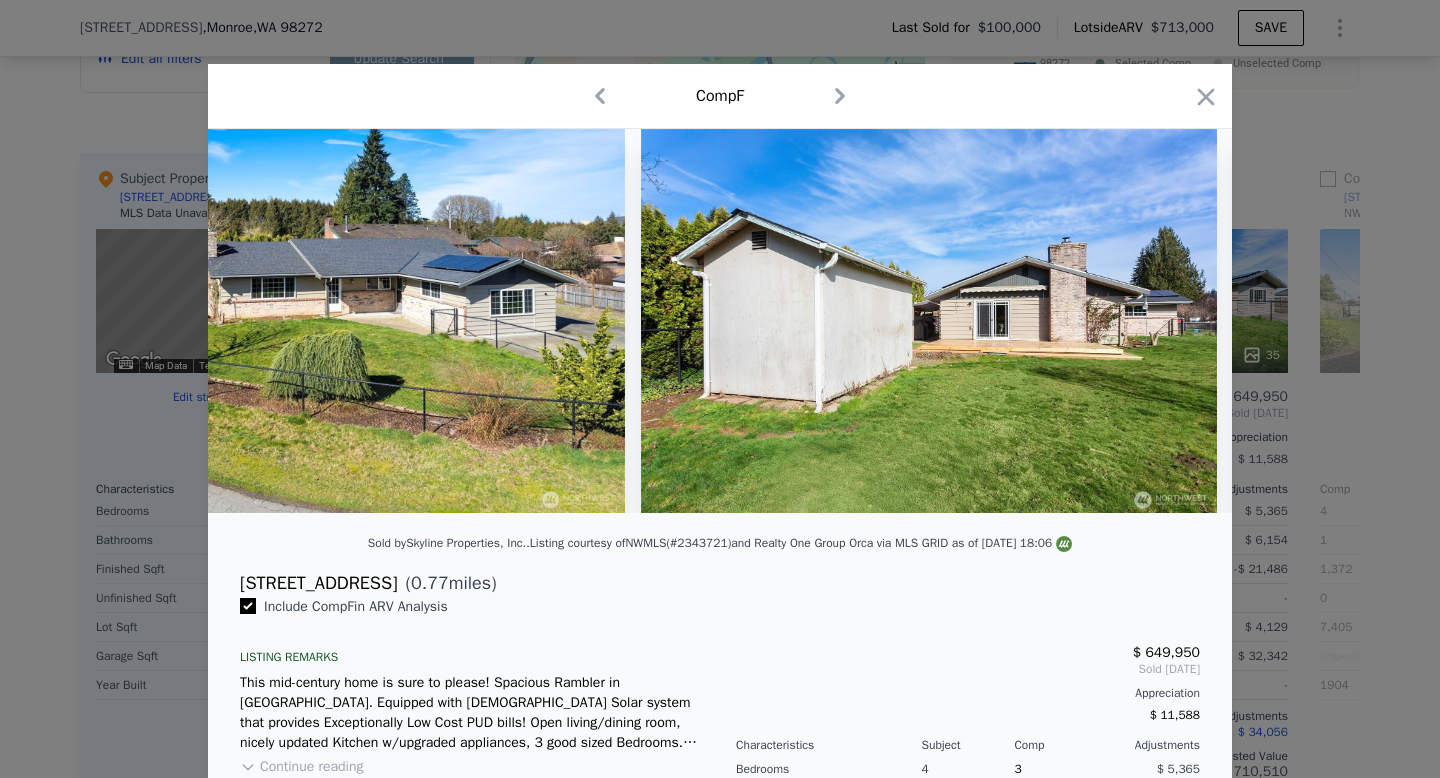 scroll, scrollTop: 0, scrollLeft: 3360, axis: horizontal 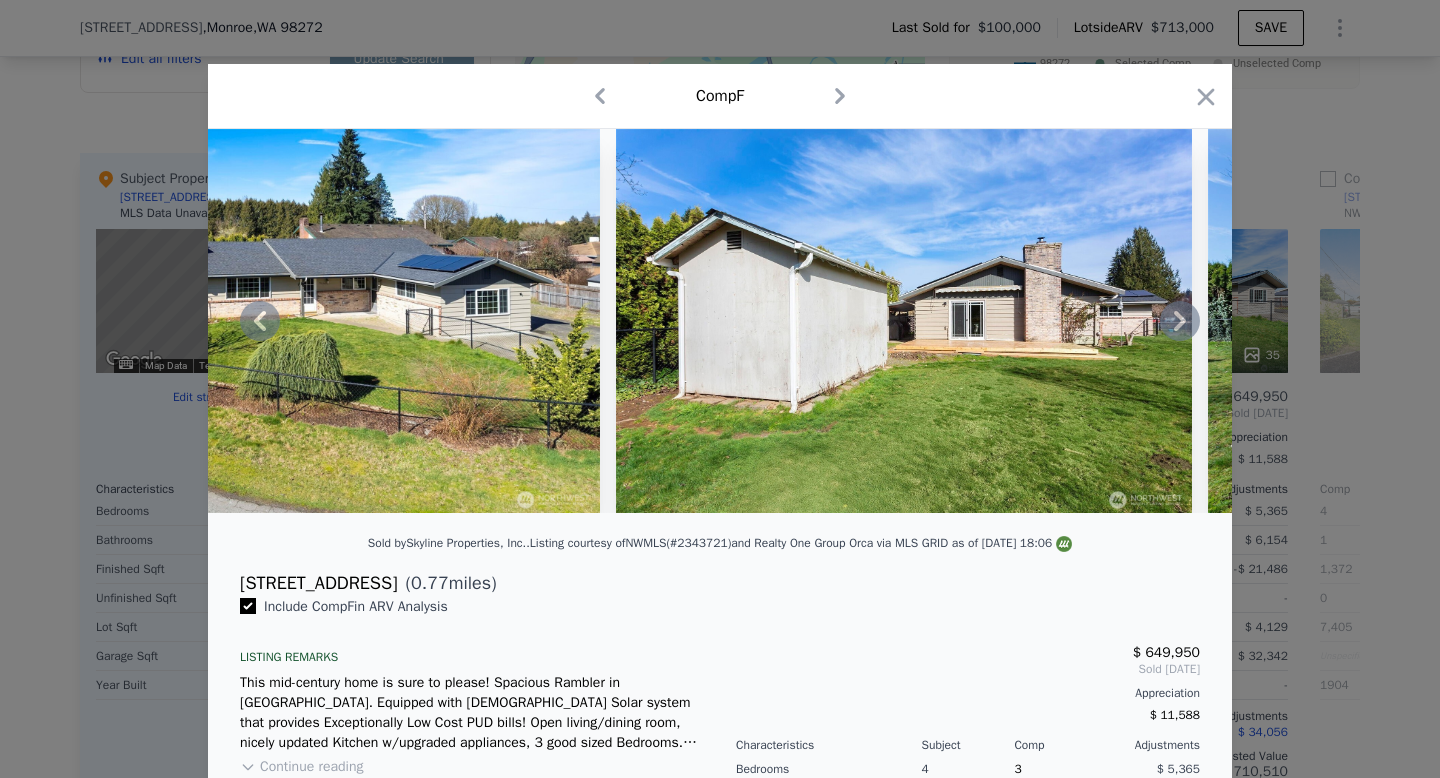 click 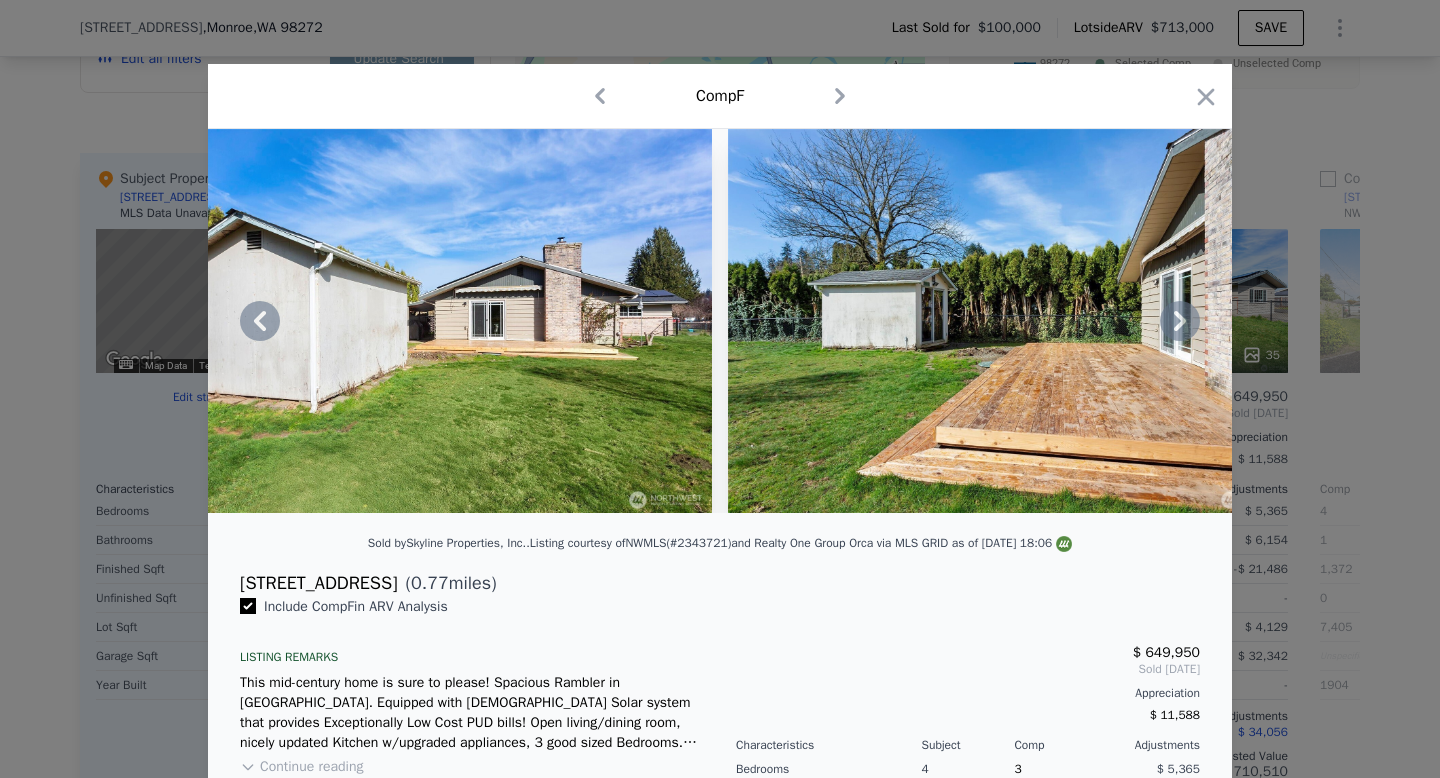 click 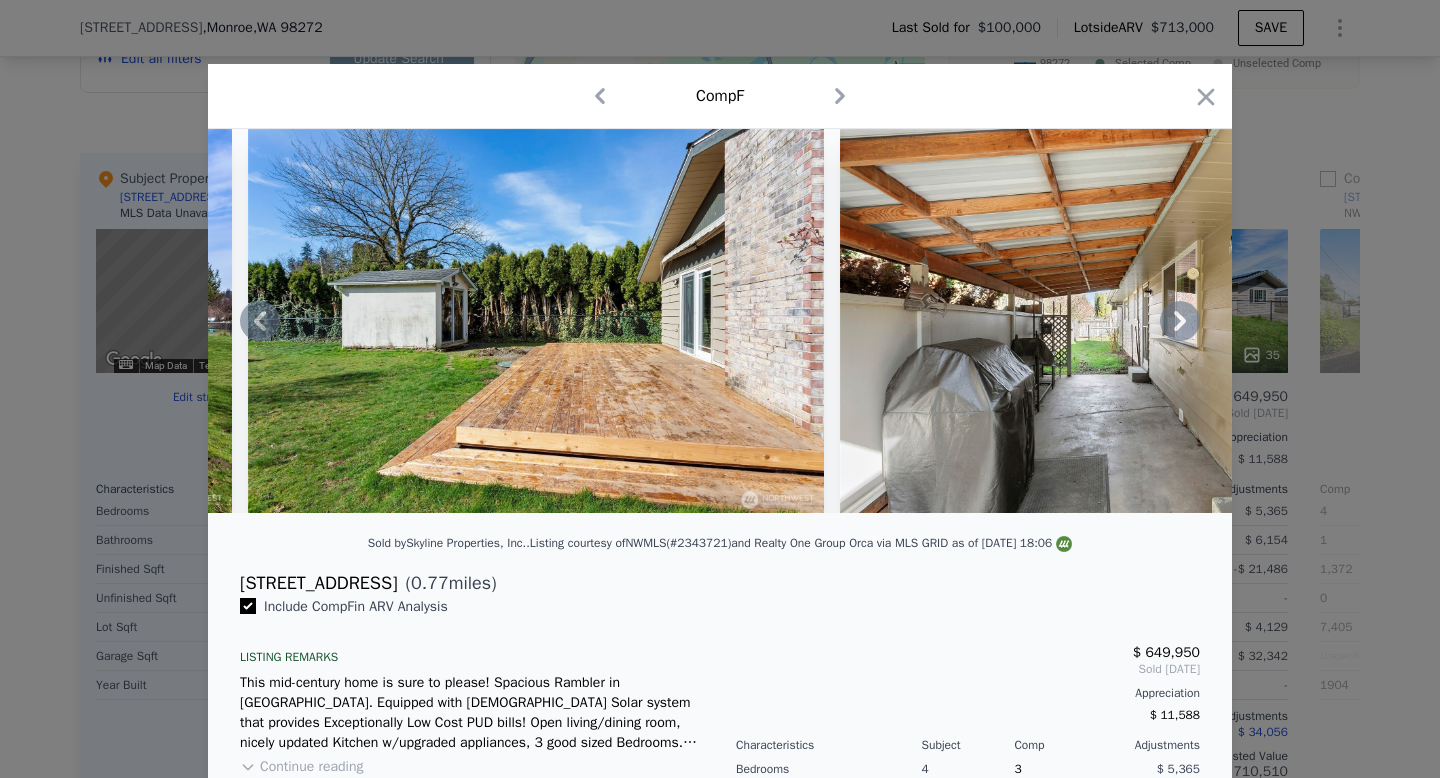 click 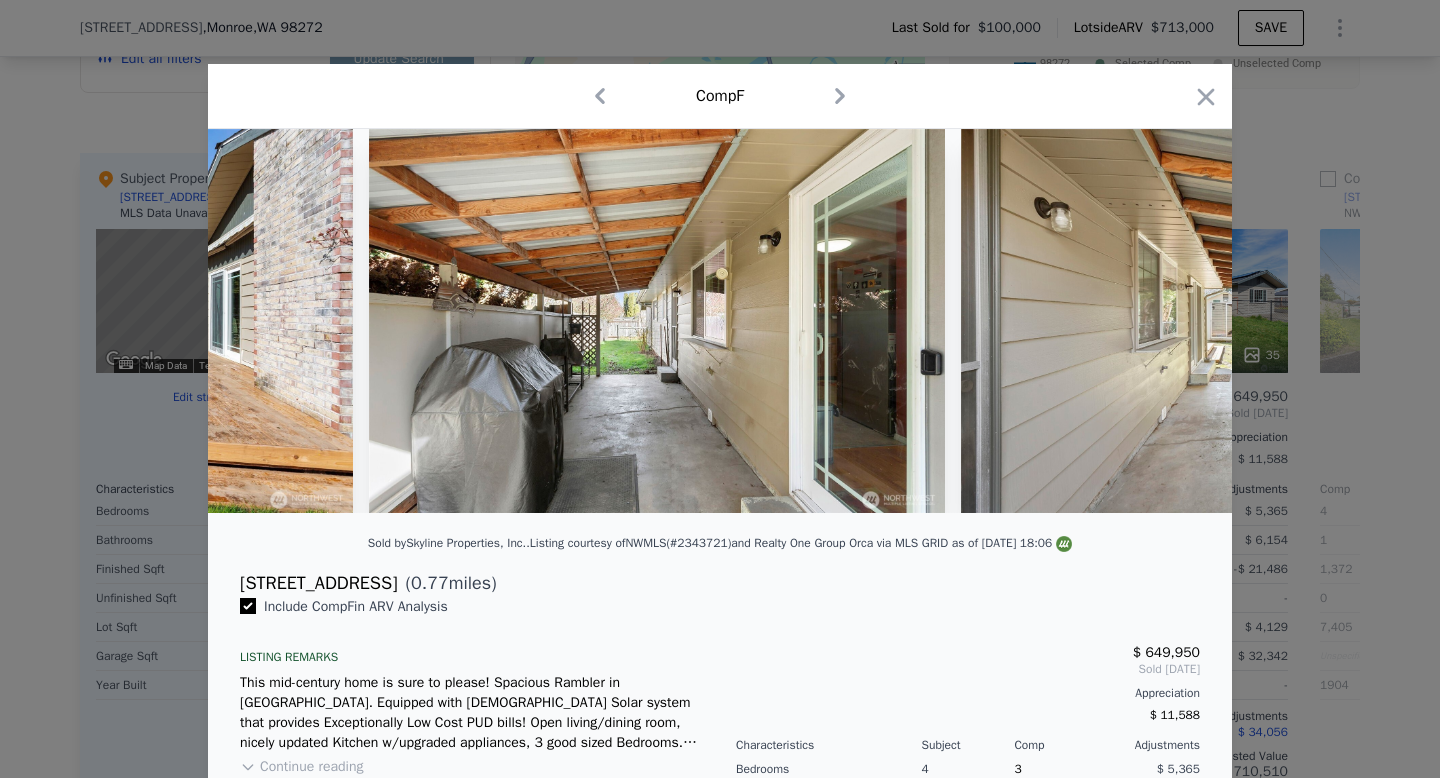 scroll, scrollTop: 0, scrollLeft: 4800, axis: horizontal 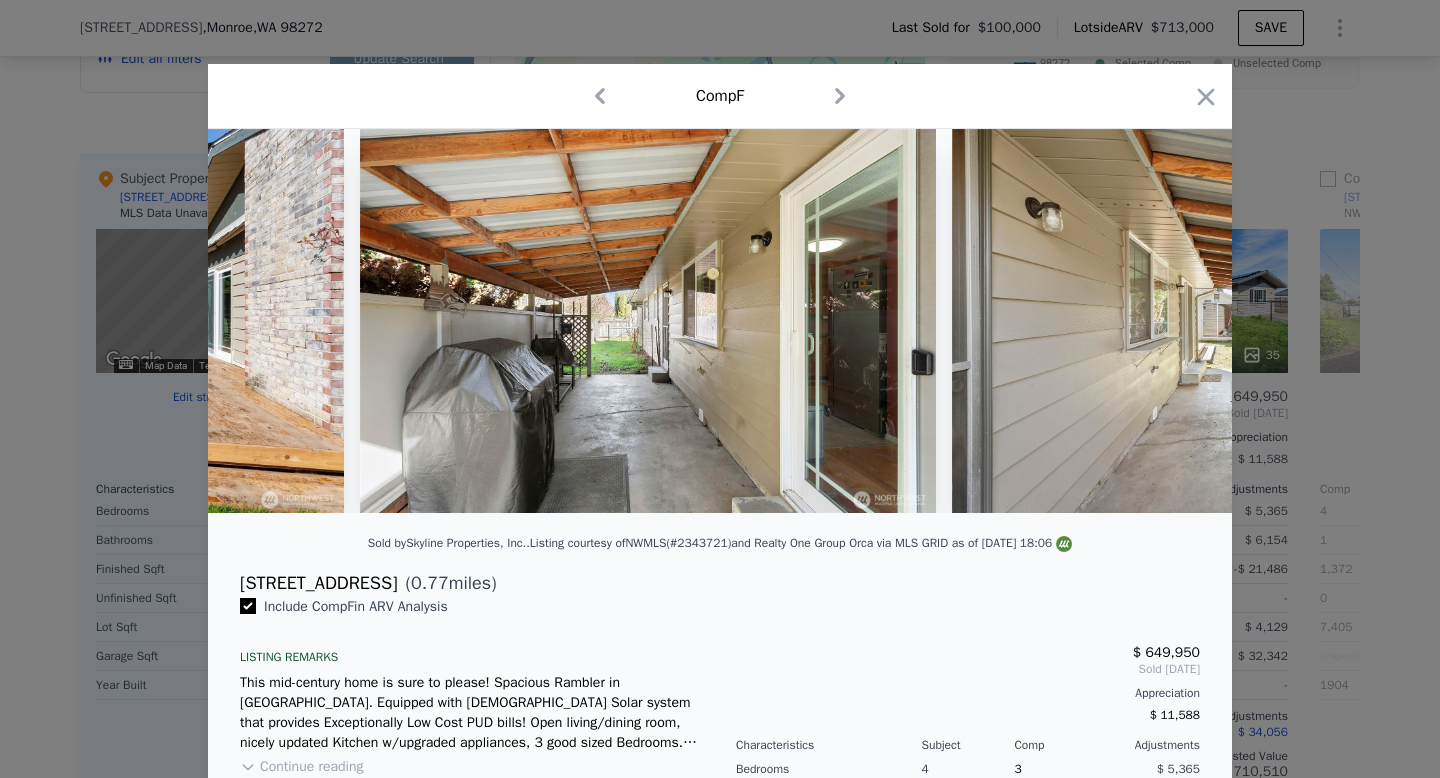 click at bounding box center [720, 321] 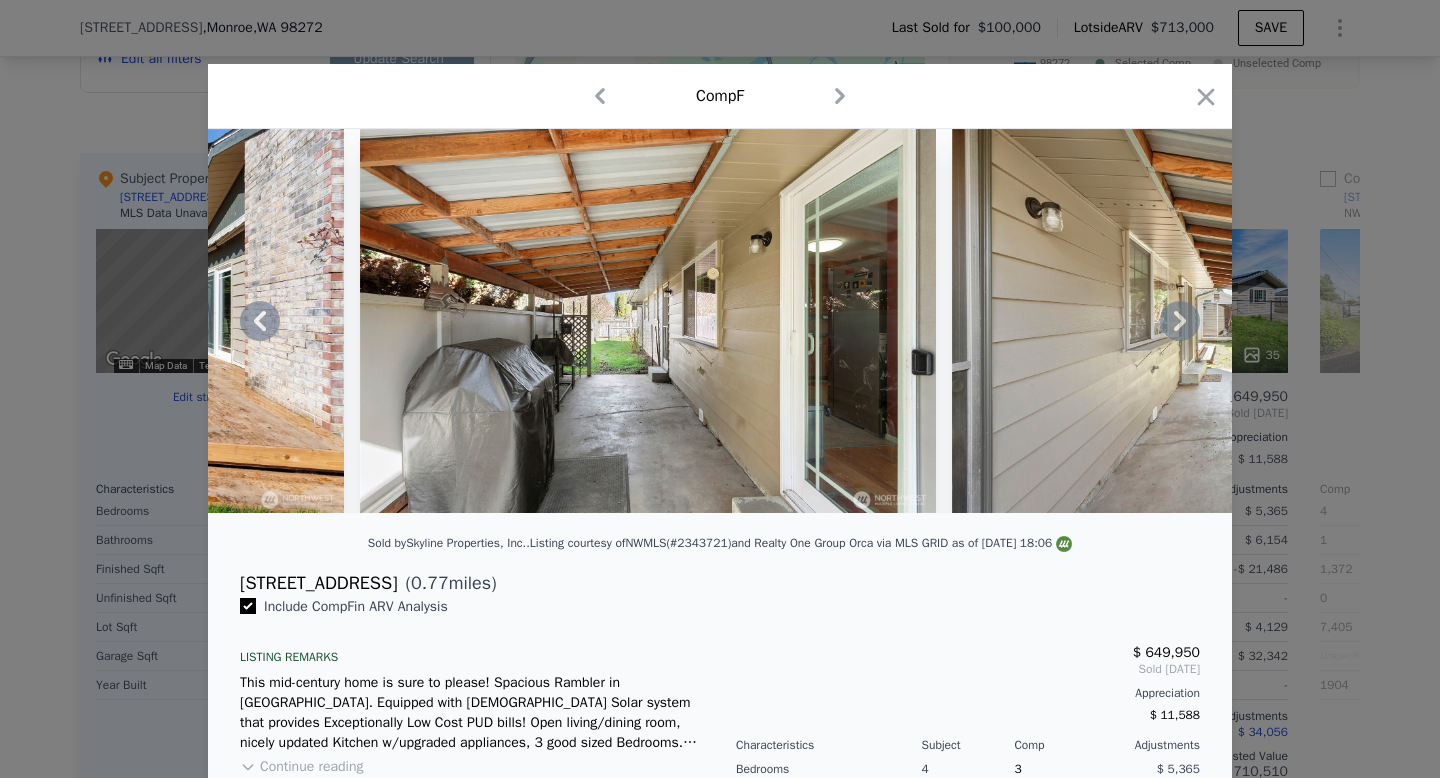 click 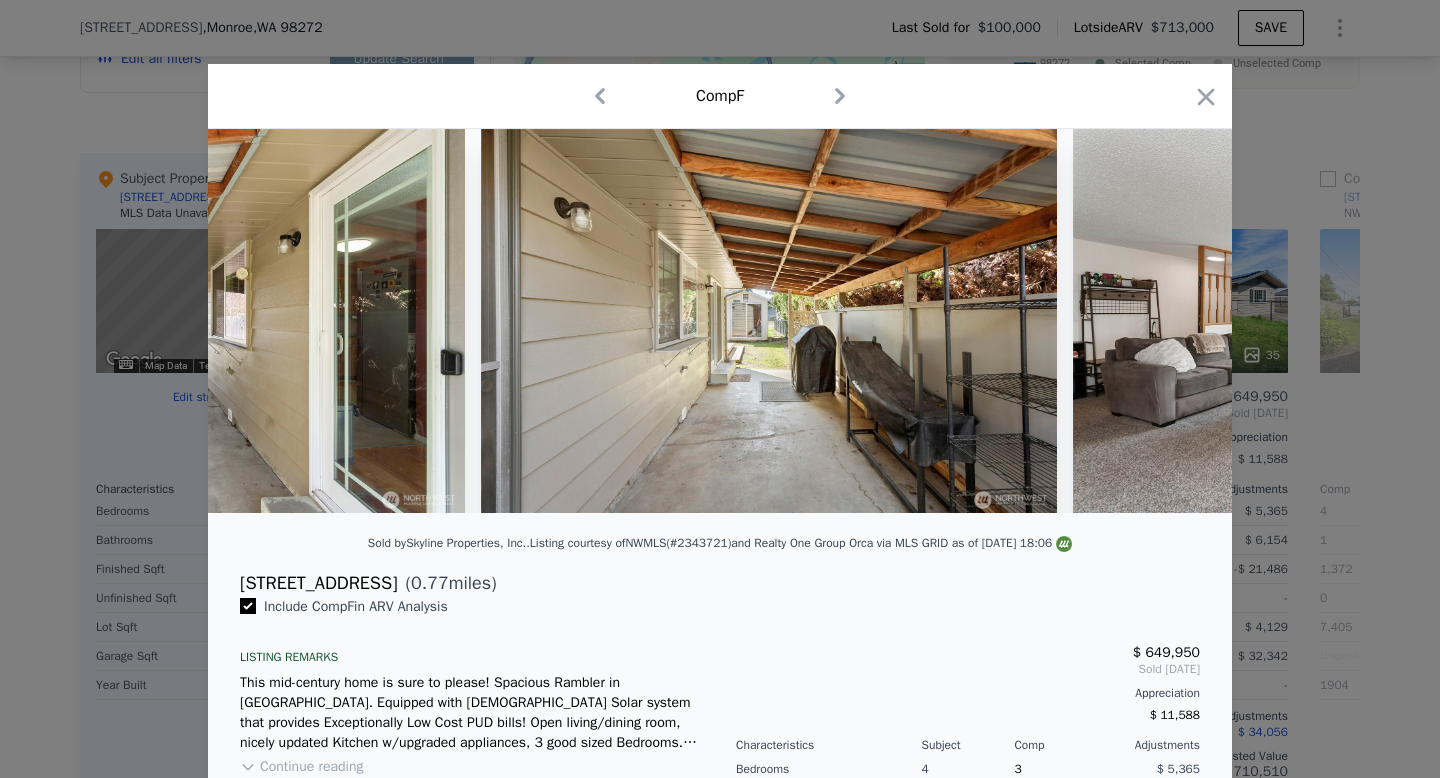 scroll, scrollTop: 0, scrollLeft: 5280, axis: horizontal 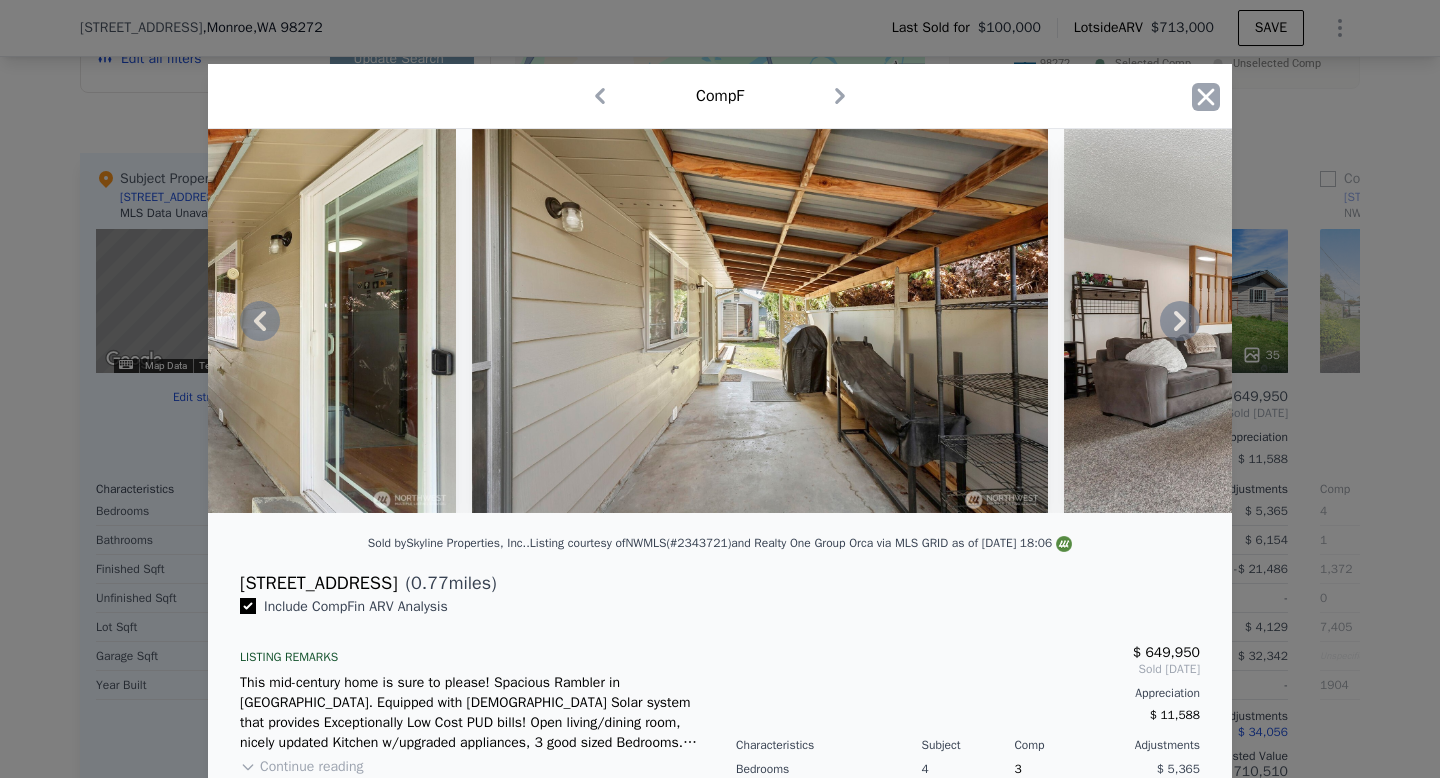 click 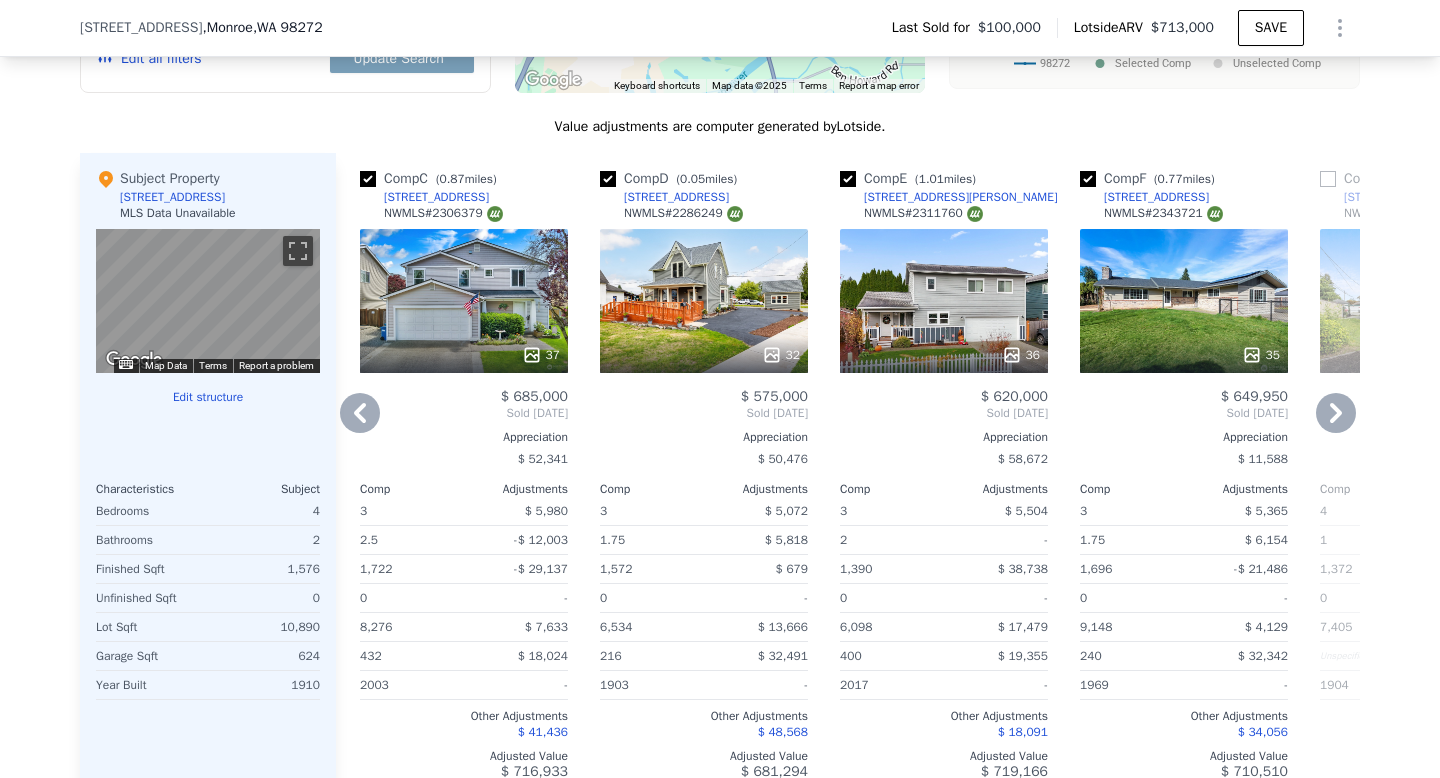 click 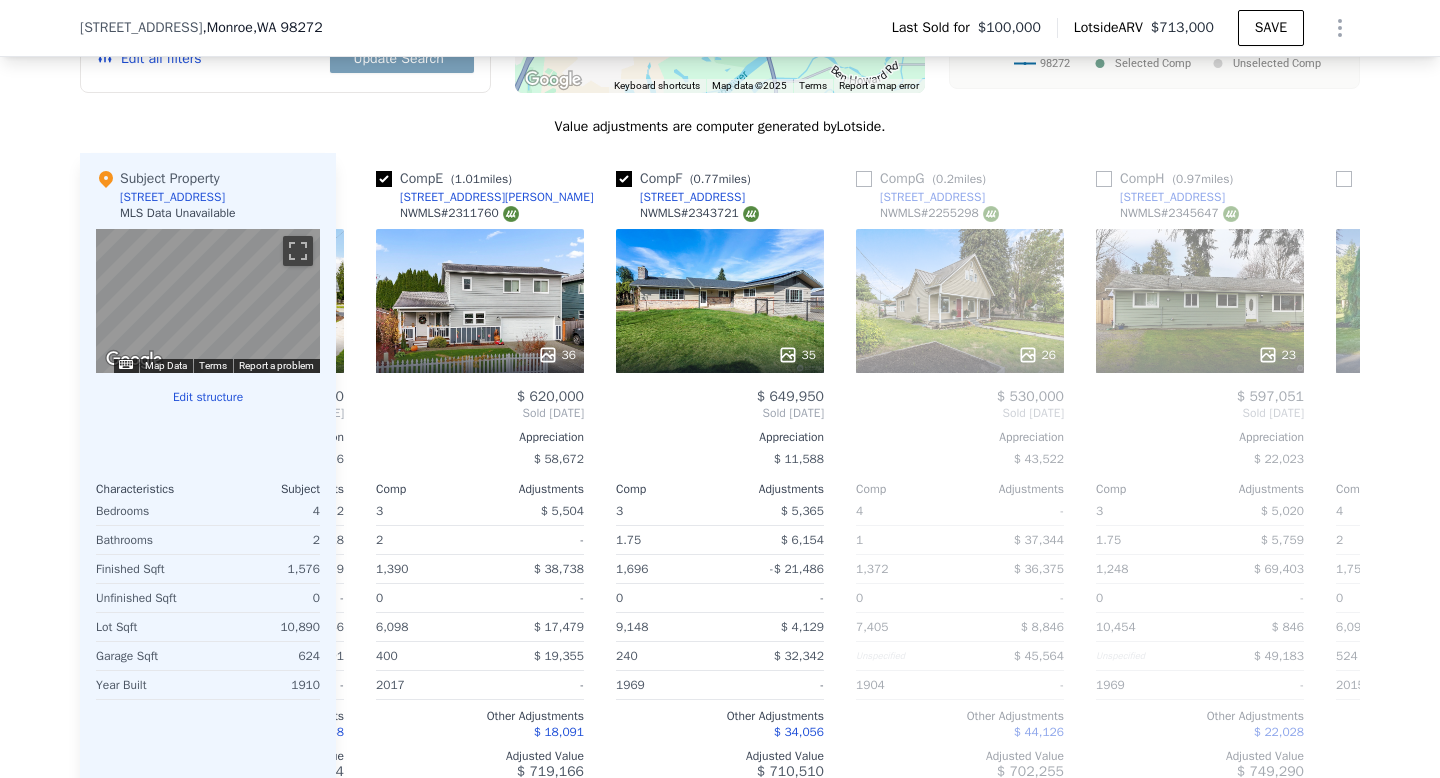 scroll, scrollTop: 0, scrollLeft: 960, axis: horizontal 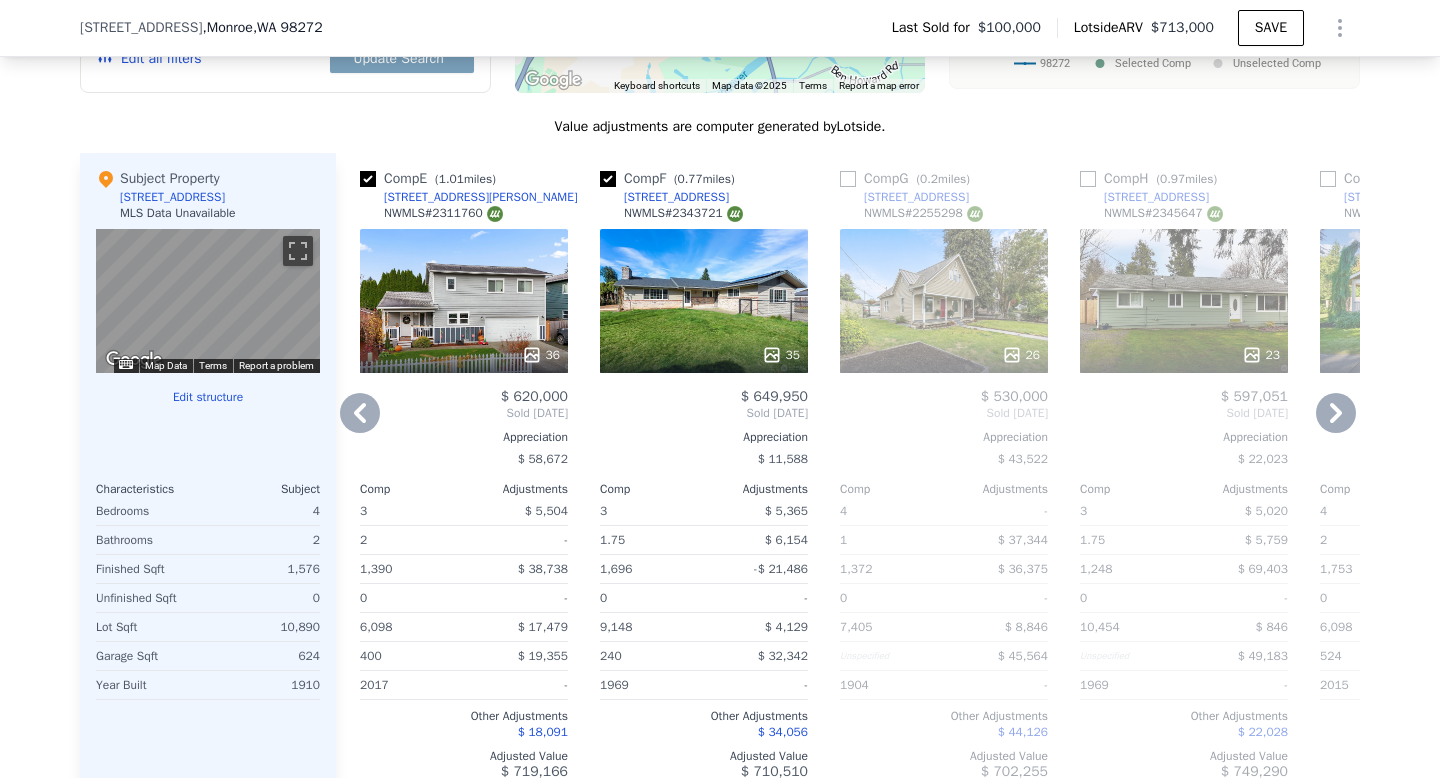 click 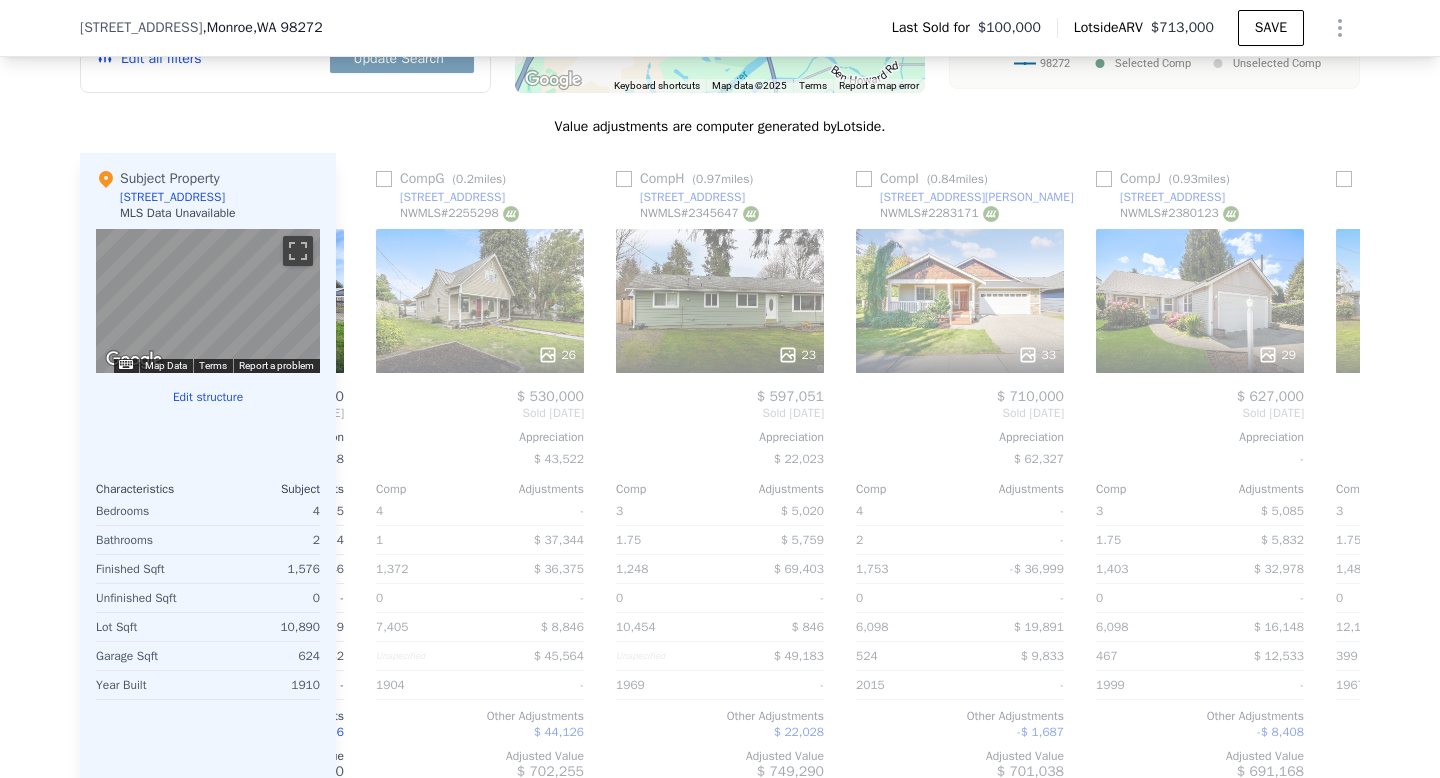 scroll, scrollTop: 0, scrollLeft: 1440, axis: horizontal 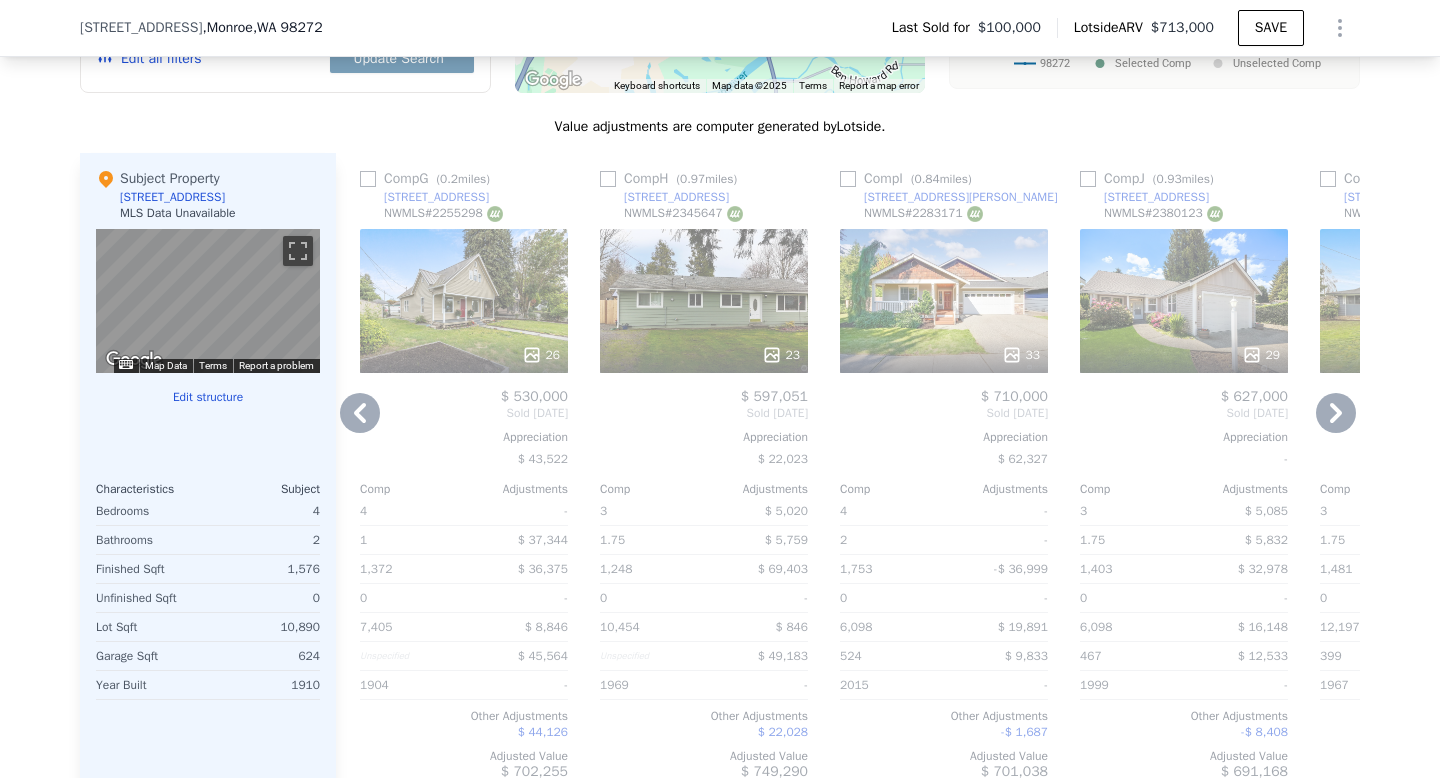 click 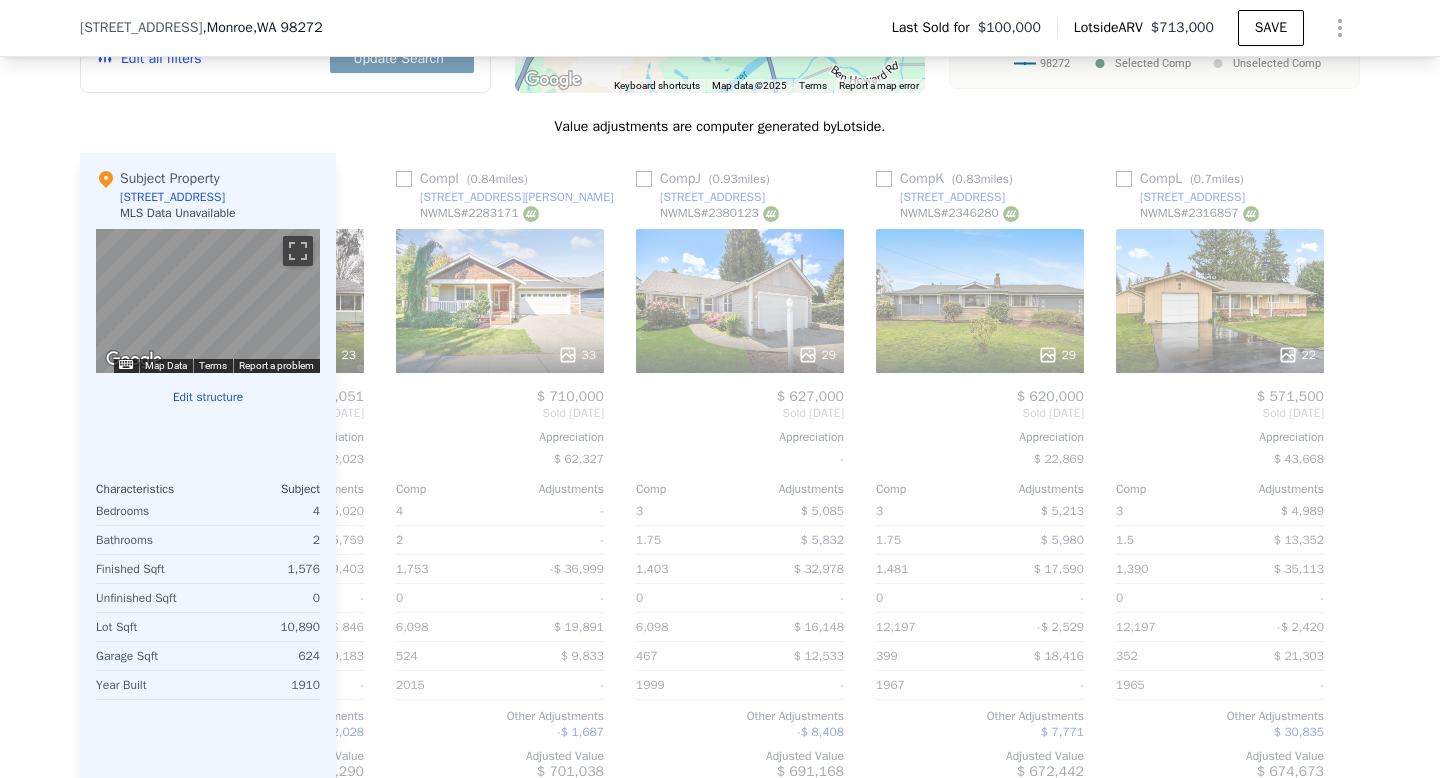 scroll, scrollTop: 0, scrollLeft: 1904, axis: horizontal 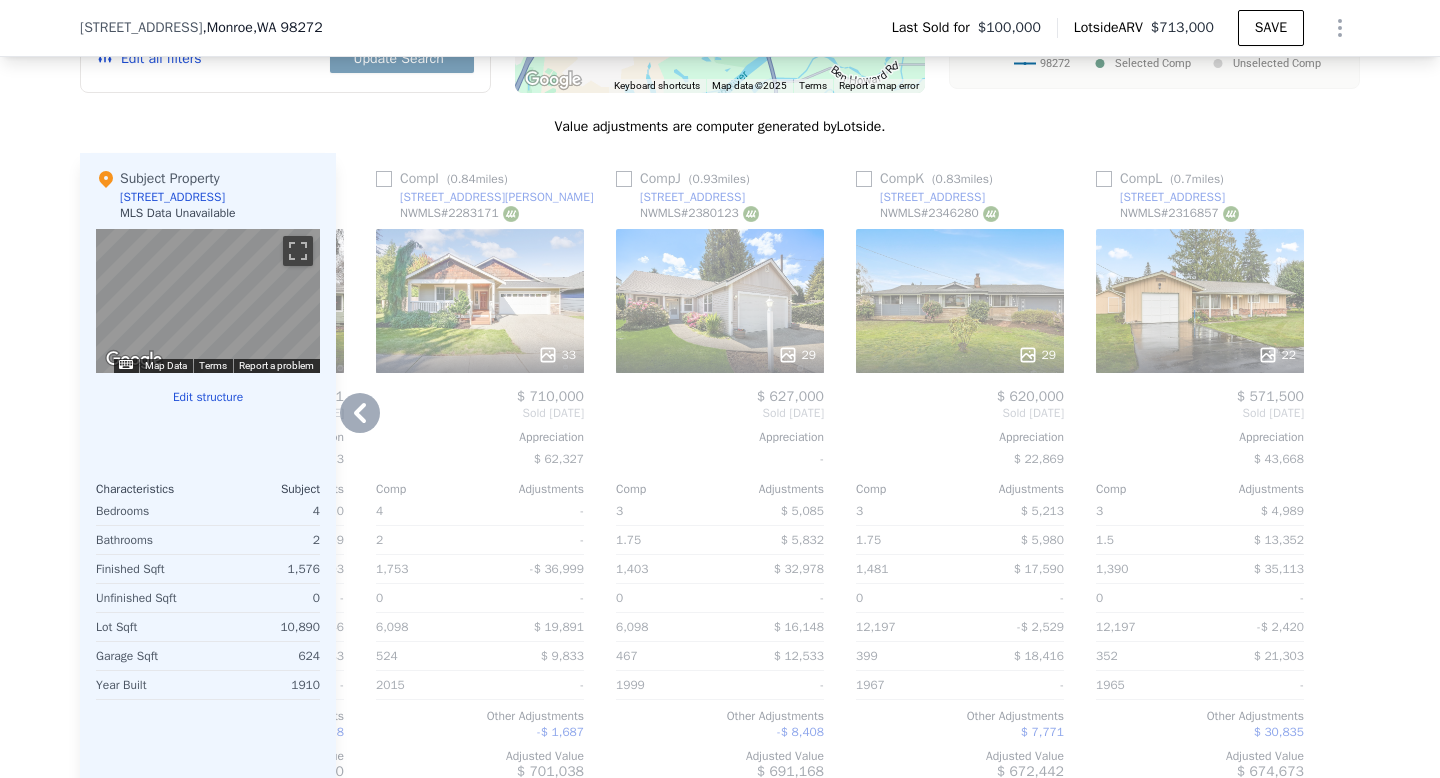 click at bounding box center (1344, 474) 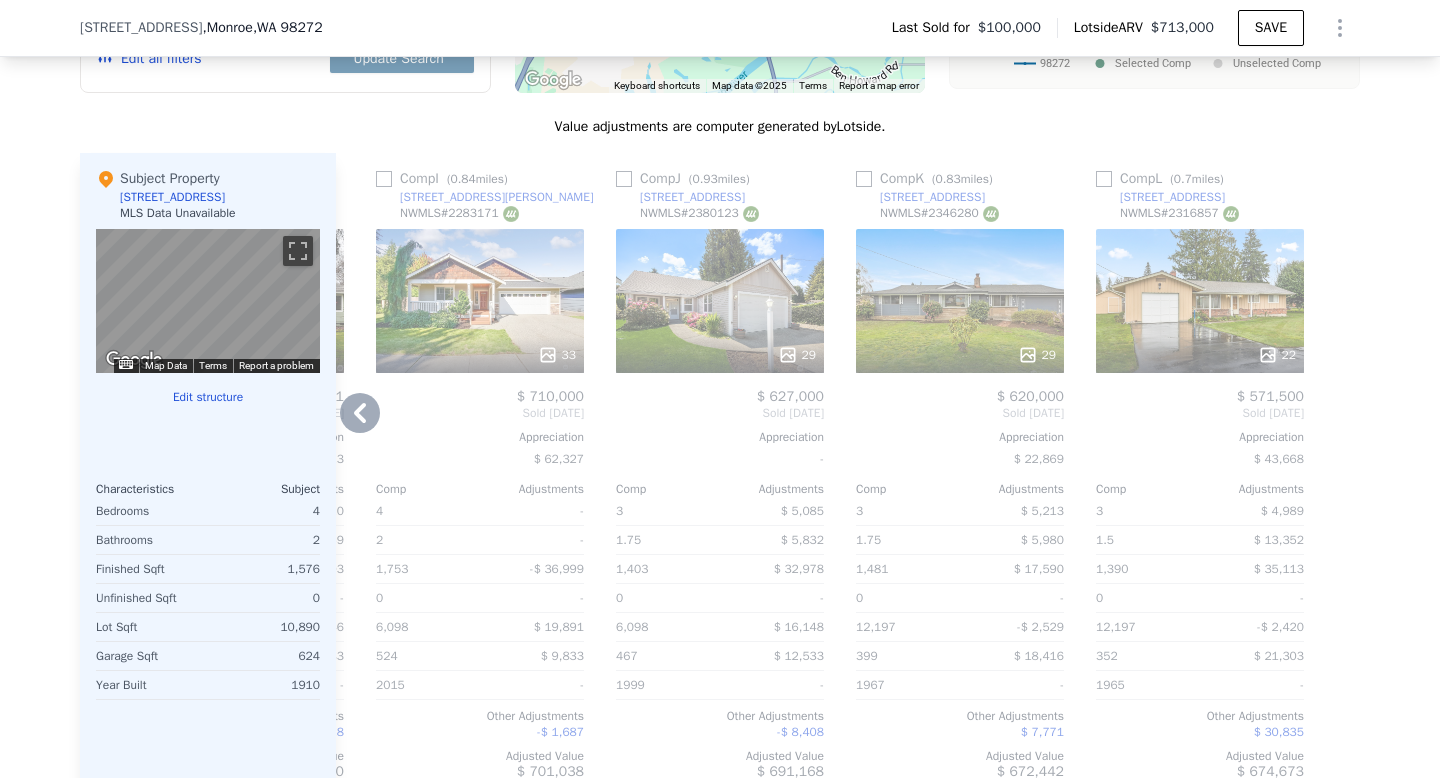 click on "22" at bounding box center [1200, 301] 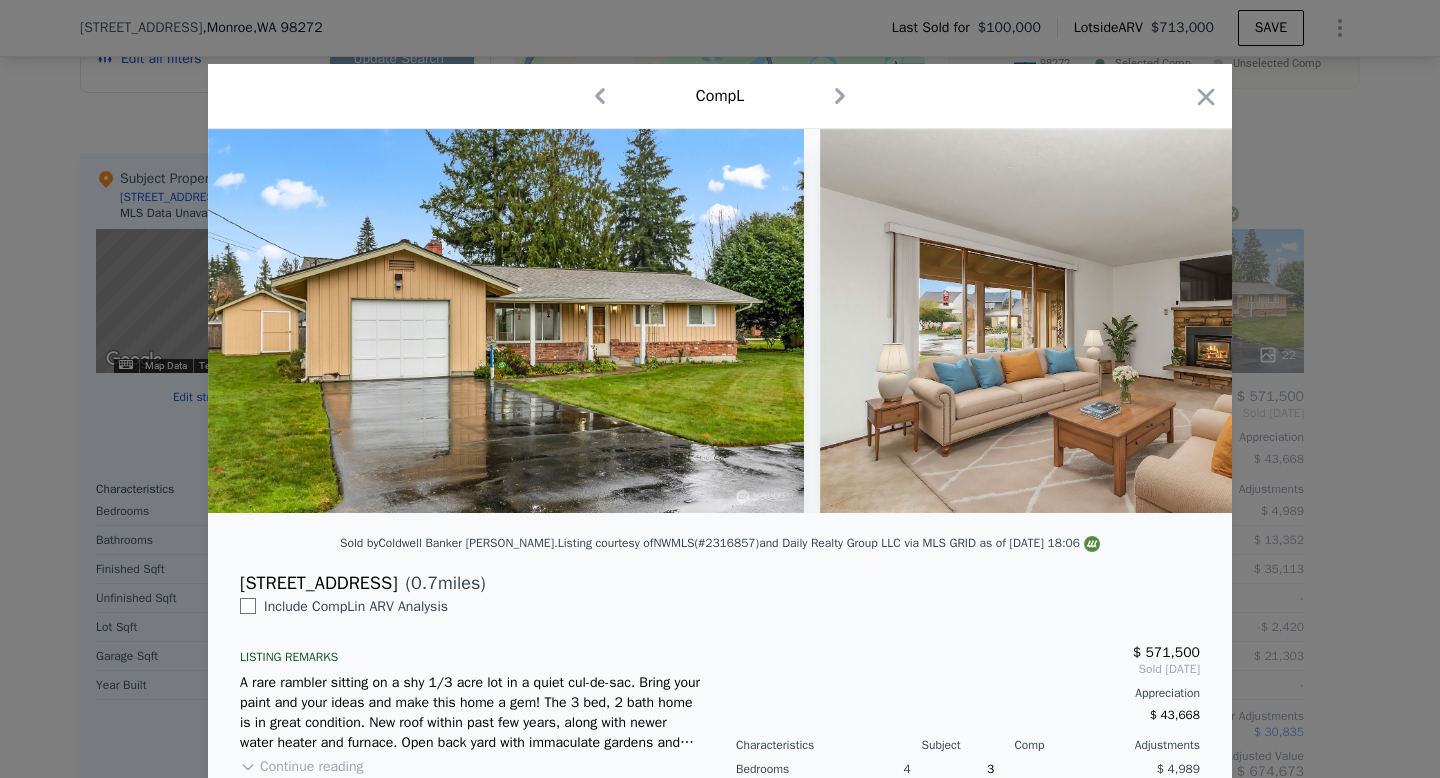 click 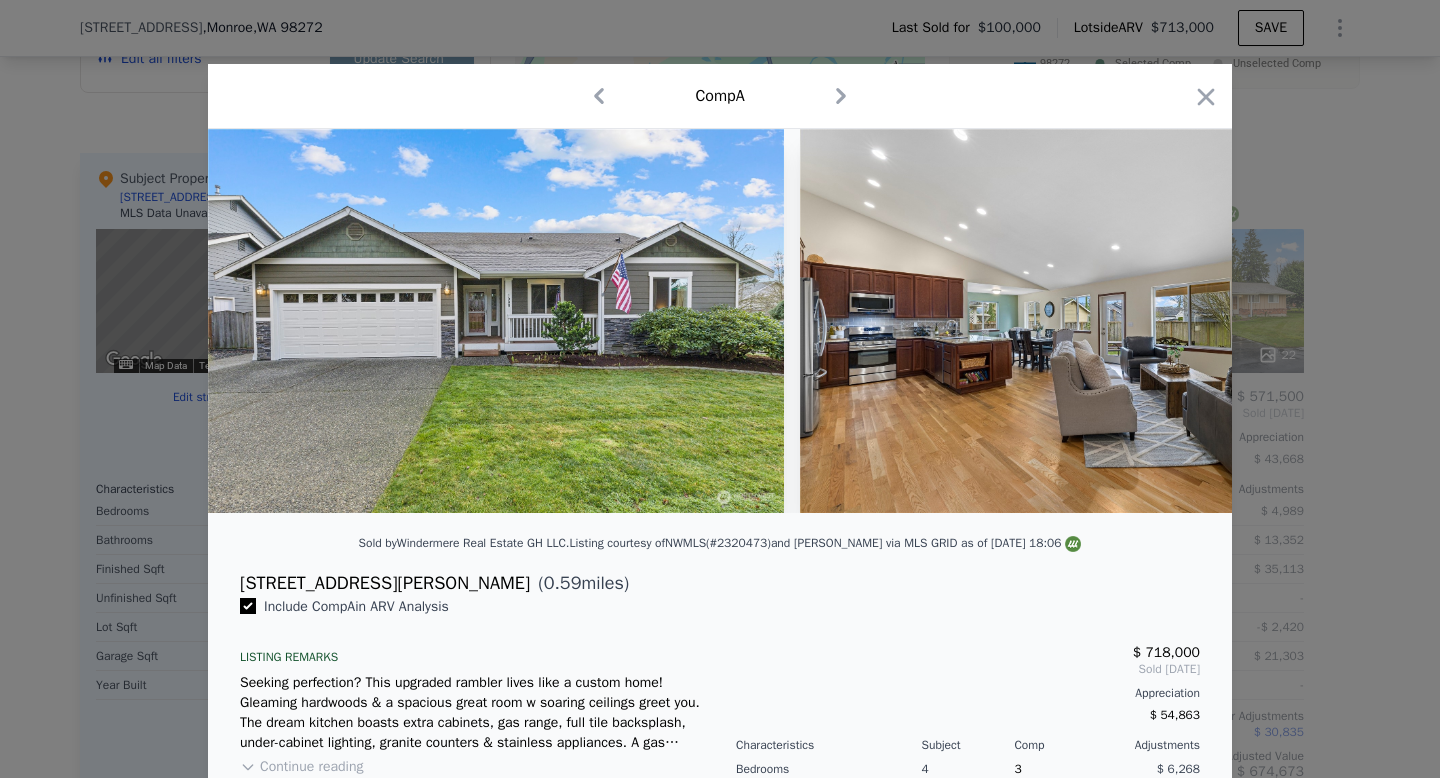 click 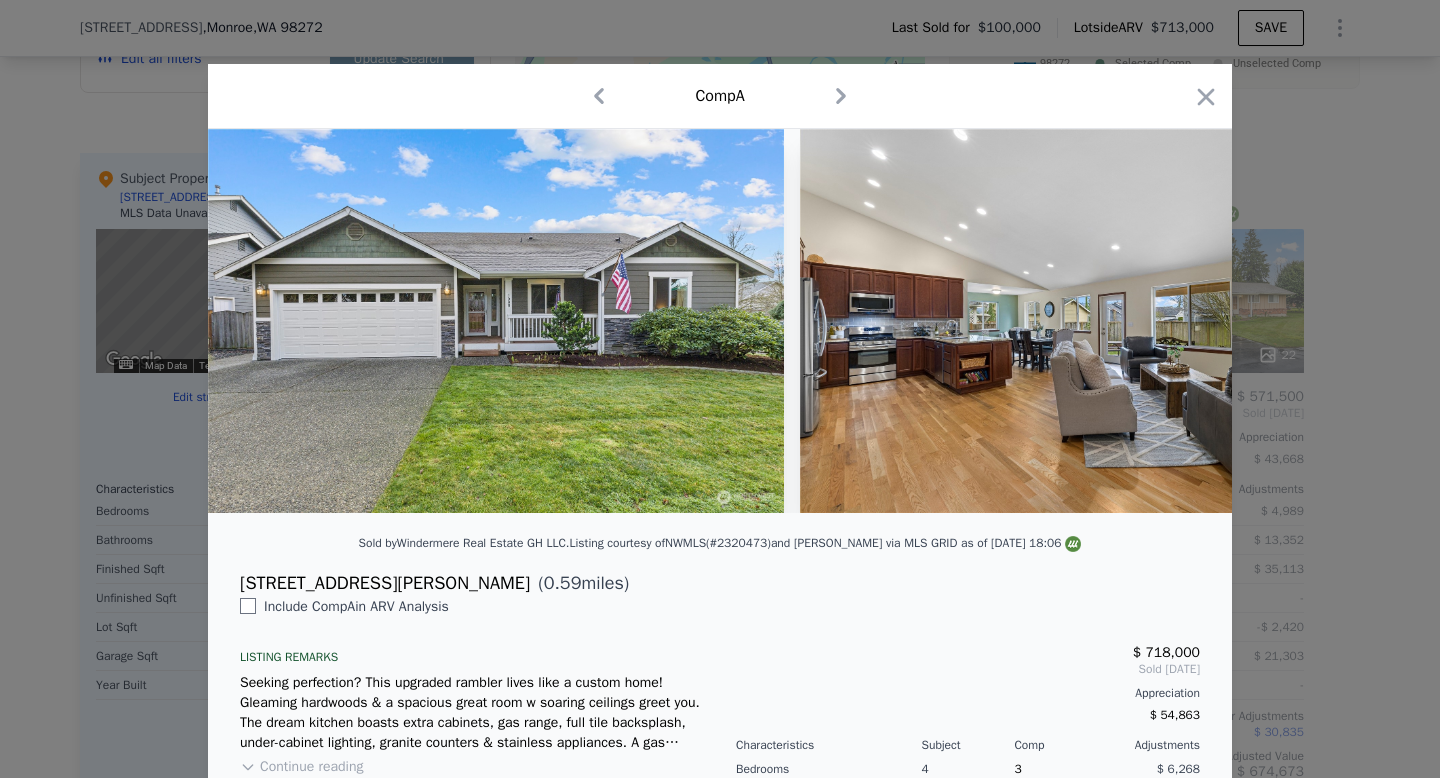 checkbox on "false" 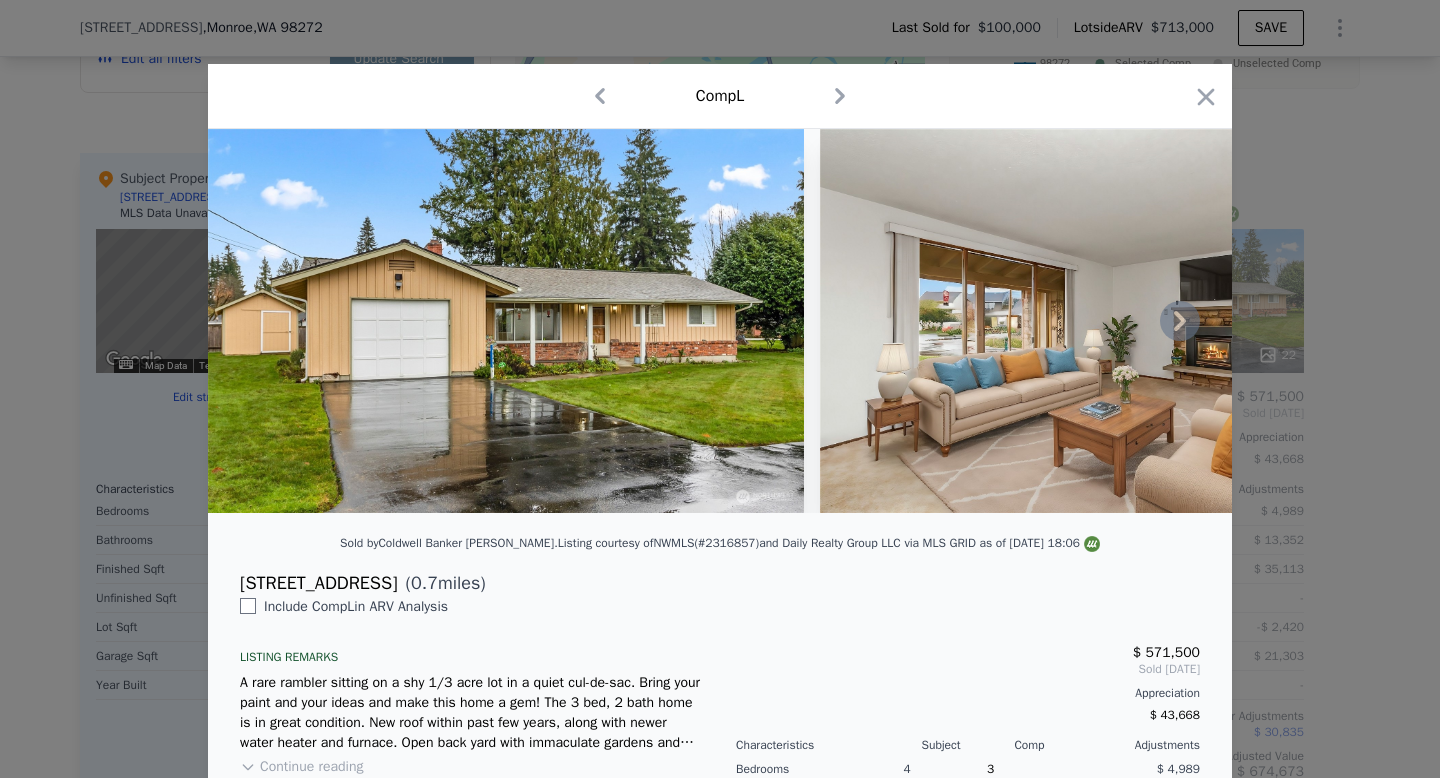 click 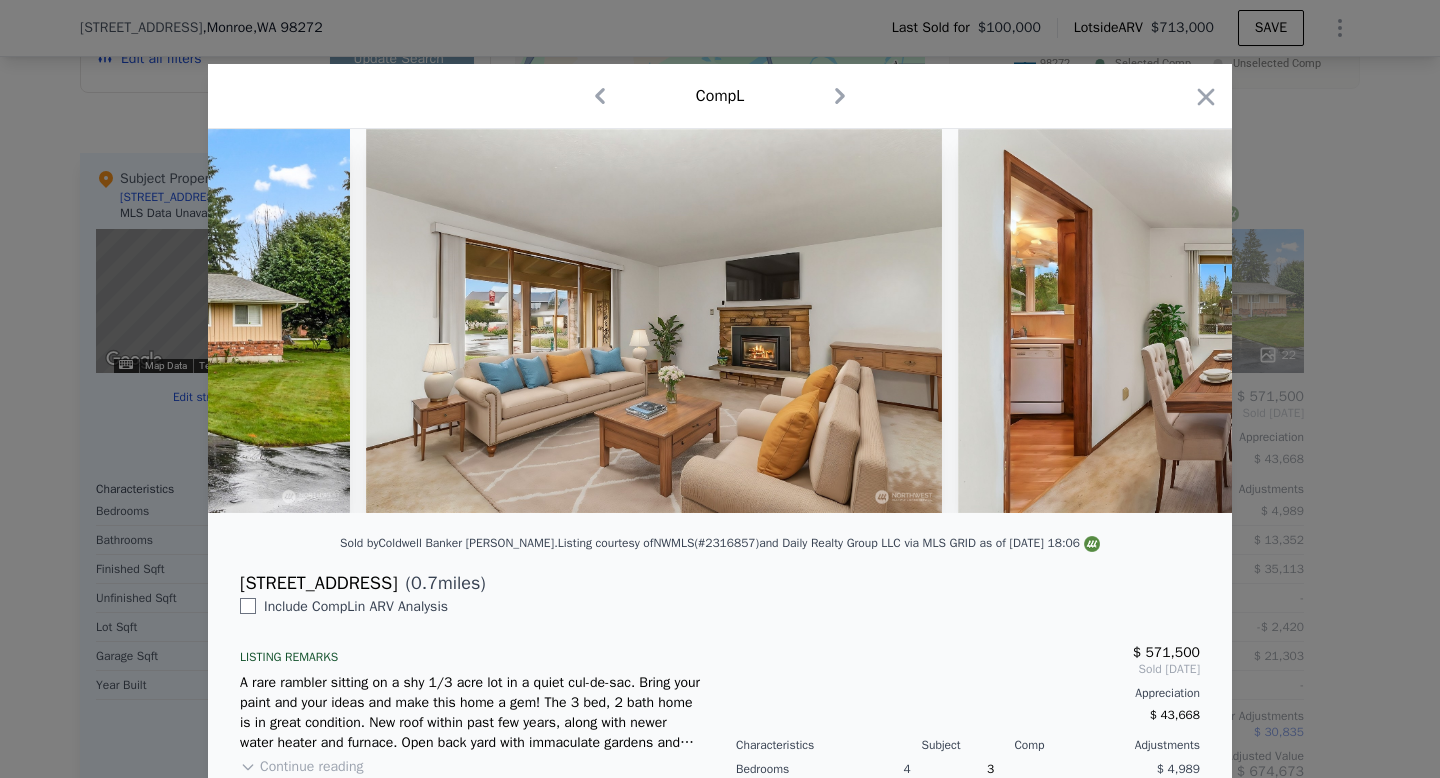 scroll, scrollTop: 0, scrollLeft: 480, axis: horizontal 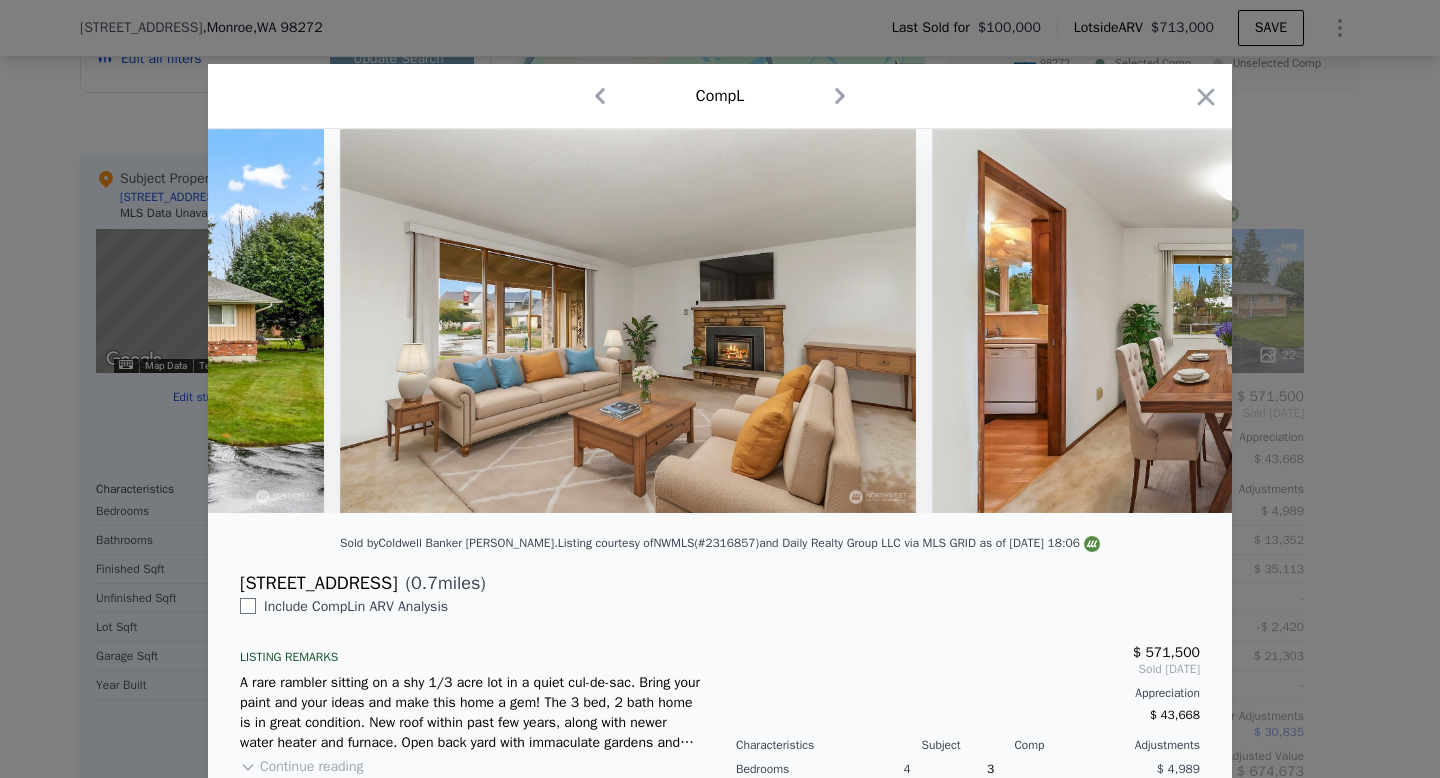 click at bounding box center (1220, 321) 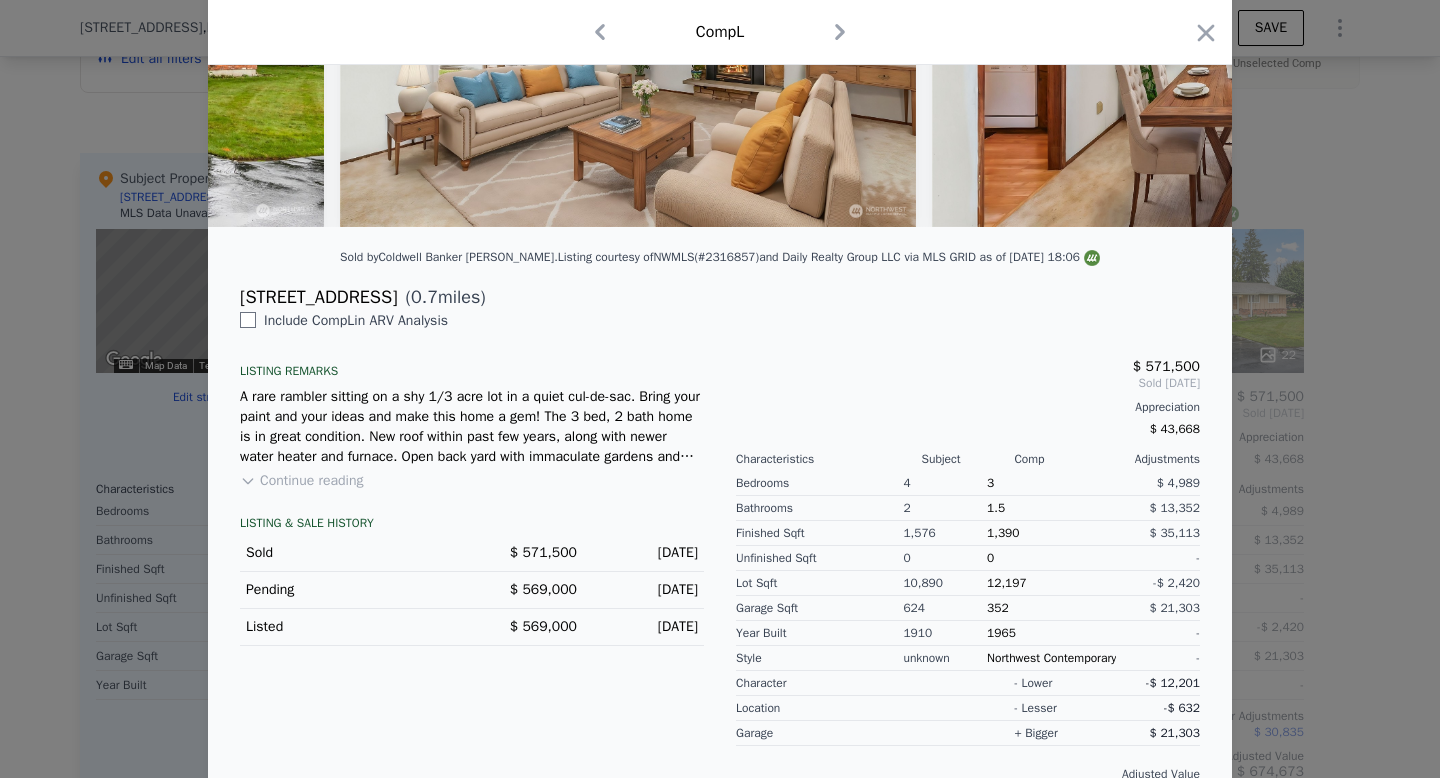 scroll, scrollTop: 0, scrollLeft: 0, axis: both 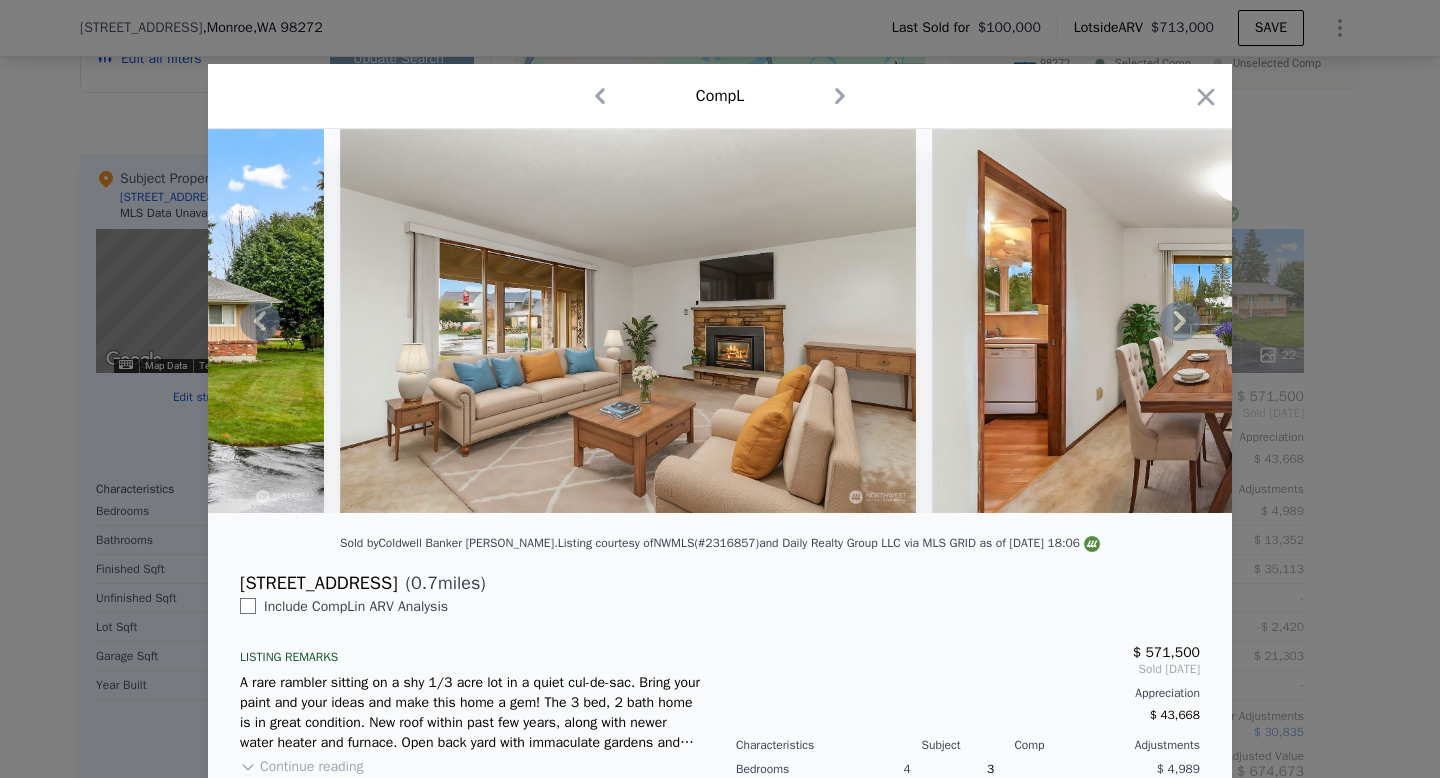 click 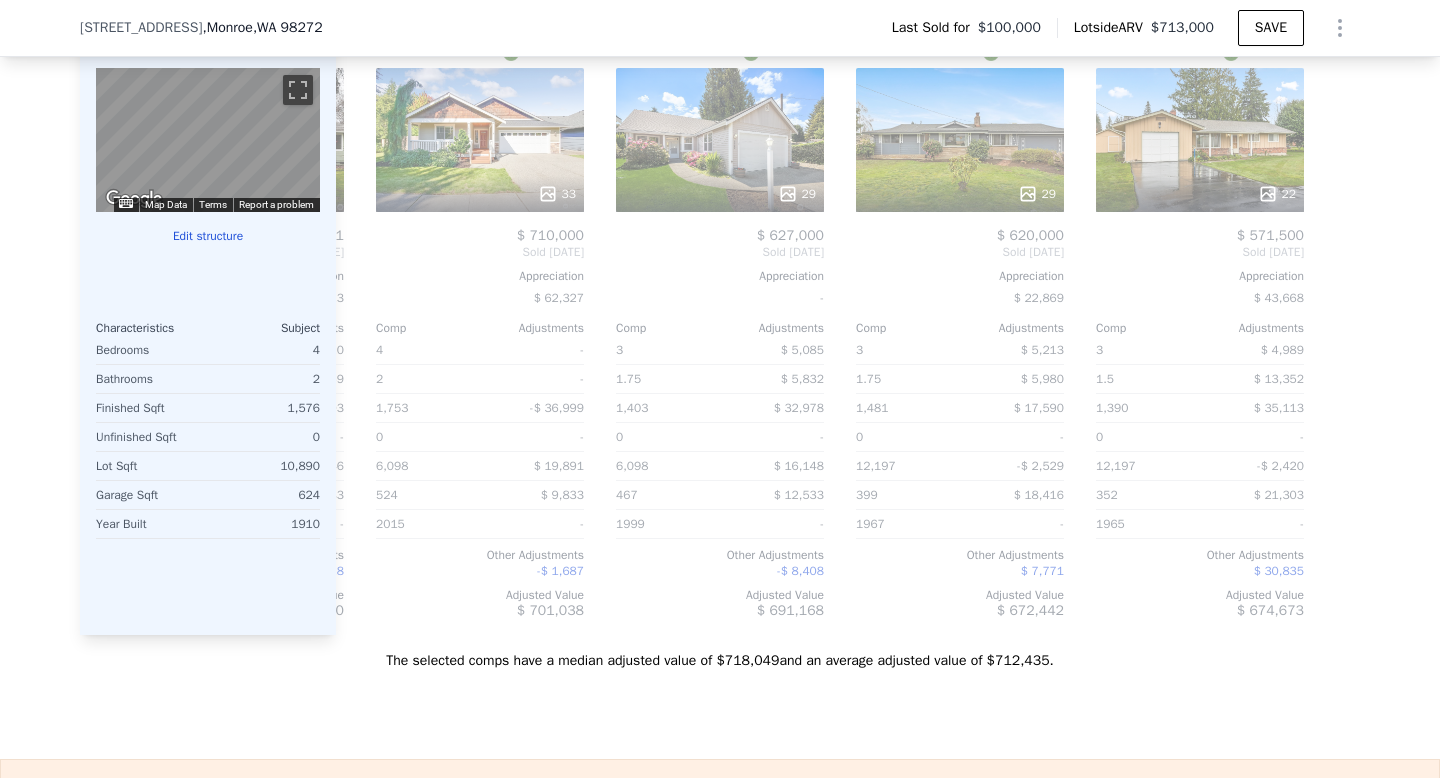 scroll, scrollTop: 2033, scrollLeft: 0, axis: vertical 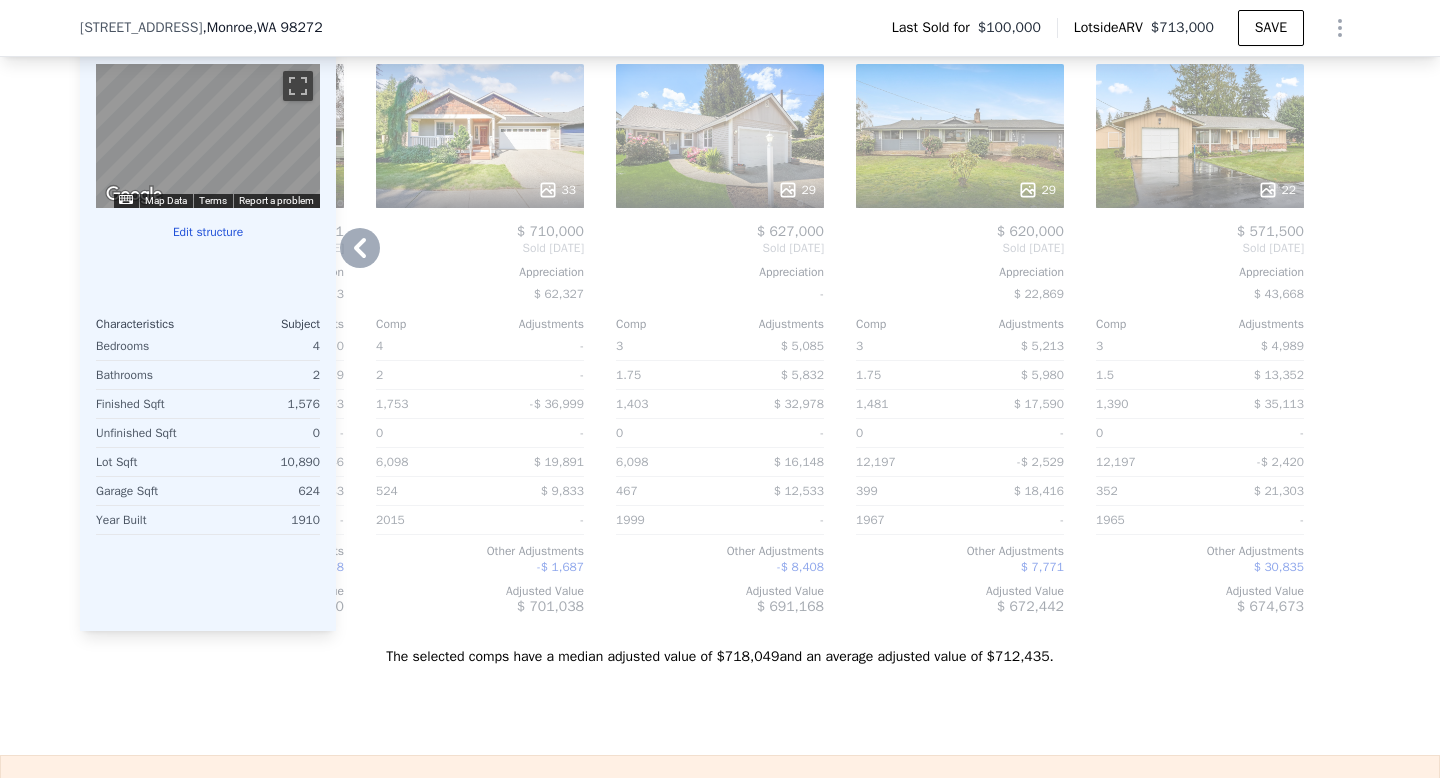 click 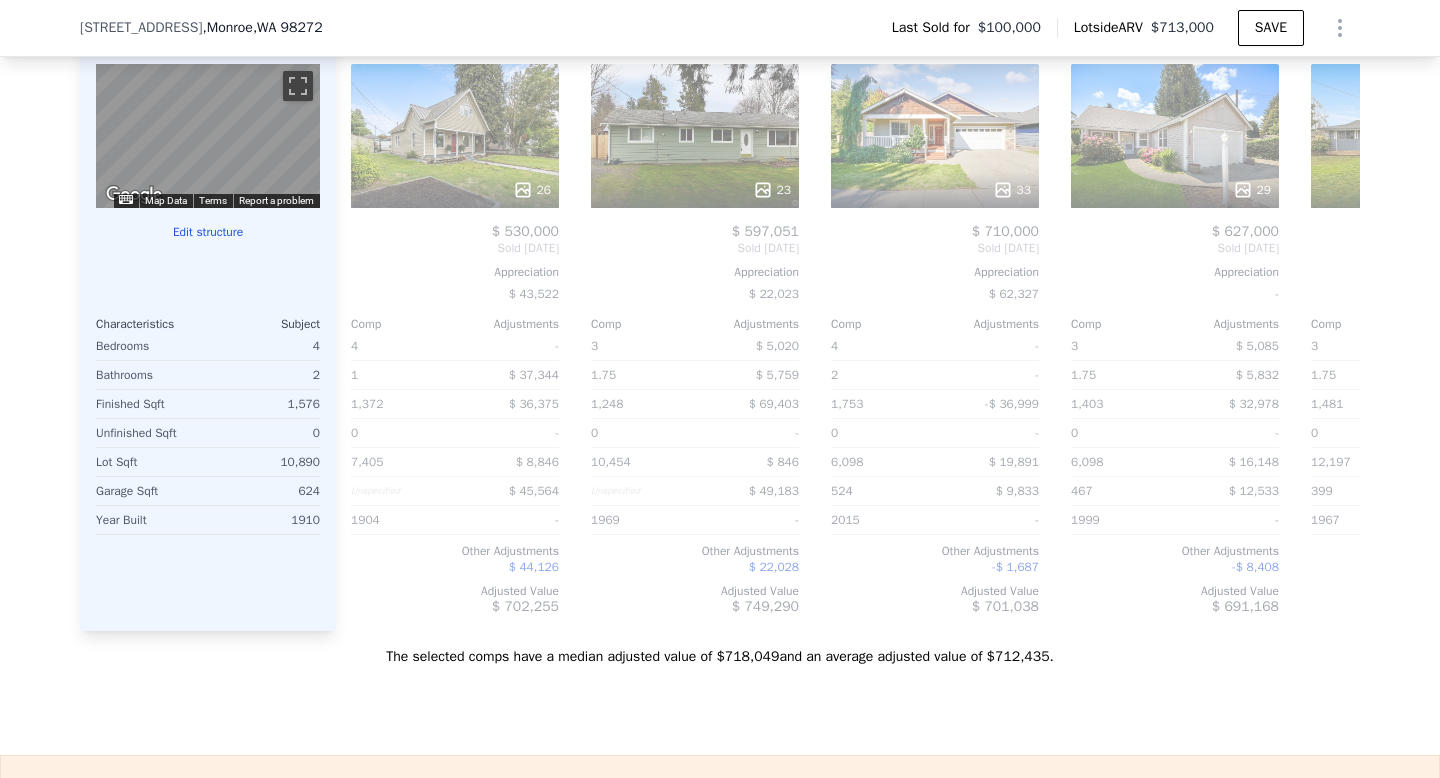scroll, scrollTop: 0, scrollLeft: 1424, axis: horizontal 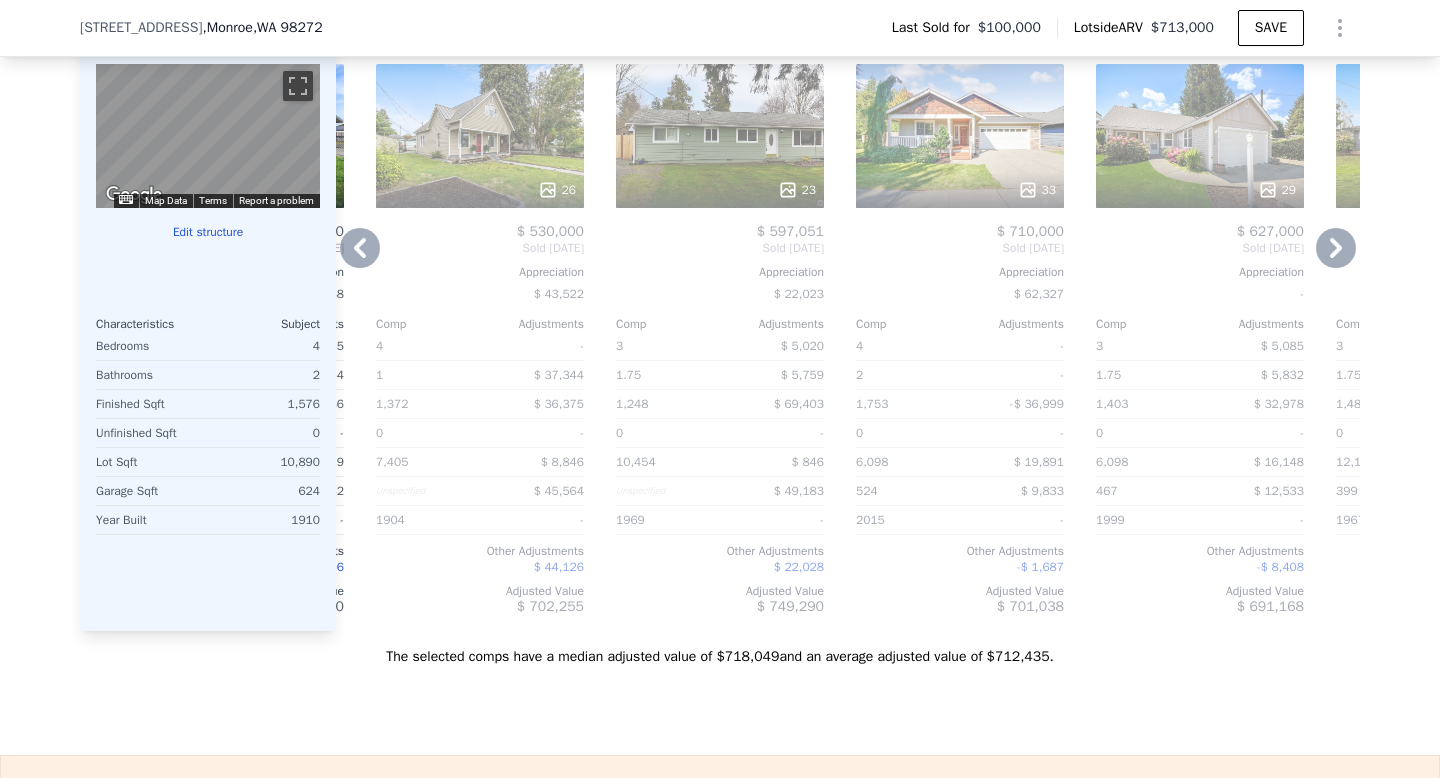 click 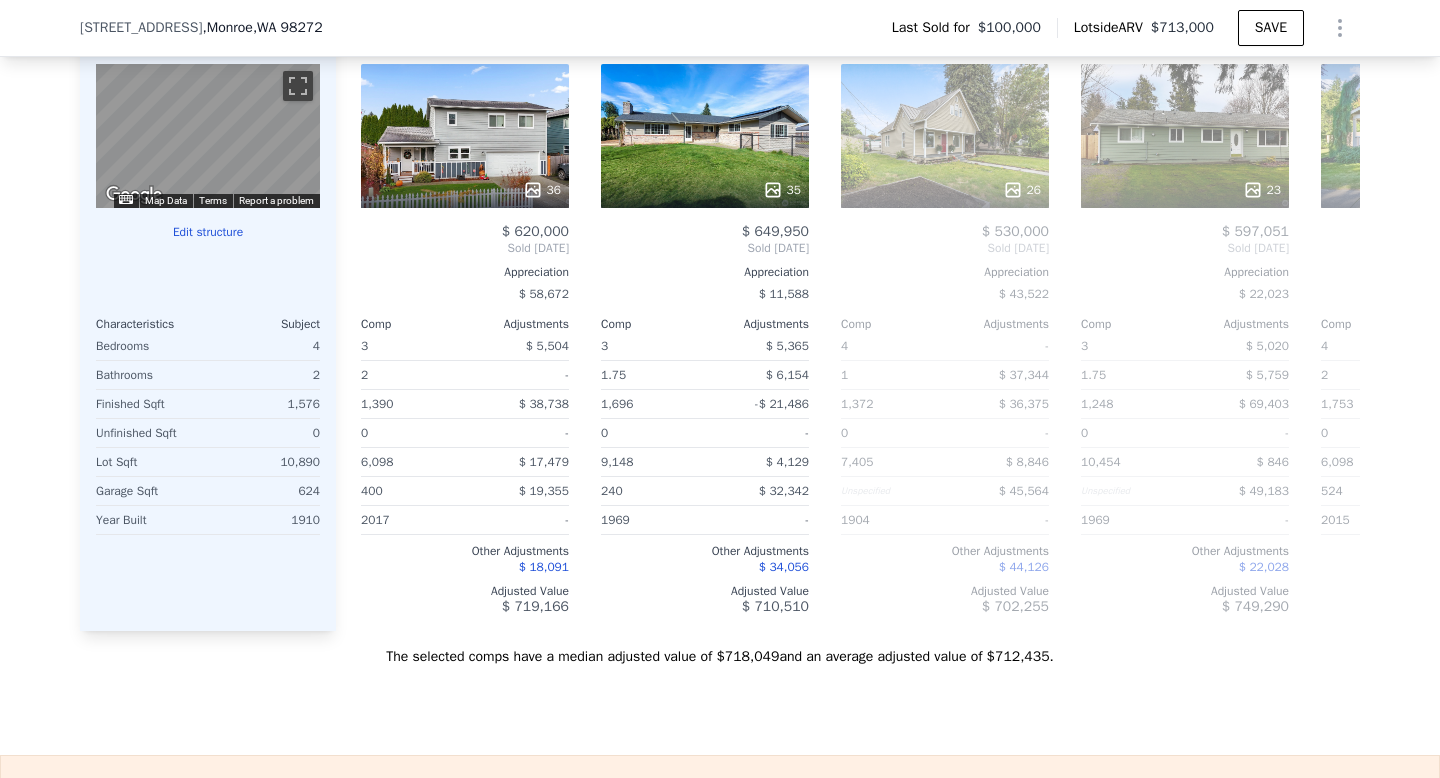 scroll, scrollTop: 0, scrollLeft: 944, axis: horizontal 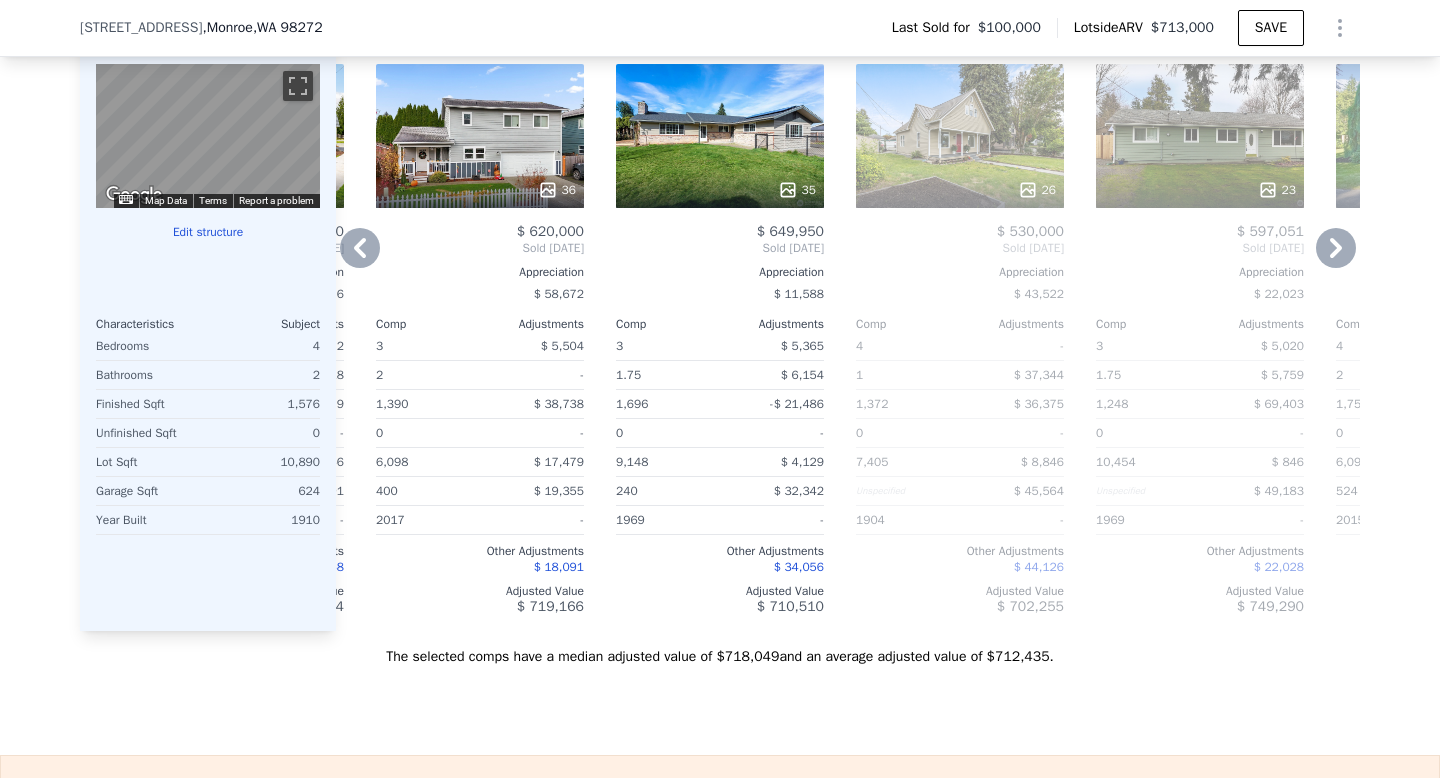 click 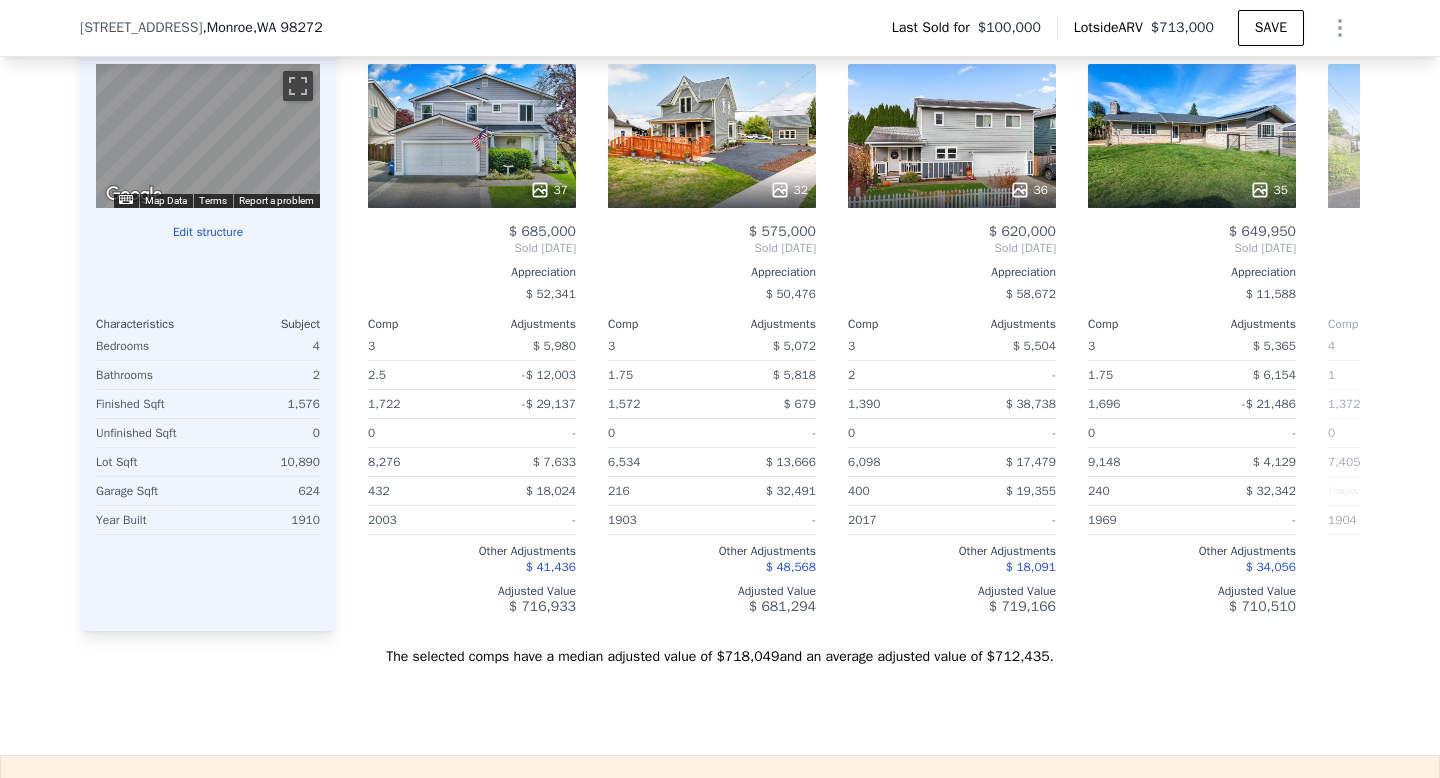 scroll, scrollTop: 0, scrollLeft: 464, axis: horizontal 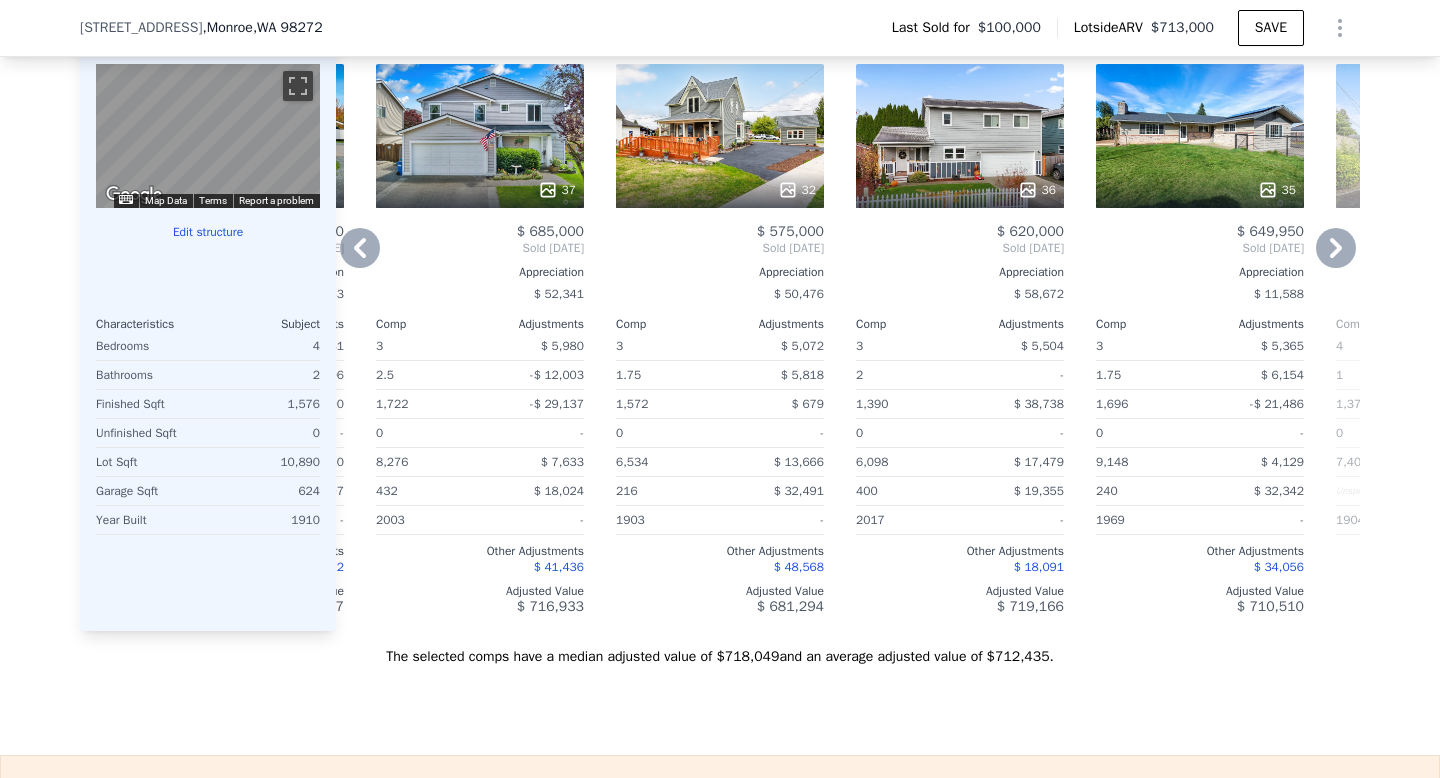 click 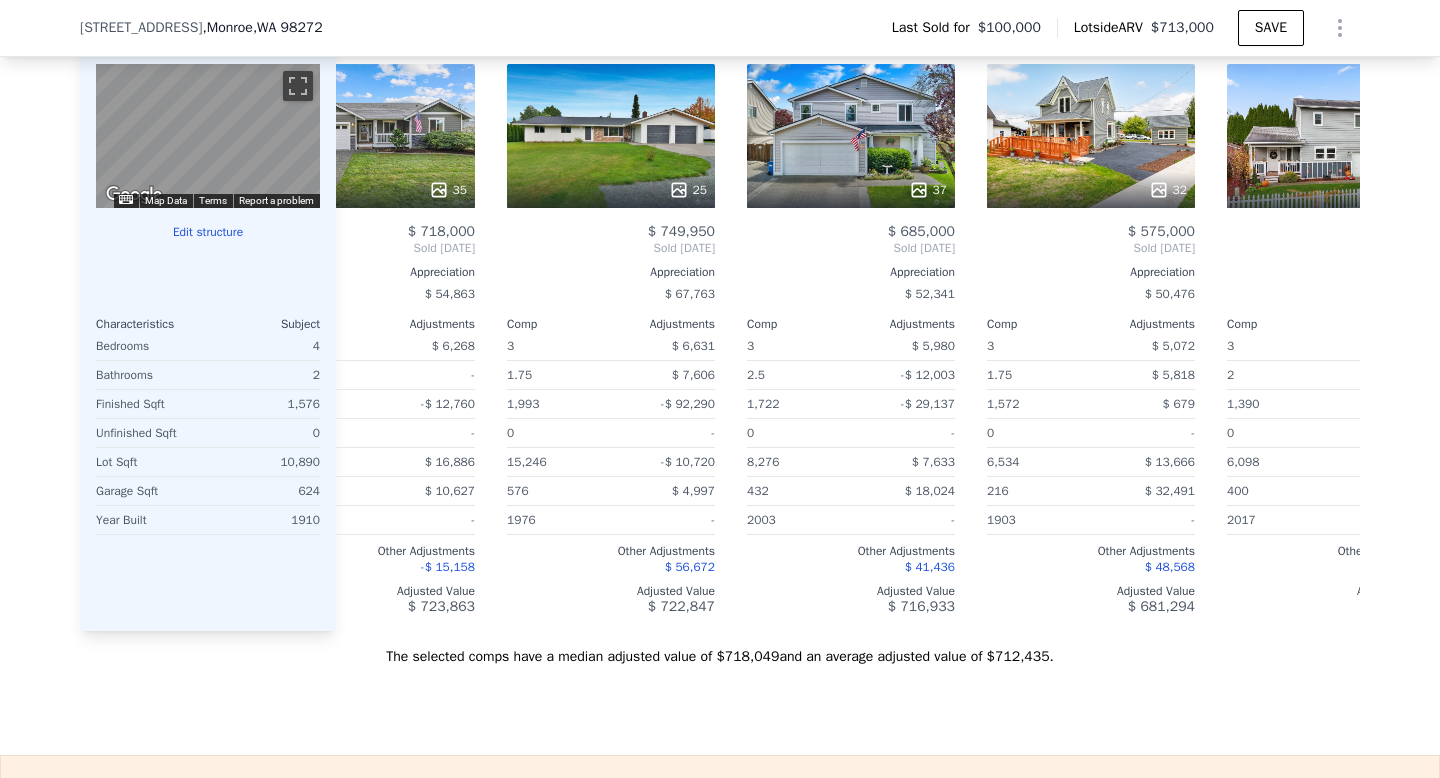 scroll, scrollTop: 0, scrollLeft: 0, axis: both 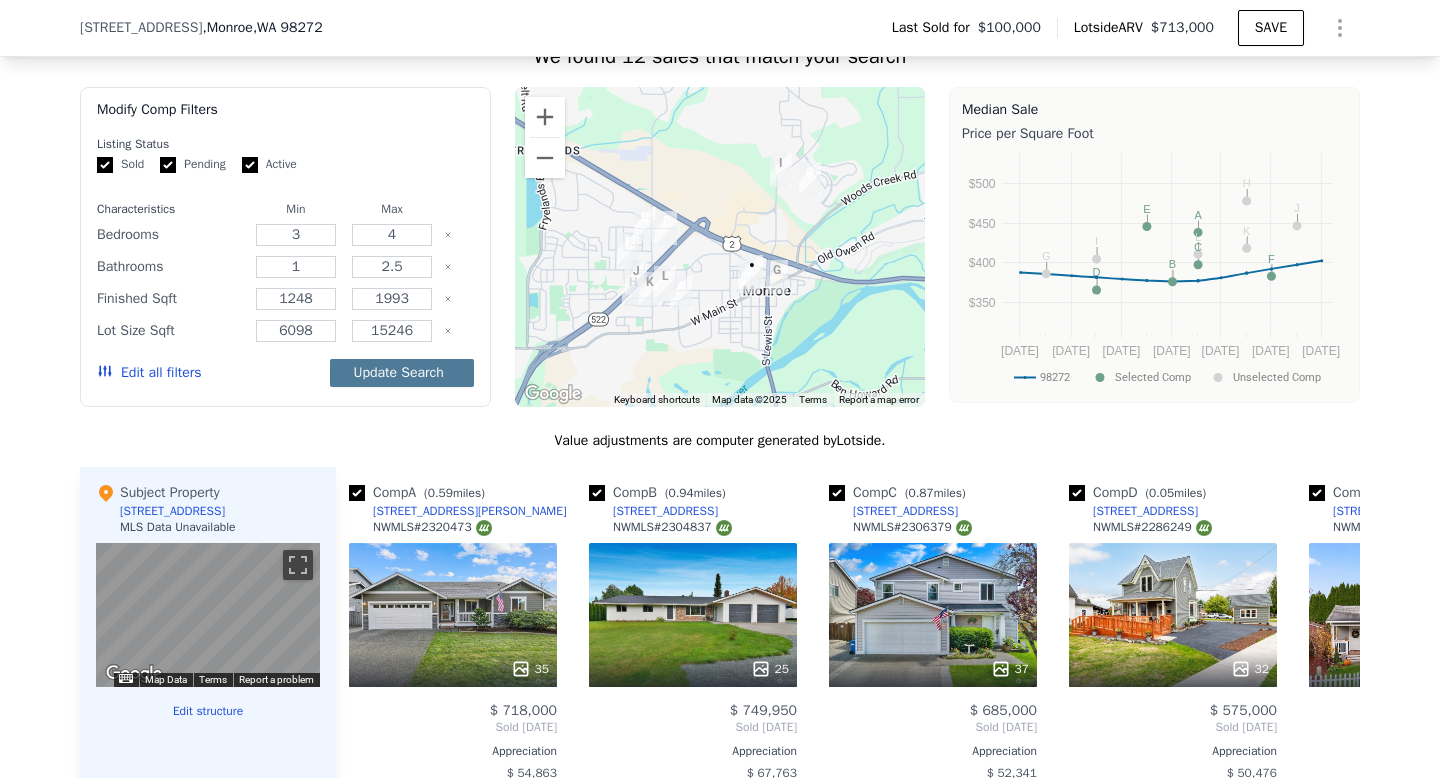 click on "Update Search" at bounding box center (402, 373) 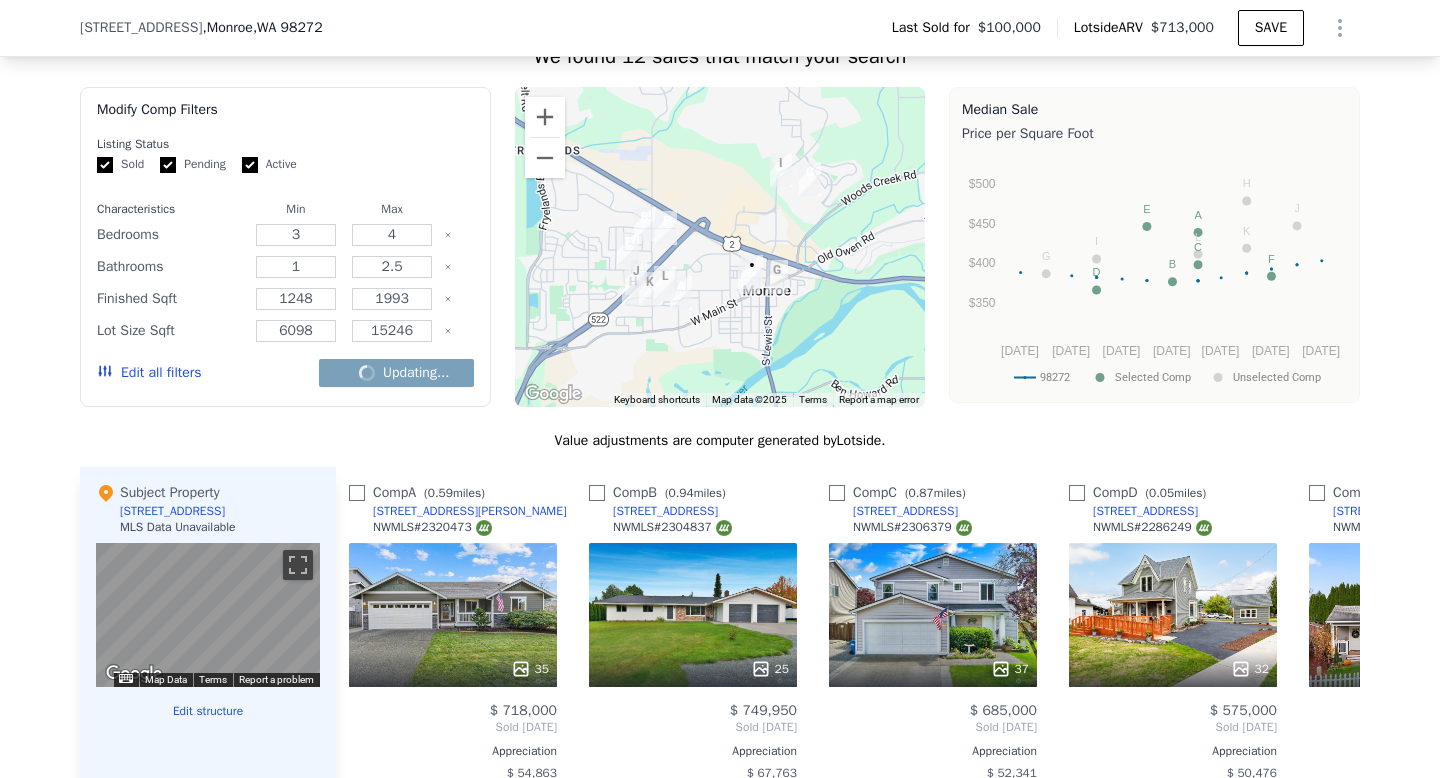 checkbox on "false" 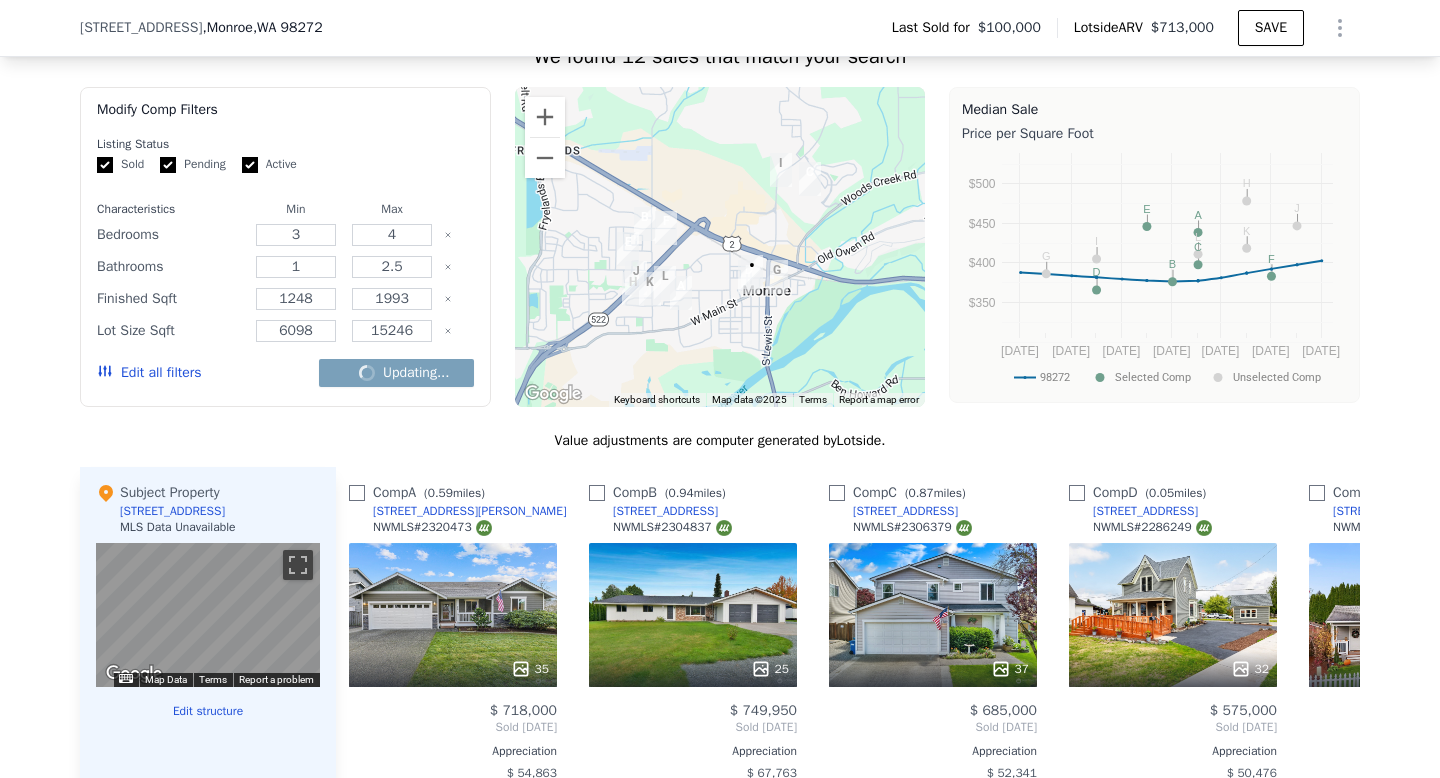 checkbox on "false" 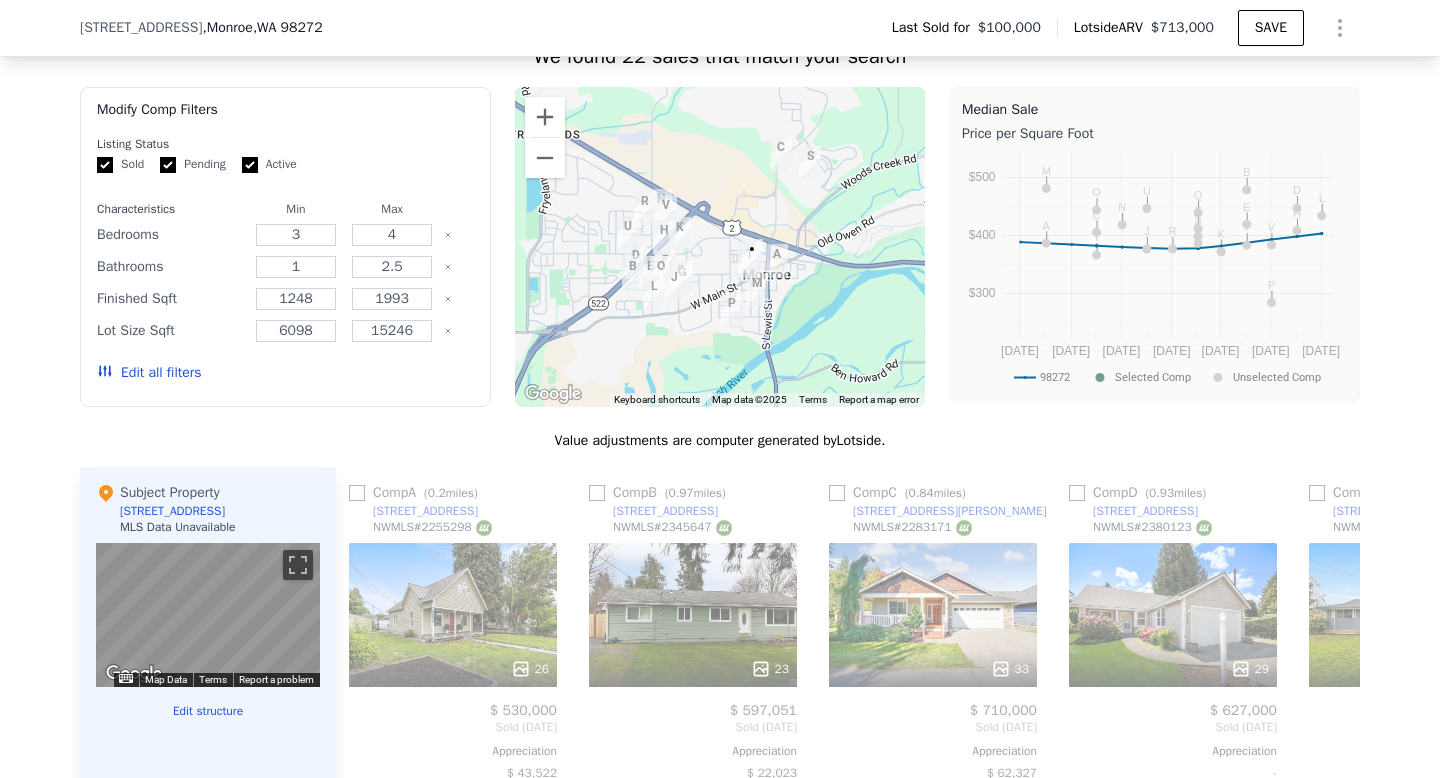 click on "Edit all filters" at bounding box center (149, 373) 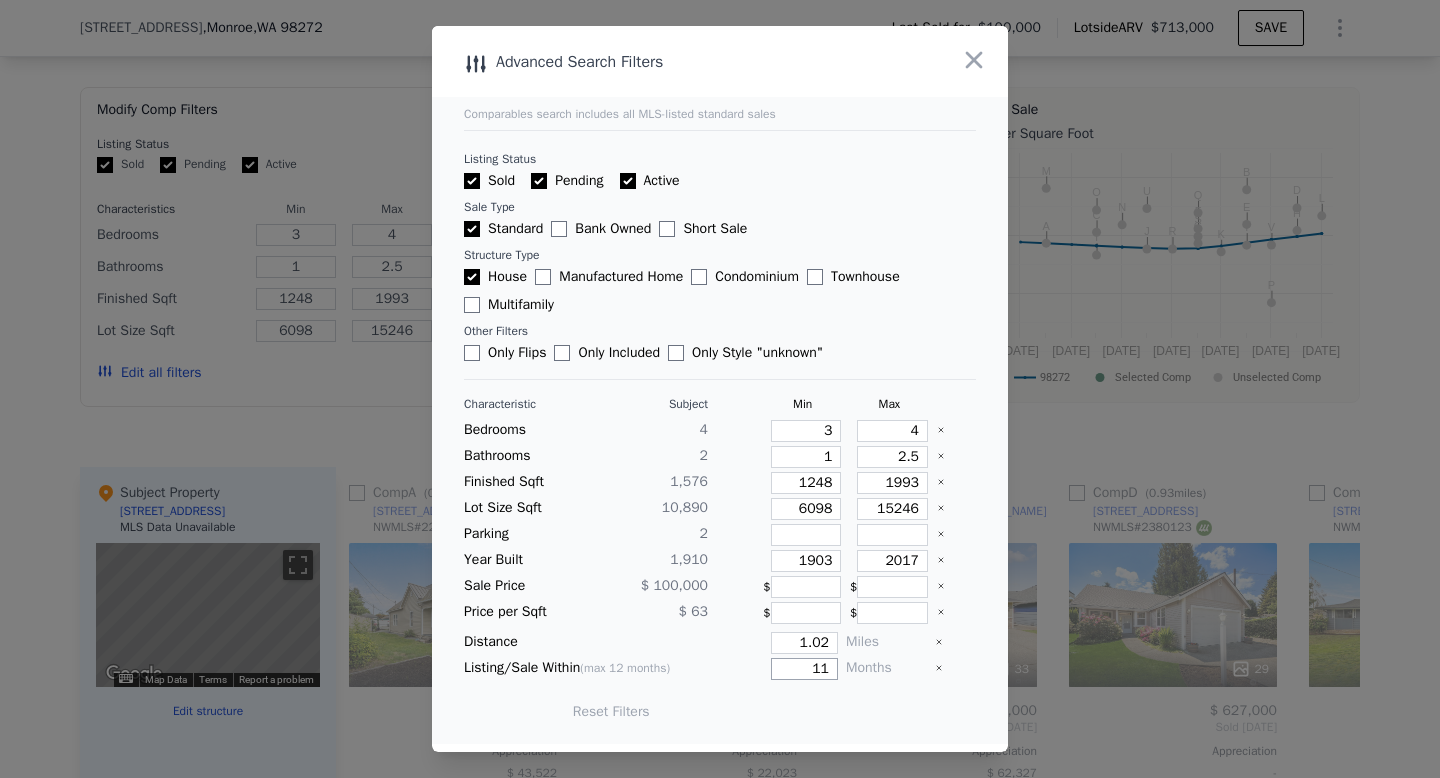 click on "11" at bounding box center (804, 669) 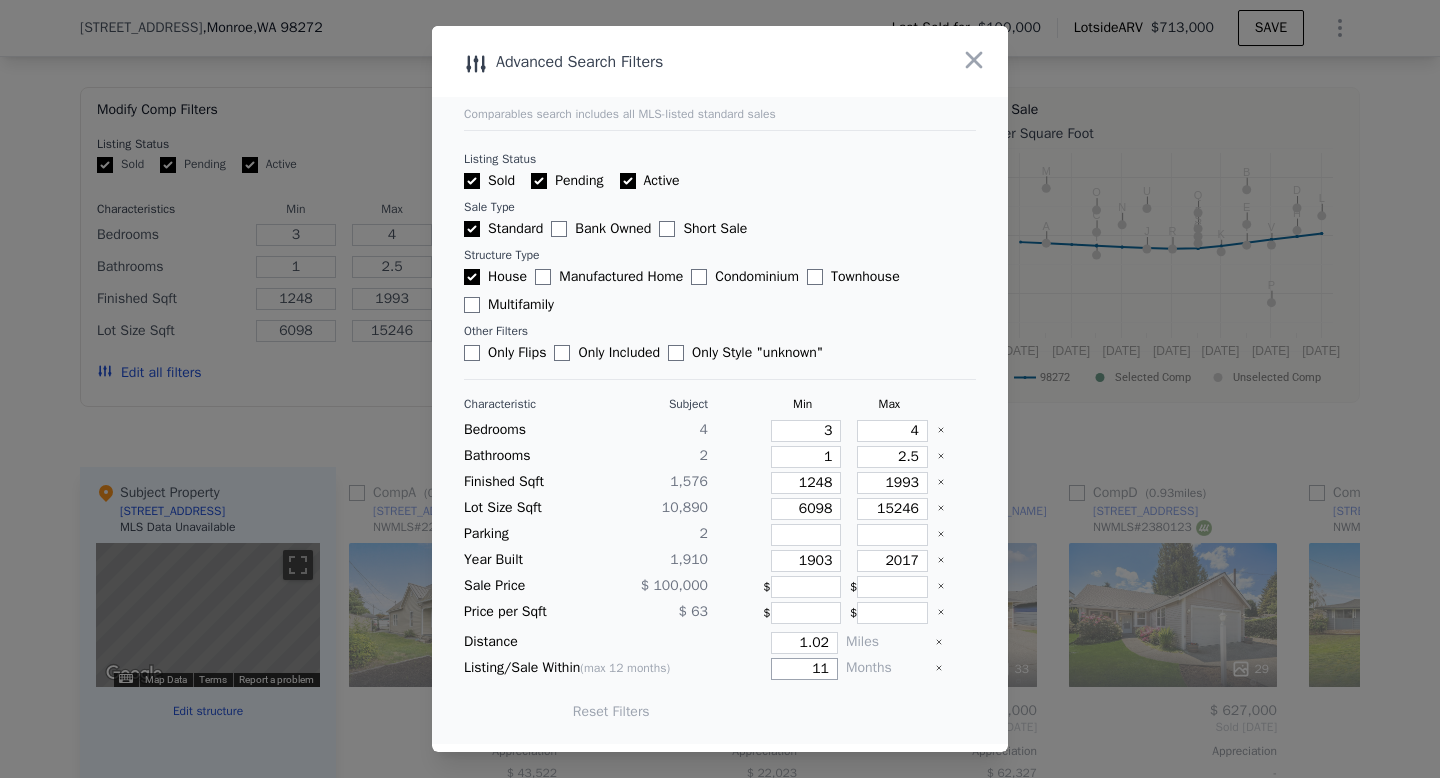 type on "1" 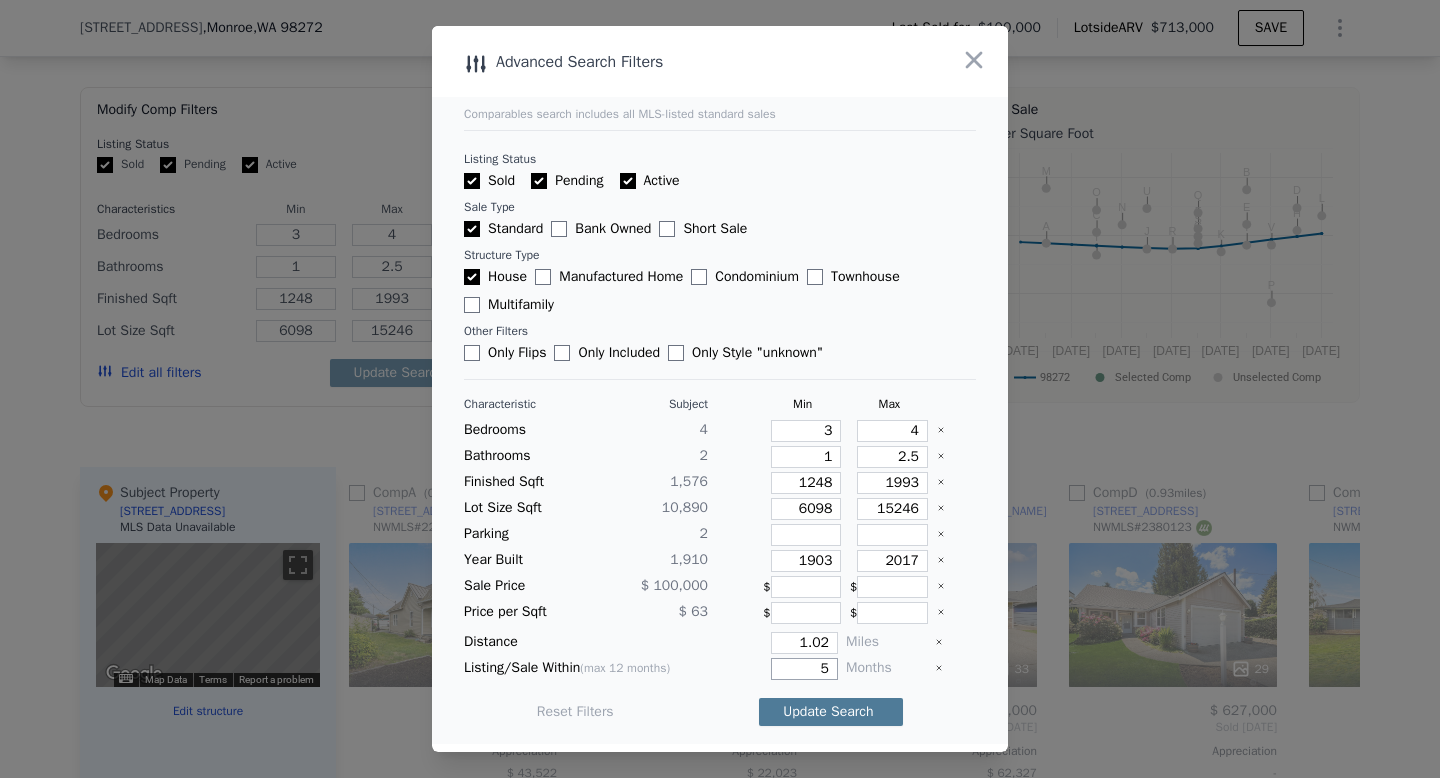 type on "5" 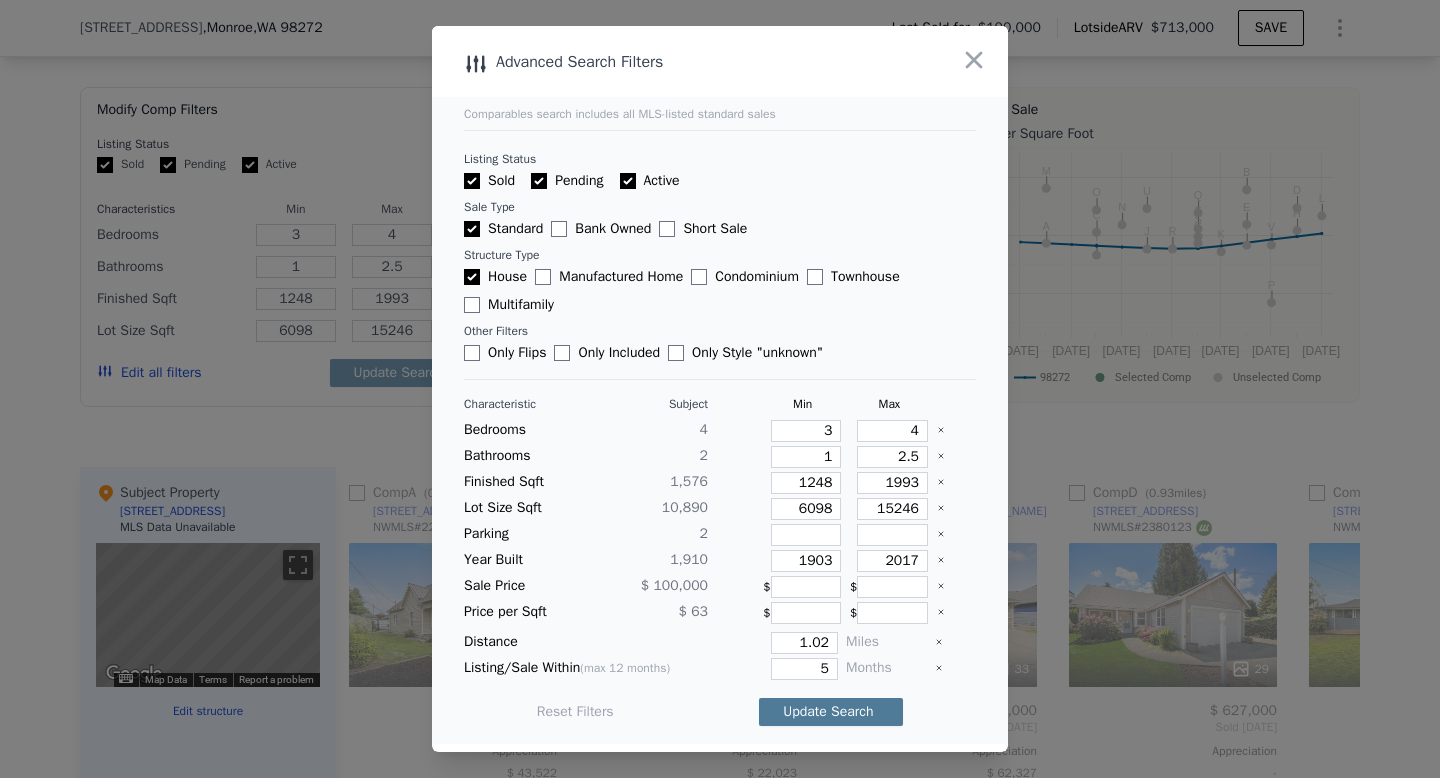 click on "Update Search" at bounding box center (831, 712) 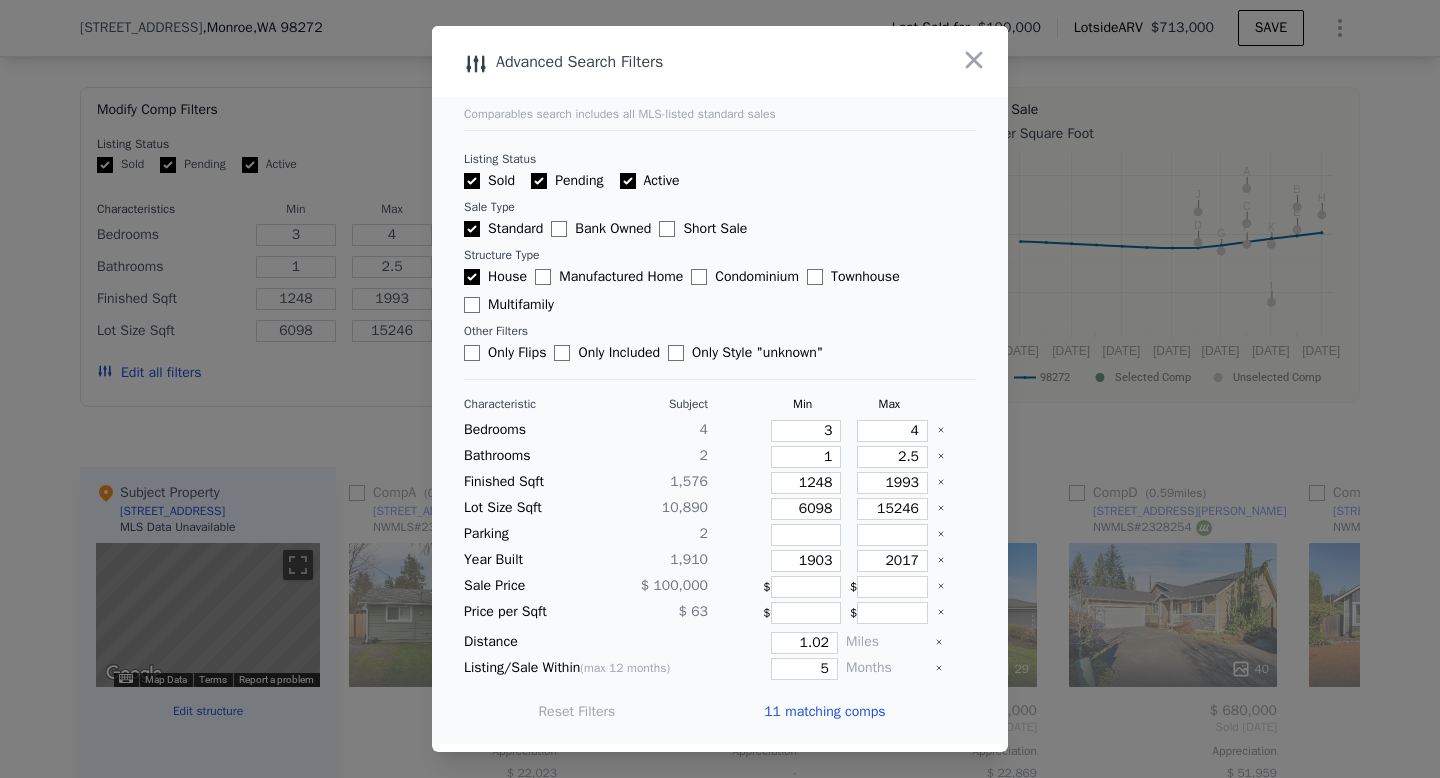 click on "11 matching comps" at bounding box center [824, 712] 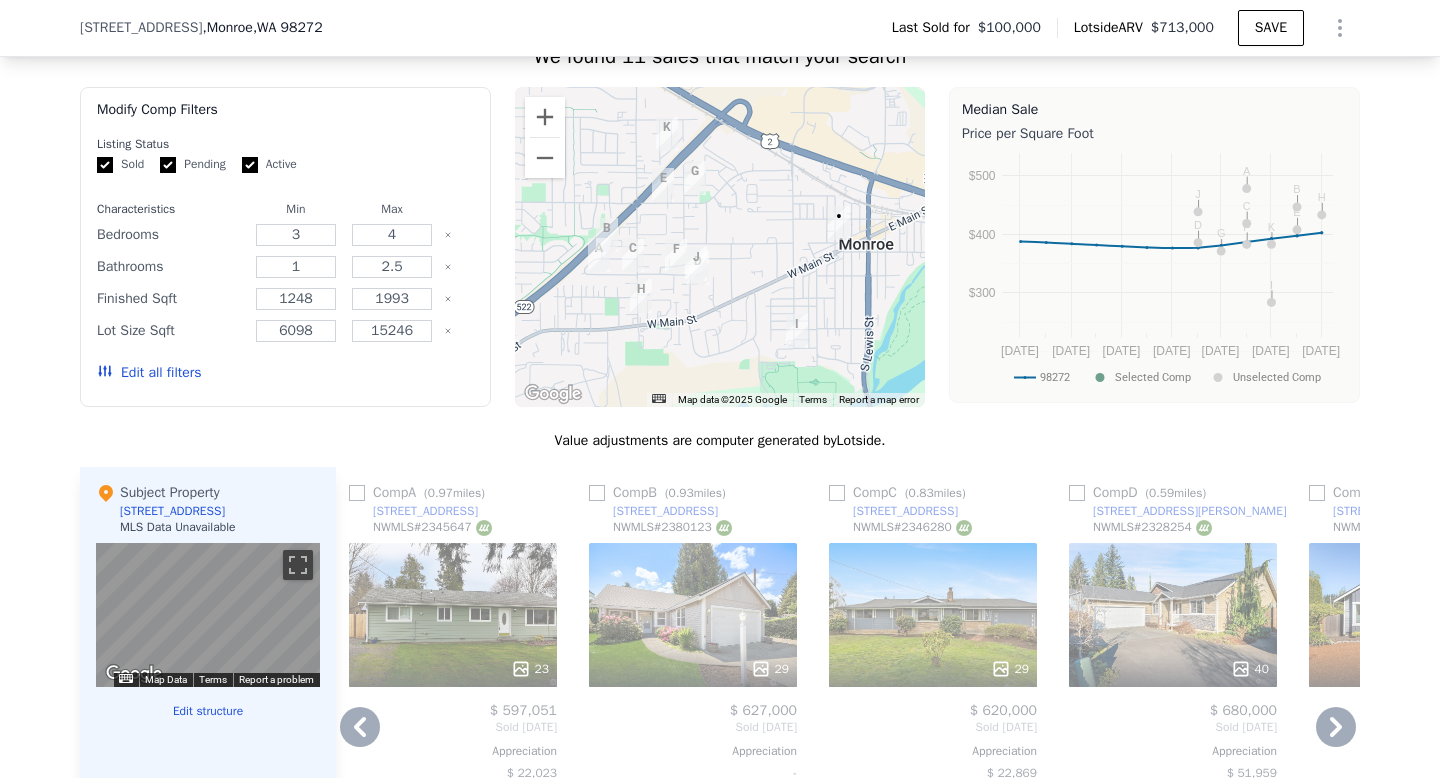 click 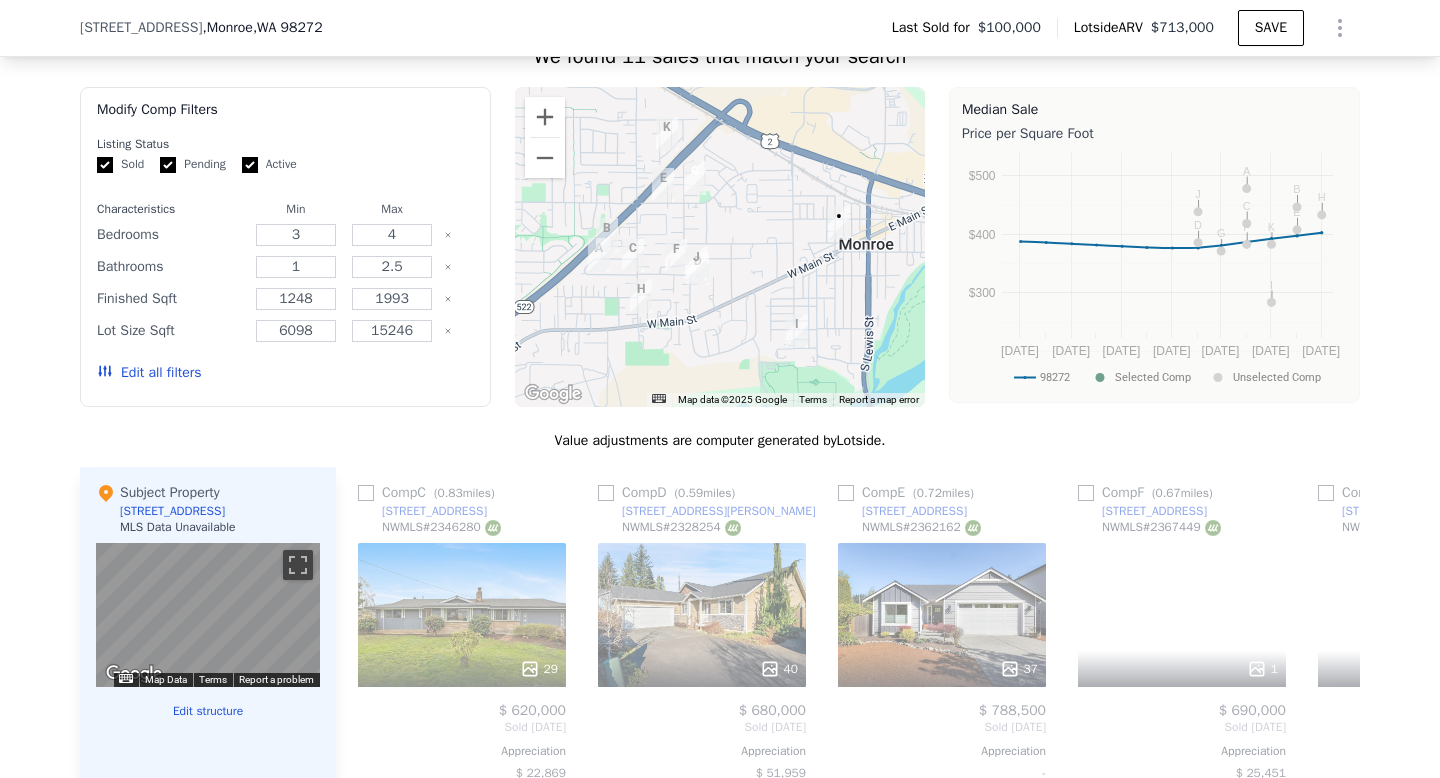 scroll, scrollTop: 0, scrollLeft: 491, axis: horizontal 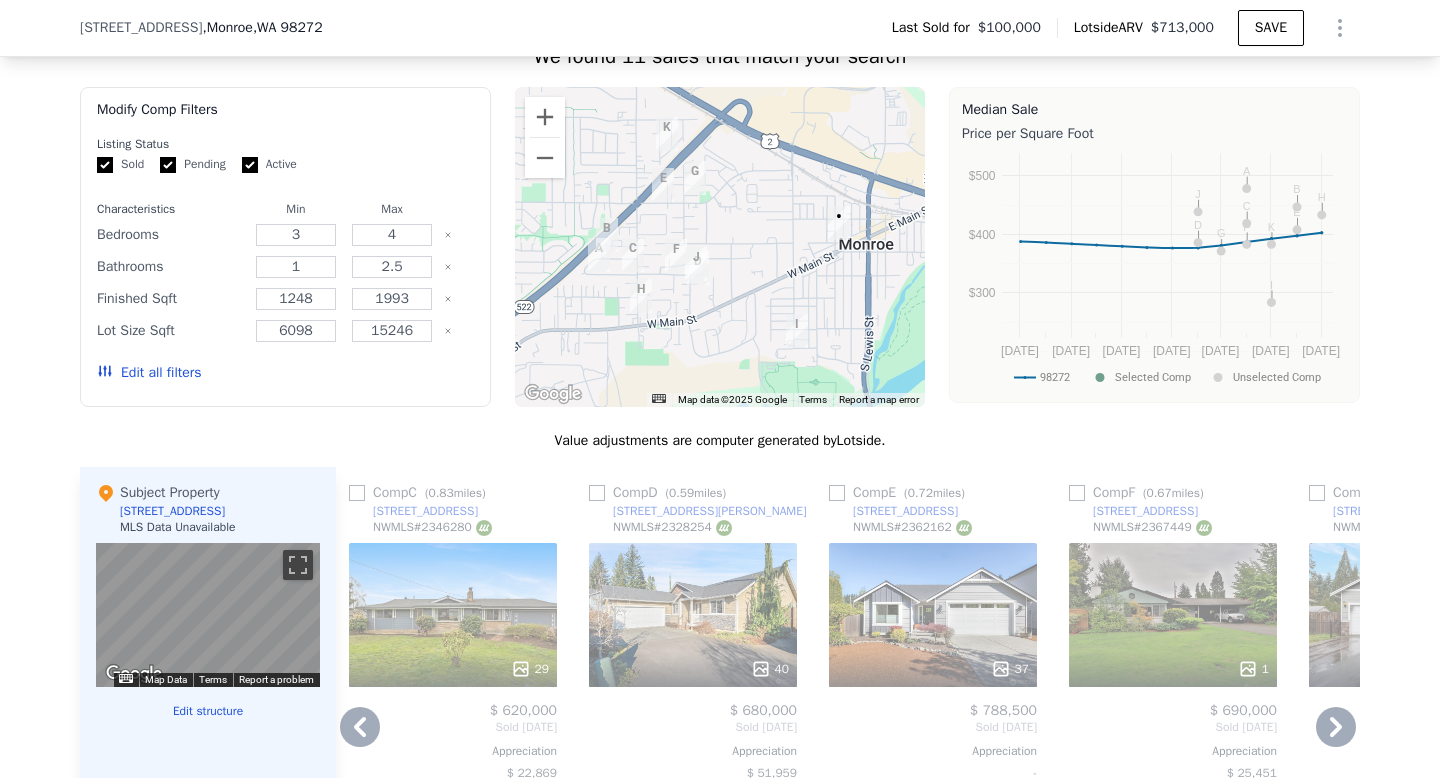 click 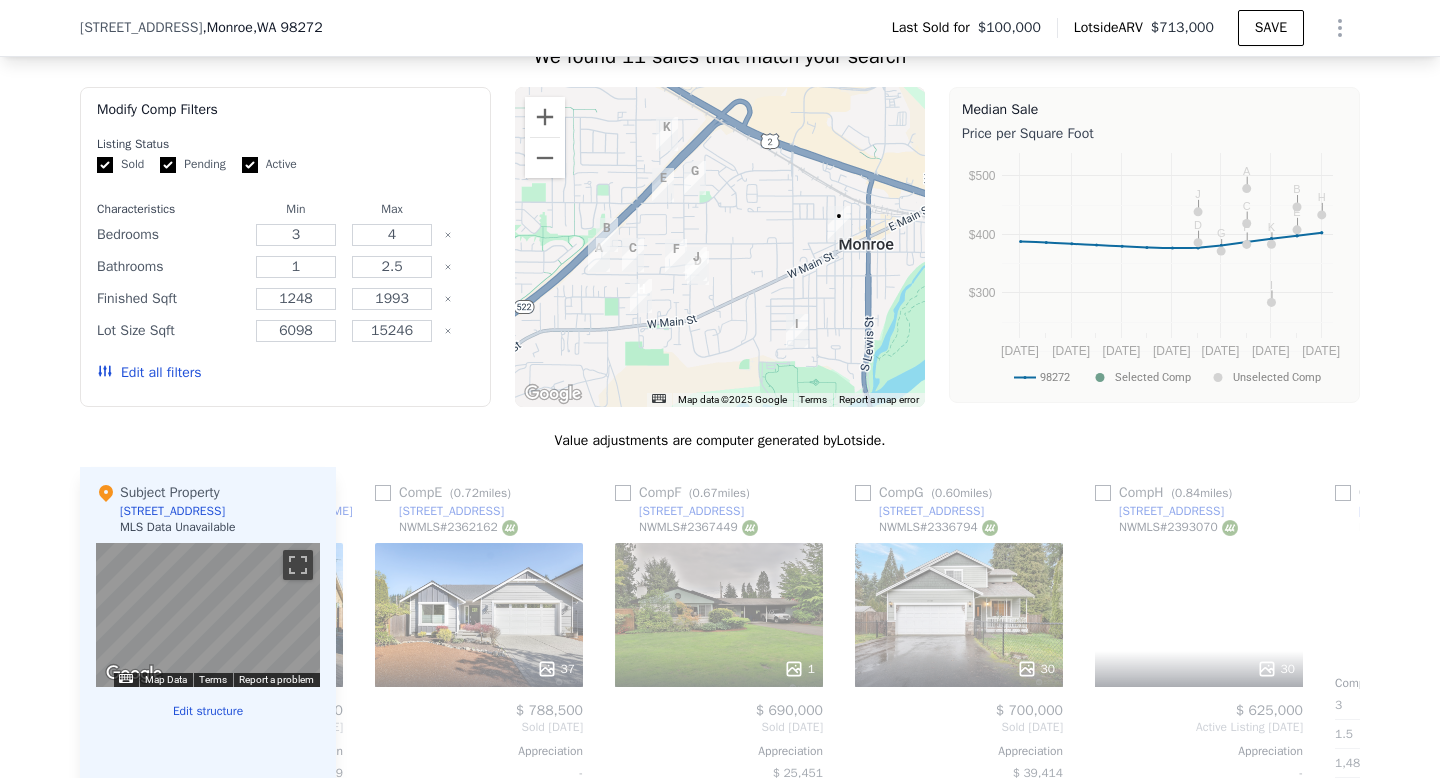 scroll, scrollTop: 0, scrollLeft: 971, axis: horizontal 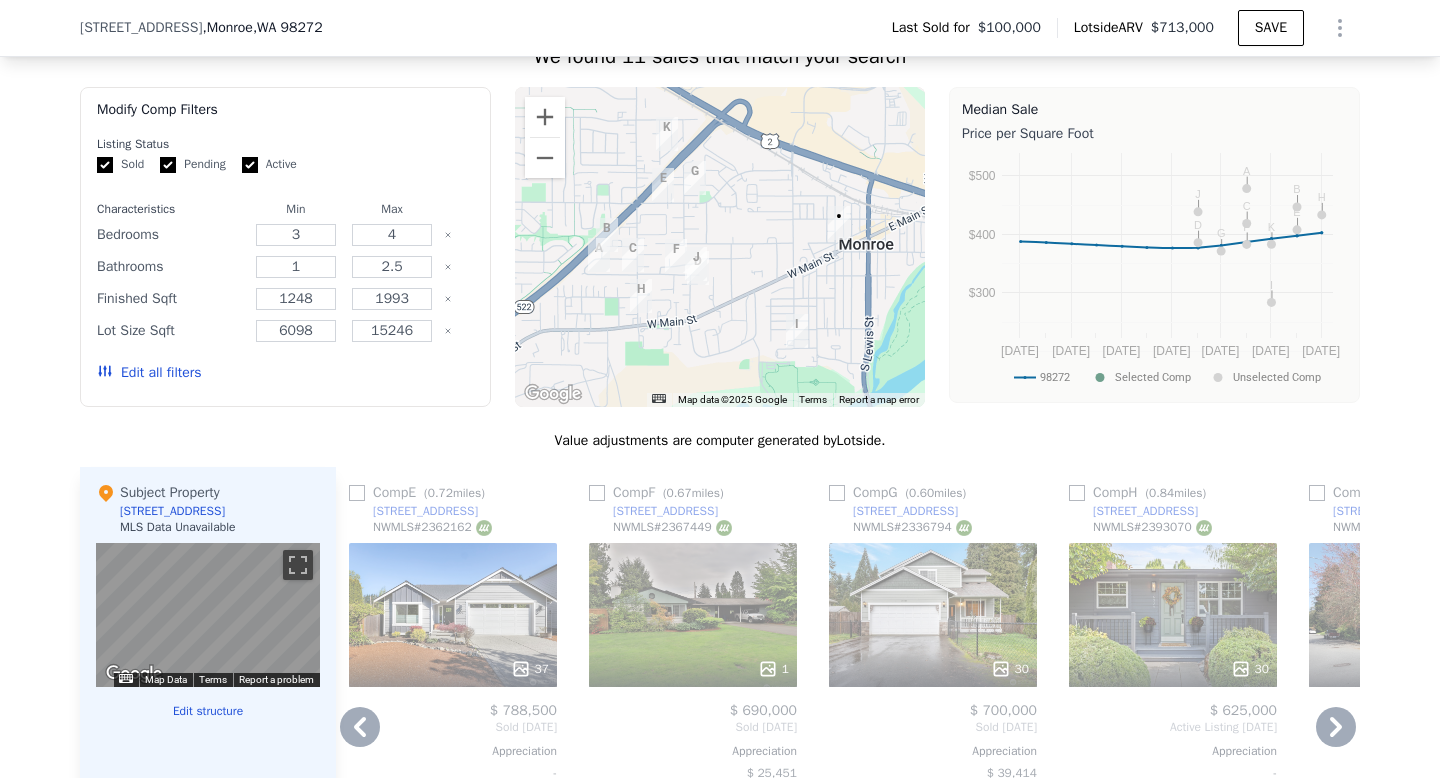 click 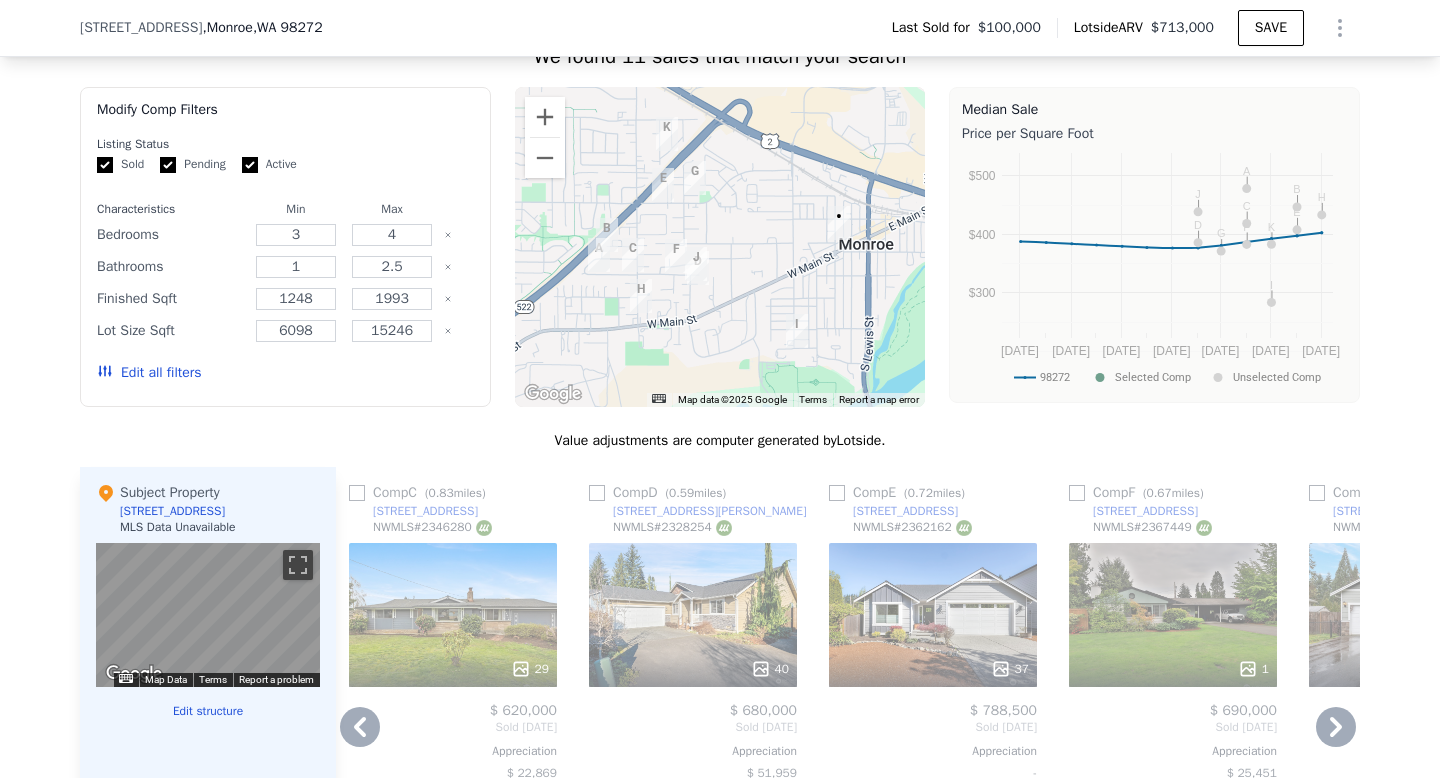 click 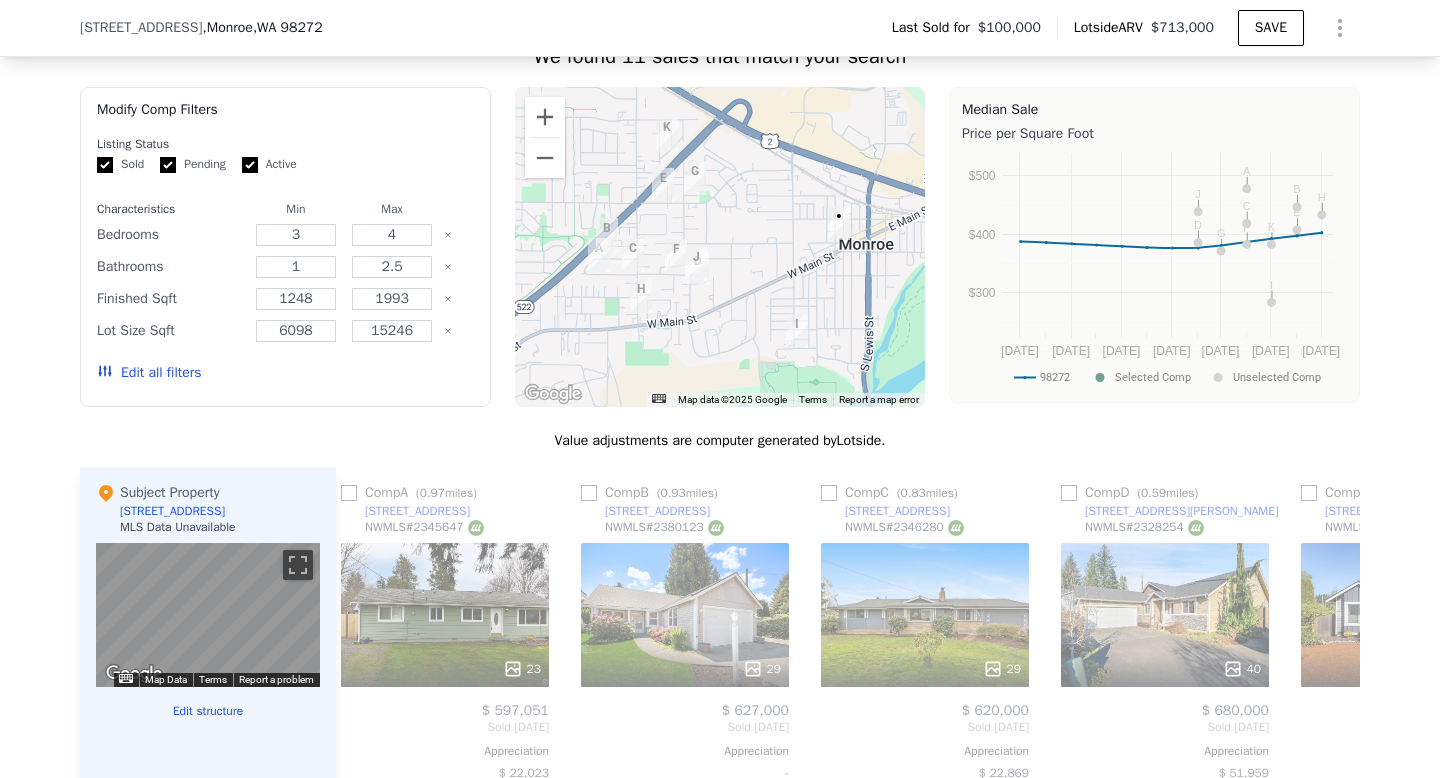 scroll, scrollTop: 0, scrollLeft: 11, axis: horizontal 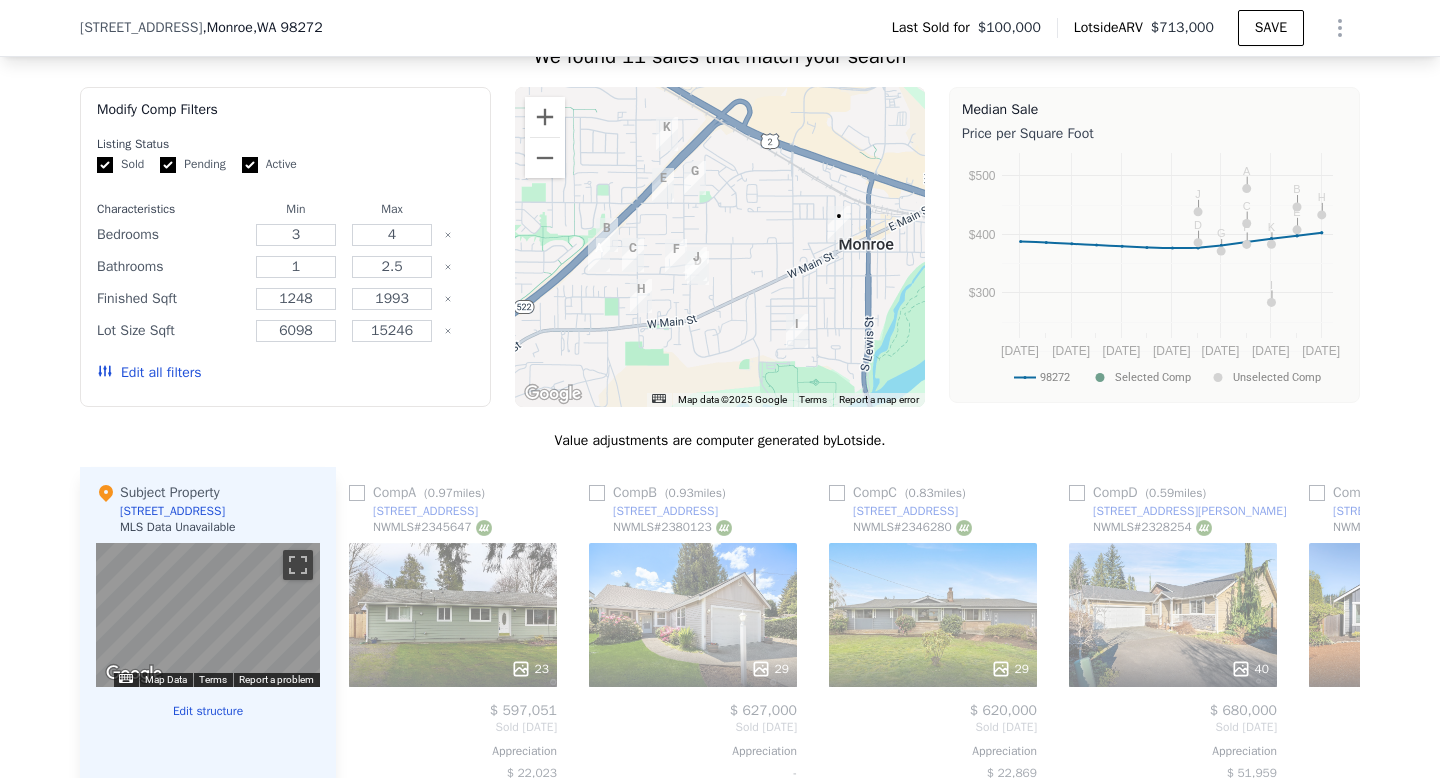 click on "Comp  A ( 0.97  miles) [STREET_ADDRESS]  # 2345647 23 $ 597,051 Sold   [DATE] Appreciation $ 22,023 Comp Adjustments 3 $ 5,020 1.75 $ 5,759 1,248 $ 69,403 0 - 10,454 $ 846 Unspecified $ 49,183 1969 - Other Adjustments $ 22,028 Adjusted Value $ 749,290 Comp  B ( 0.93  miles) [STREET_ADDRESS] 29 $ 627,000 Sold   [DATE] Appreciation - Comp Adjustments 3 $ 5,085 1.75 $ 5,832 1,403 $ 32,978 0 - 6,098 $ 16,148 467 $ 12,533 1999 - Other Adjustments -$ 8,408 Adjusted Value $ 691,168 Comp  C ( 0.83  miles) [STREET_ADDRESS]  # 2346280 29 $ 620,000 Sold   [DATE] Appreciation $ 22,869 Comp Adjustments 3 $ 5,213 1.75 $ 5,980 1,481 $ 17,590 0 - 12,197 -$ 2,529 399 $ 18,416 1967 - Other Adjustments $ 7,771 Adjusted Value $ 672,442 Comp  D ( 0.59  miles) 329 [PERSON_NAME] Way NWMLS  # 2328254 40 $ 680,000 Sold   [DATE] Appreciation $ 51,959 Comp Adjustments 3 $ 5,936 2 - 1,762 -$ 36,848 0 - 6,970 $ 13,492 440 $ 17,147 2014 - Other Adjustments -$ 17,536 Adjusted Value $ 662,190 Comp  E" at bounding box center [848, 788] 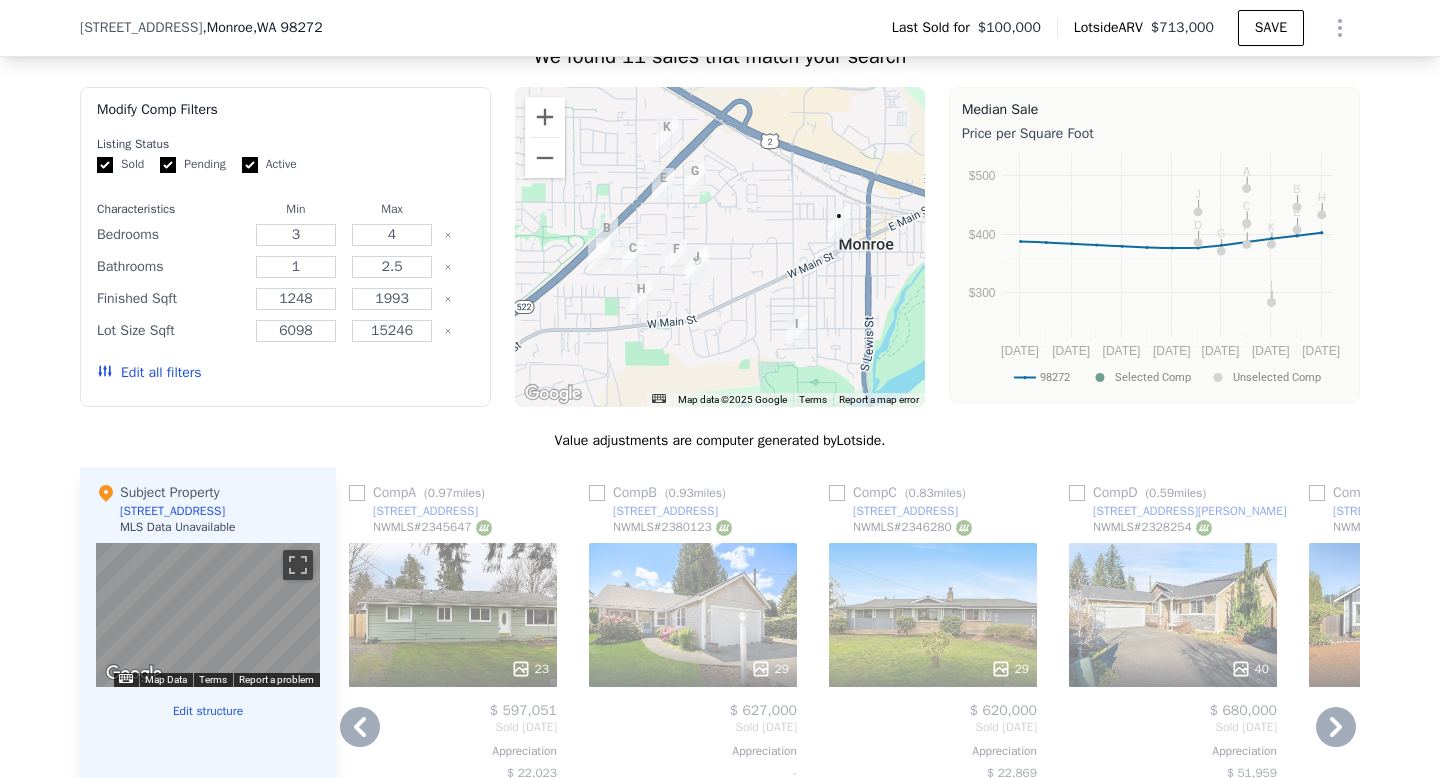 click on "23" at bounding box center [453, 615] 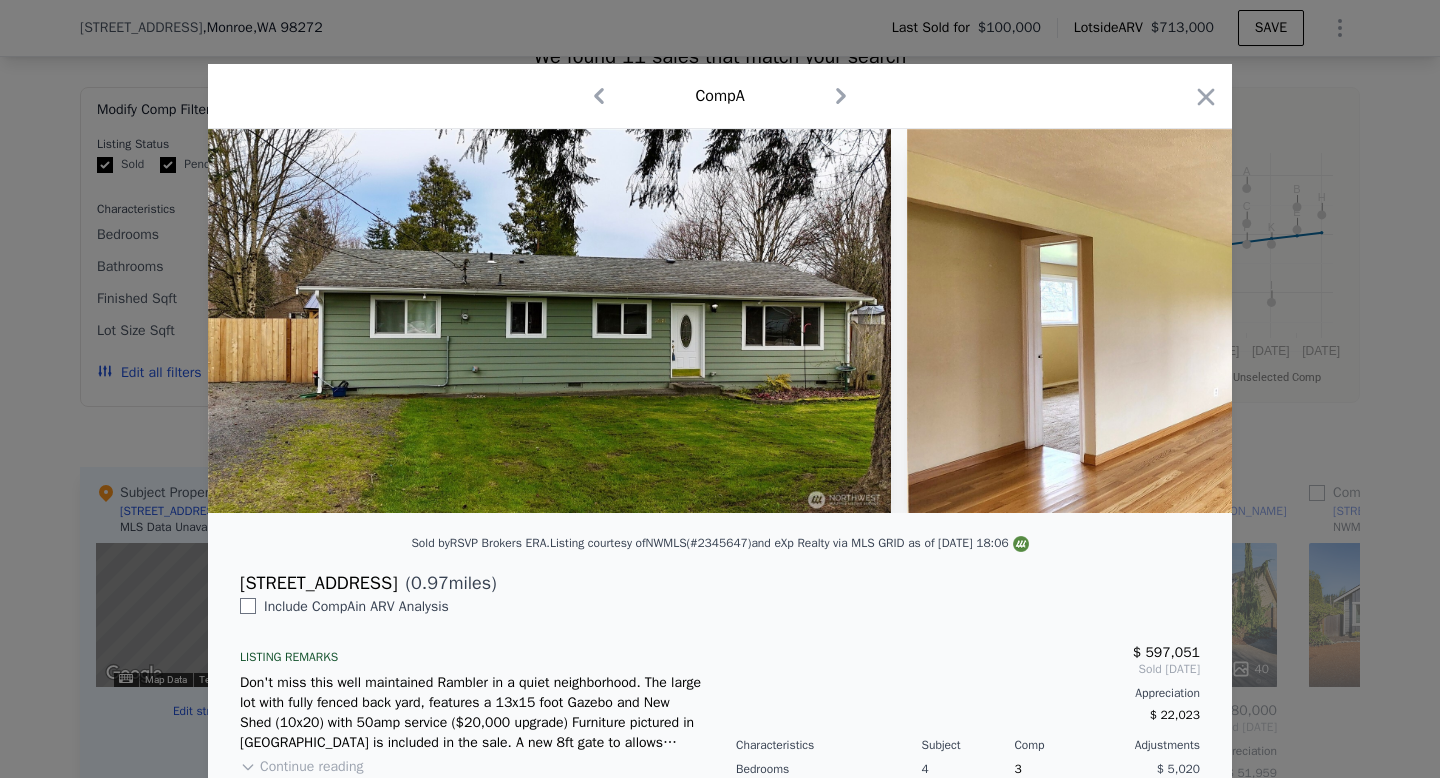 click at bounding box center (1318, 321) 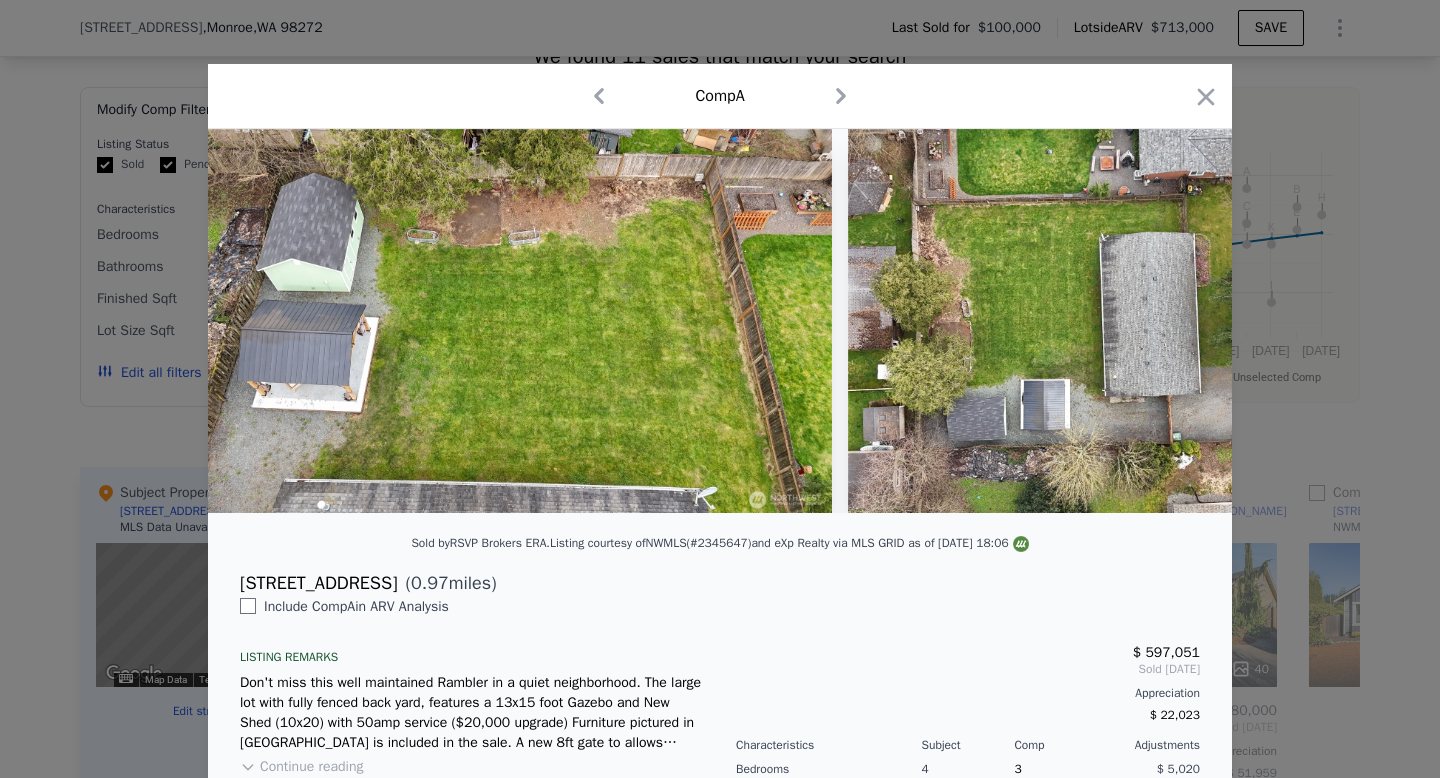 scroll, scrollTop: 0, scrollLeft: 17376, axis: horizontal 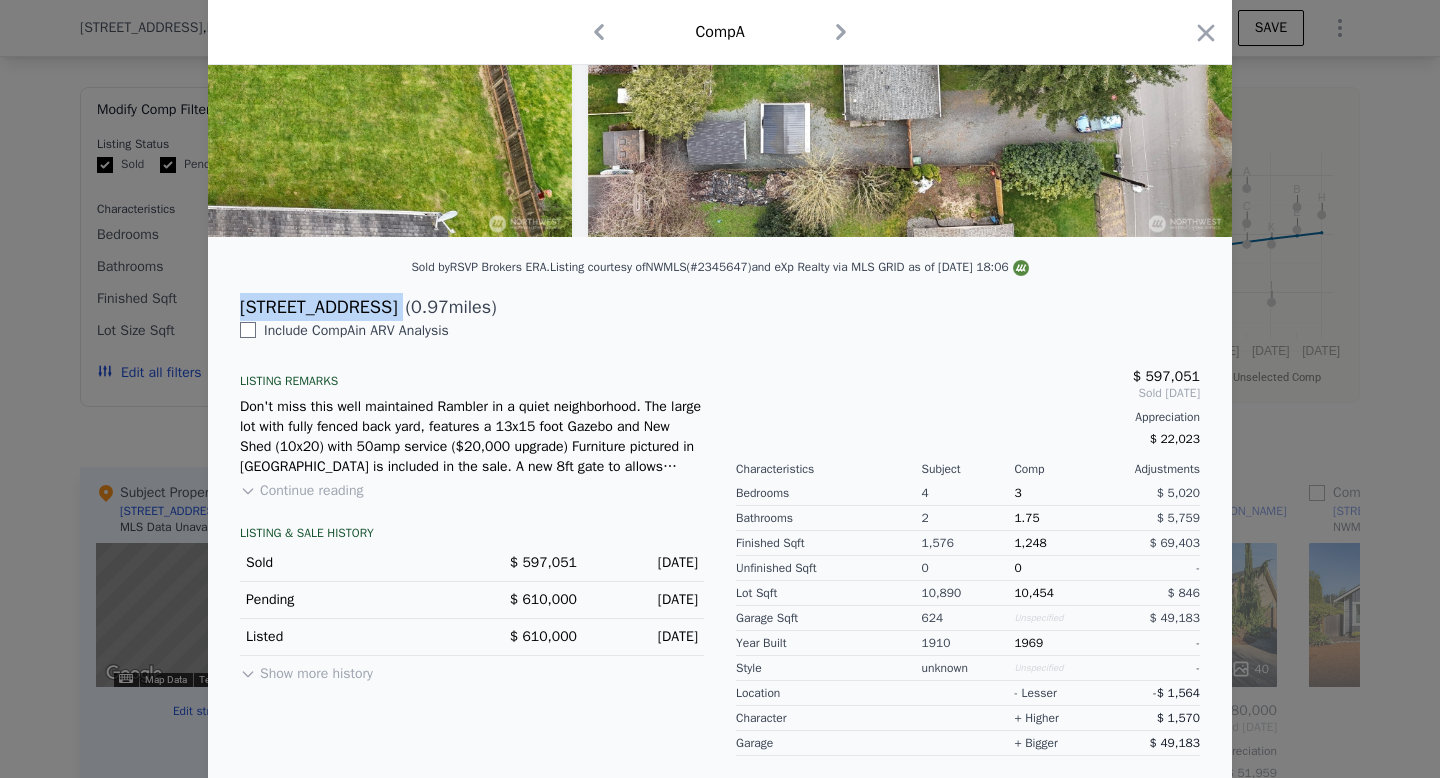 drag, startPoint x: 237, startPoint y: 300, endPoint x: 388, endPoint y: 303, distance: 151.0298 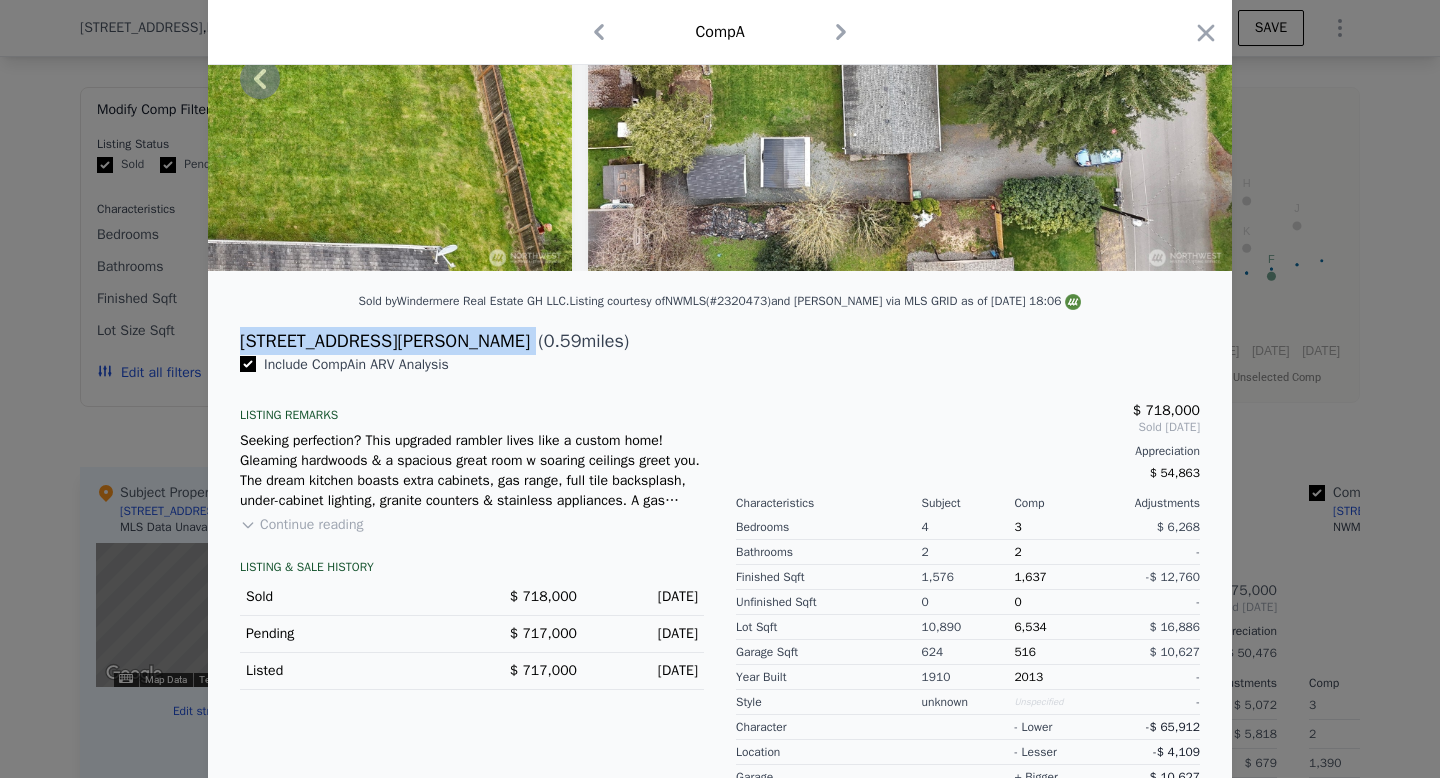 checkbox on "true" 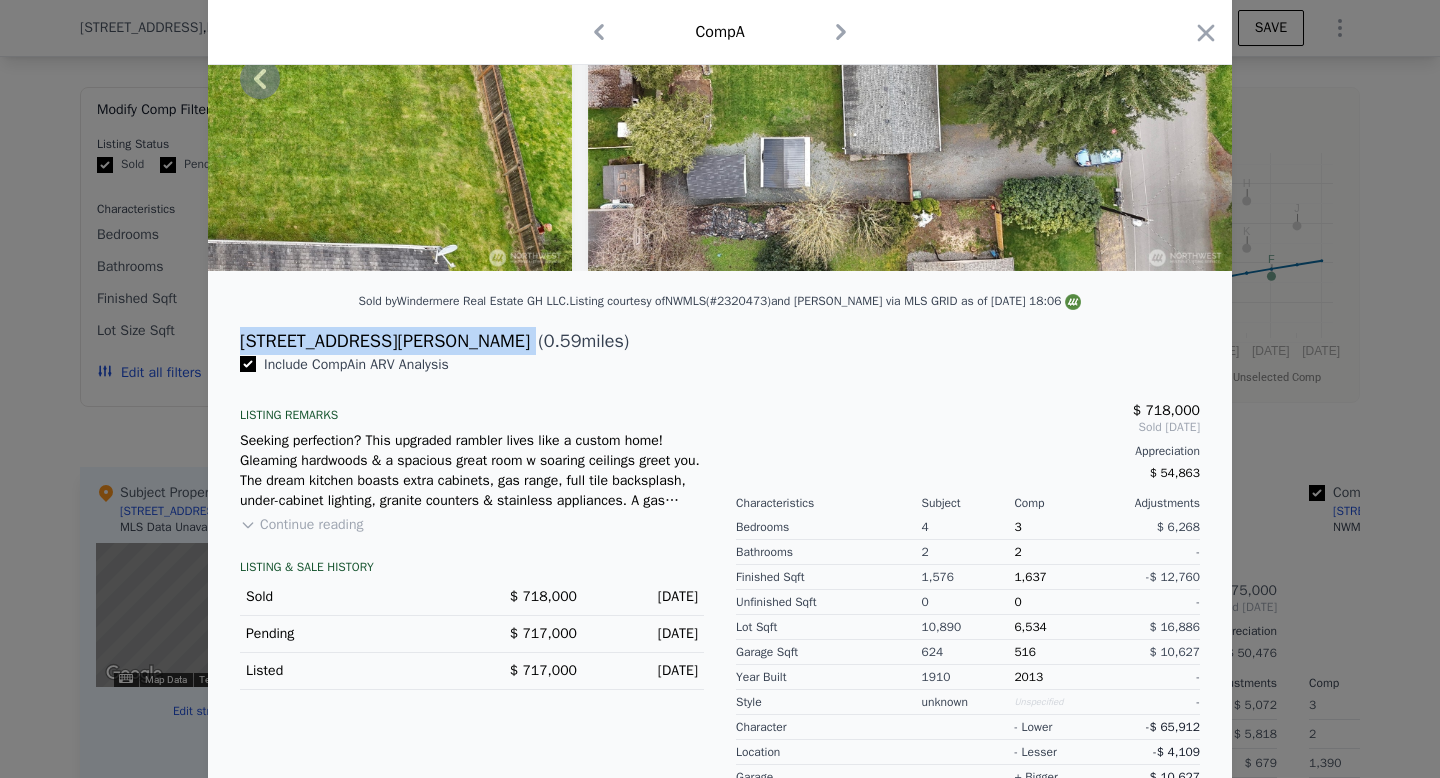 checkbox on "true" 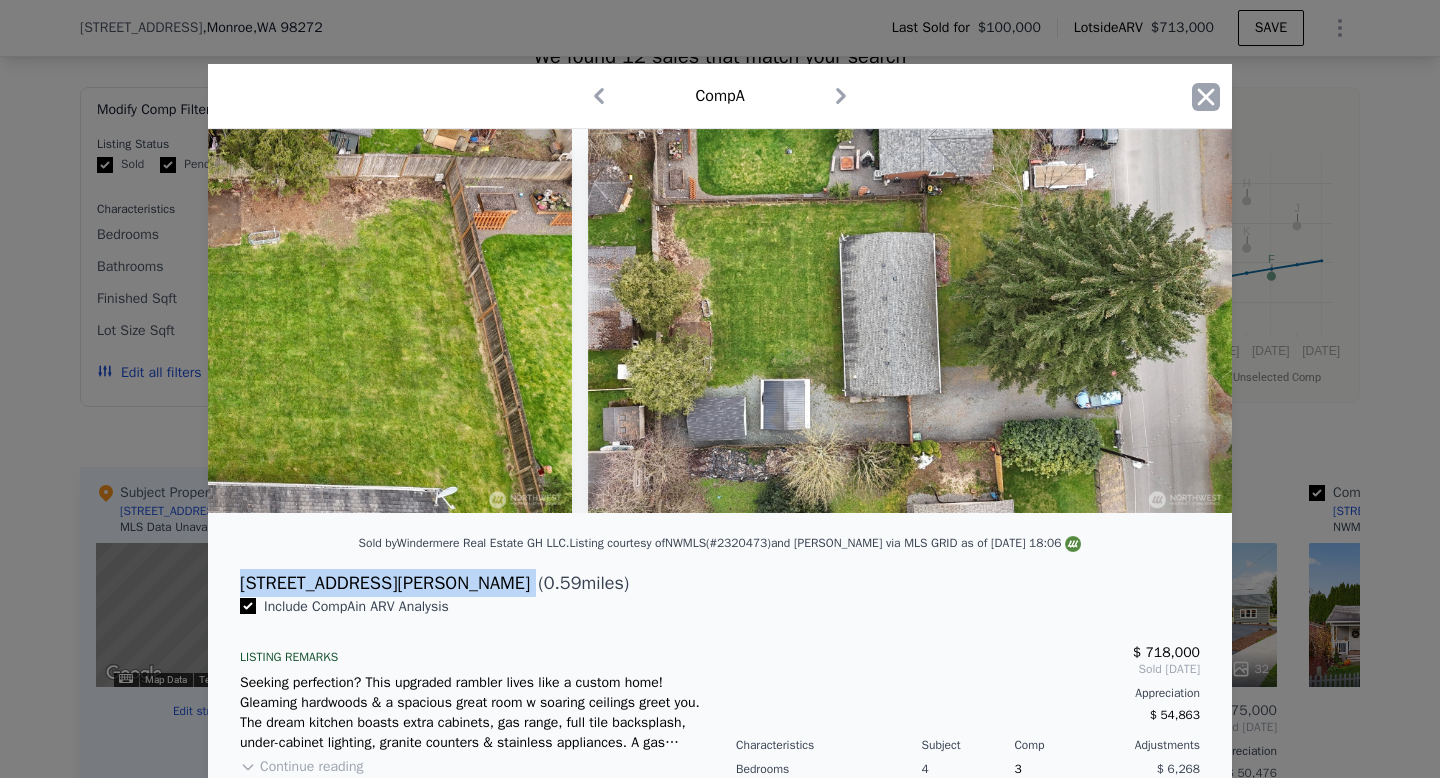 click 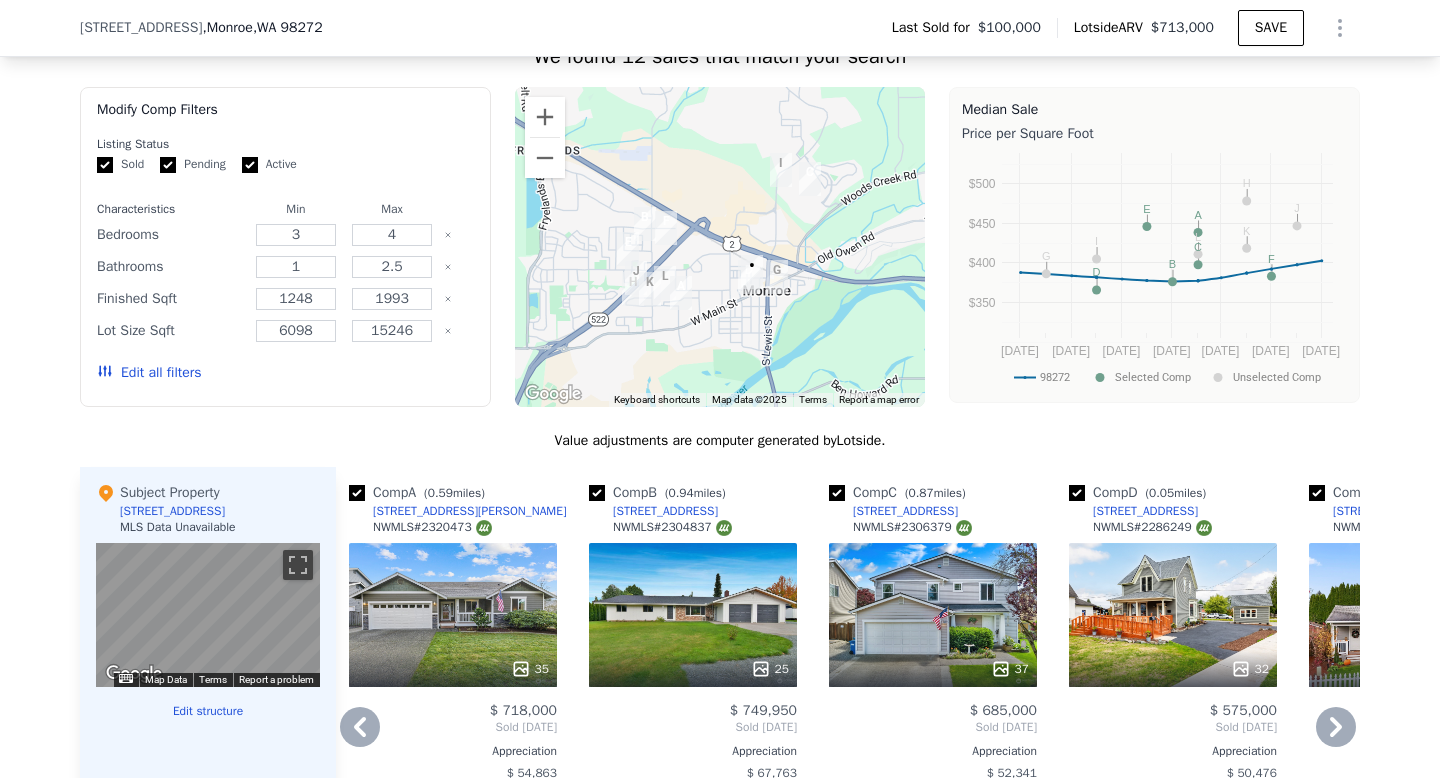 click on "35" at bounding box center [453, 615] 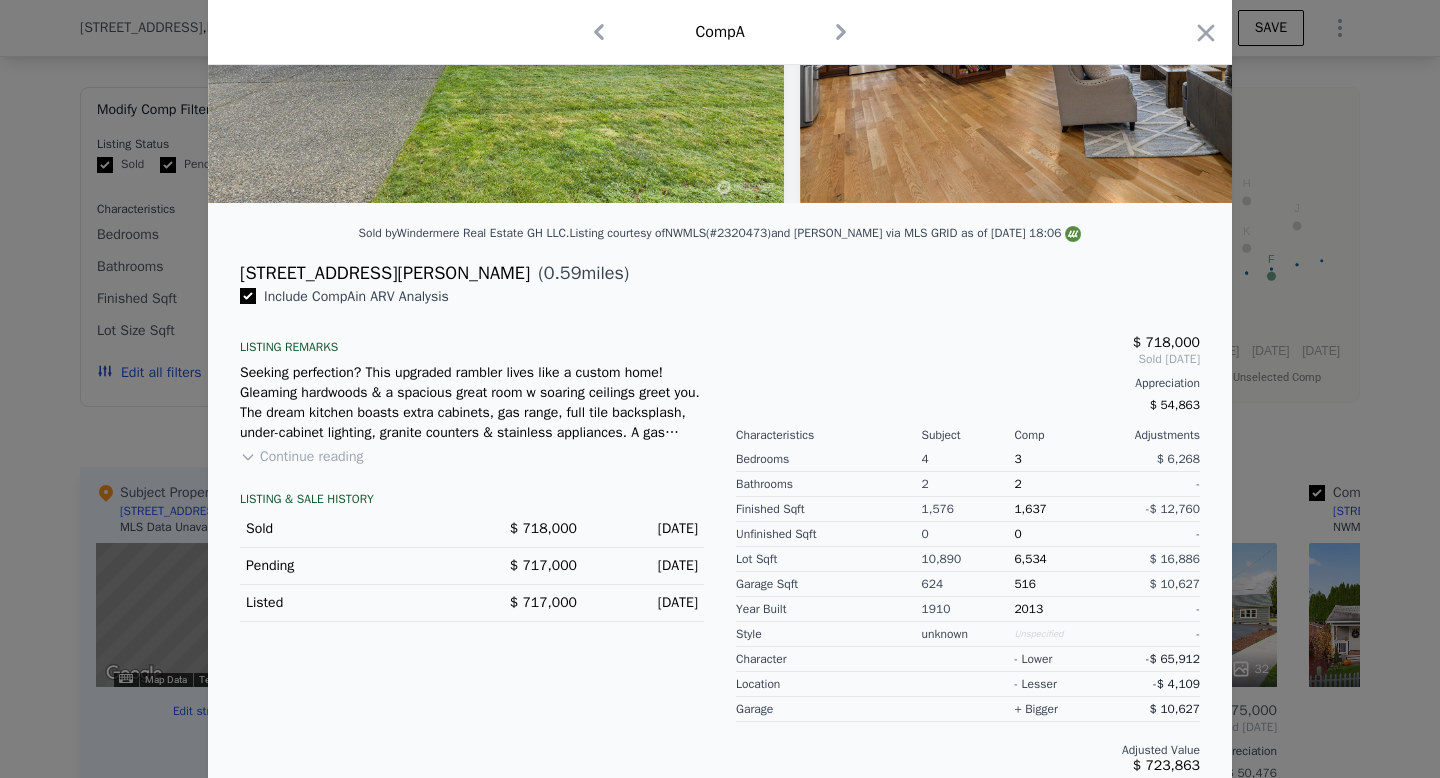 scroll, scrollTop: 0, scrollLeft: 0, axis: both 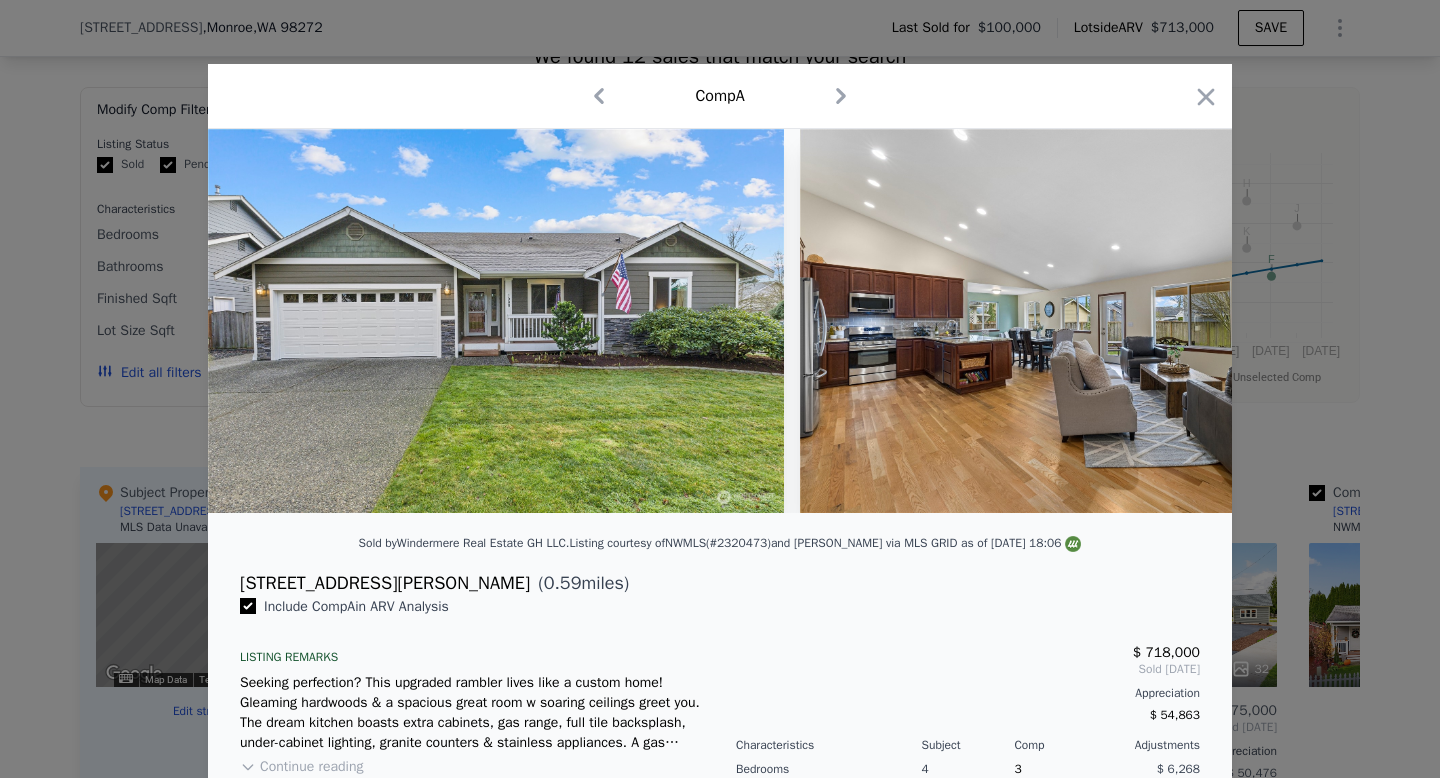 click 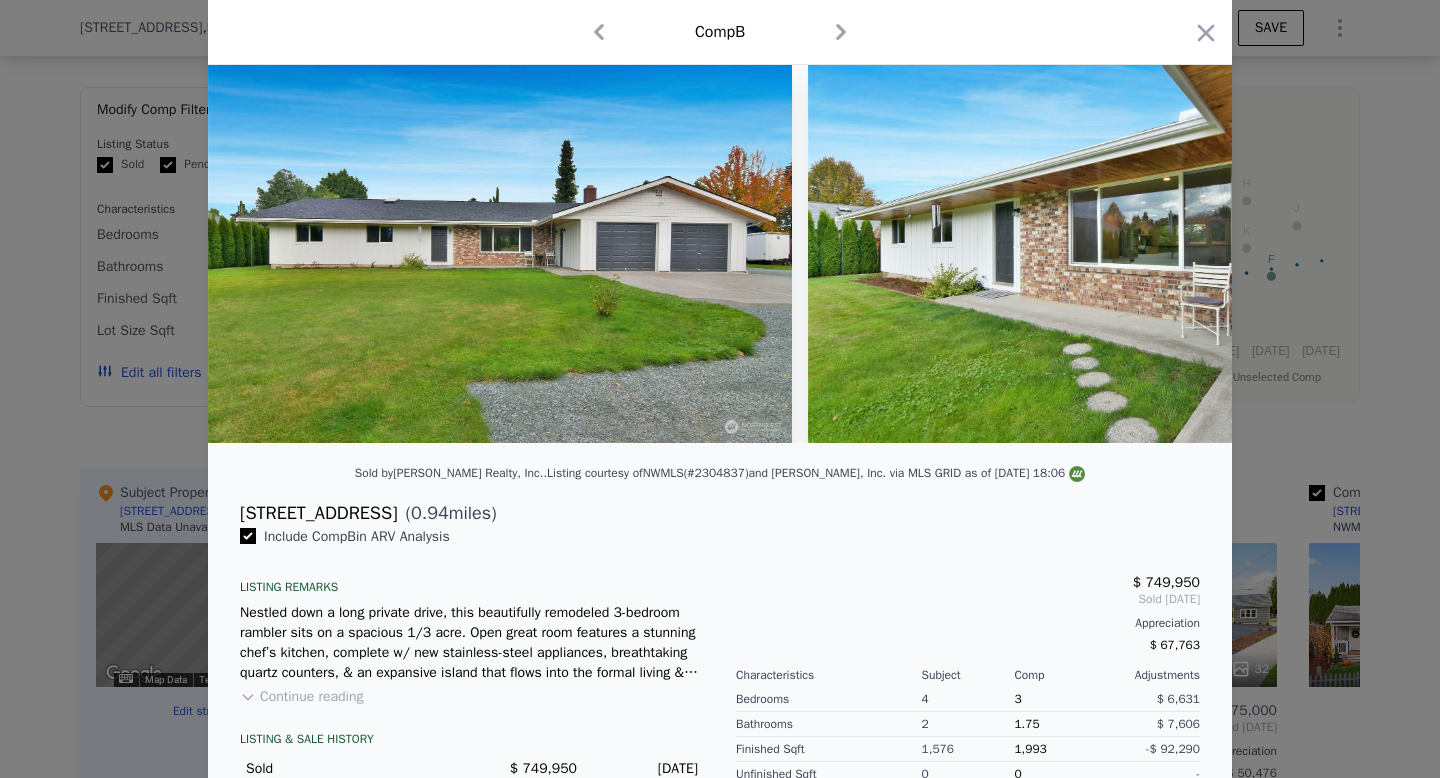 scroll, scrollTop: 0, scrollLeft: 0, axis: both 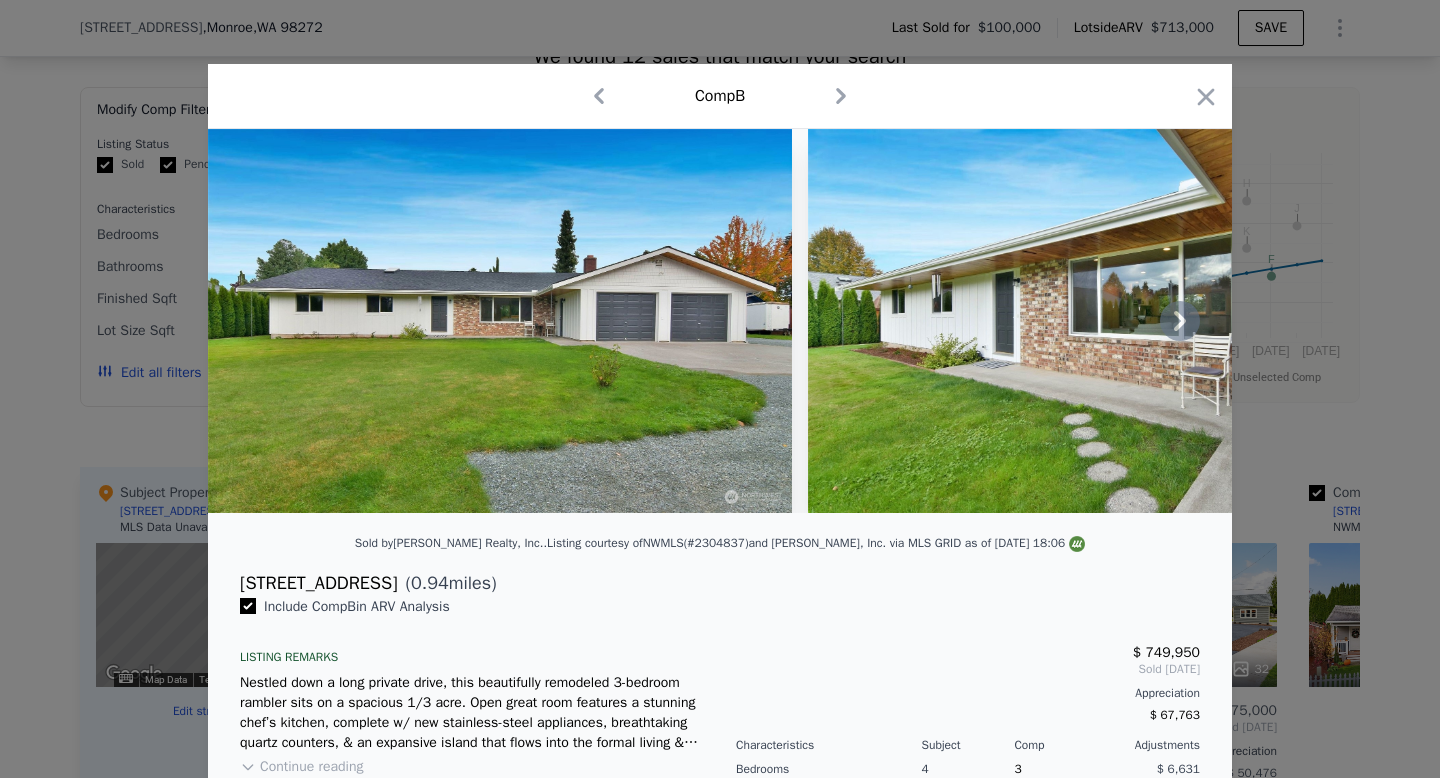 click 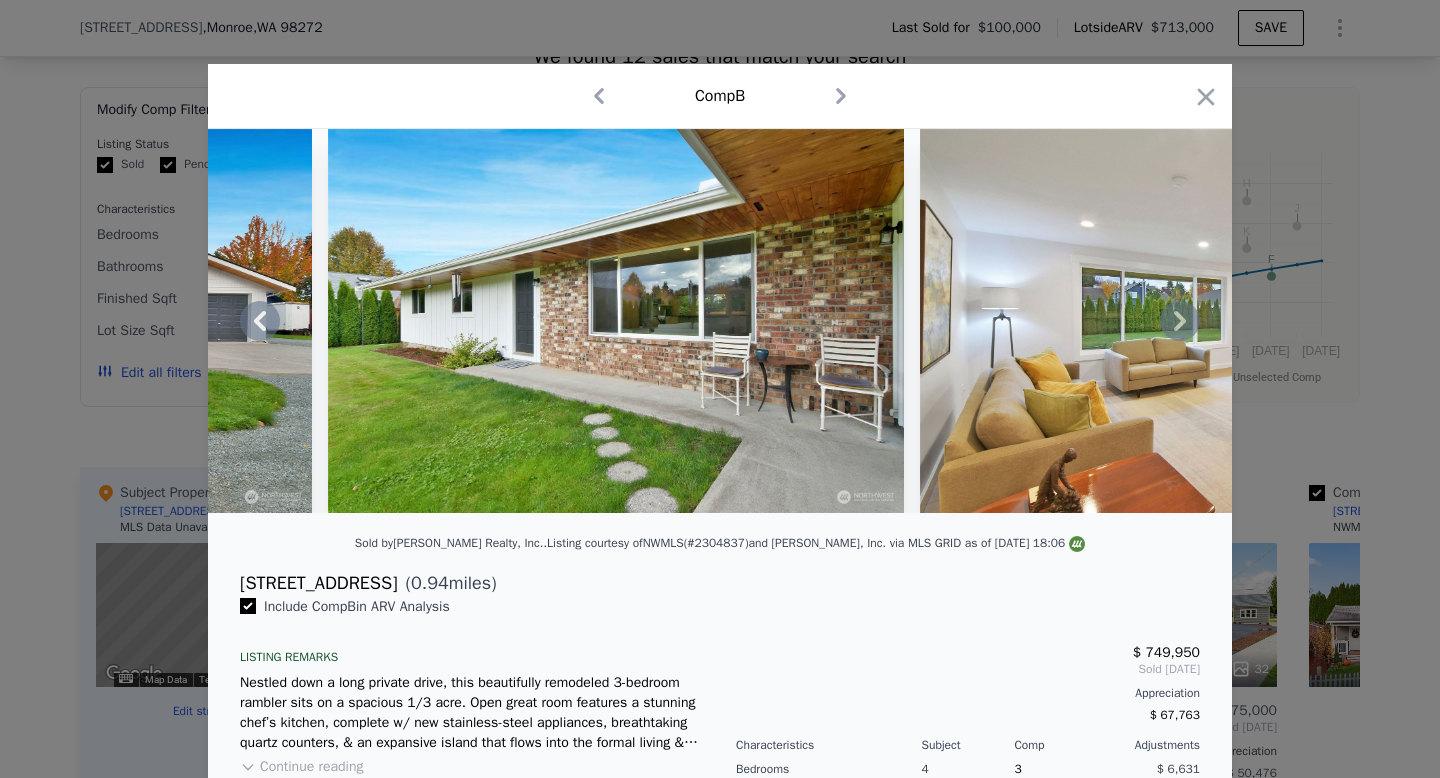 click 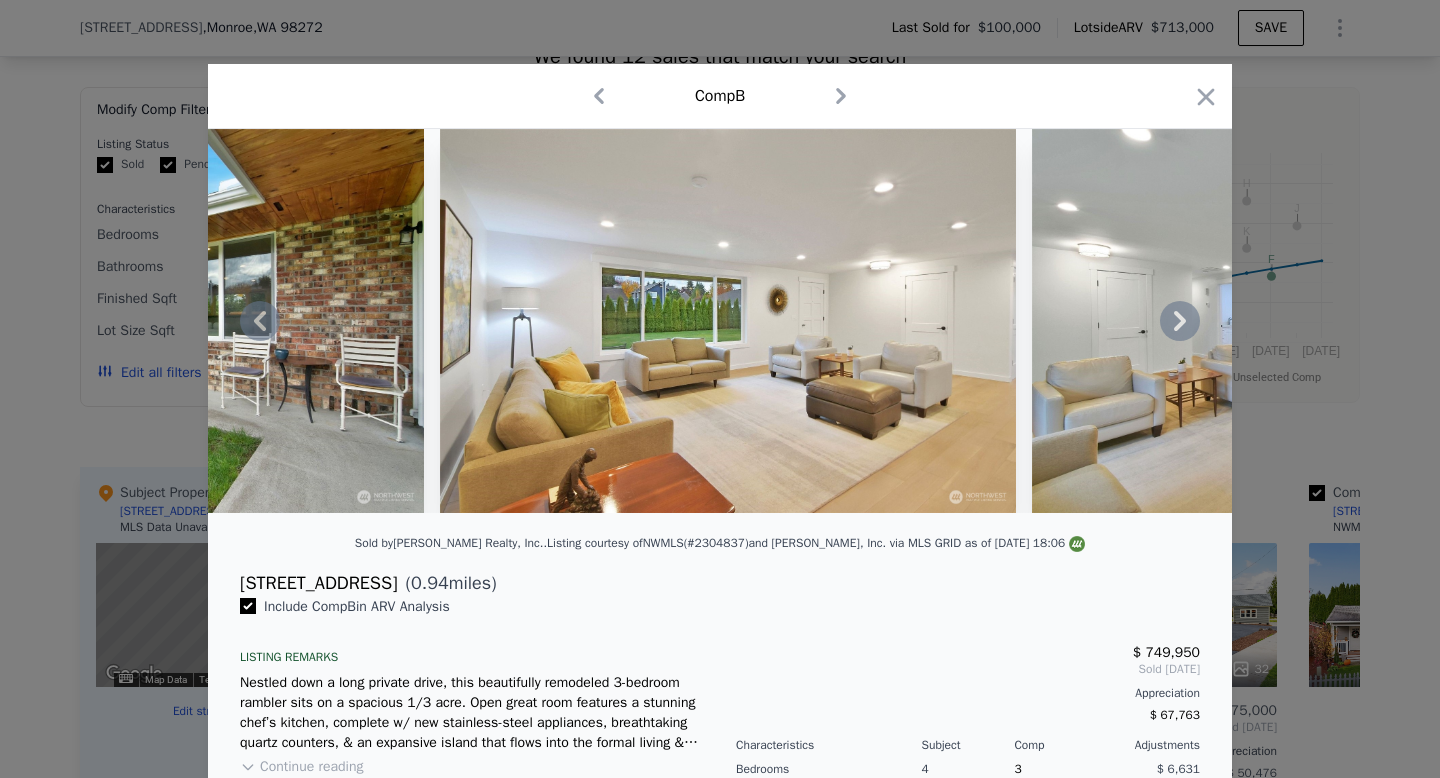 click 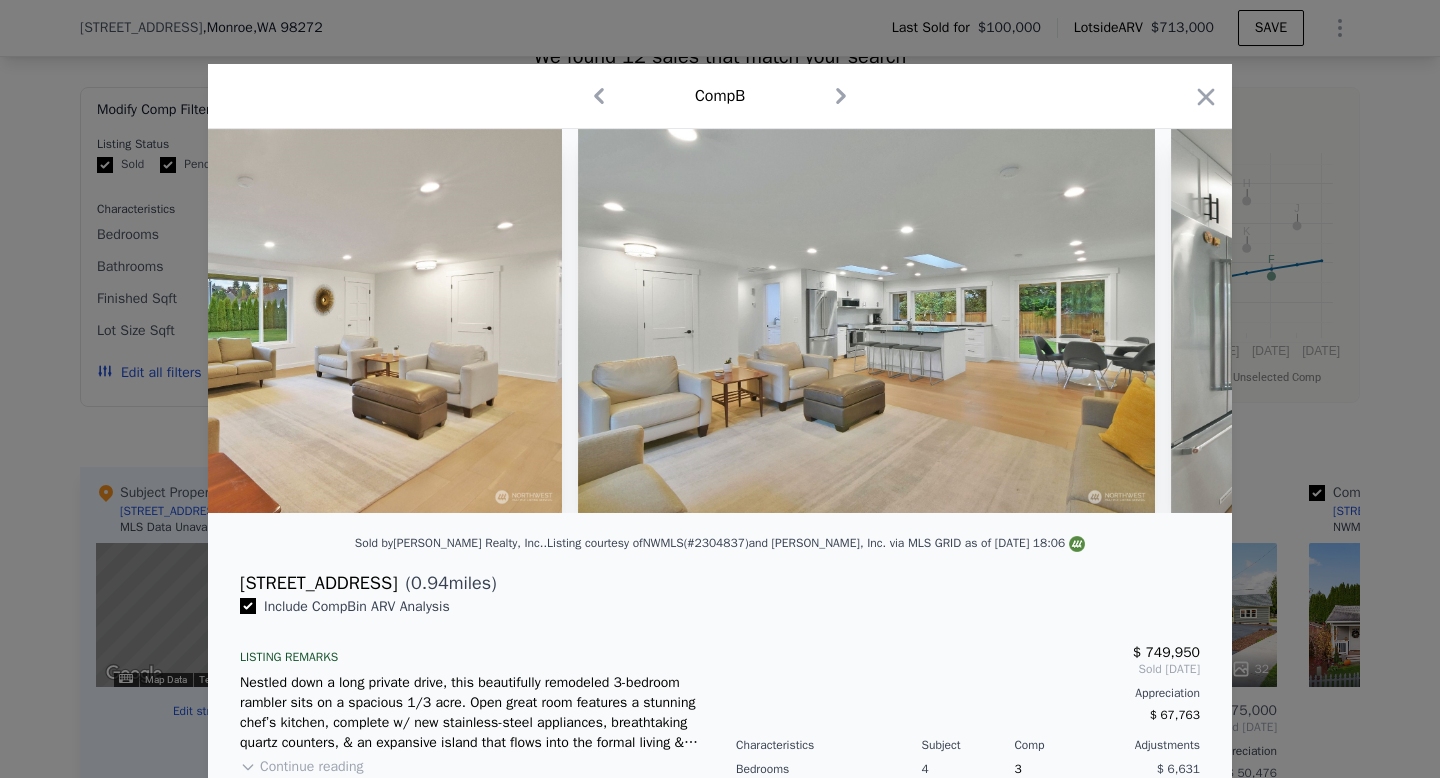 scroll, scrollTop: 0, scrollLeft: 1440, axis: horizontal 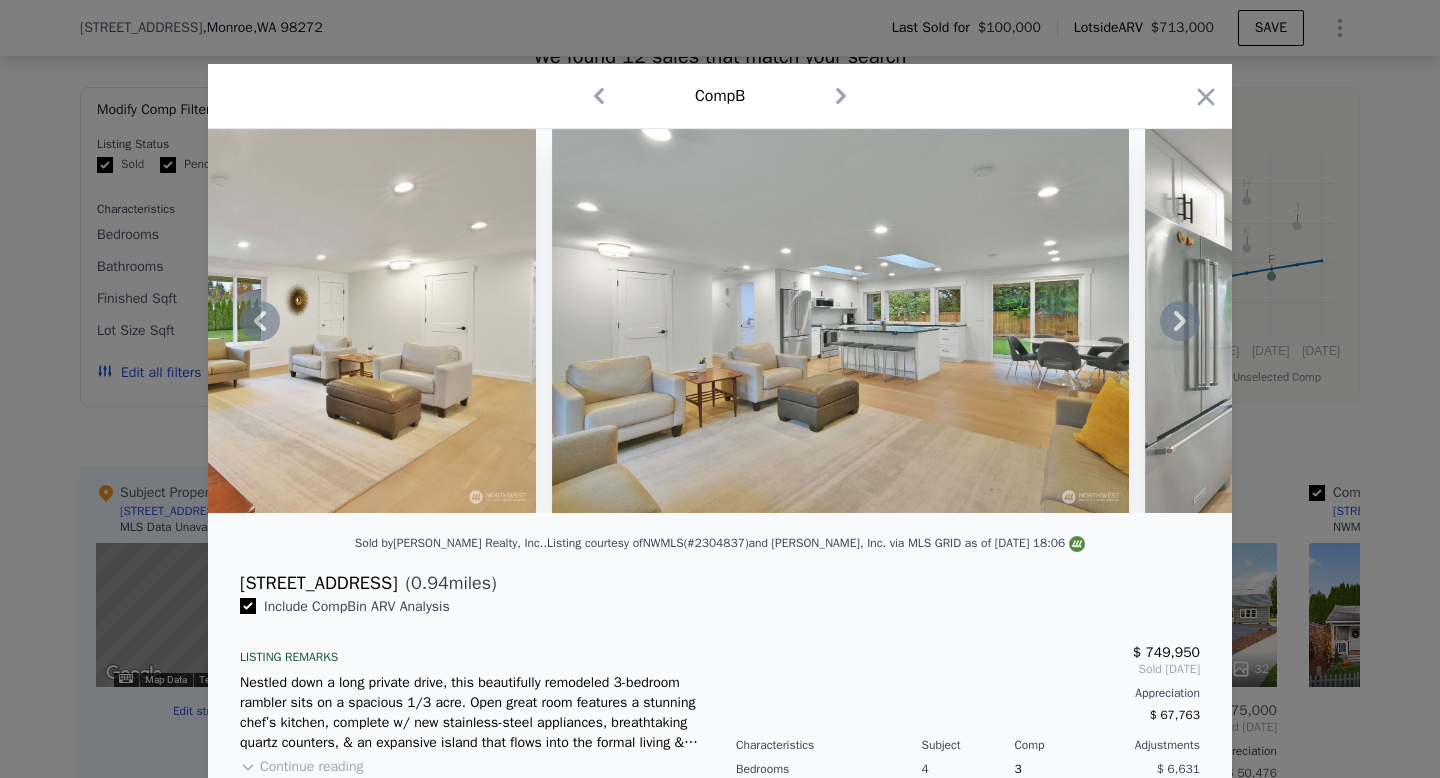 click 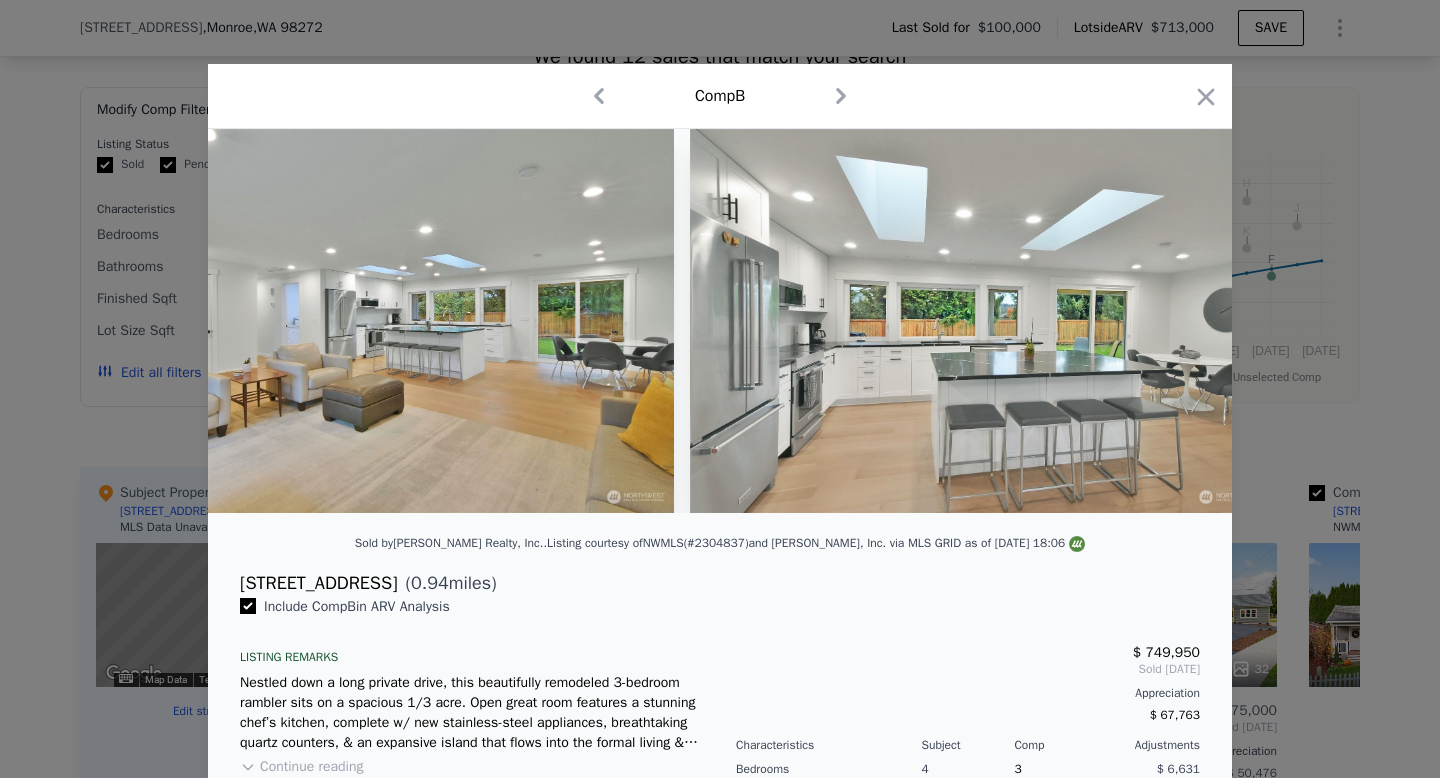 scroll, scrollTop: 0, scrollLeft: 1920, axis: horizontal 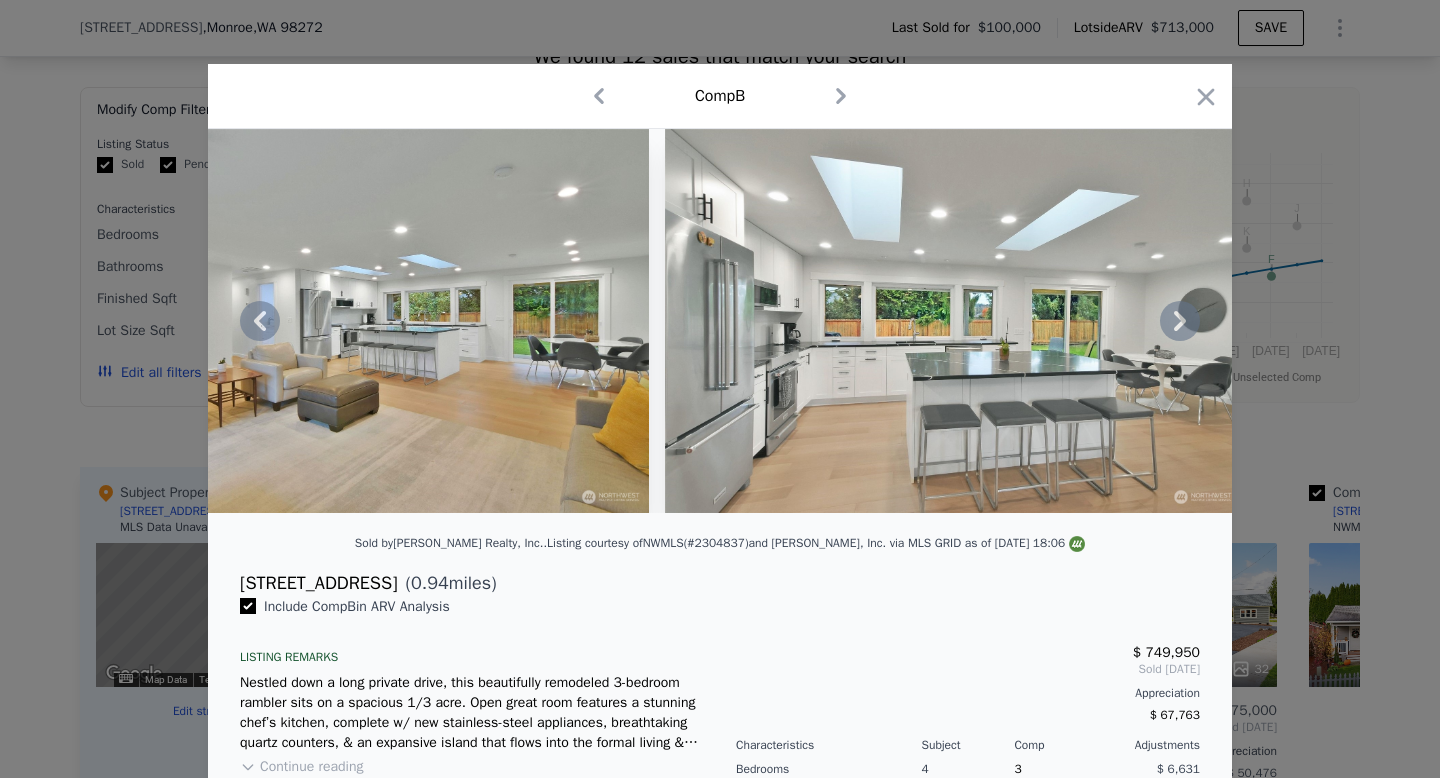 click 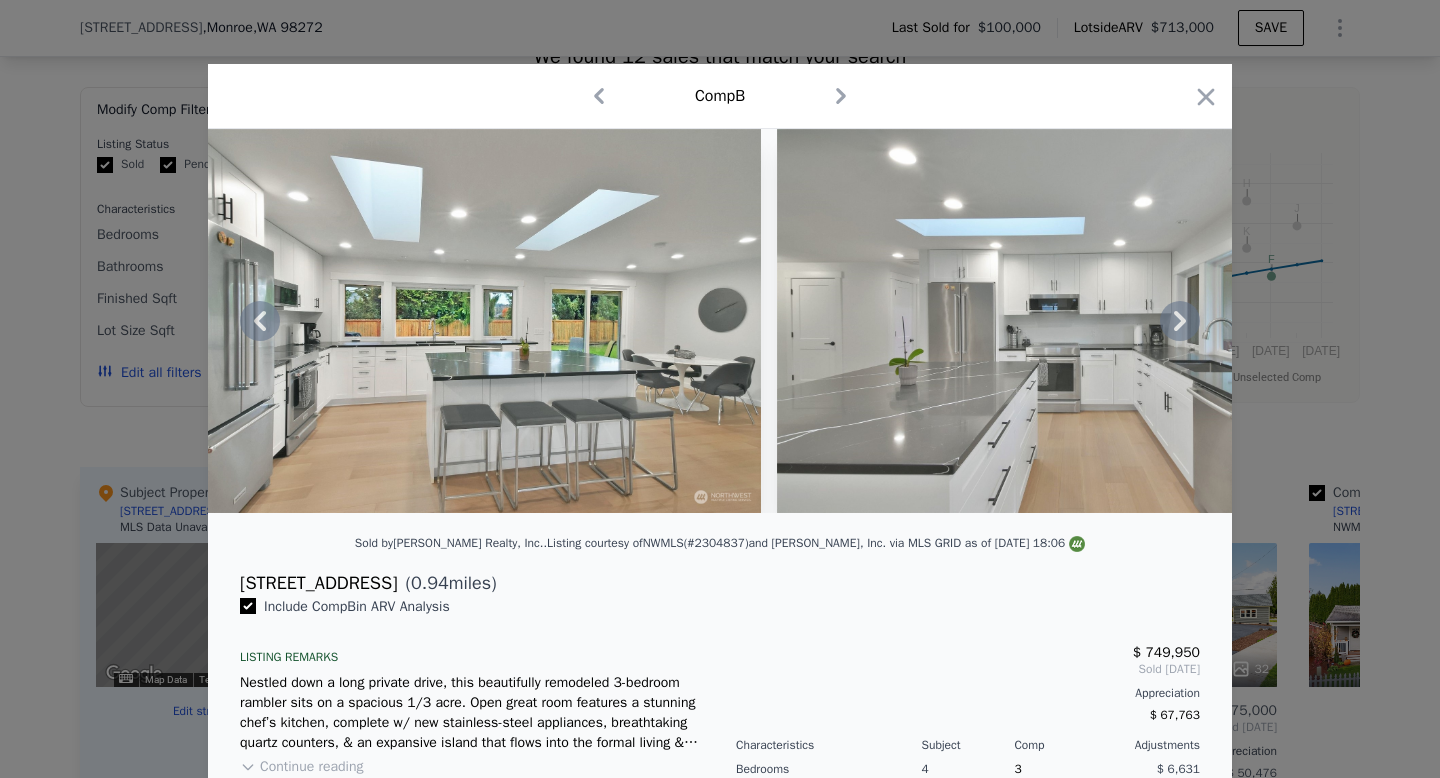 click 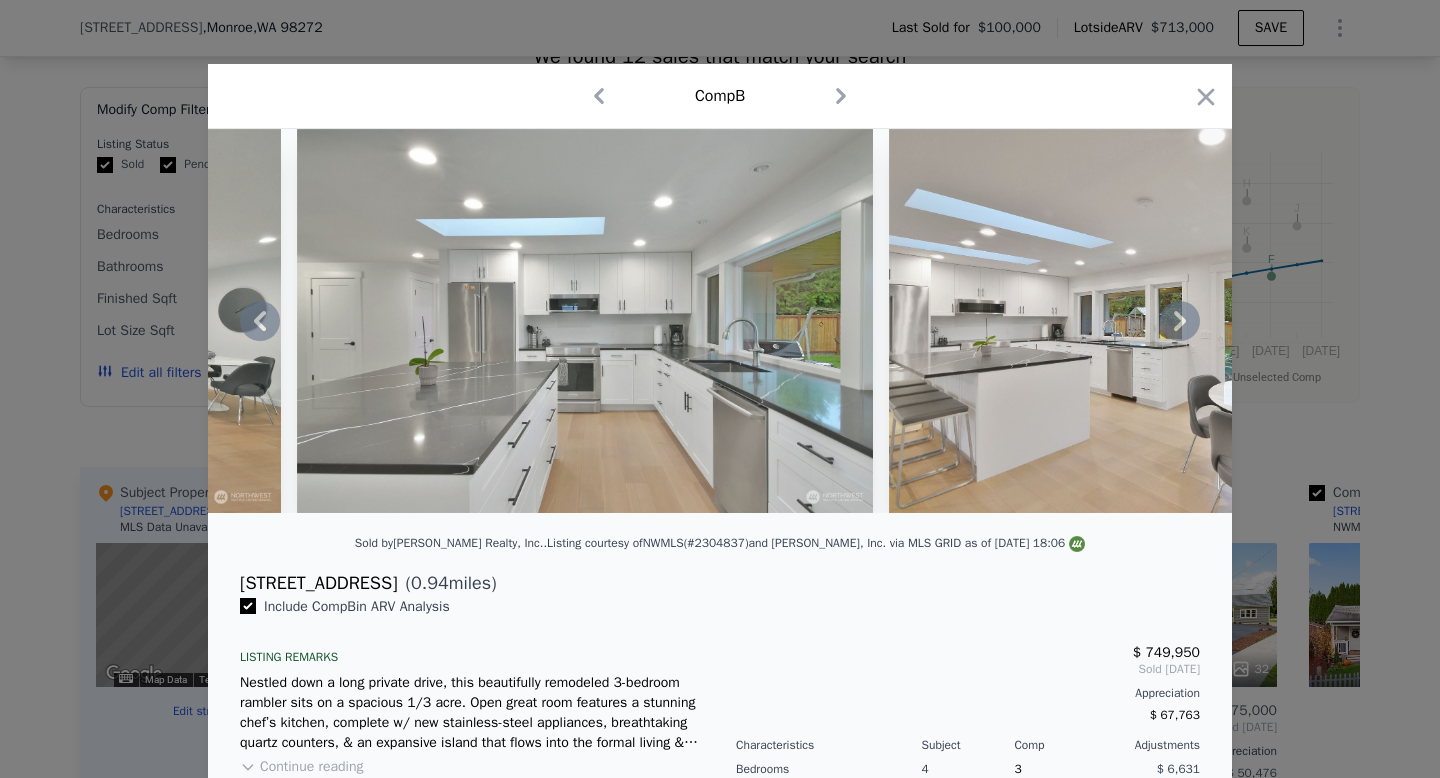 click 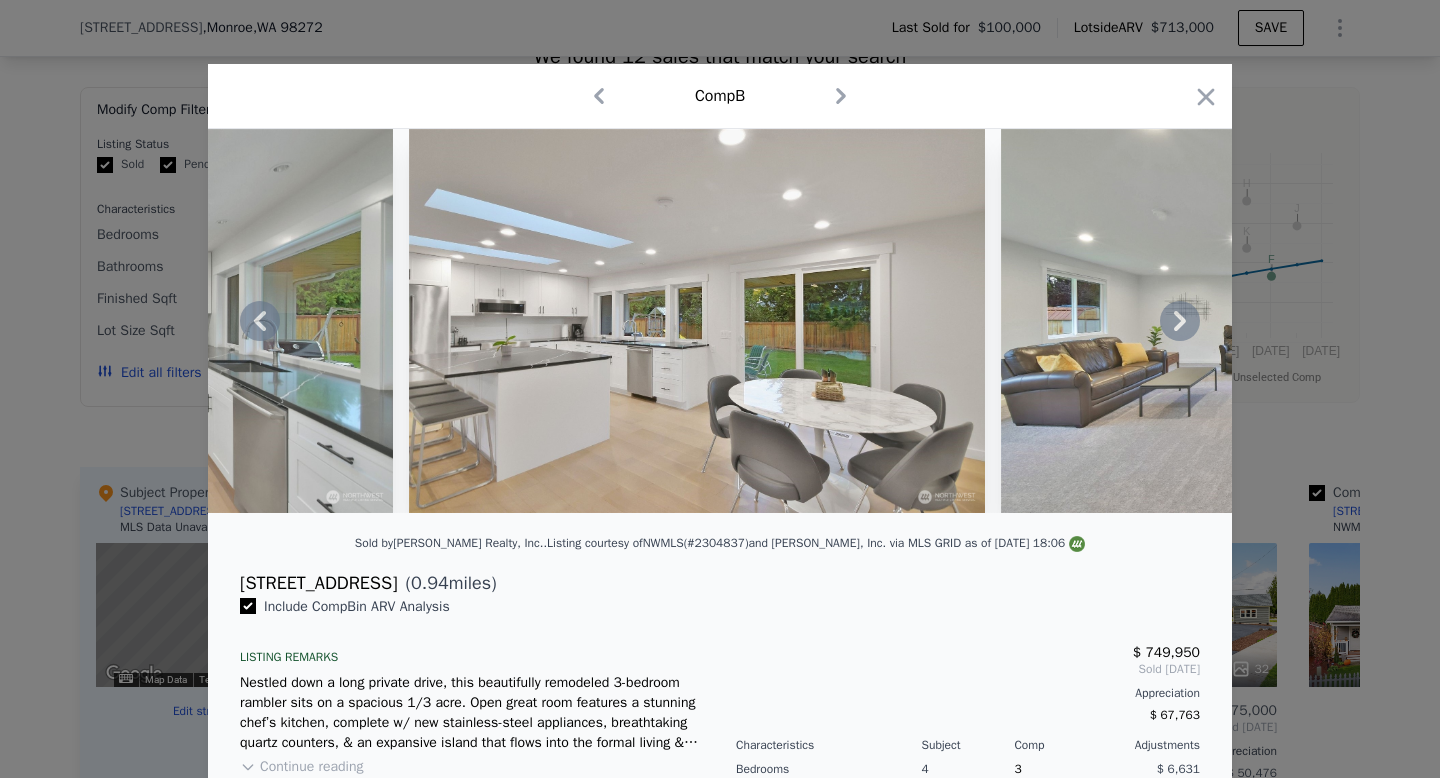 click 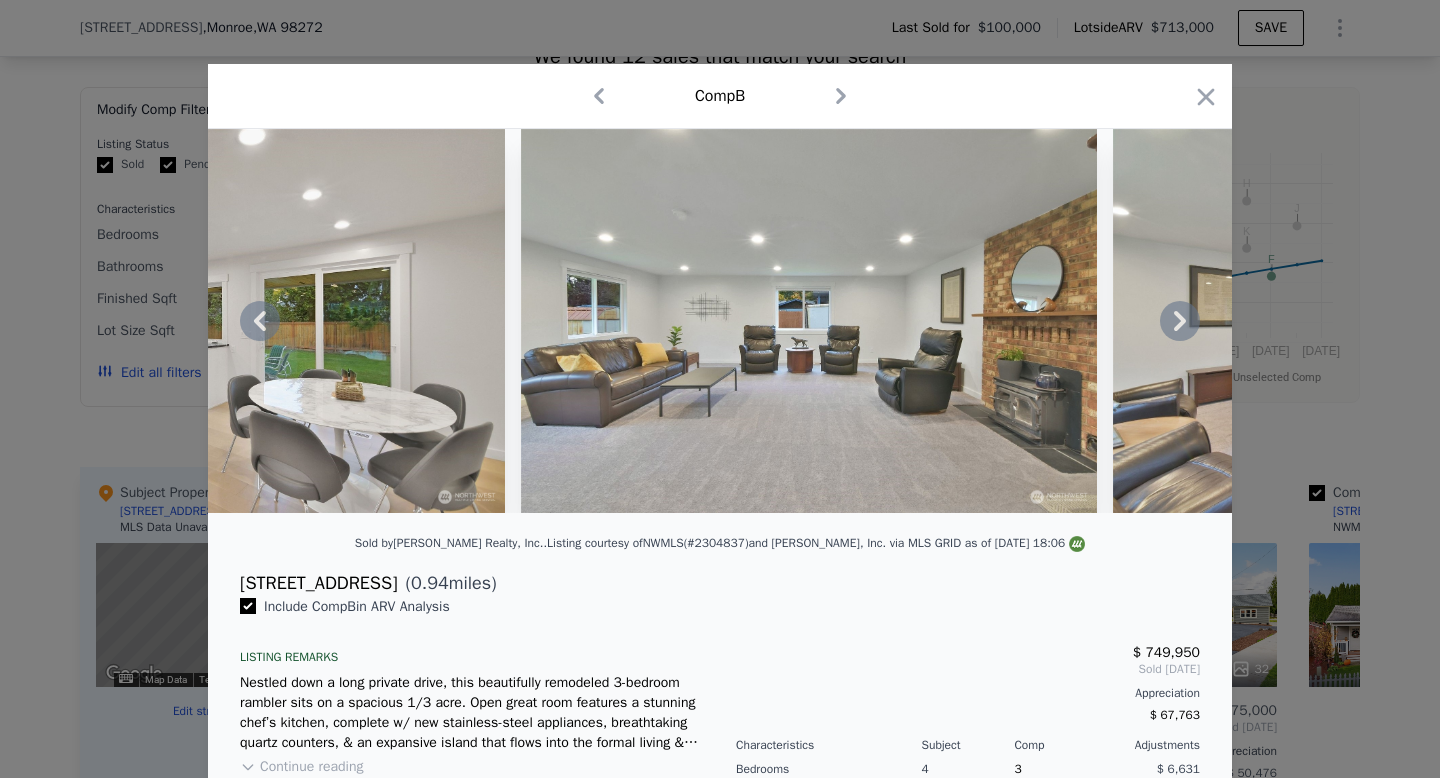 click 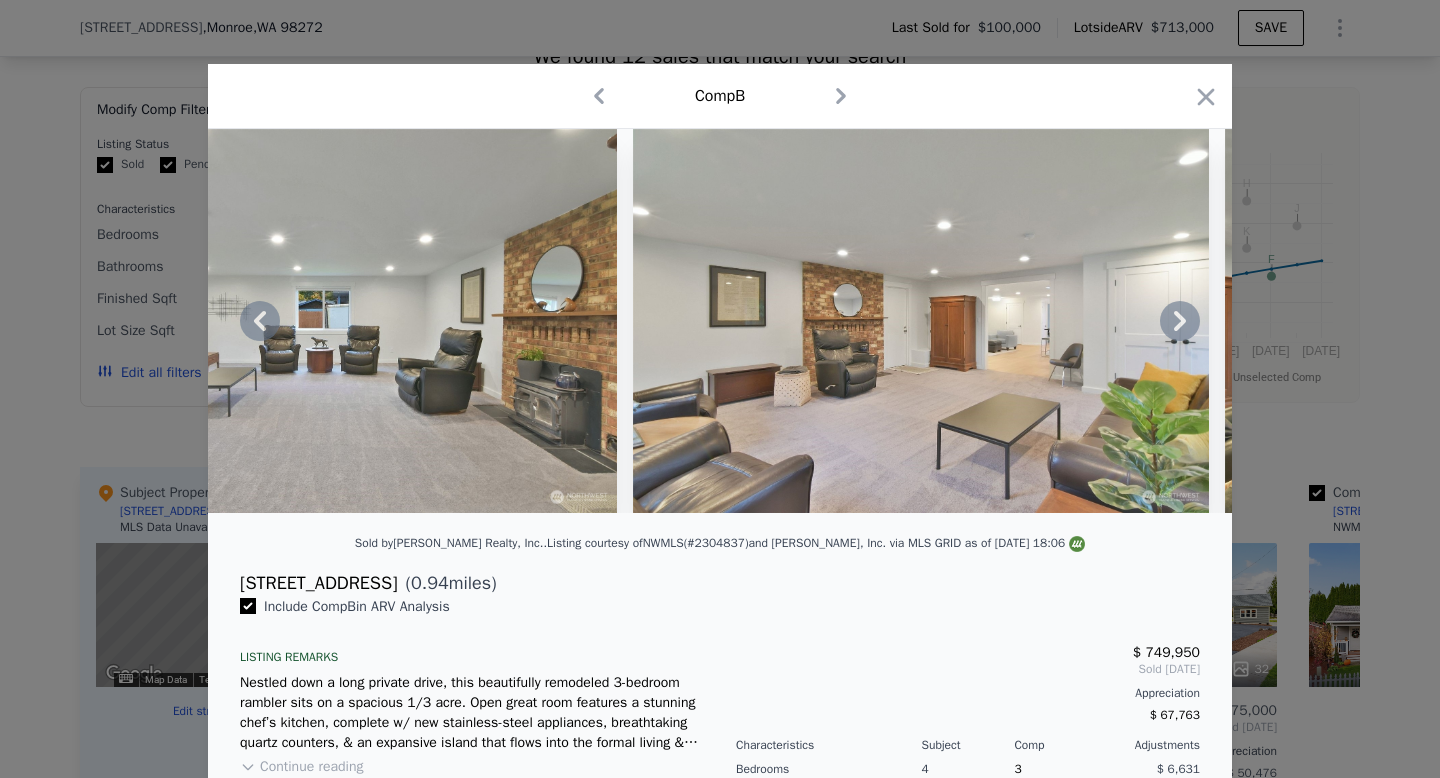 click 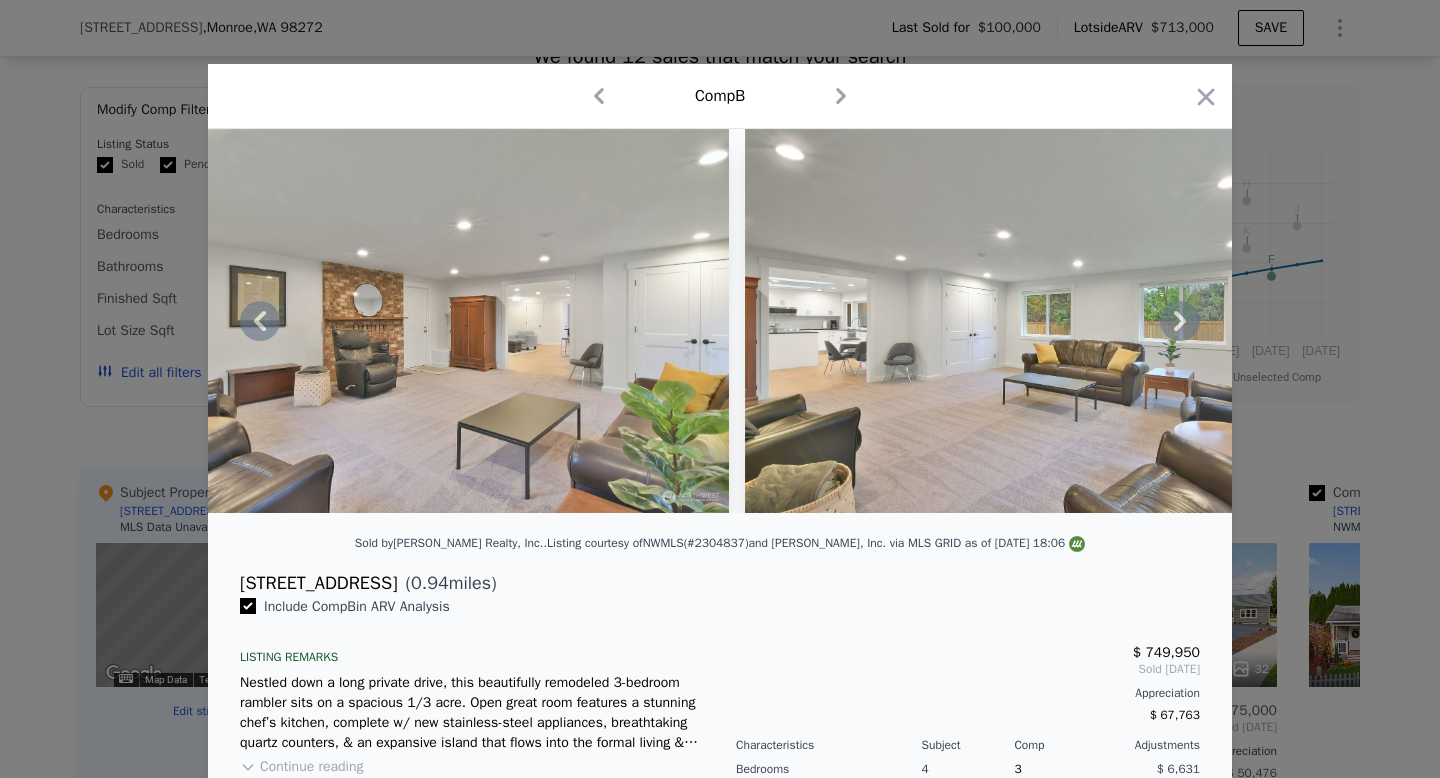 click 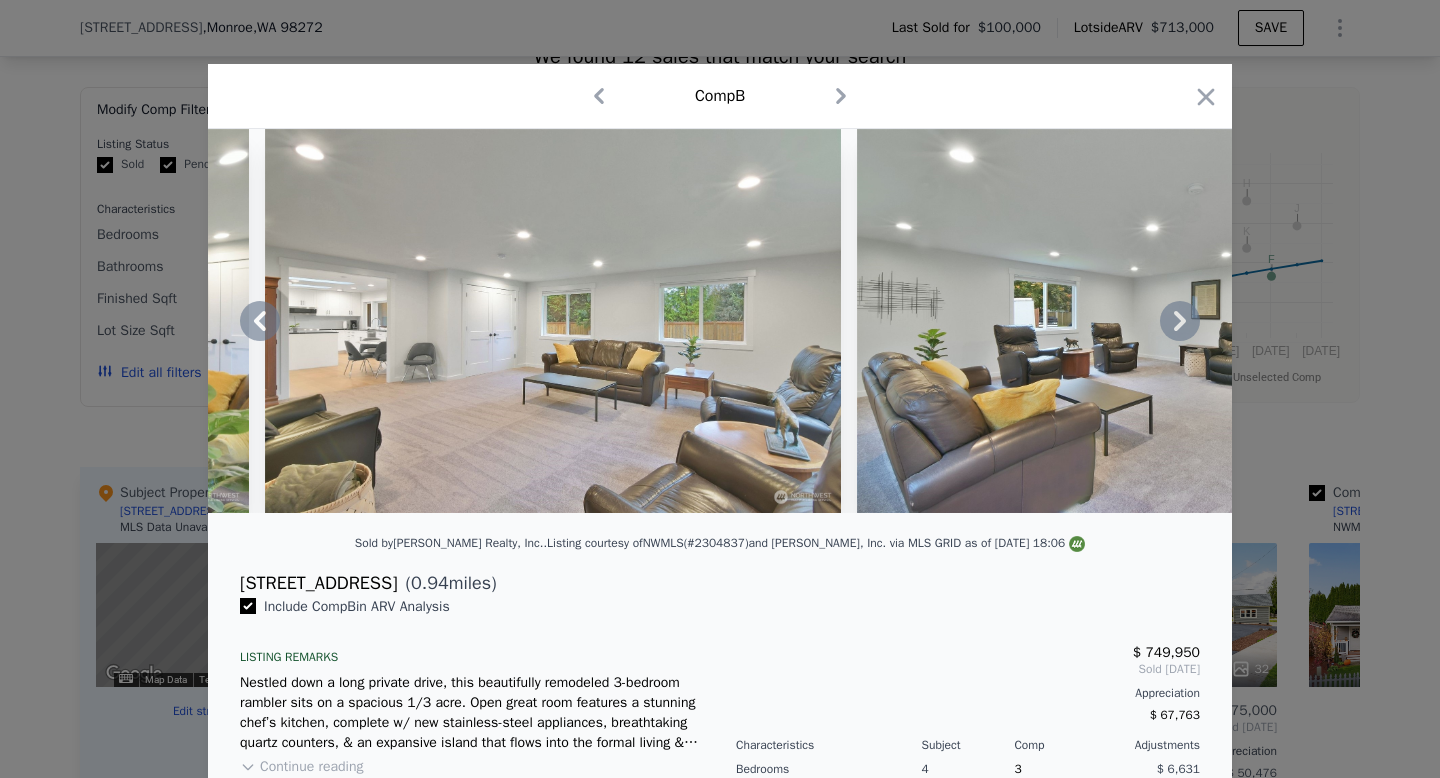 click 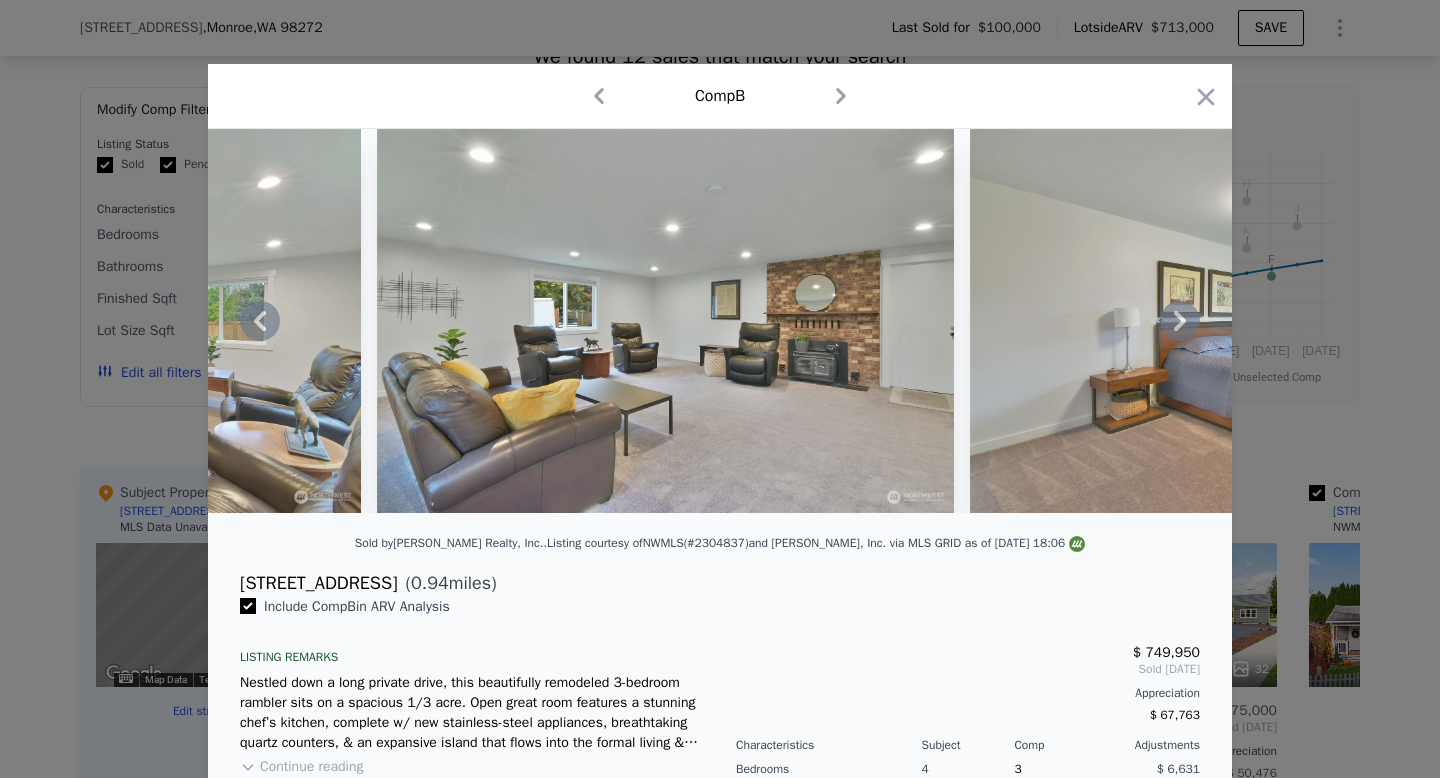 click 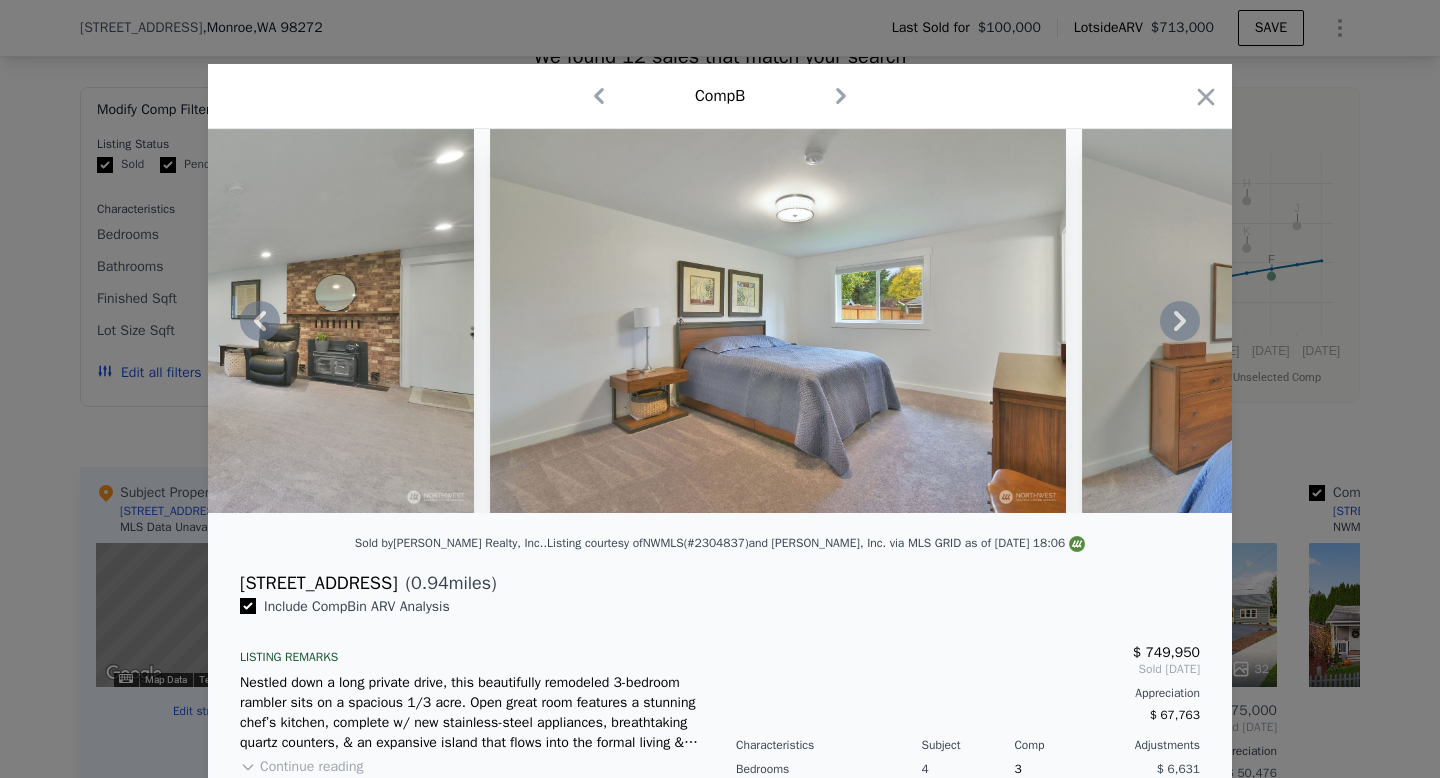 click 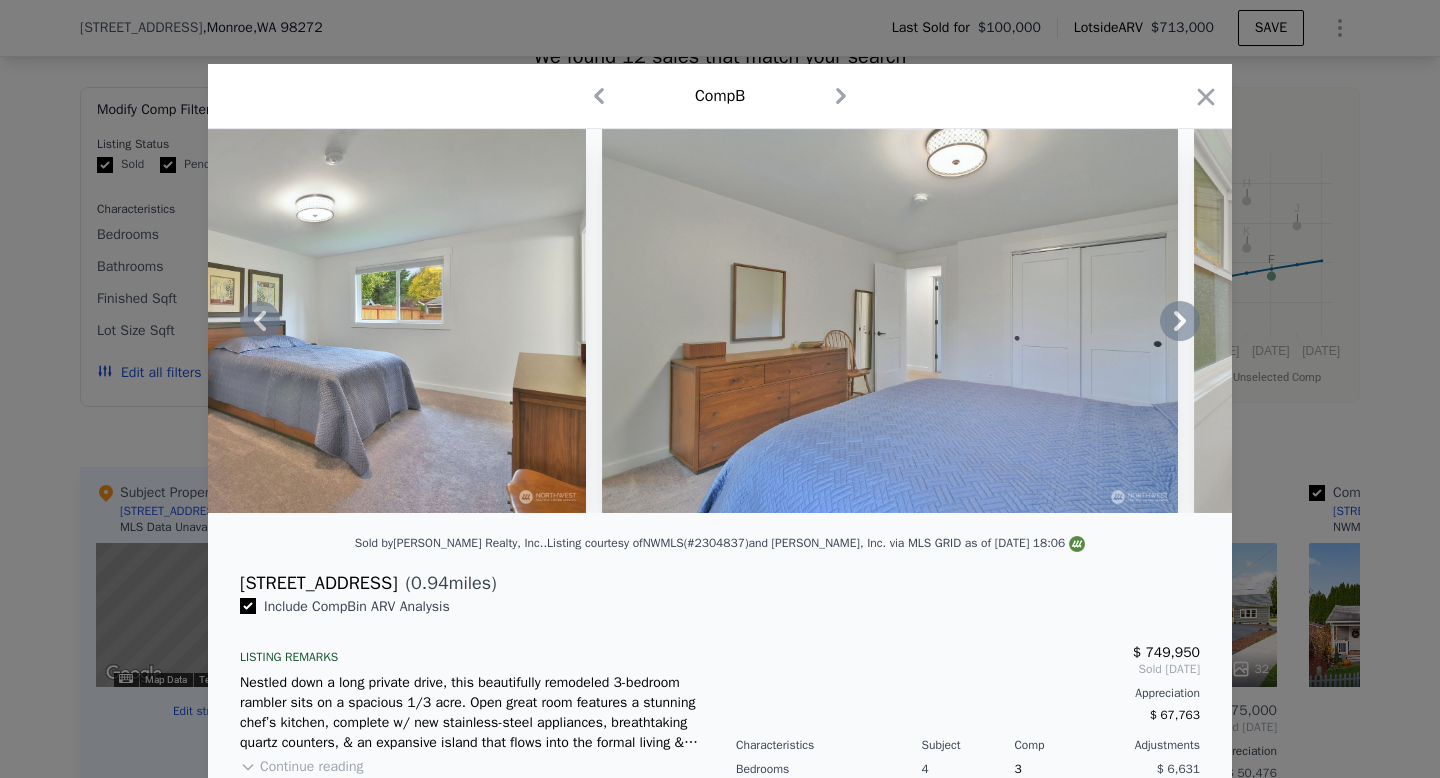 click 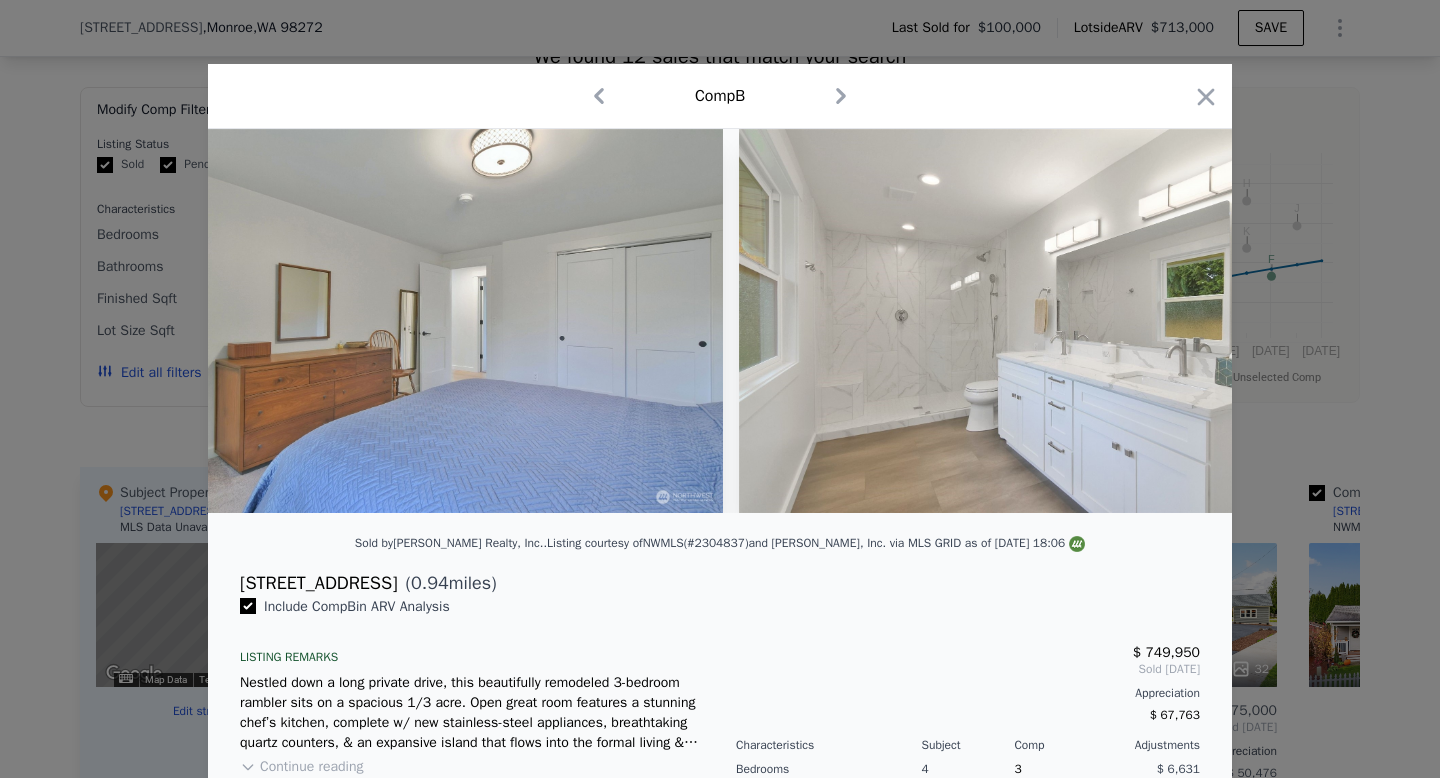 scroll, scrollTop: 0, scrollLeft: 7200, axis: horizontal 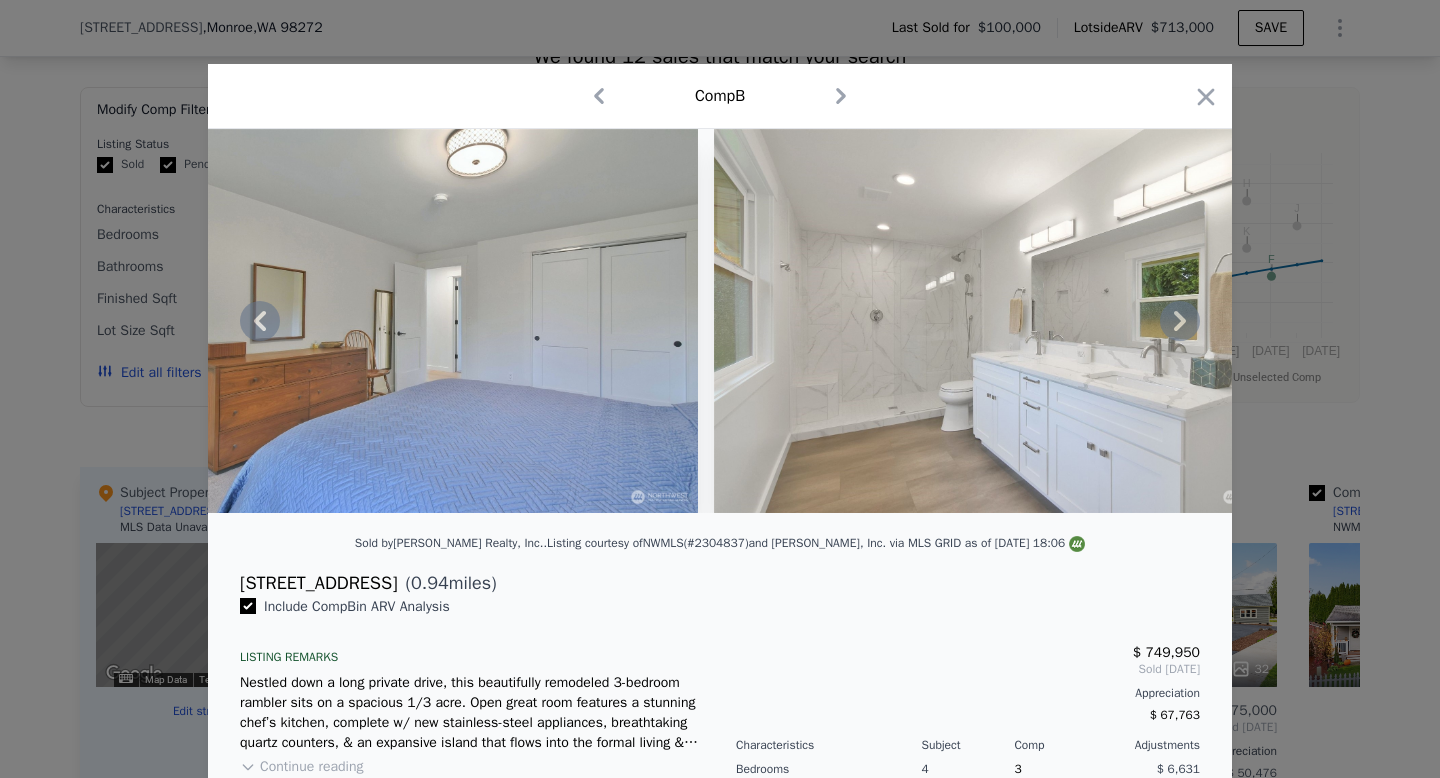 click 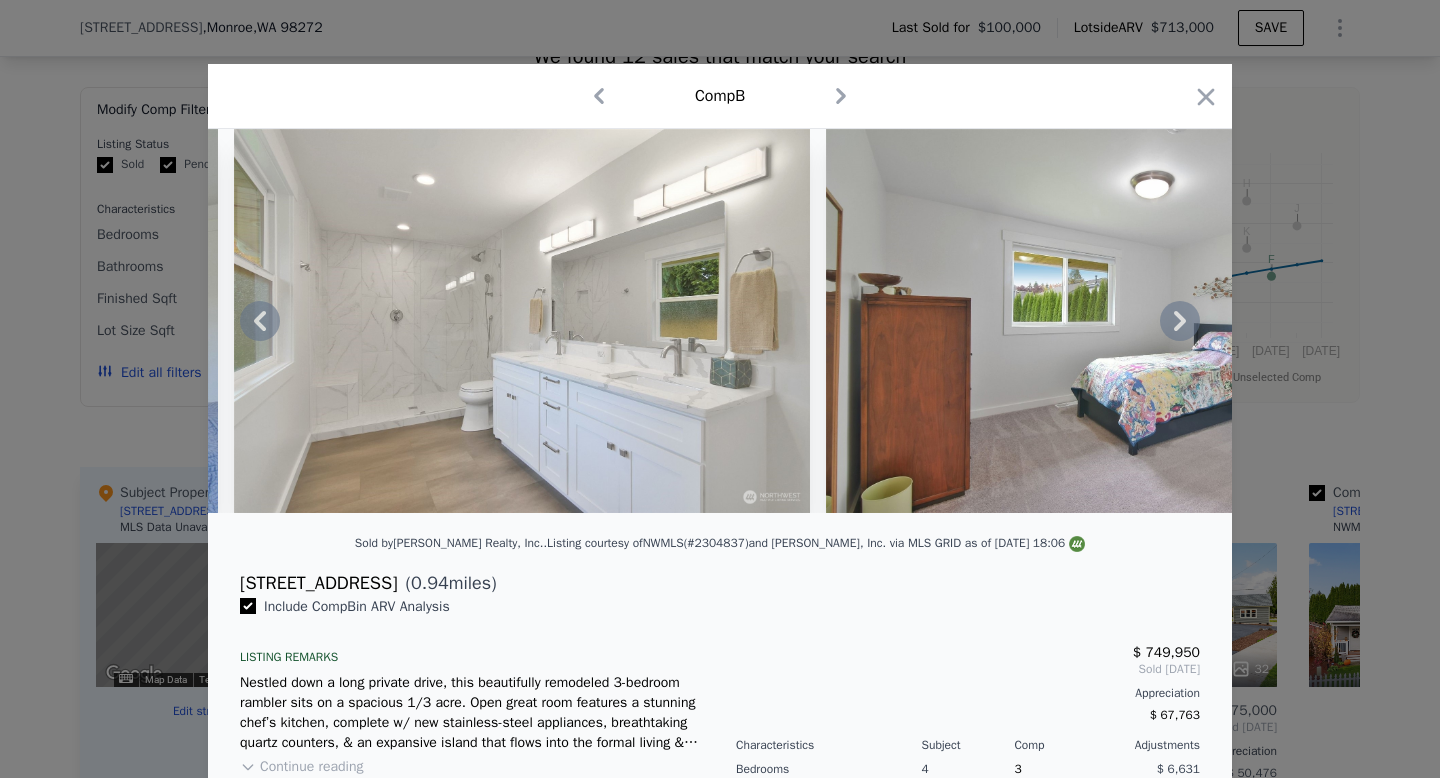 click 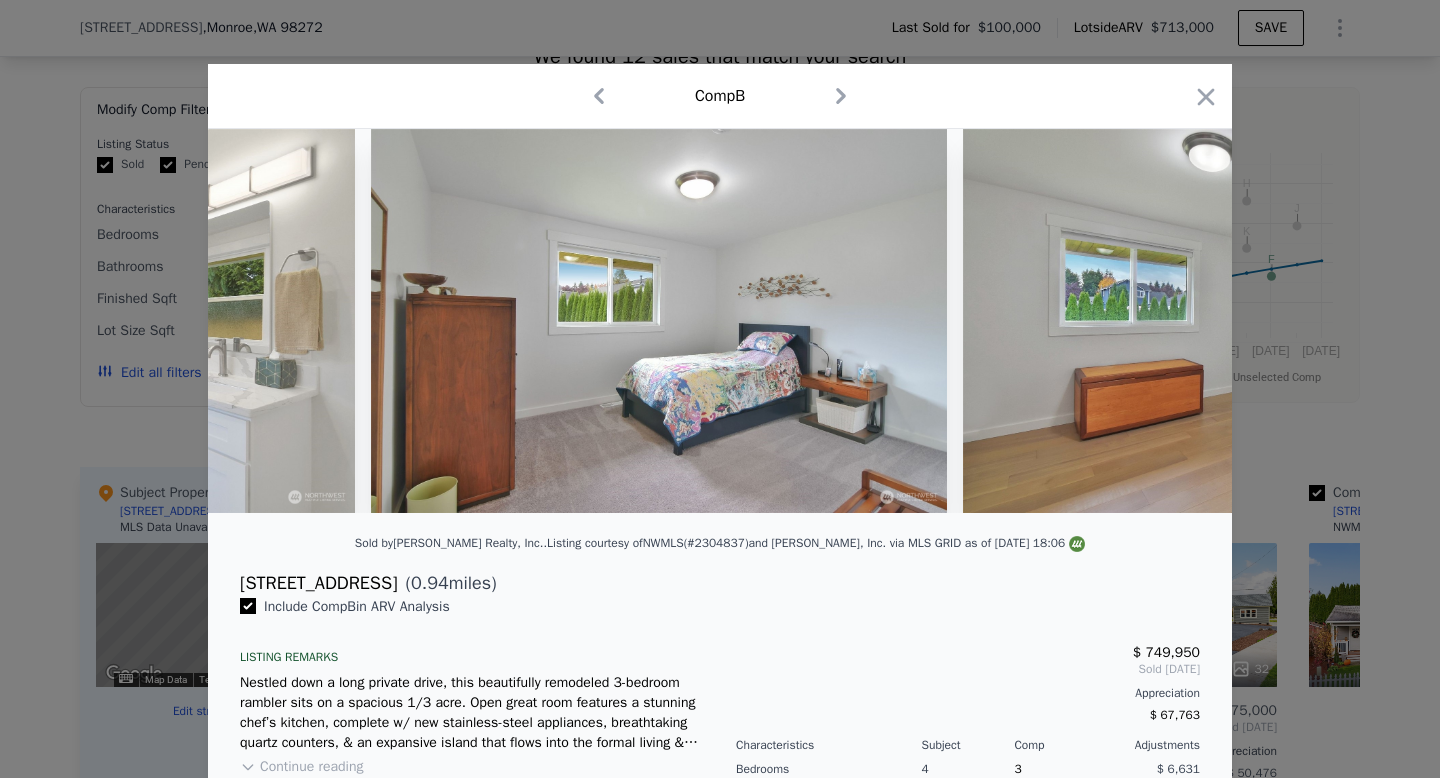 scroll, scrollTop: 0, scrollLeft: 8160, axis: horizontal 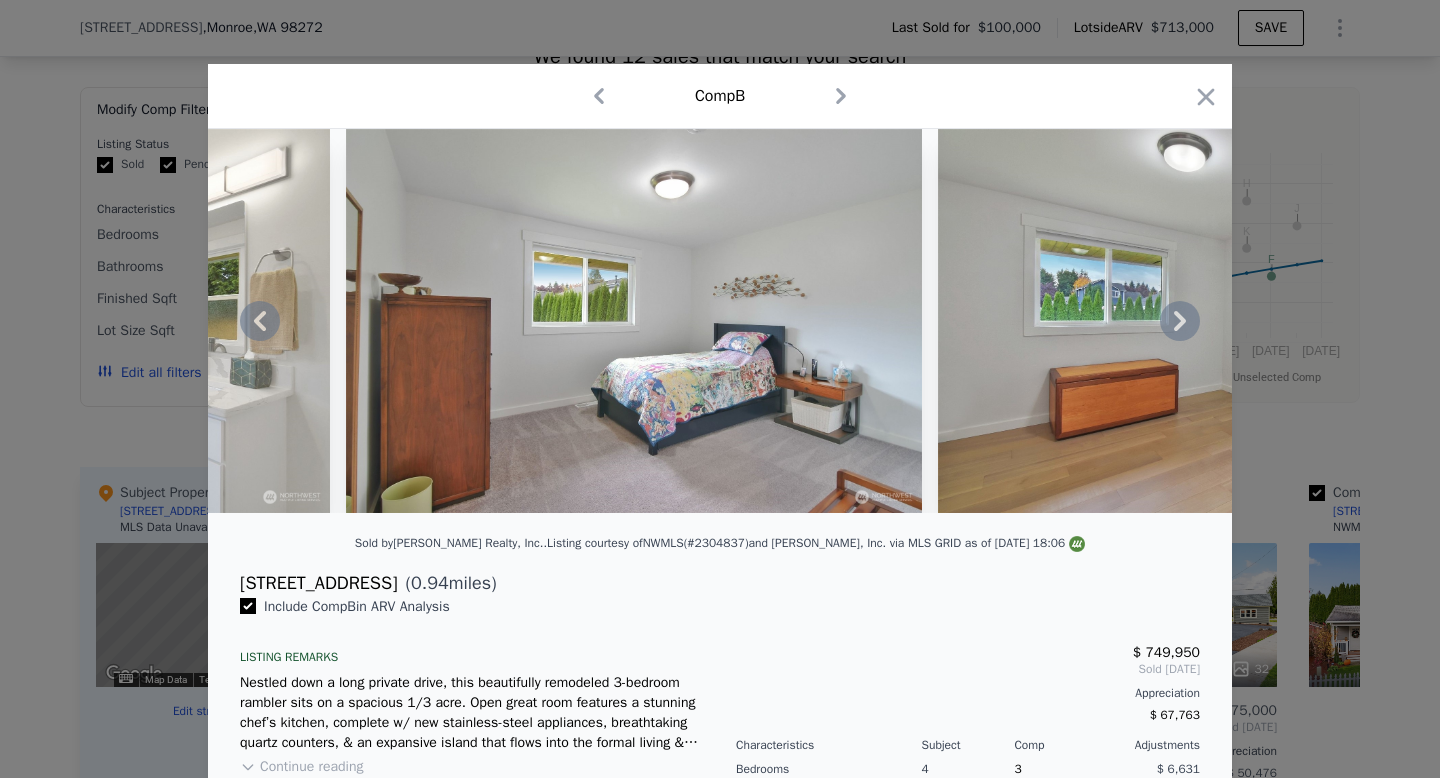 click 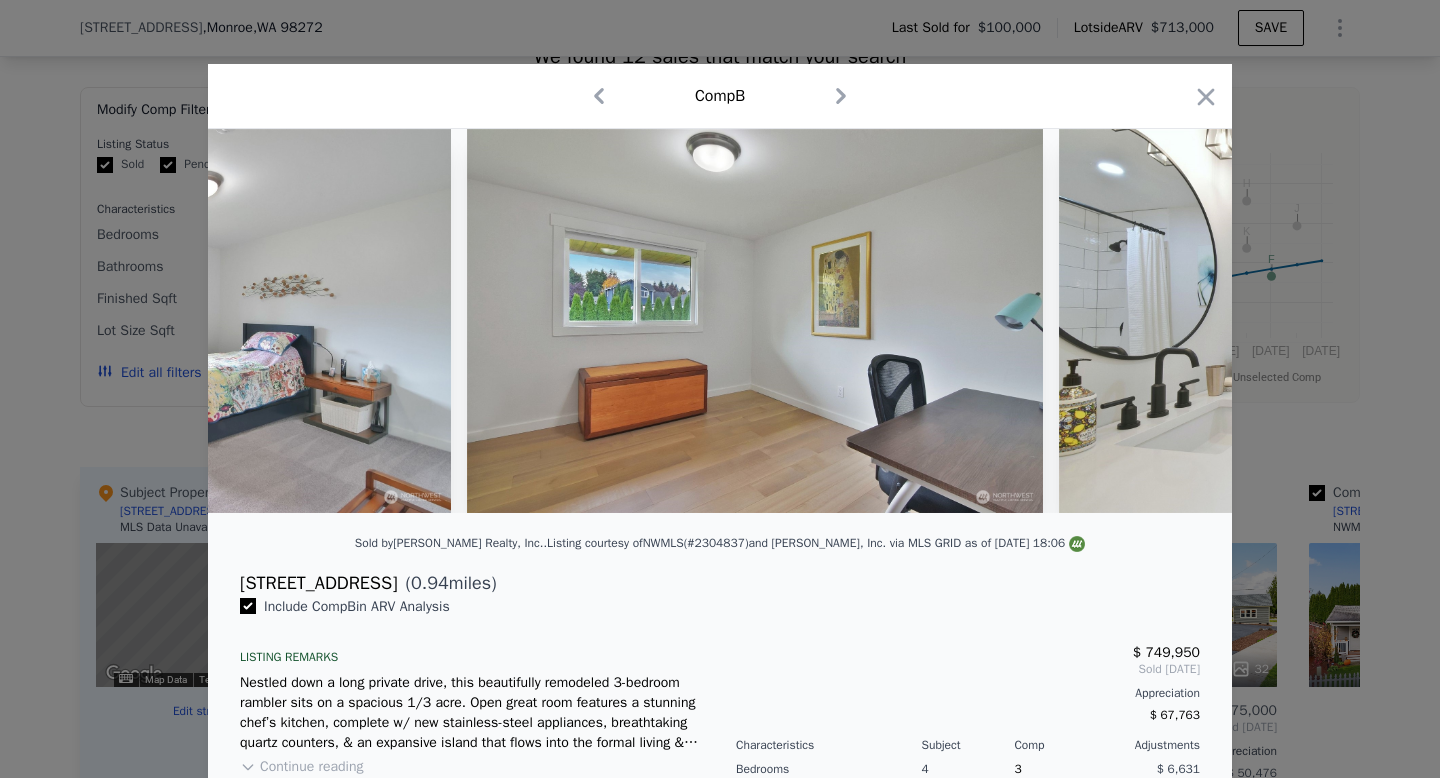 scroll, scrollTop: 0, scrollLeft: 8640, axis: horizontal 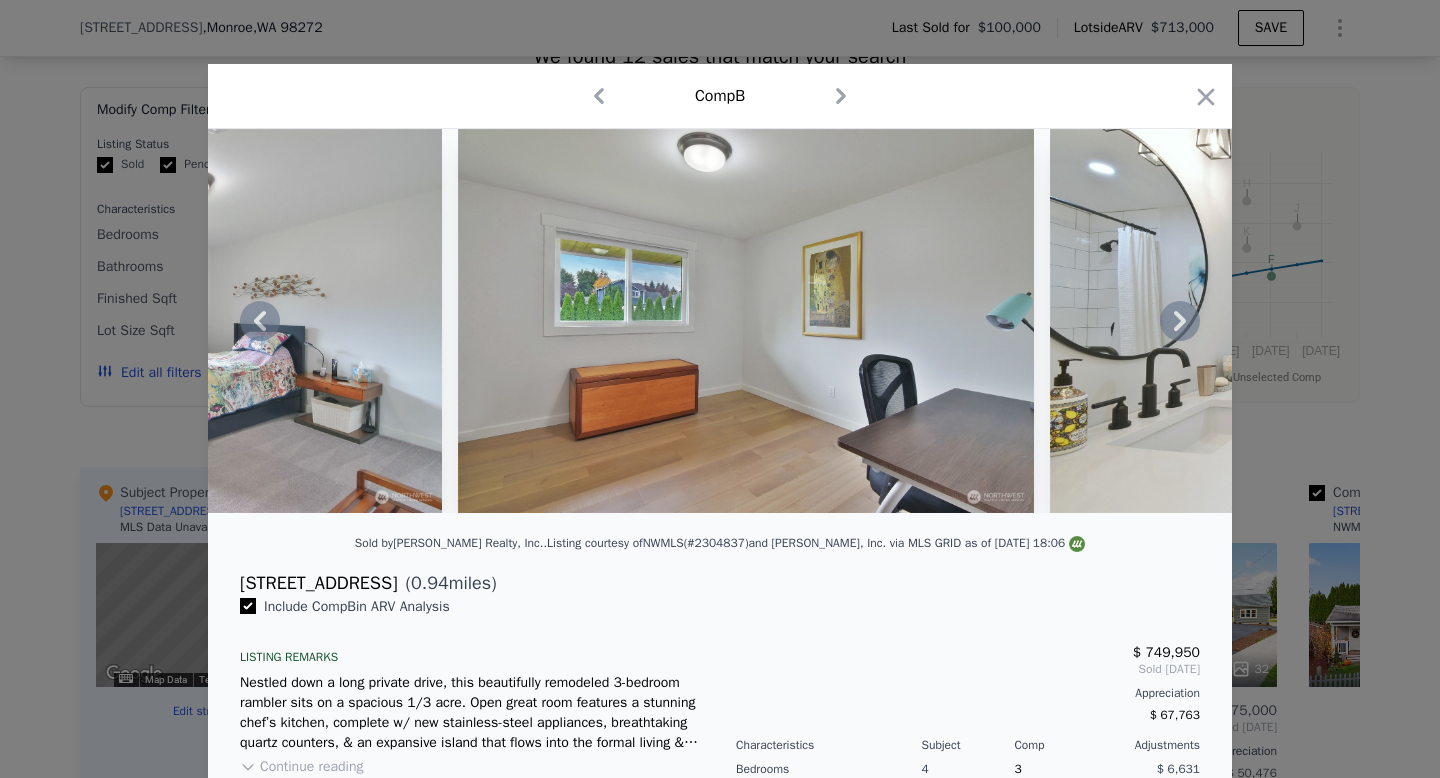 click 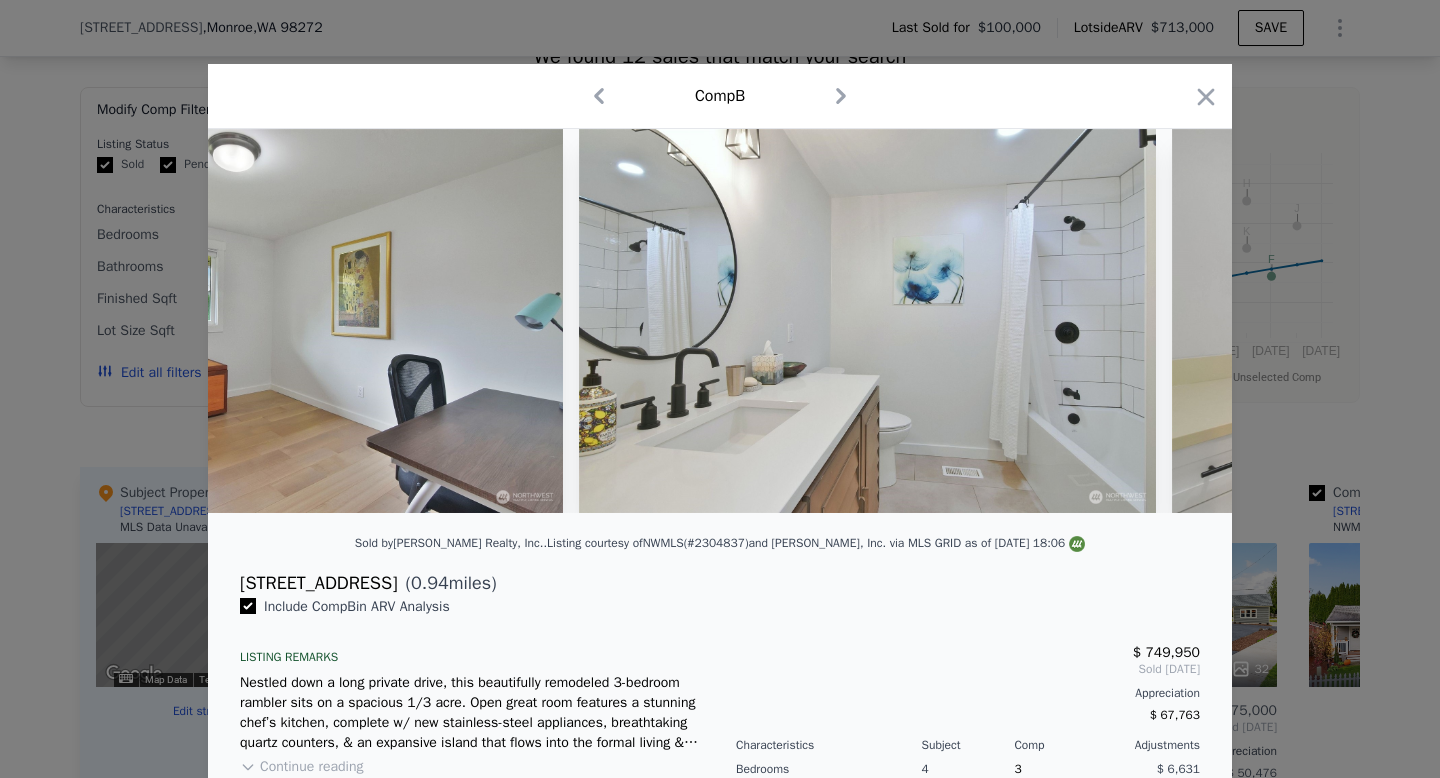 scroll, scrollTop: 0, scrollLeft: 9120, axis: horizontal 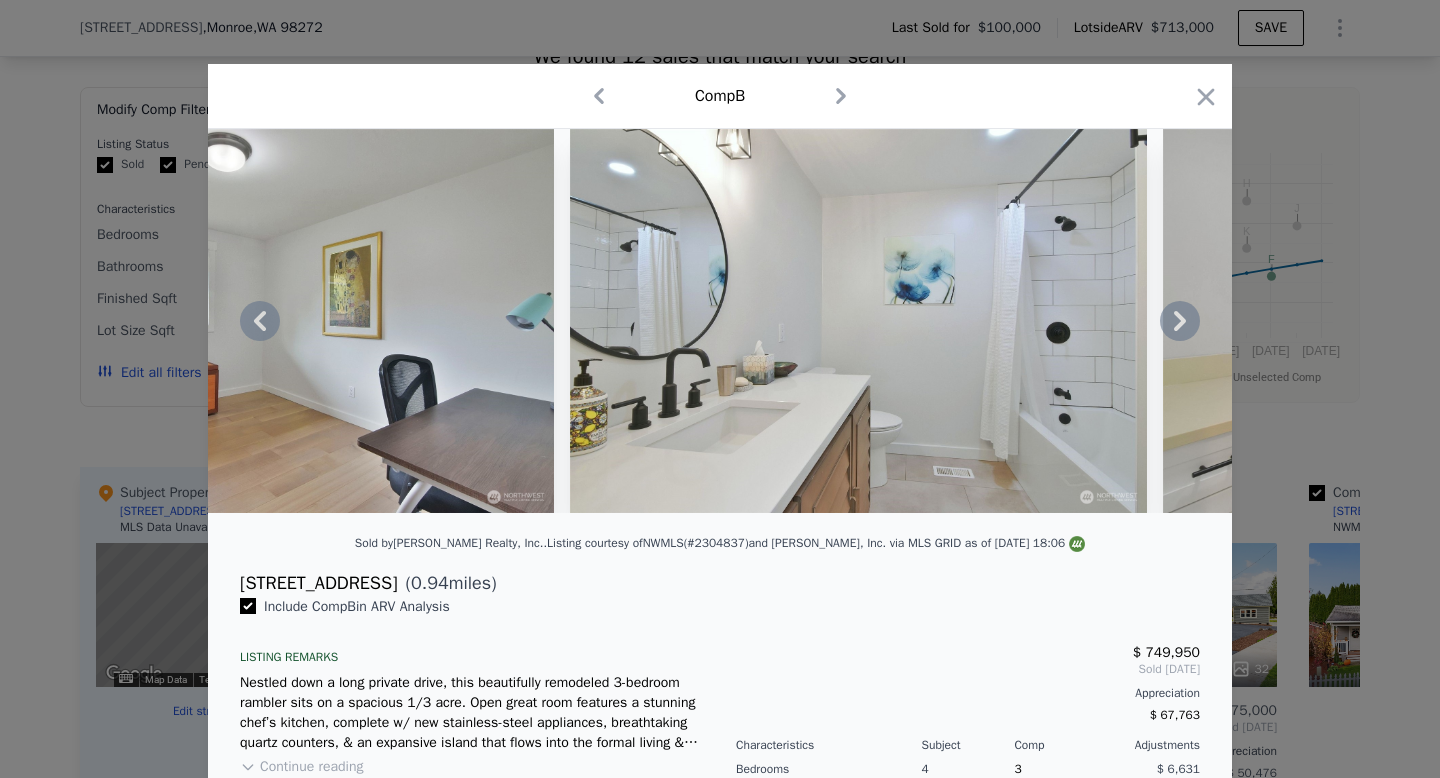 click 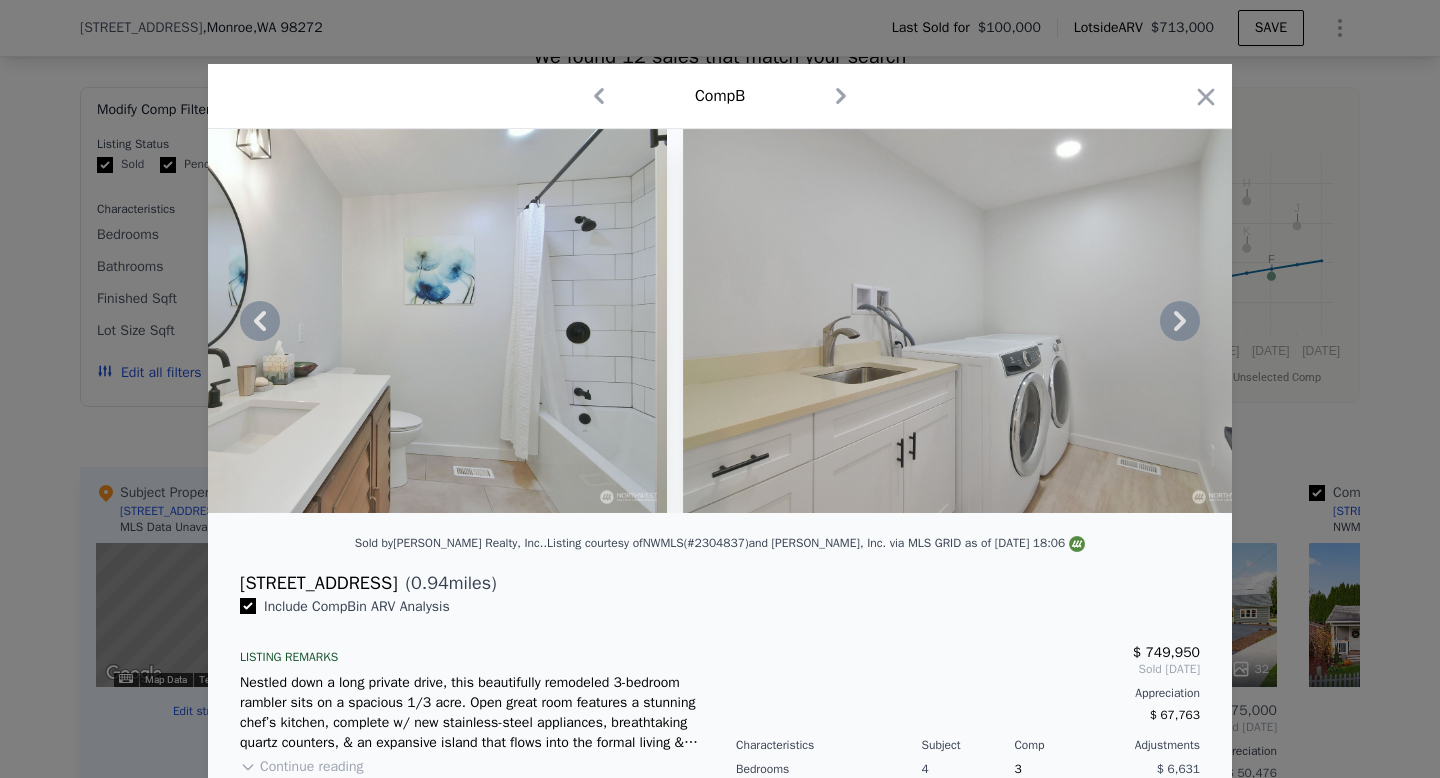 click 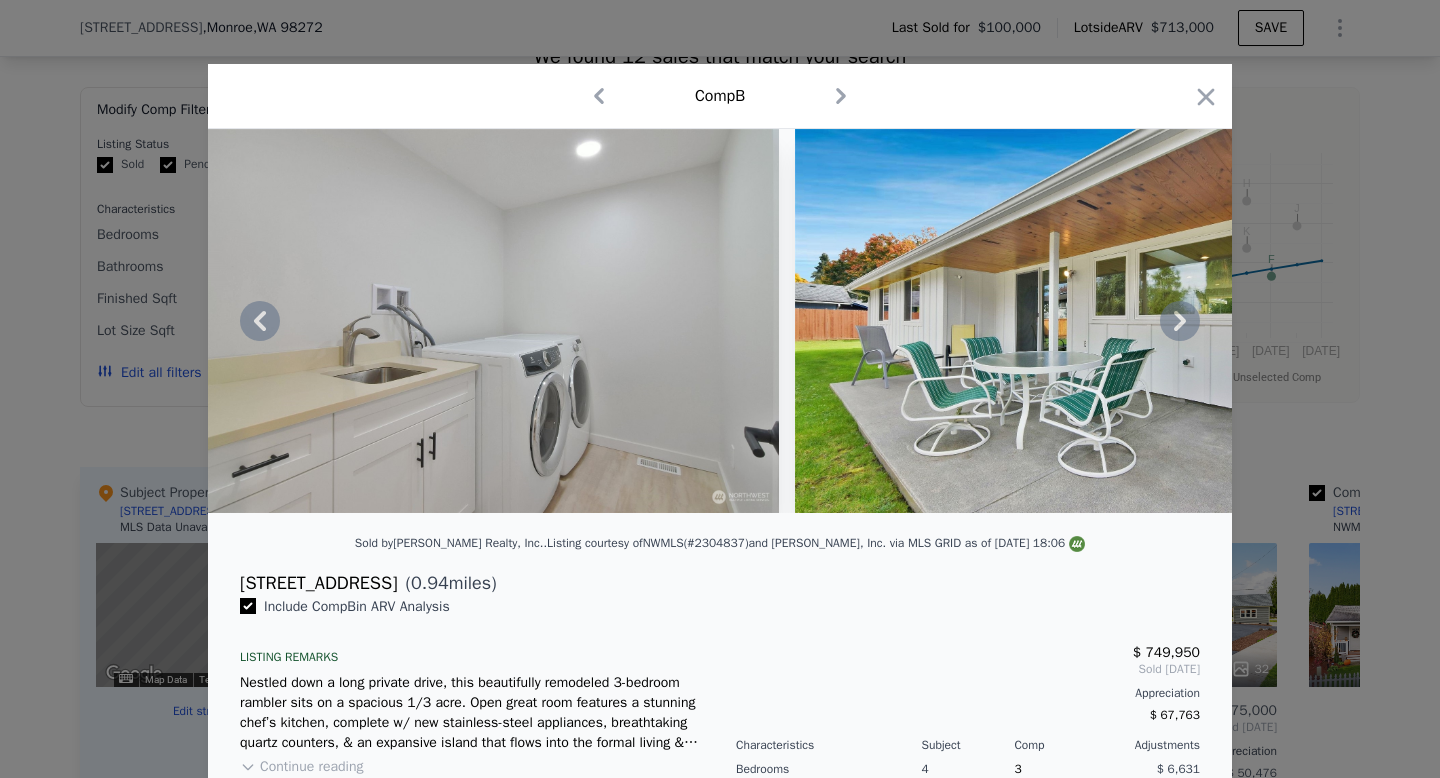 click 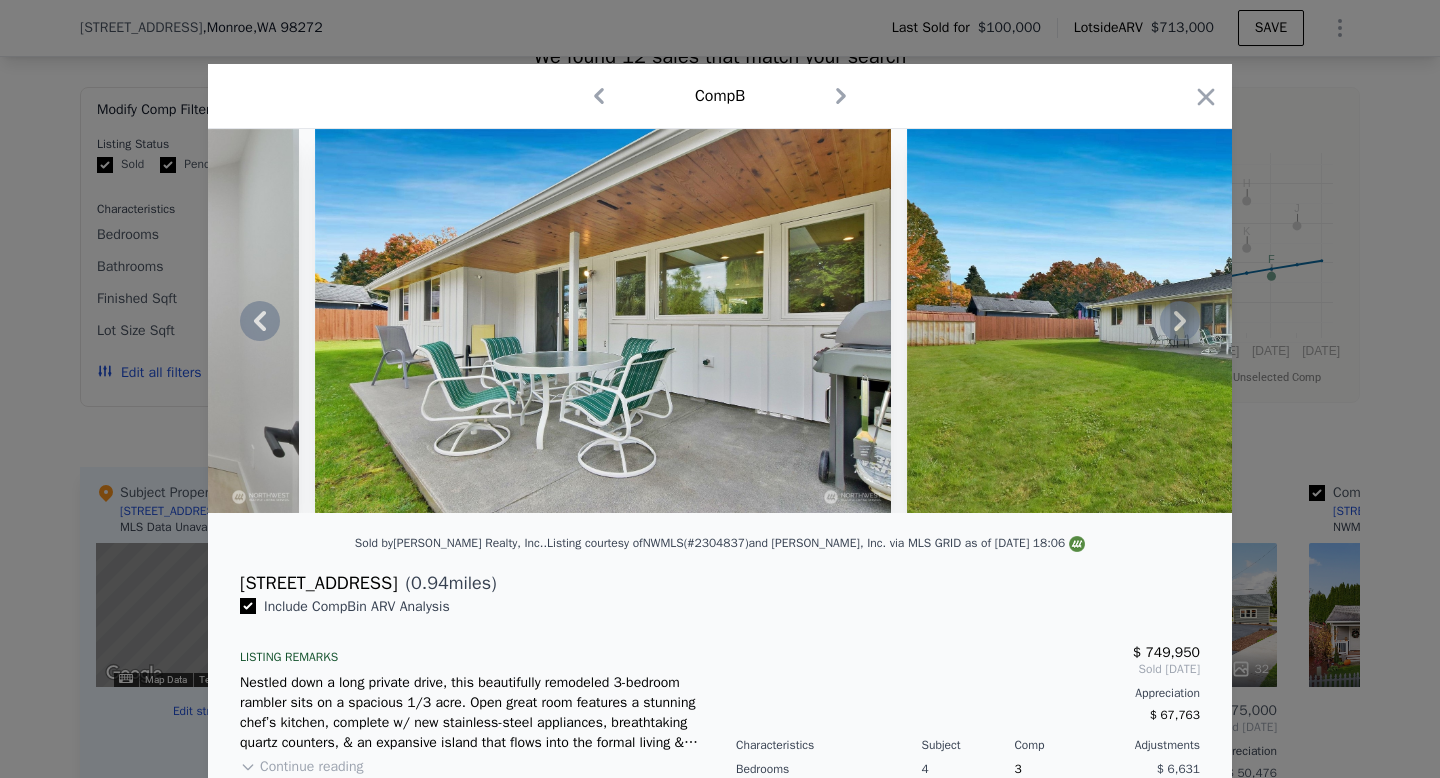 click 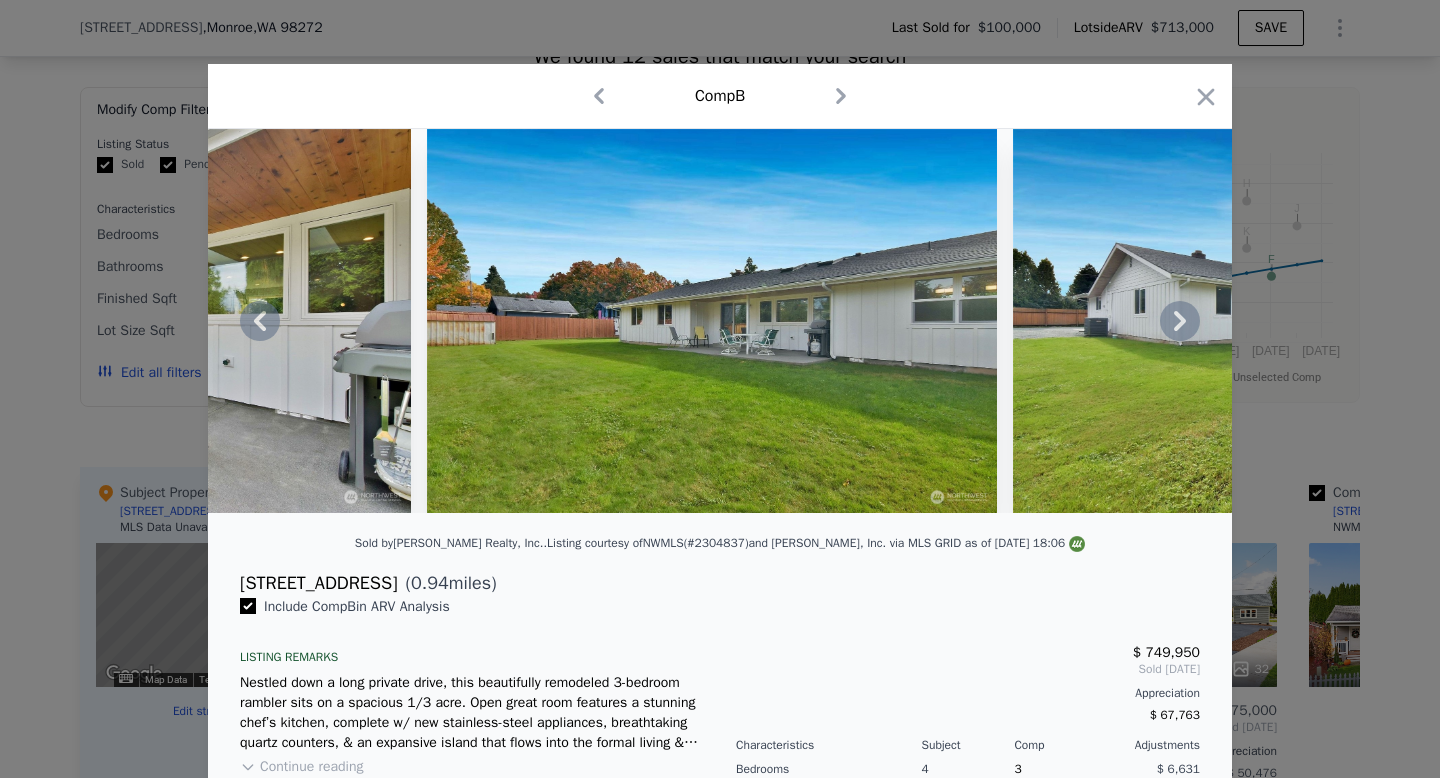 click 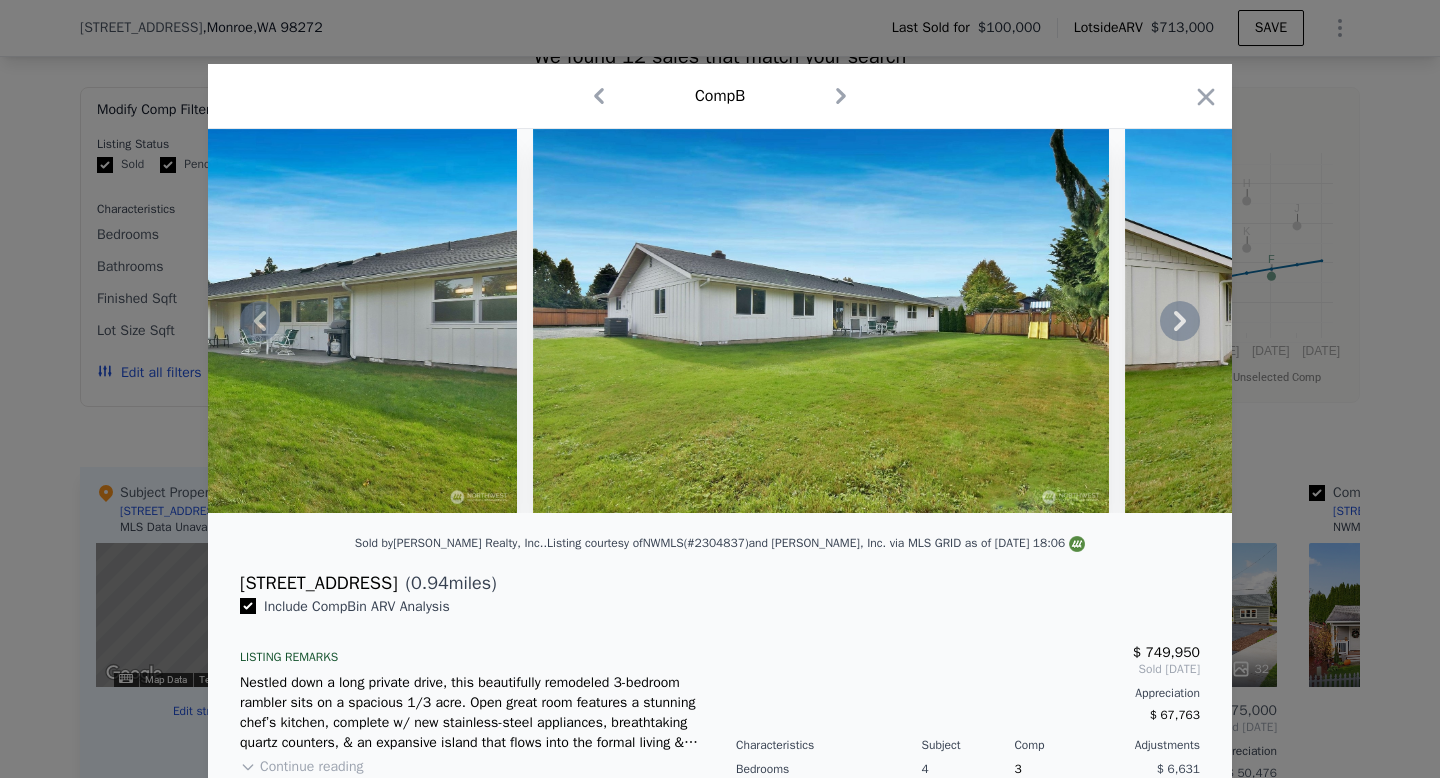 click 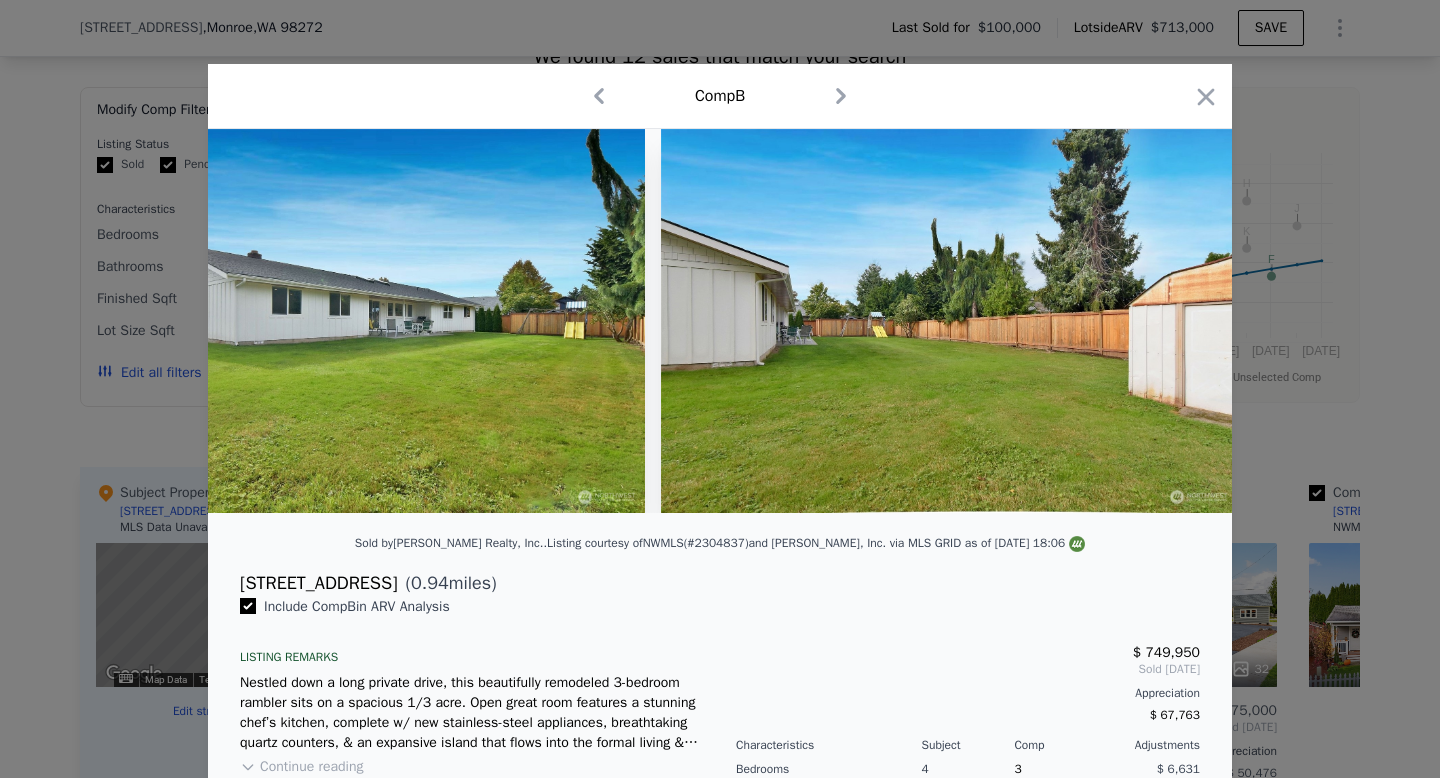 scroll, scrollTop: 0, scrollLeft: 12000, axis: horizontal 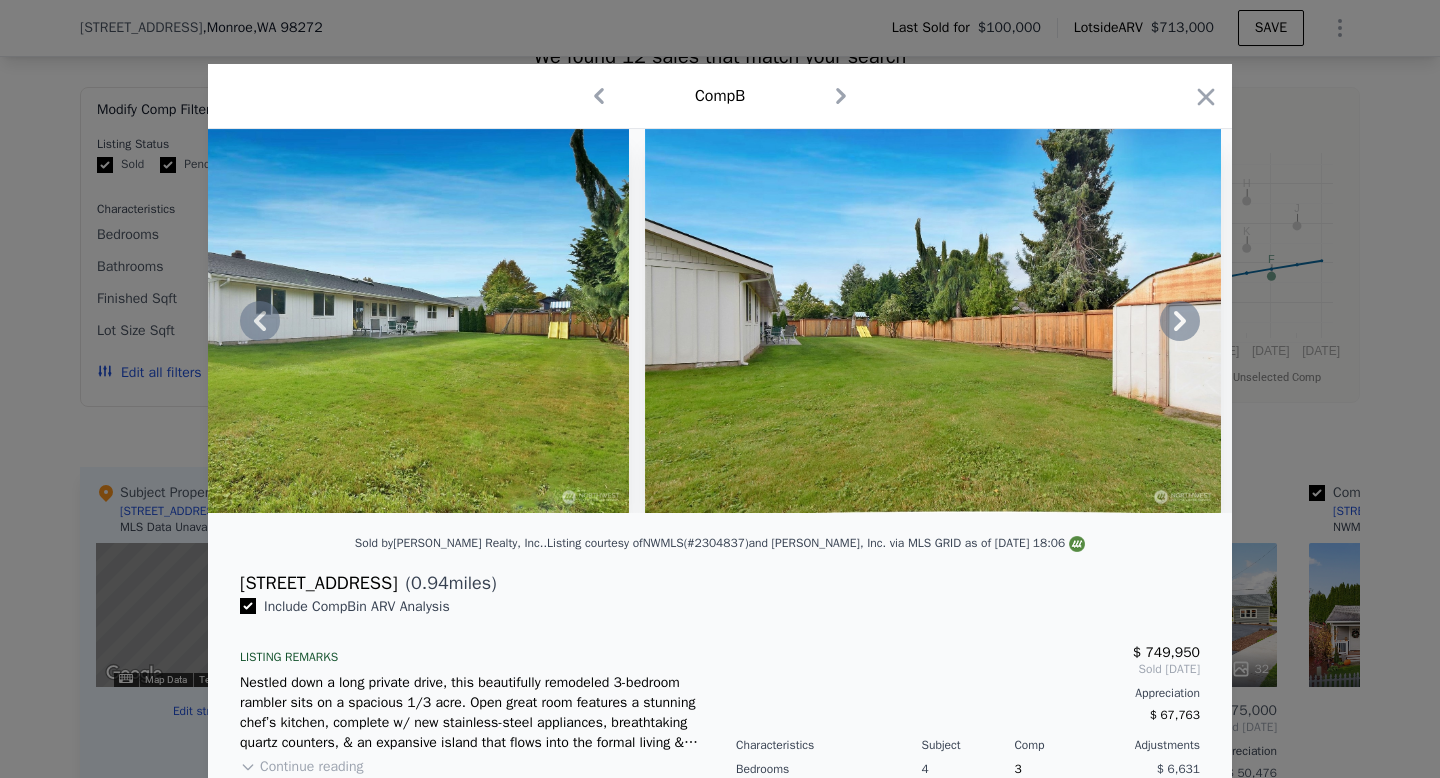 click 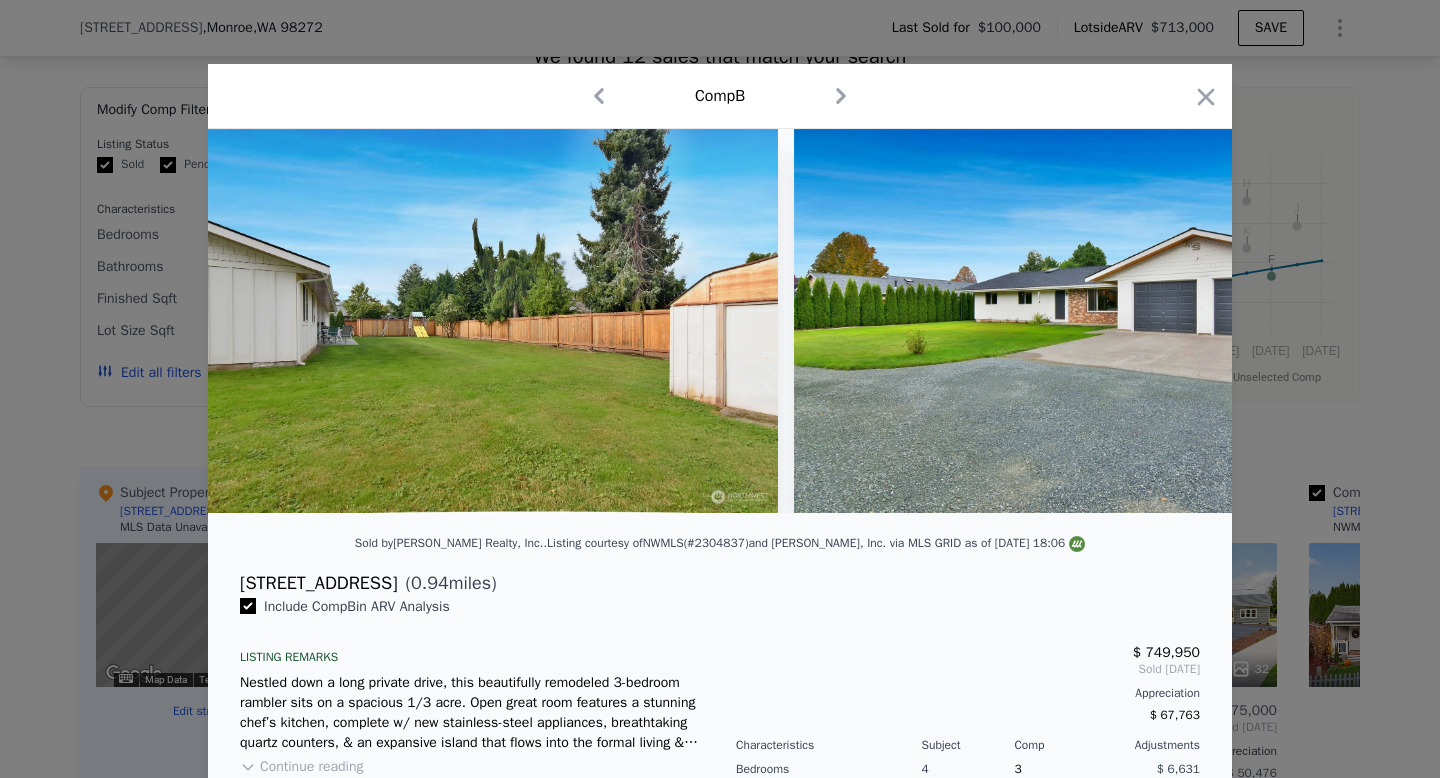 scroll, scrollTop: 0, scrollLeft: 12480, axis: horizontal 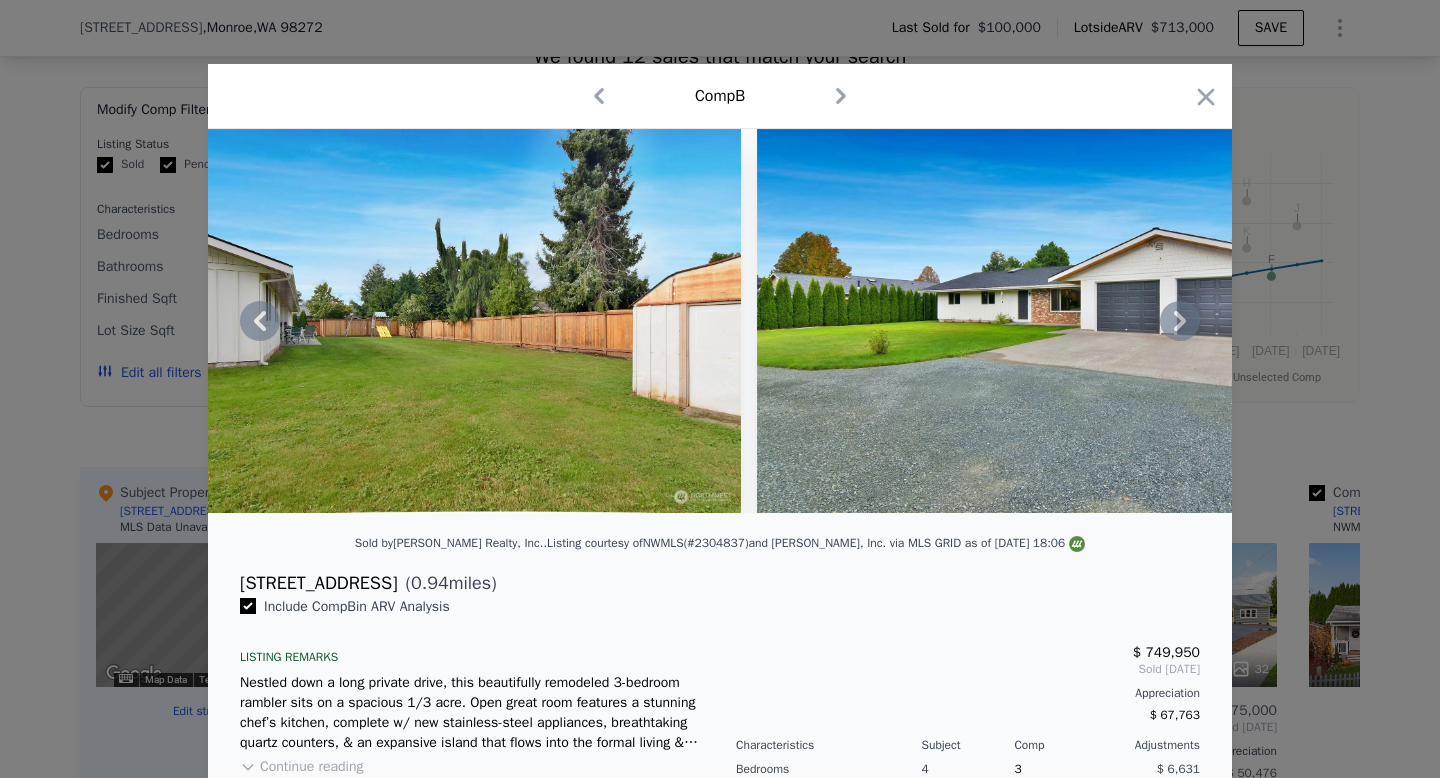 click 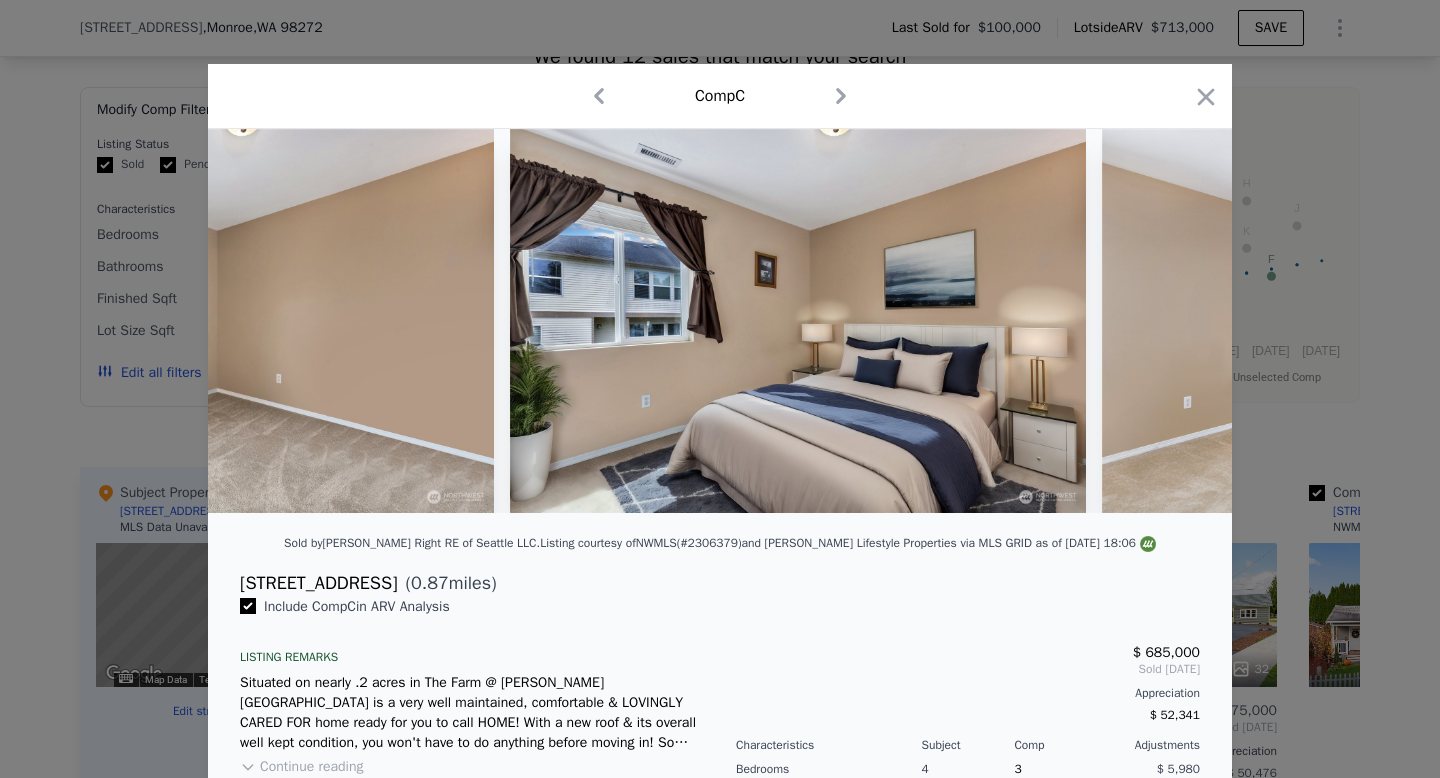 scroll, scrollTop: 0, scrollLeft: 0, axis: both 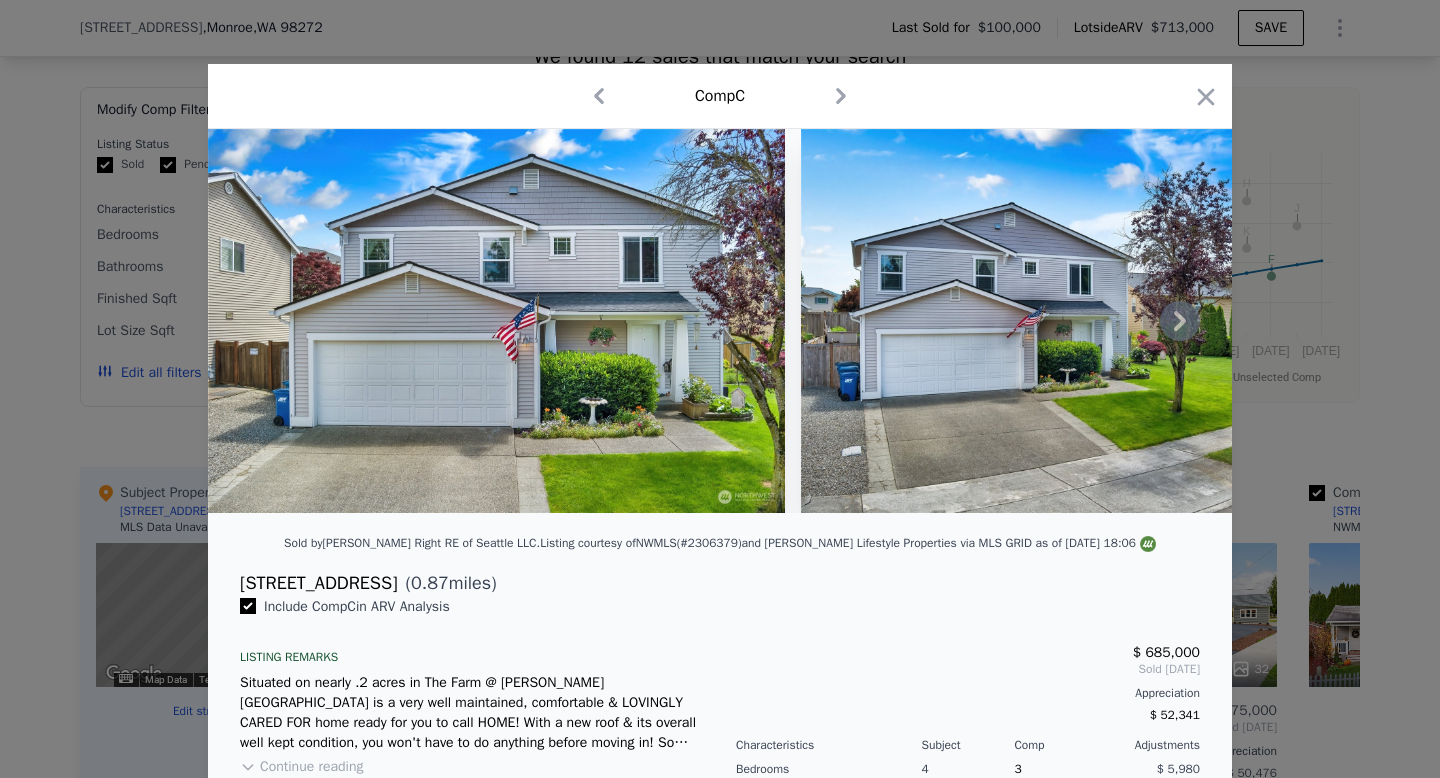 click 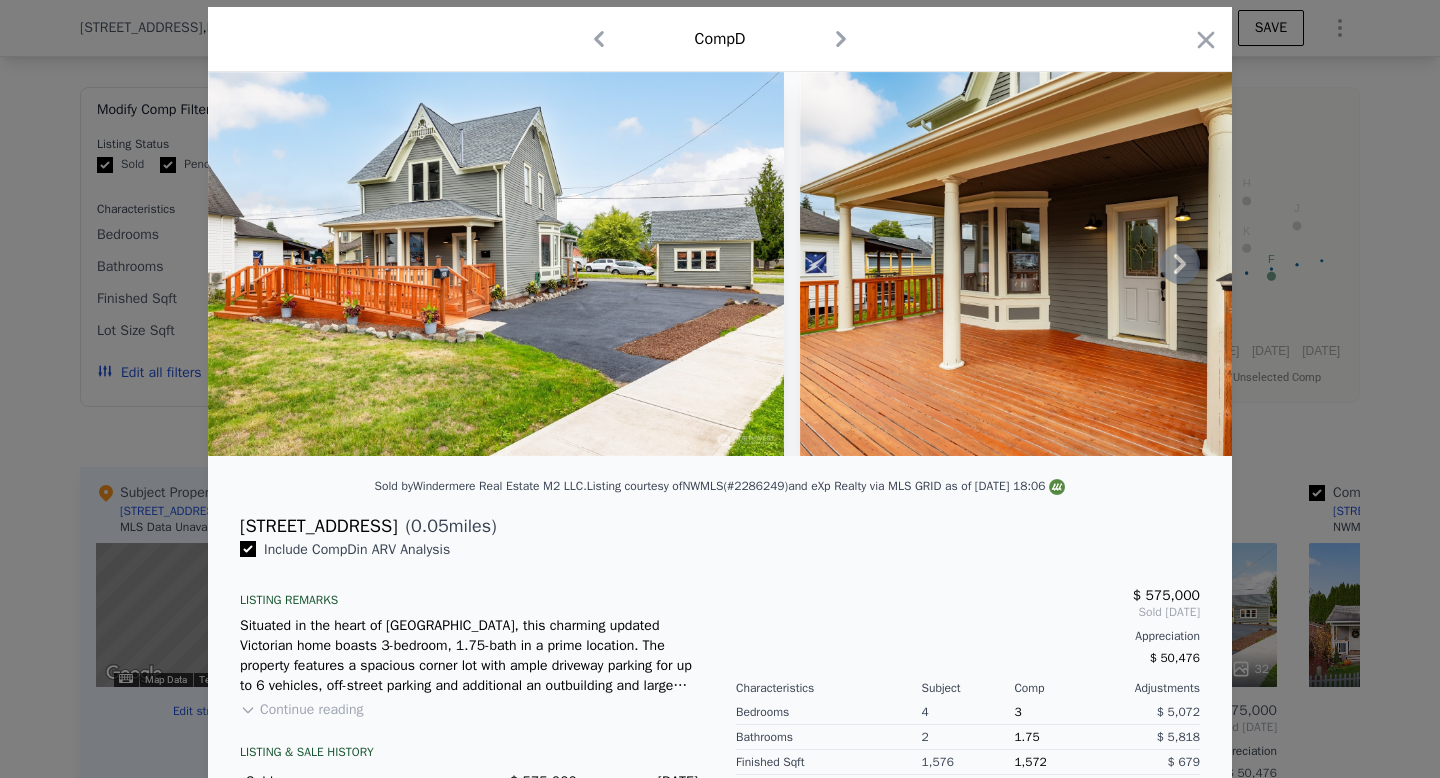 scroll, scrollTop: 36, scrollLeft: 0, axis: vertical 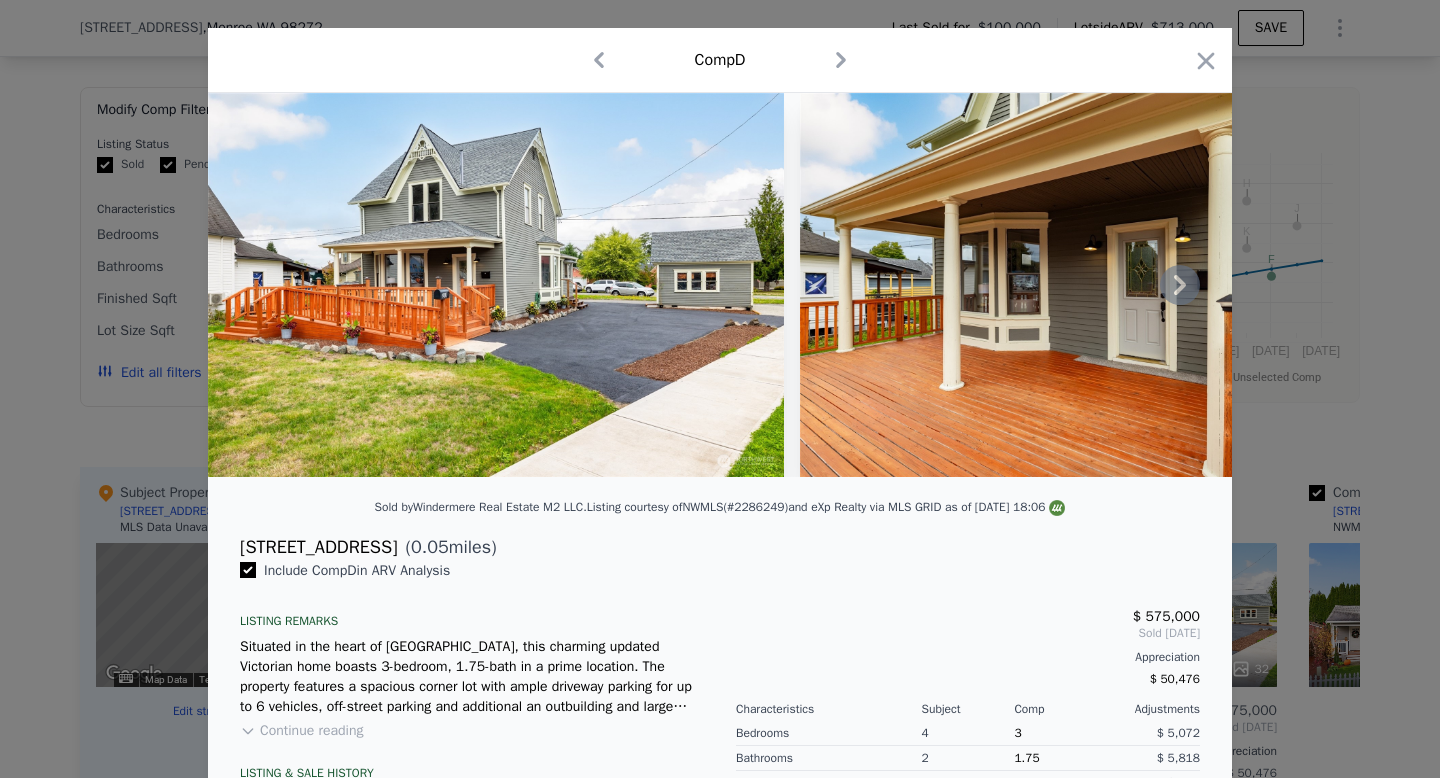 click 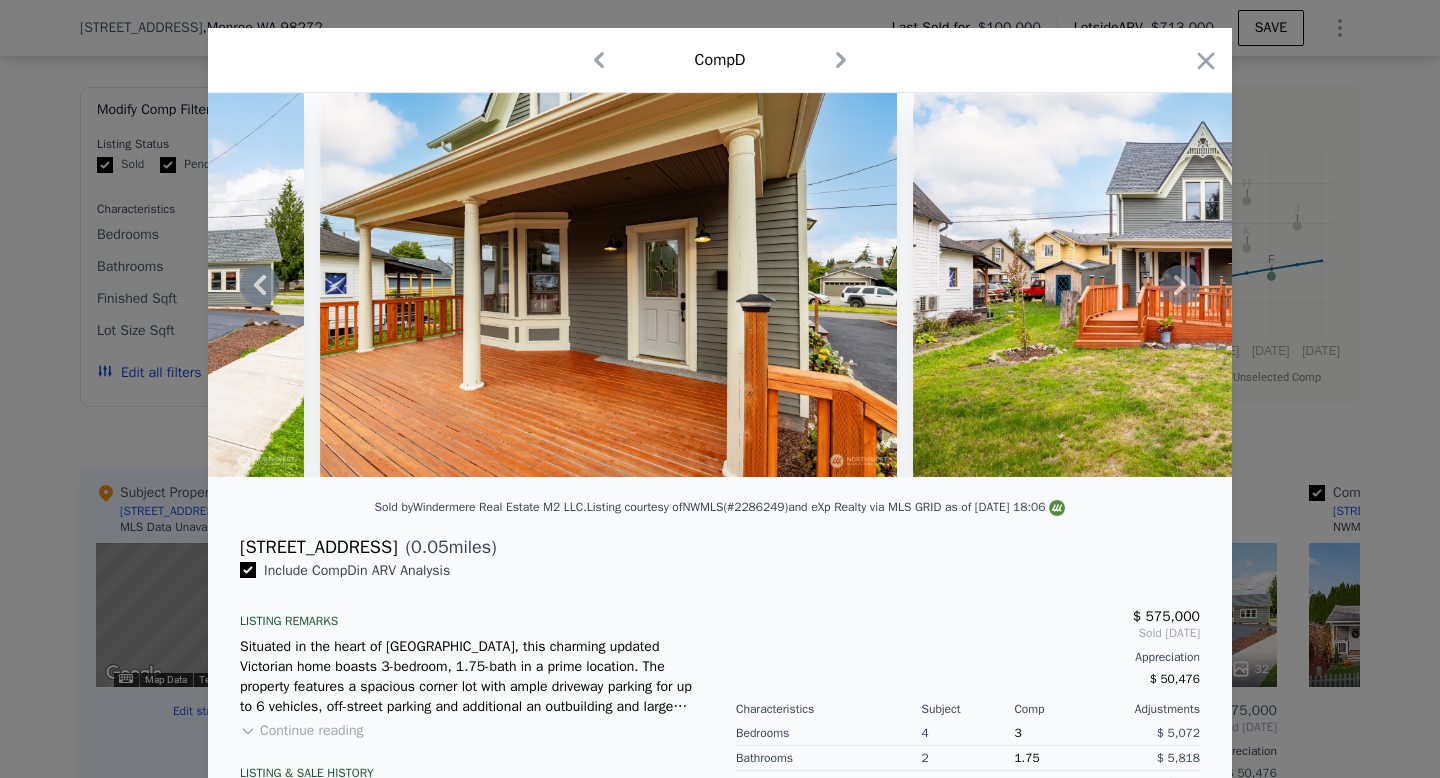 click 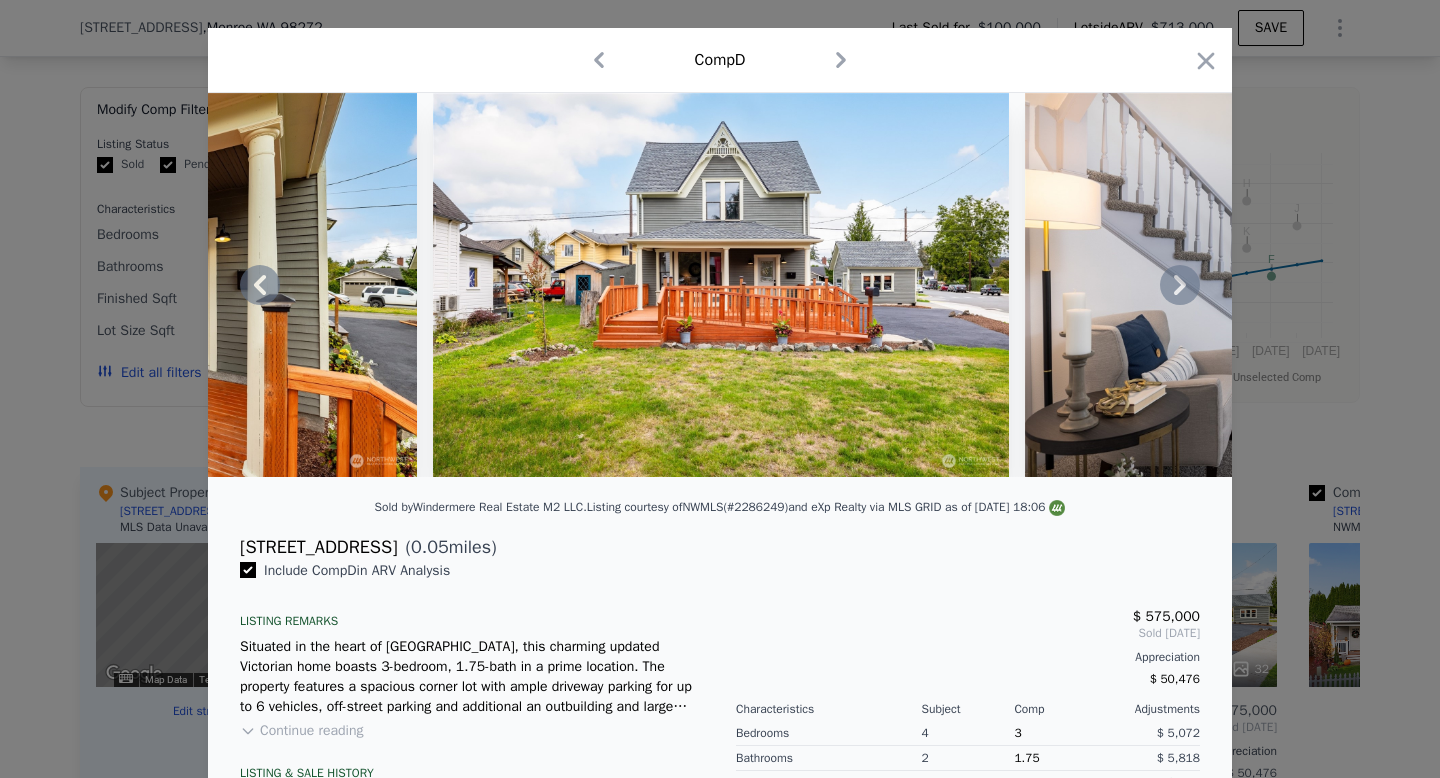 click 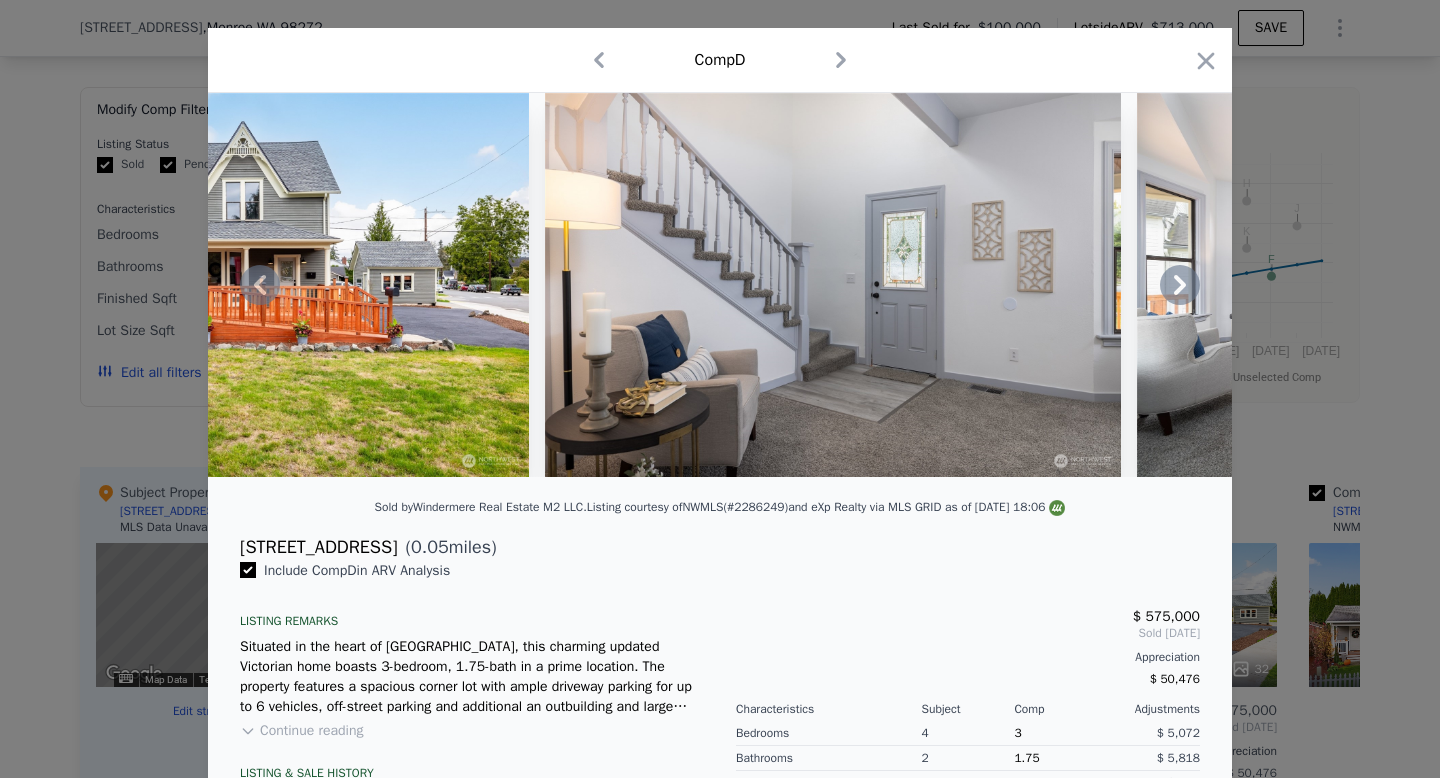 click 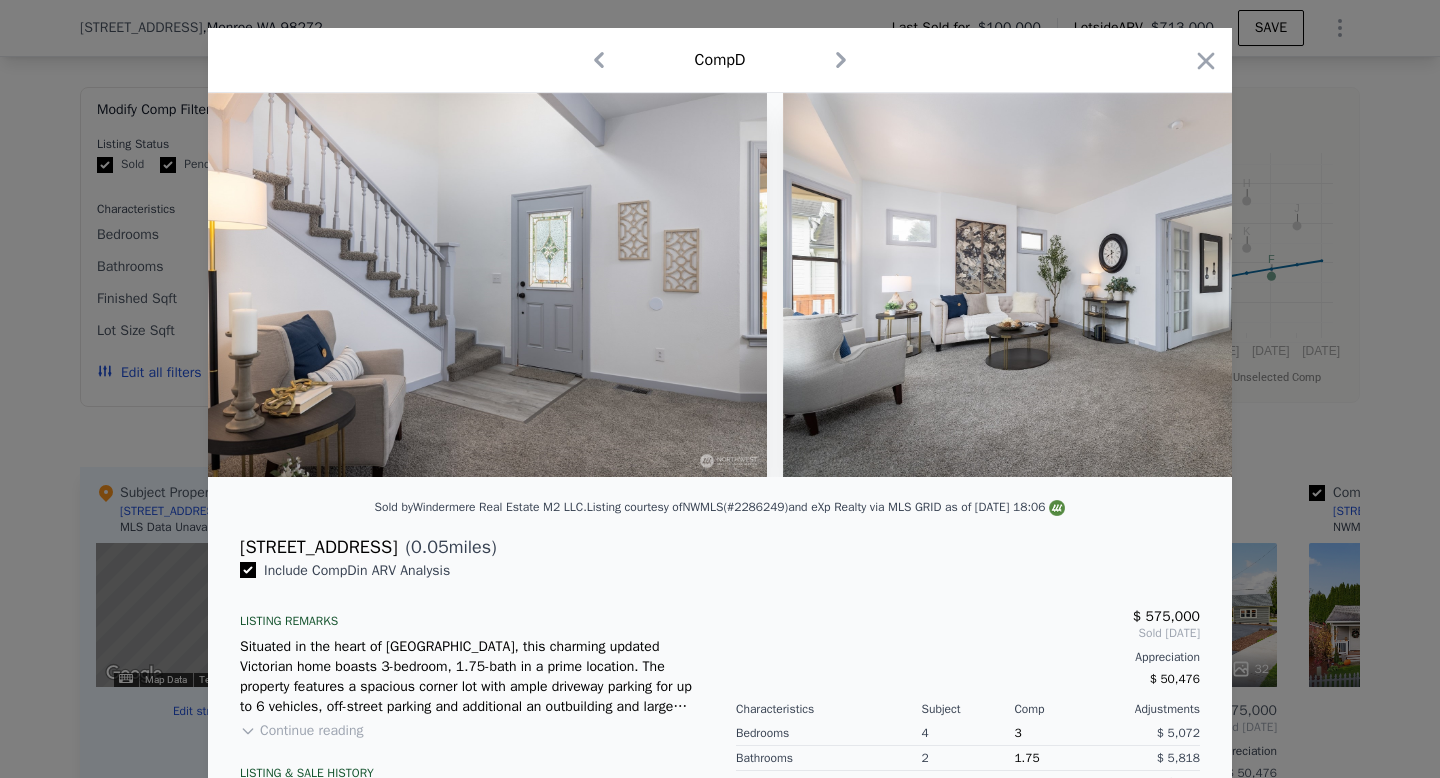 scroll, scrollTop: 0, scrollLeft: 1920, axis: horizontal 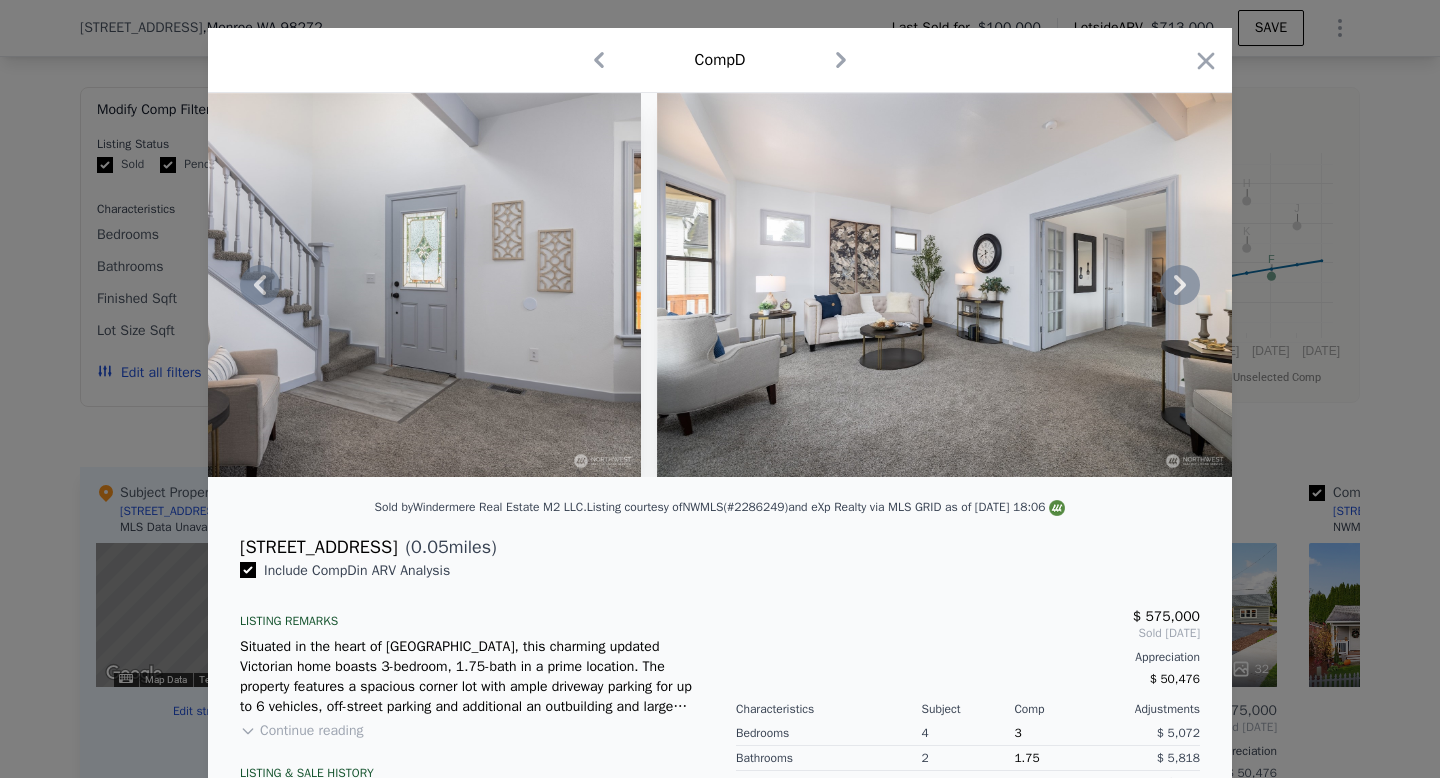 click at bounding box center [720, 285] 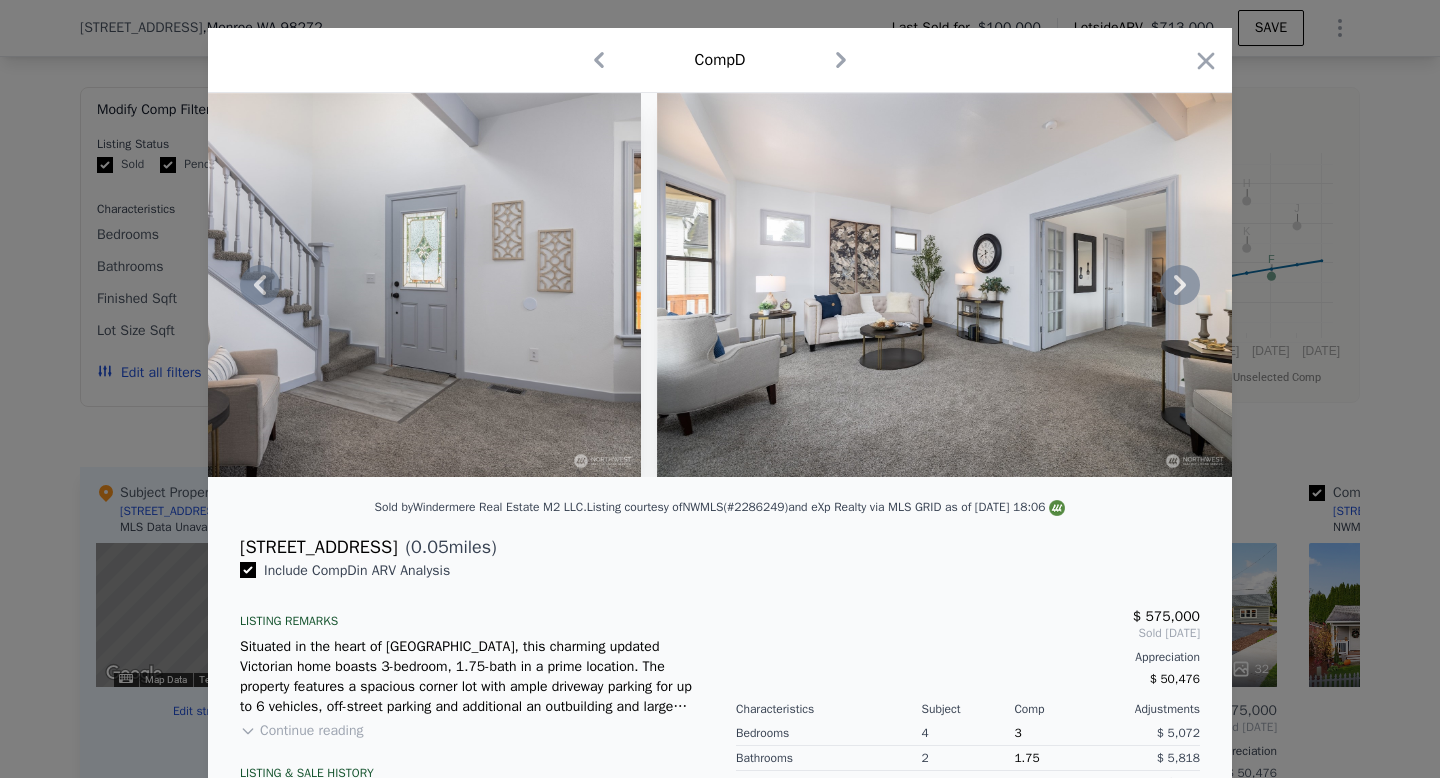 click 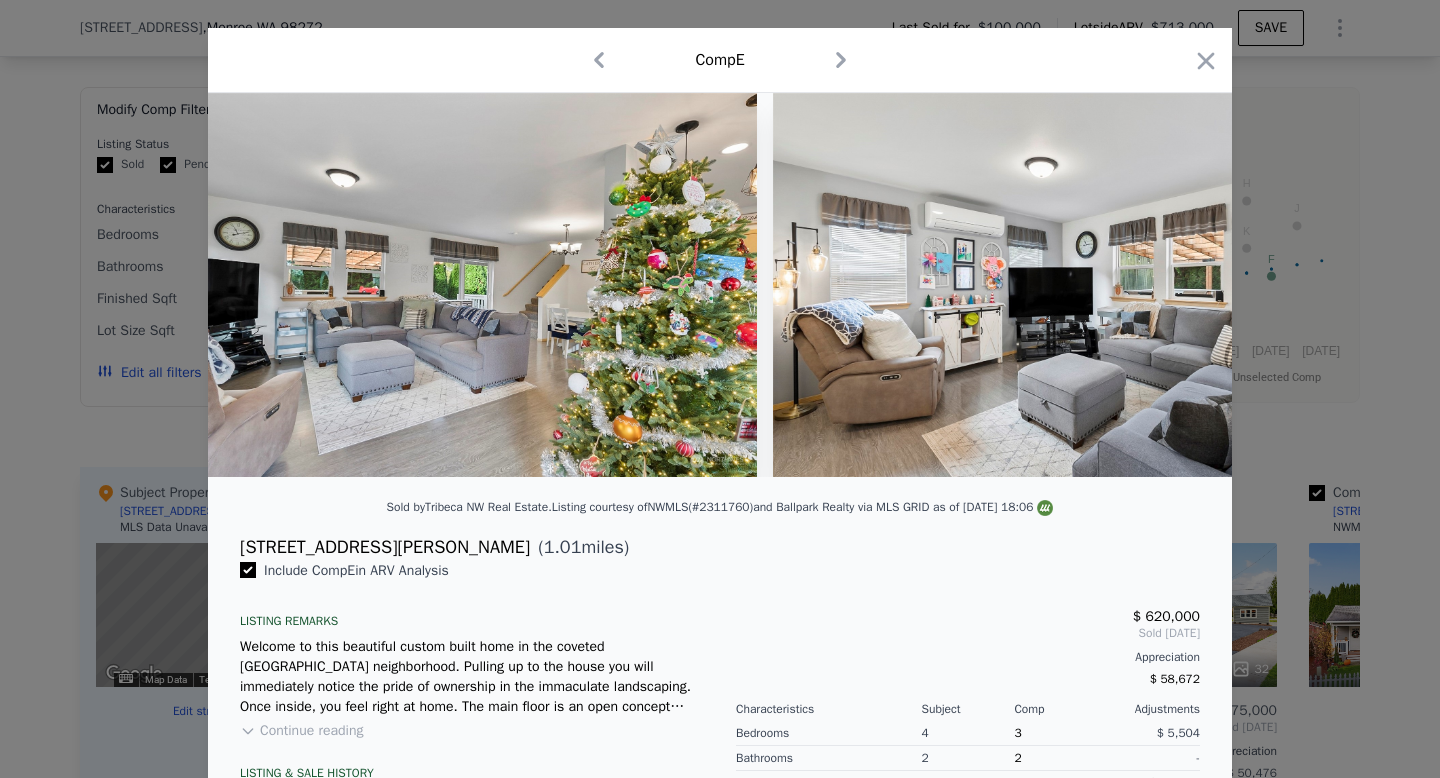 scroll, scrollTop: 0, scrollLeft: 0, axis: both 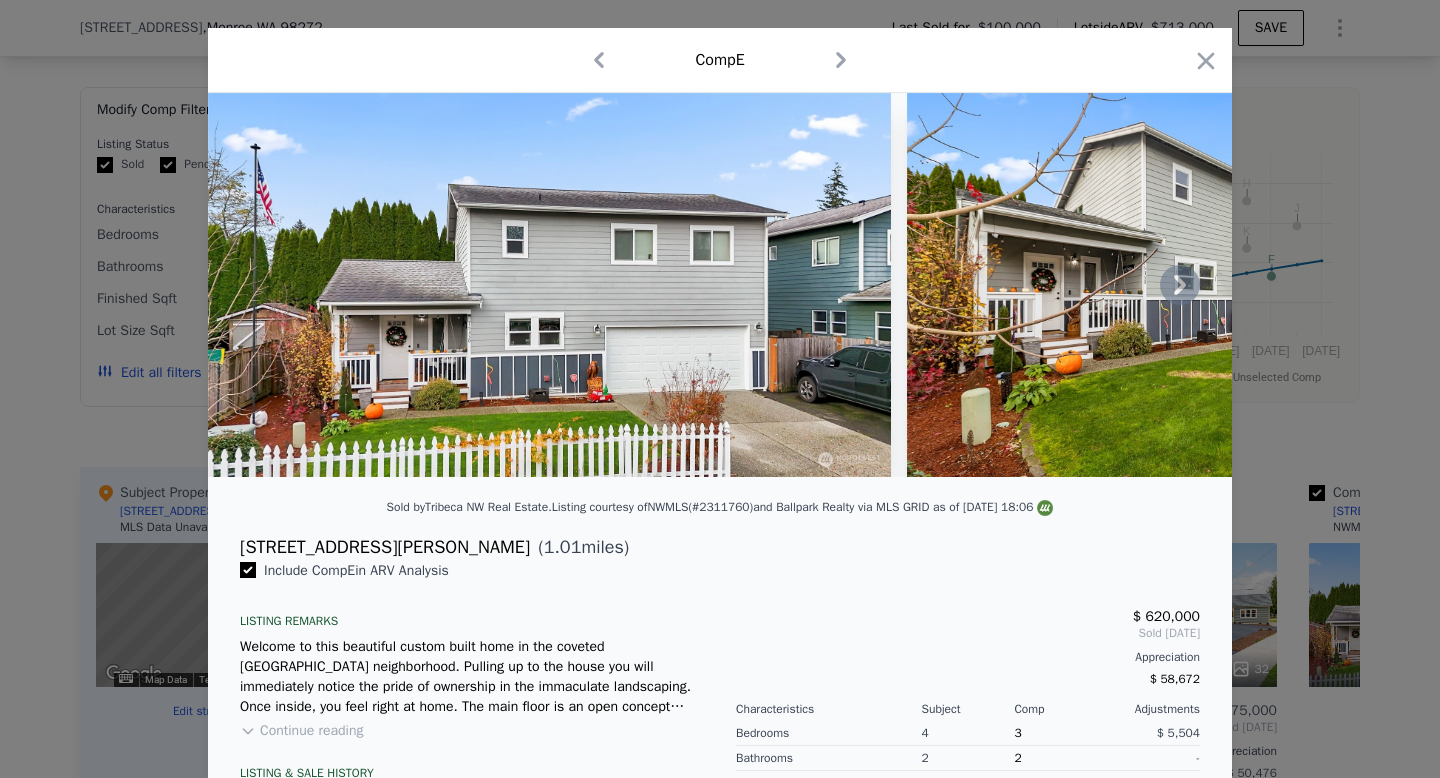 click 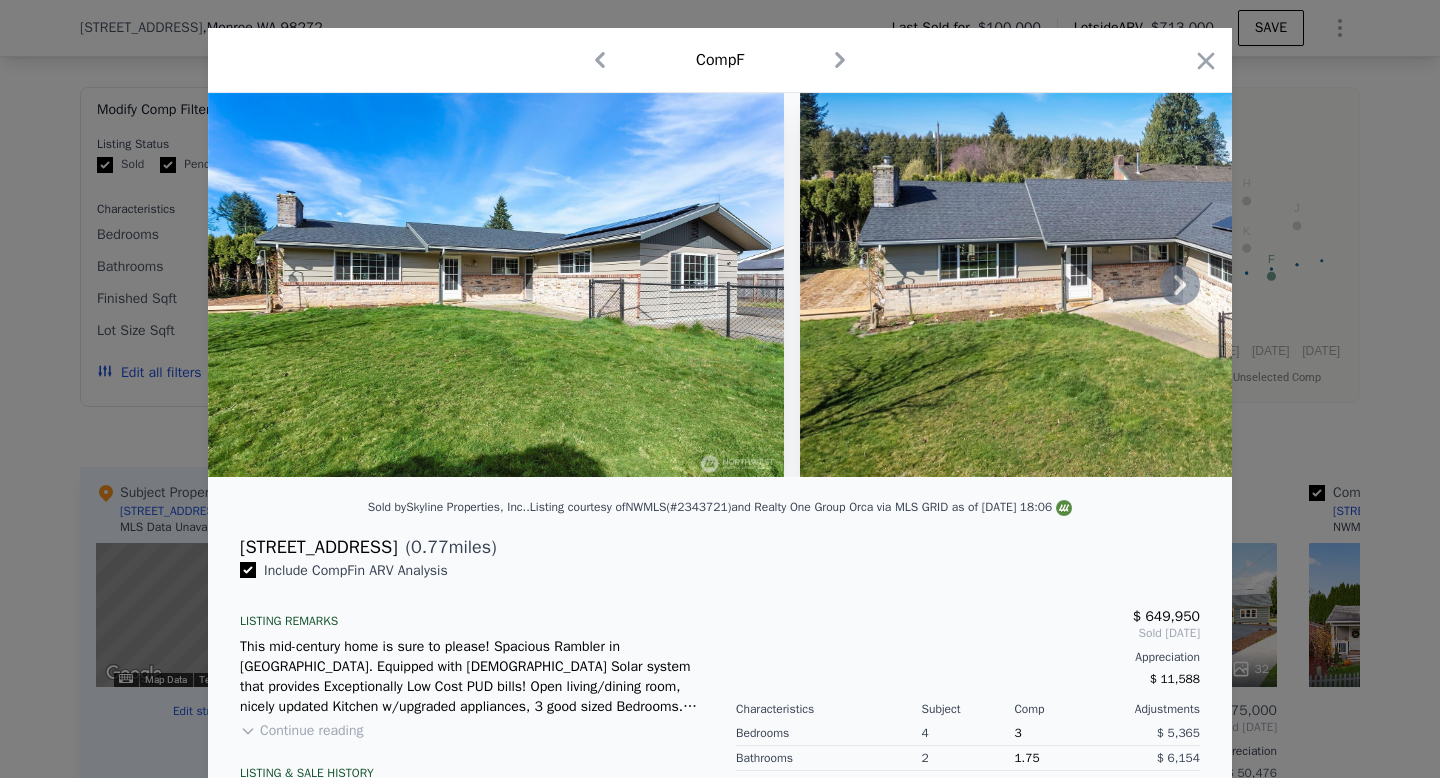 click 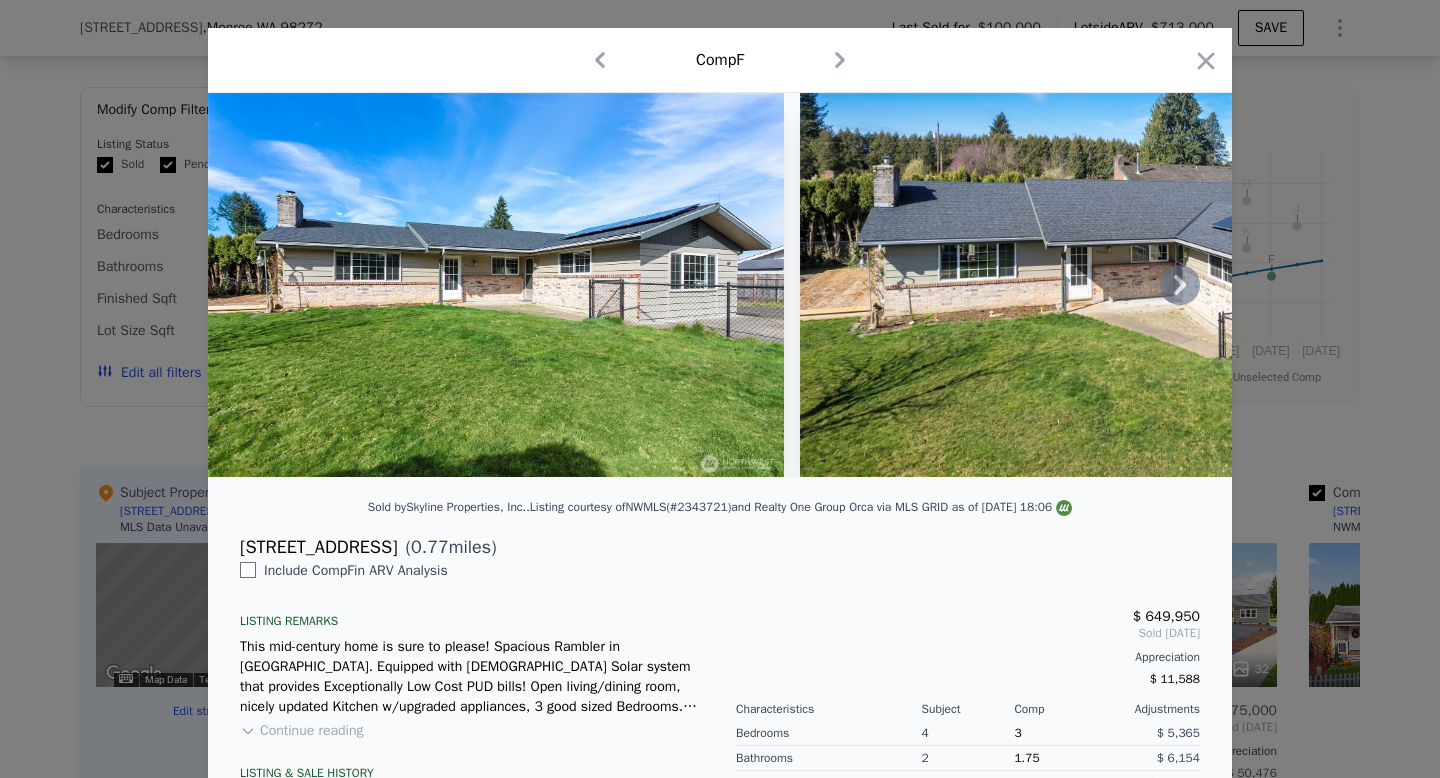 checkbox on "false" 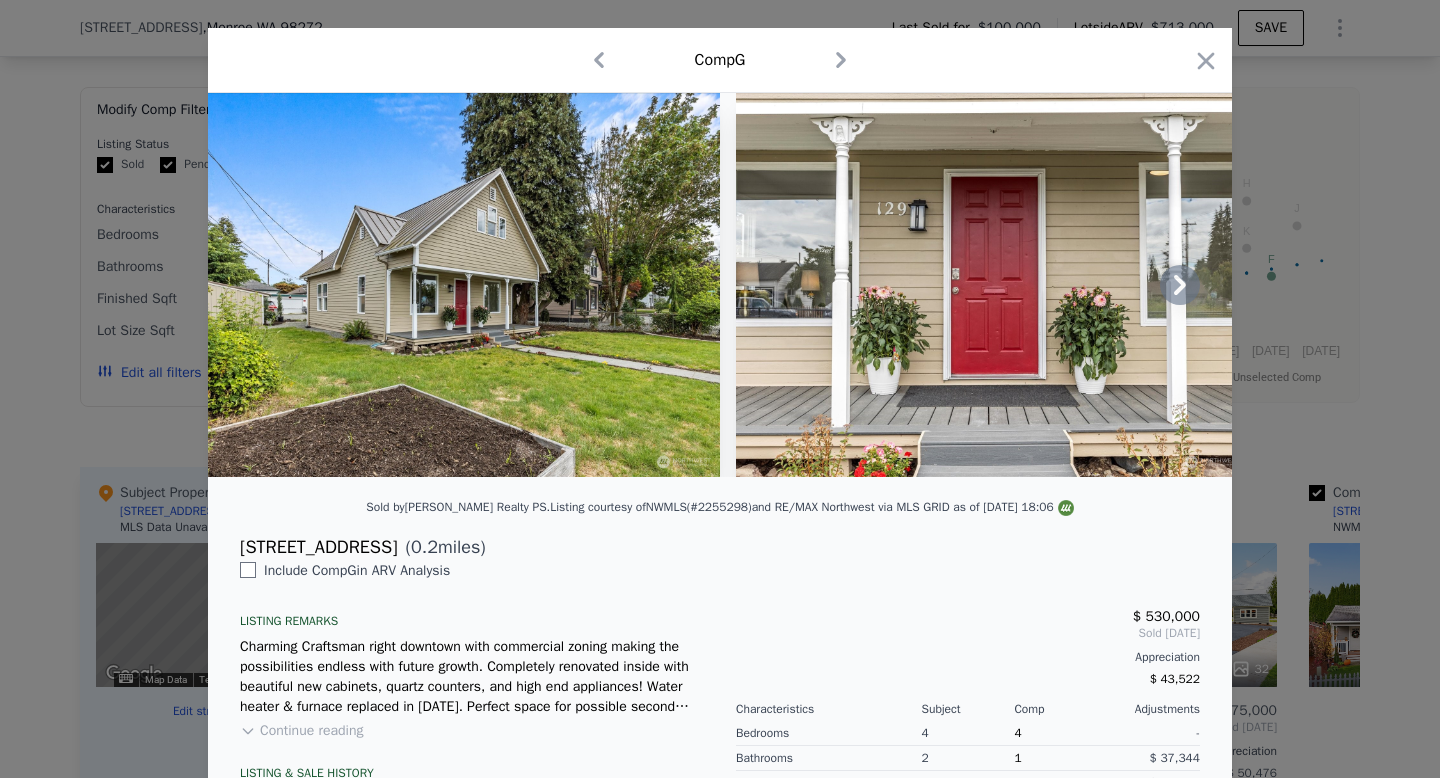 click 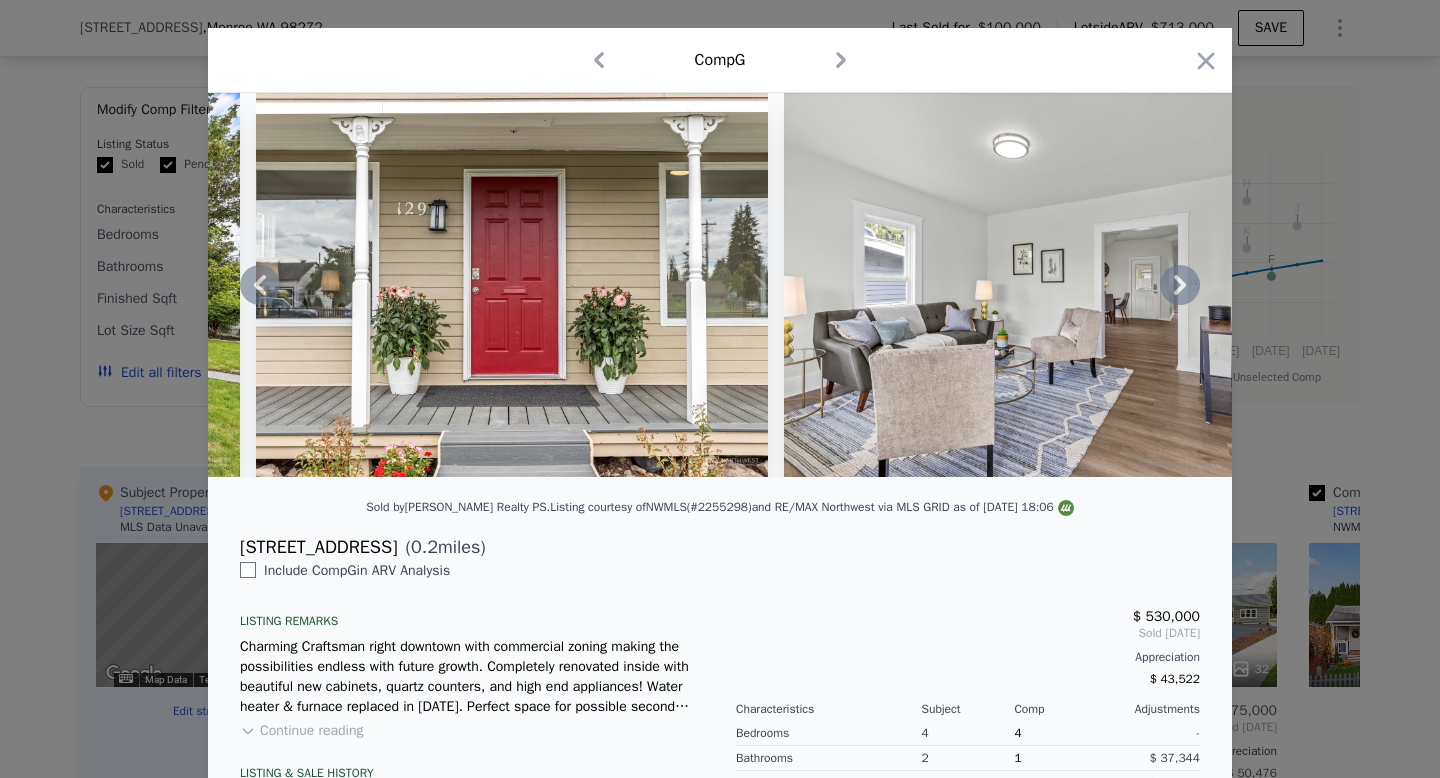 click 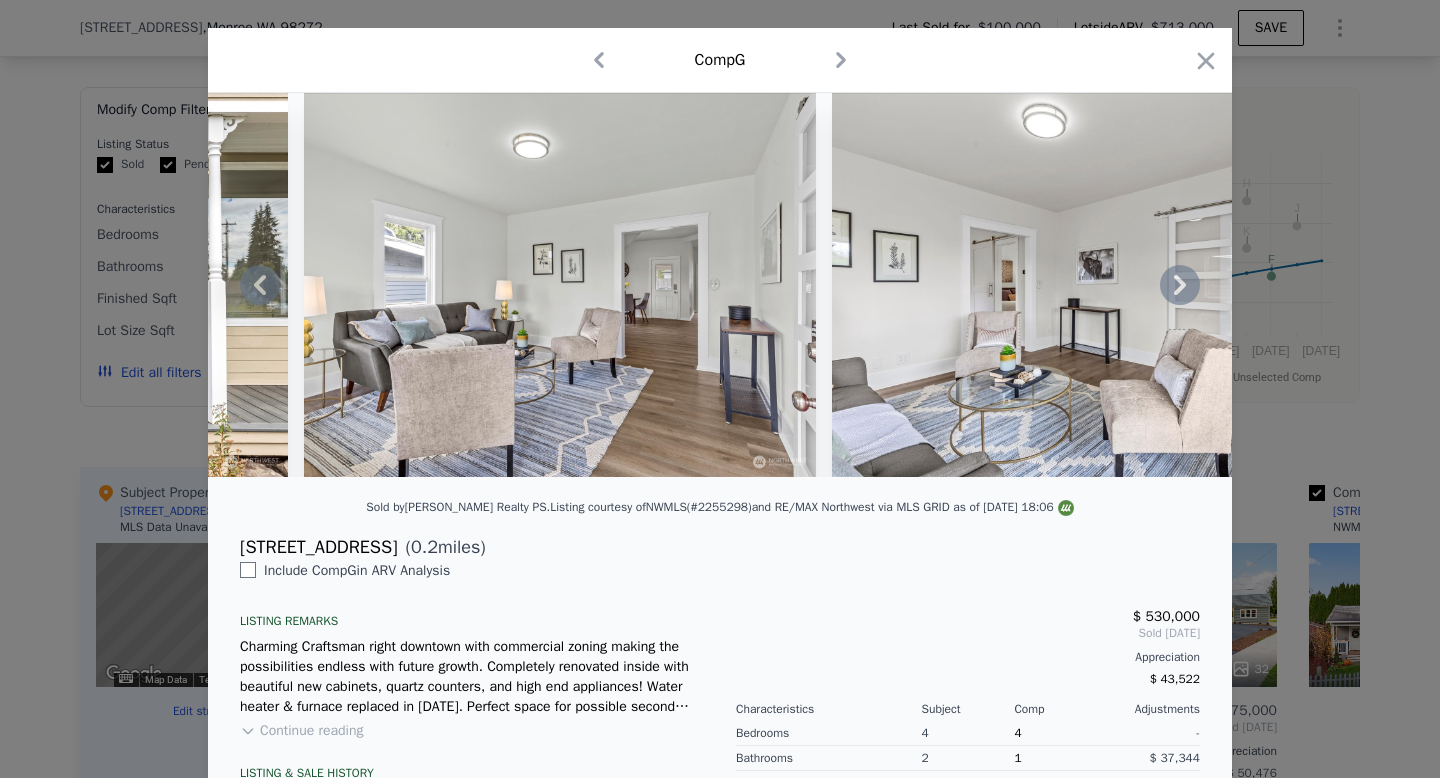 click 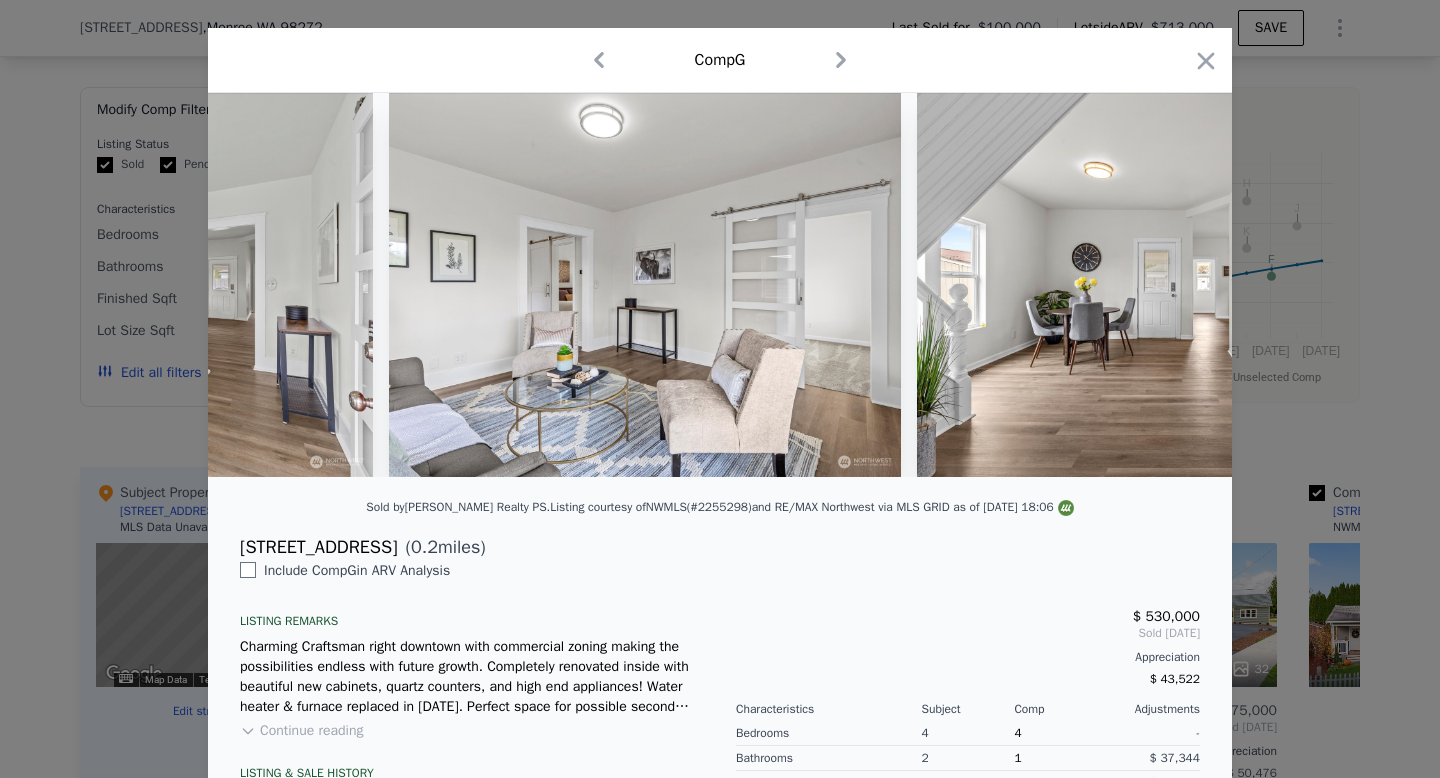 scroll, scrollTop: 0, scrollLeft: 1440, axis: horizontal 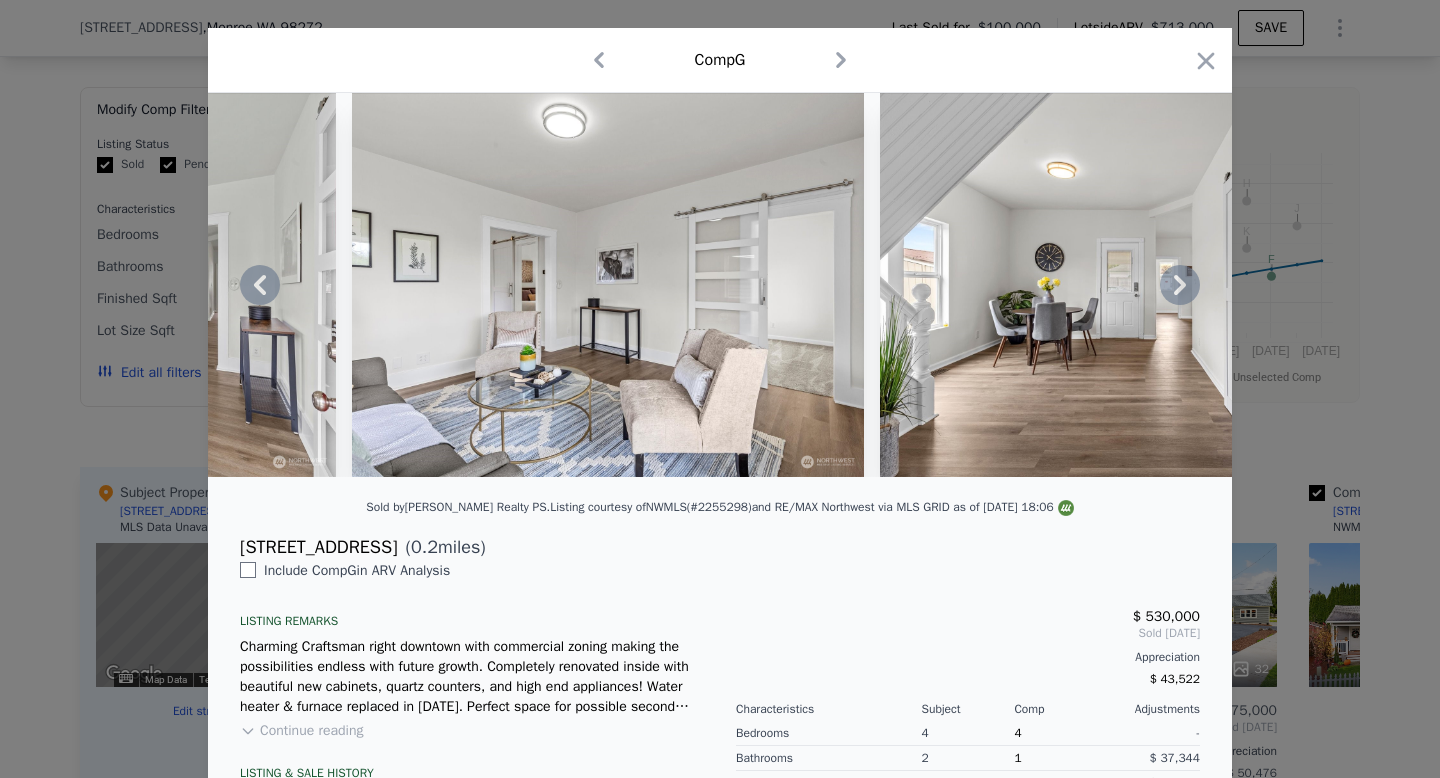 click 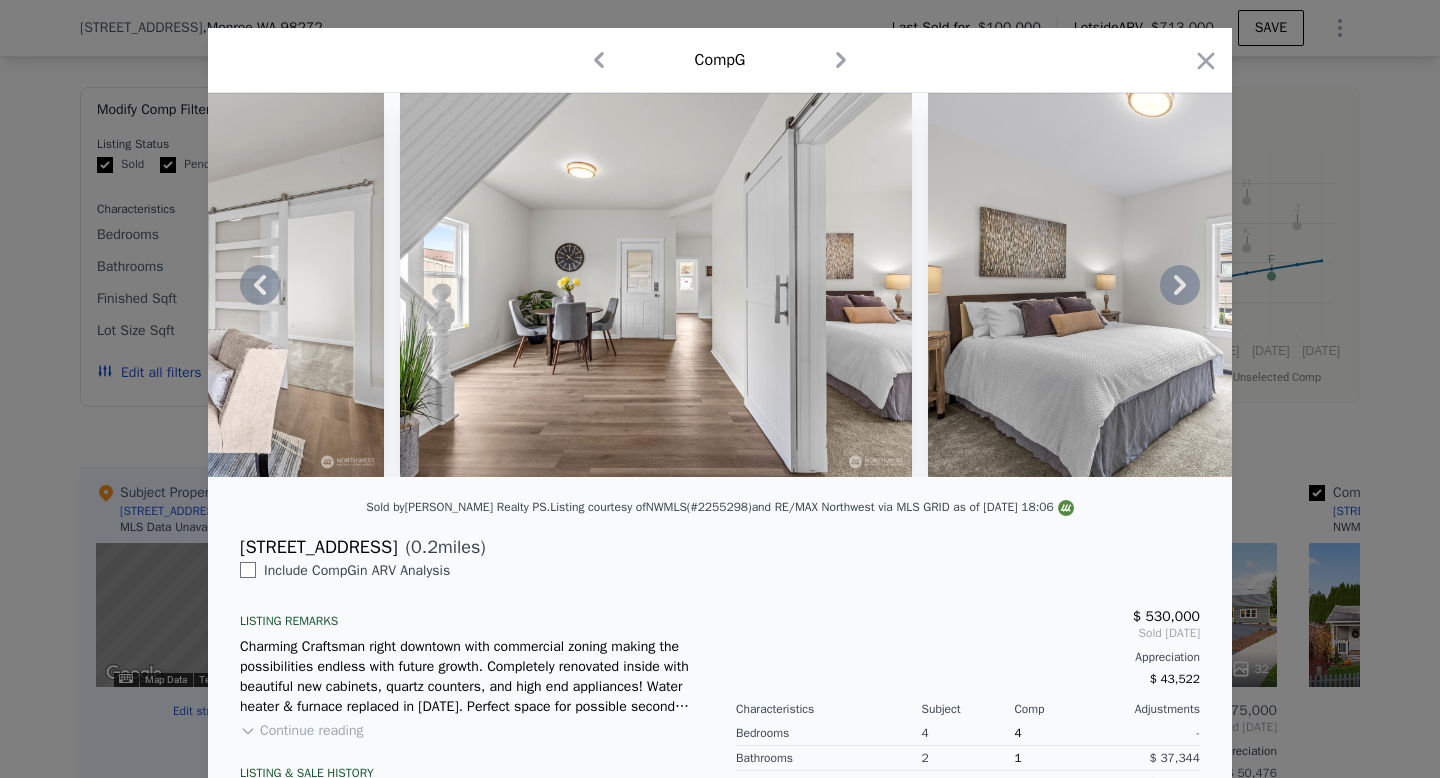 click 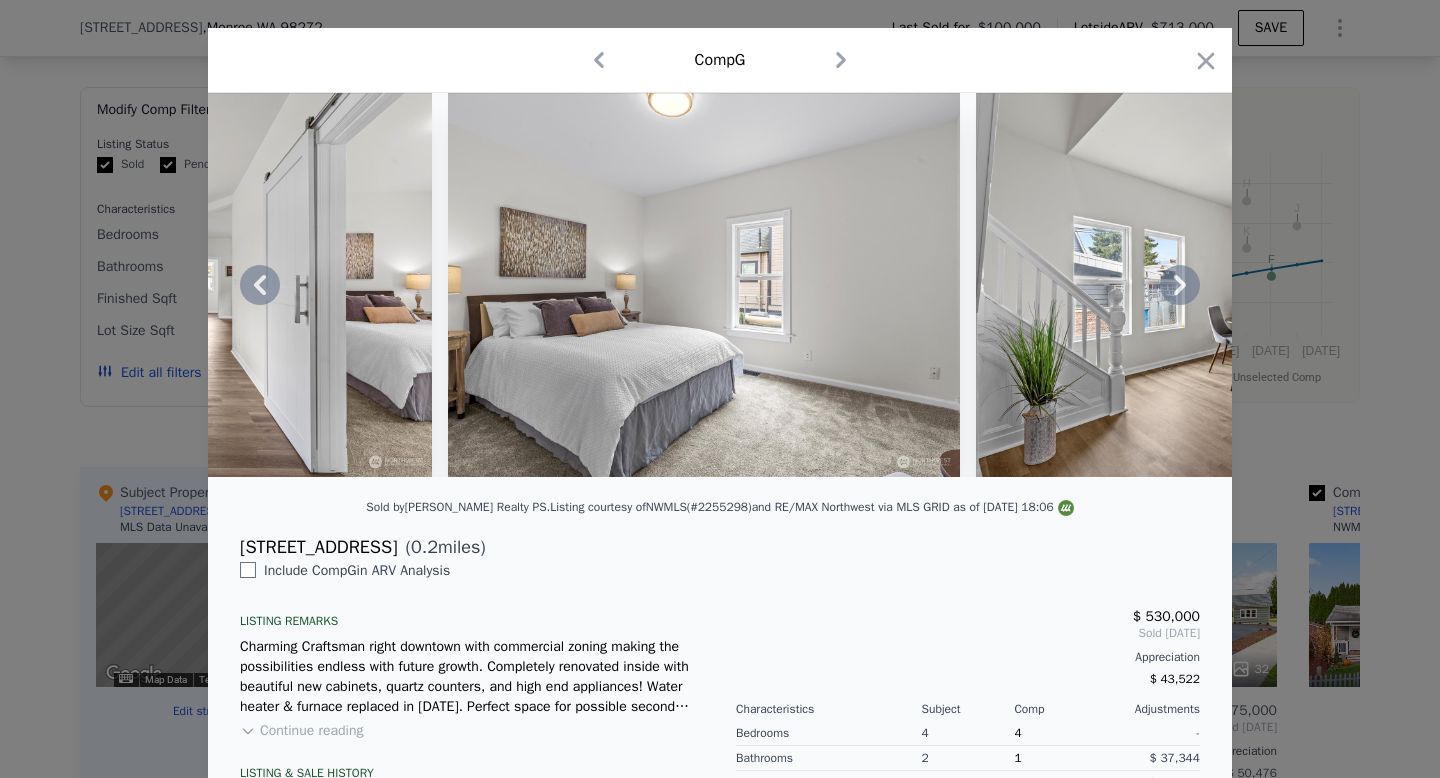 click 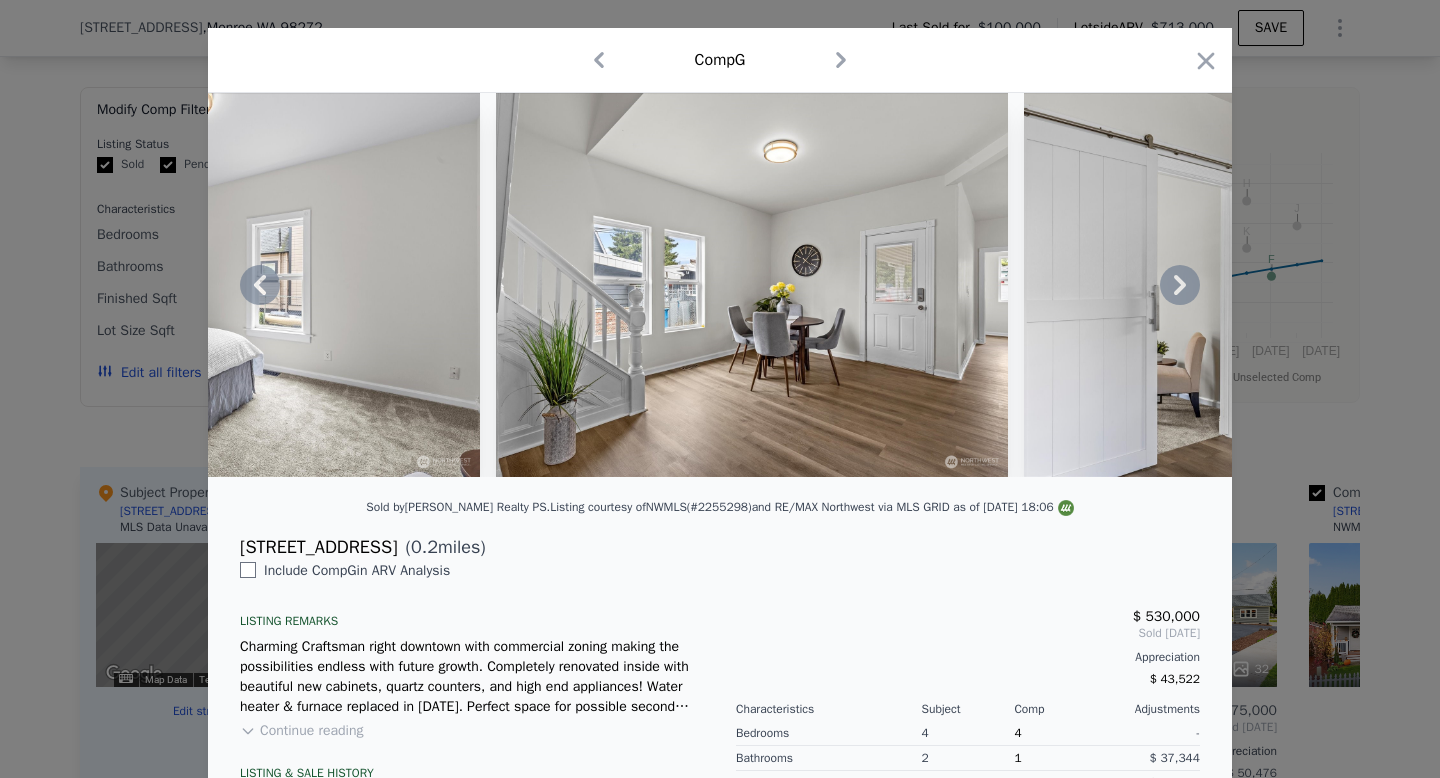 click 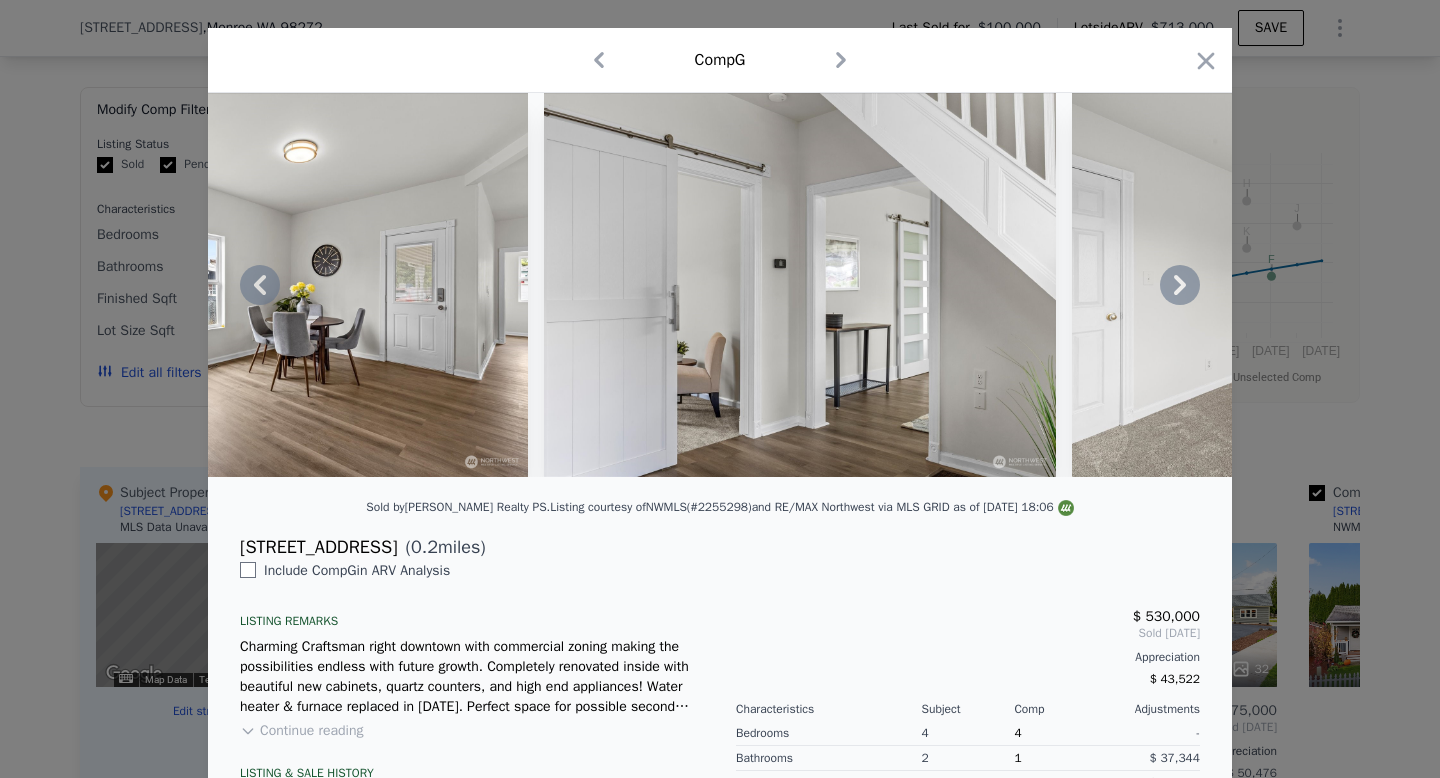 click 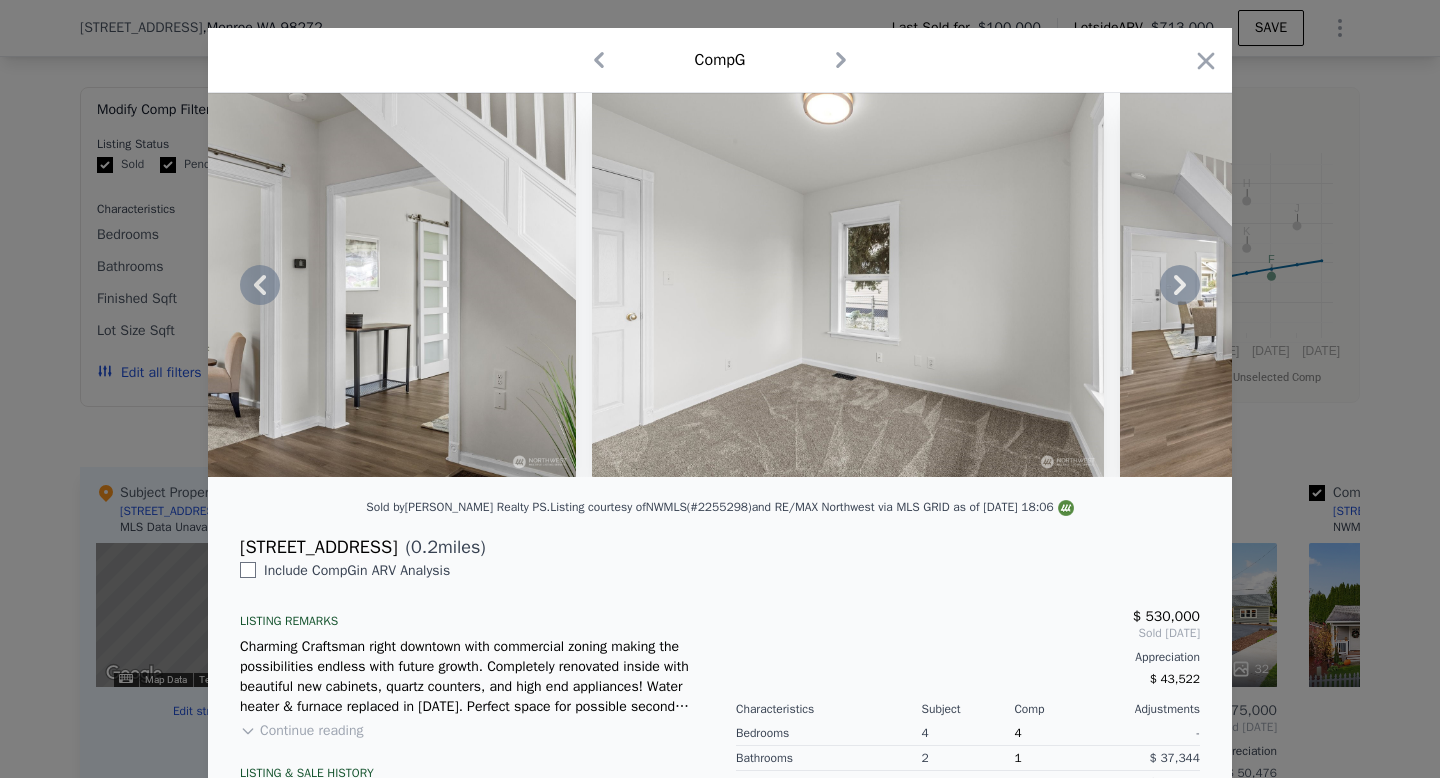 click 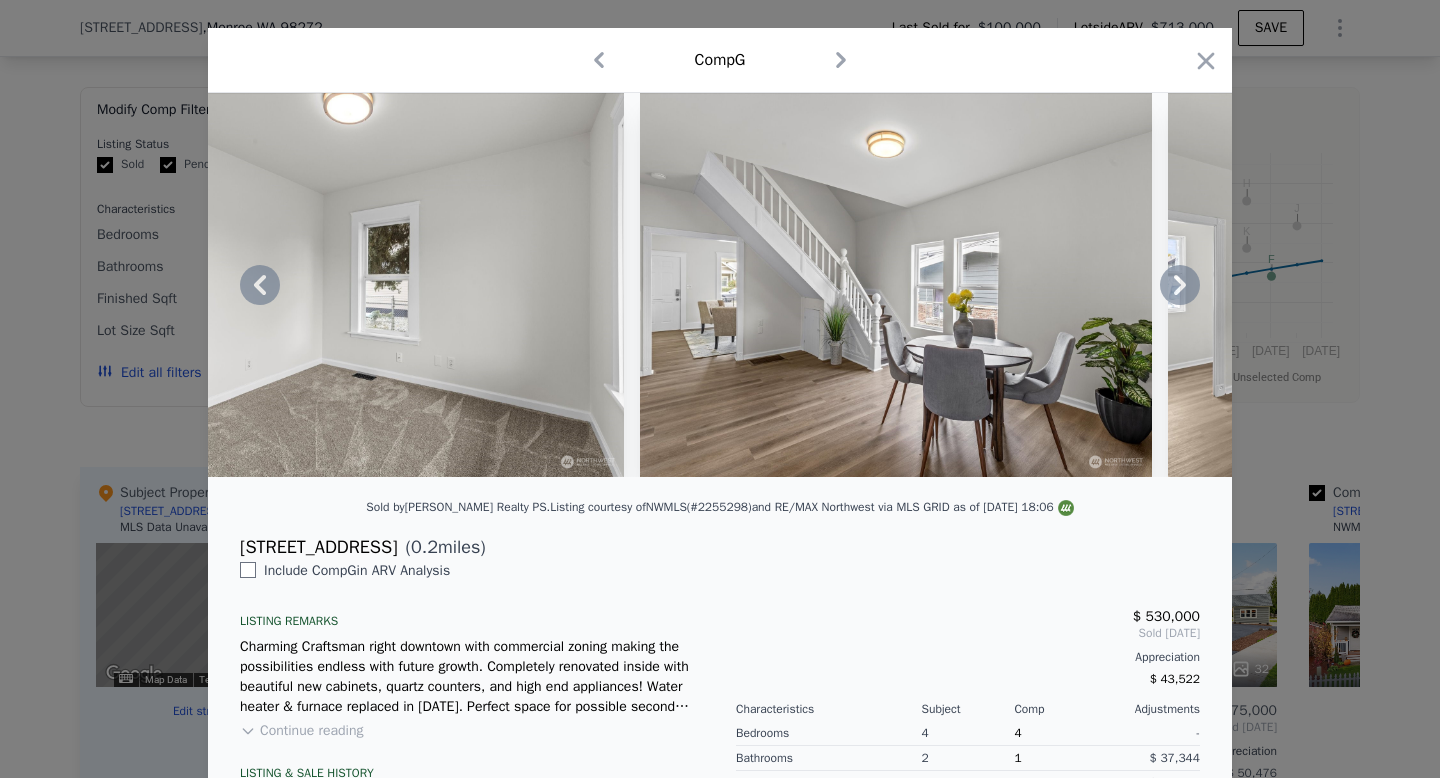 click 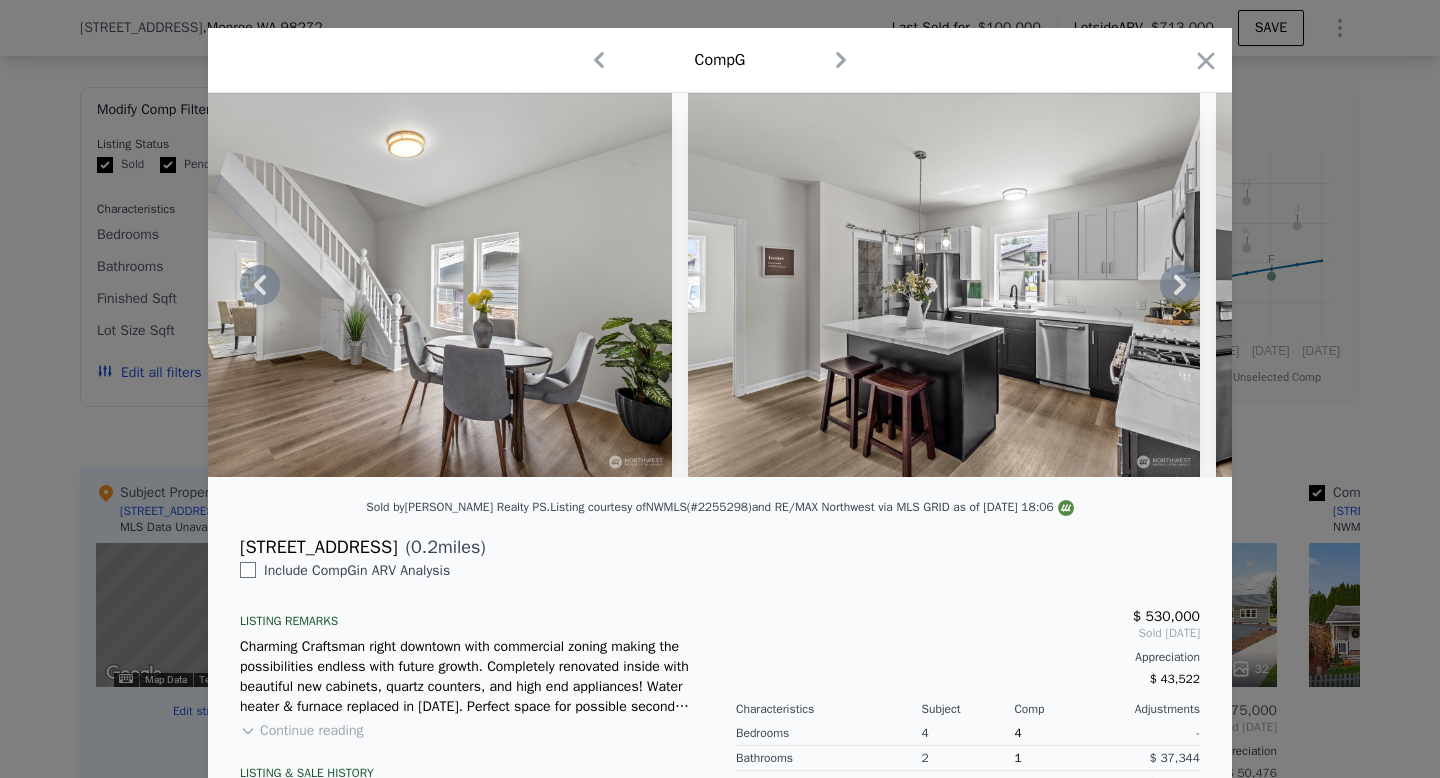 click 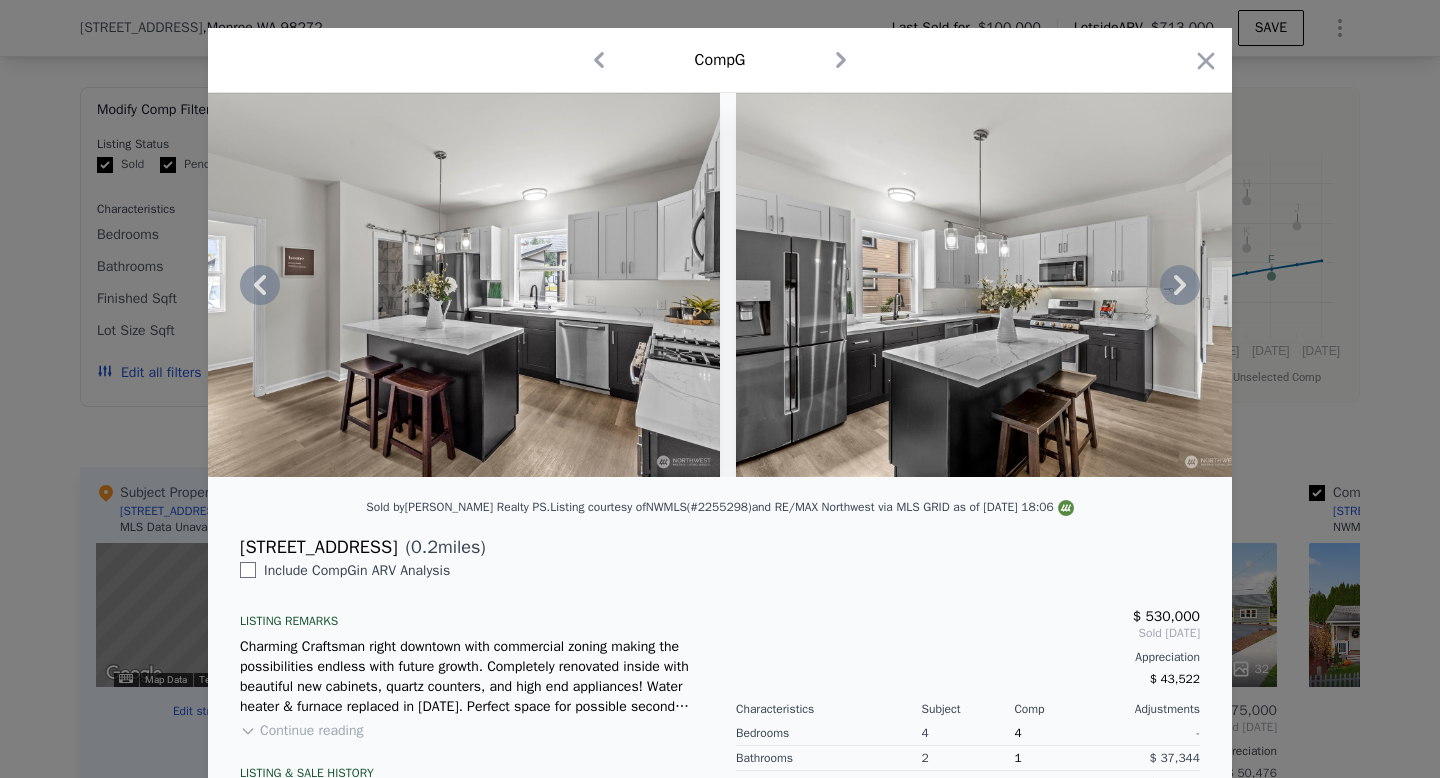click 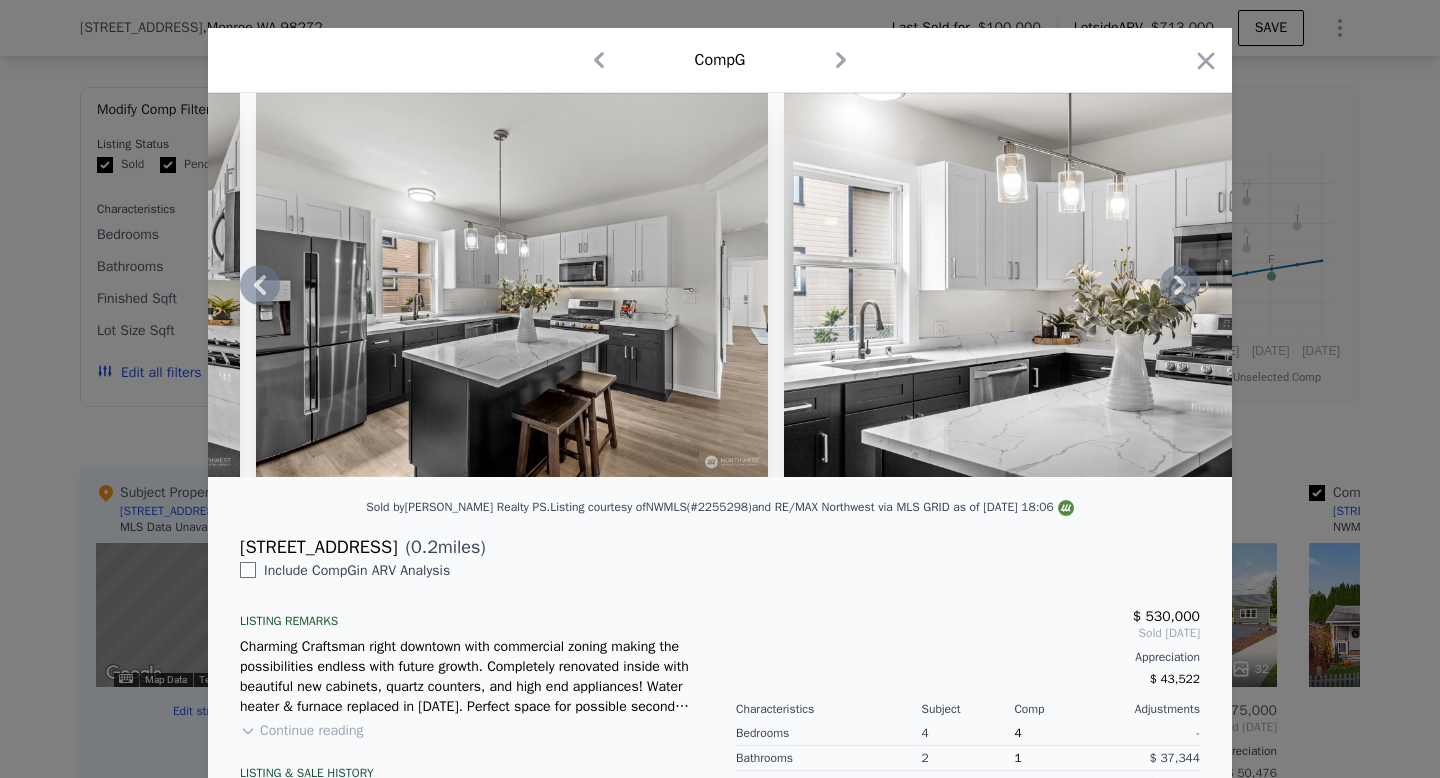 click 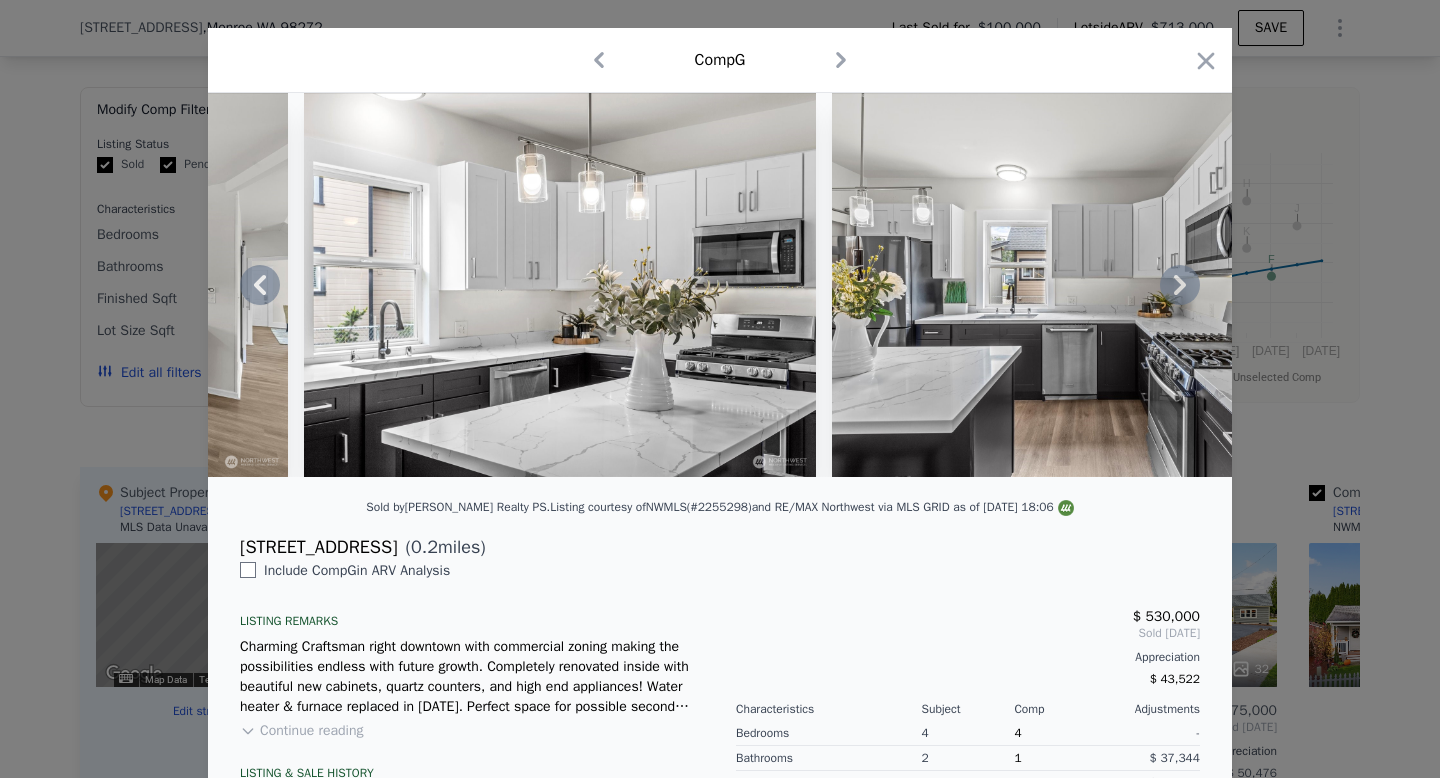 click 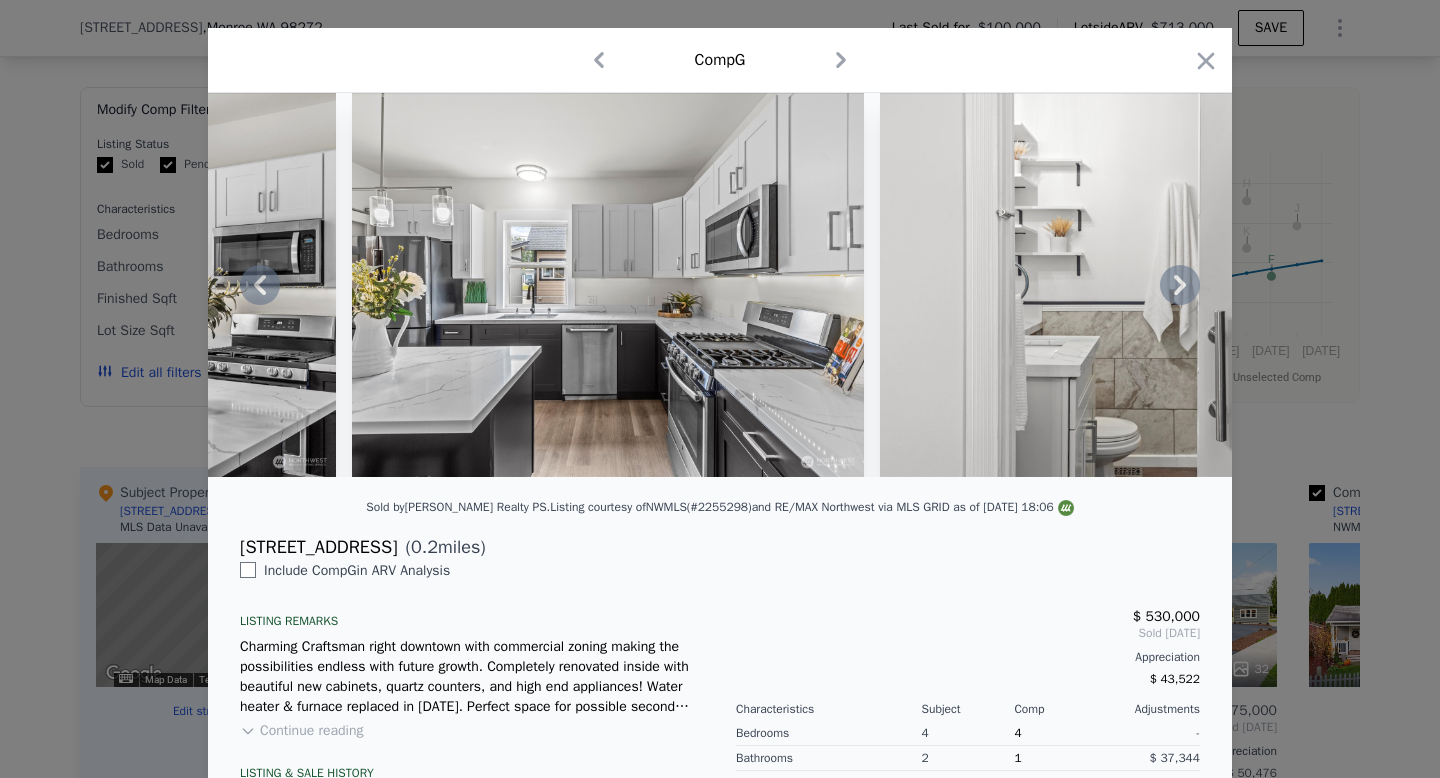 click 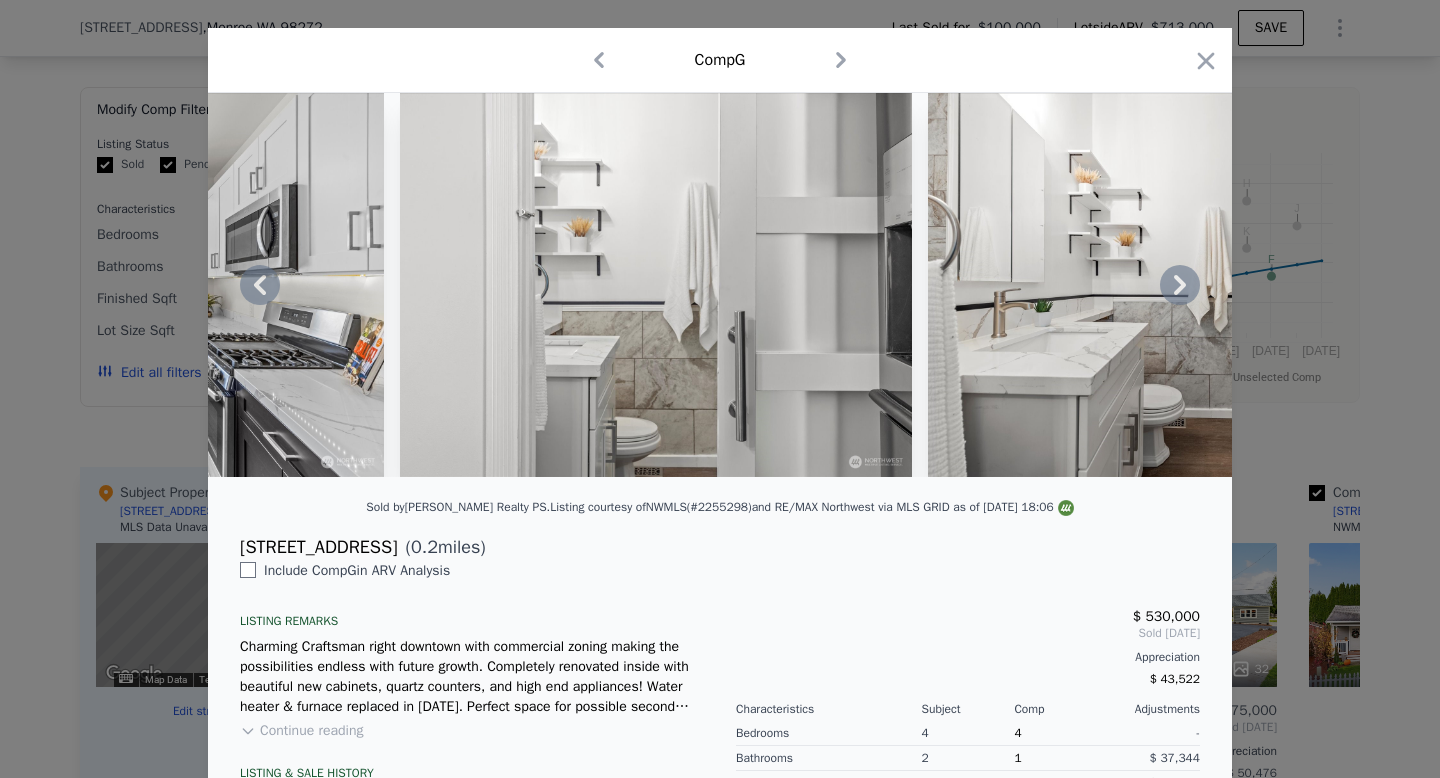 click 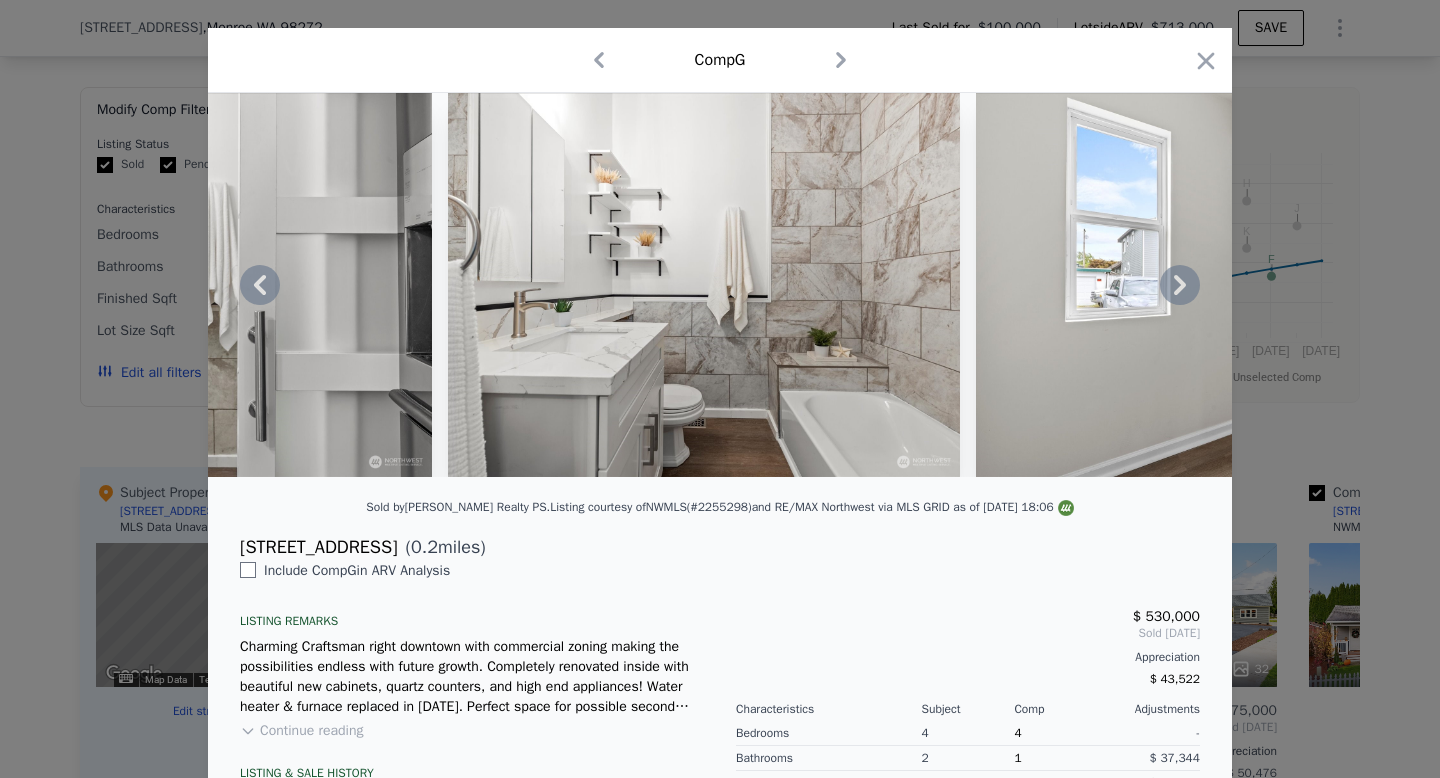 click 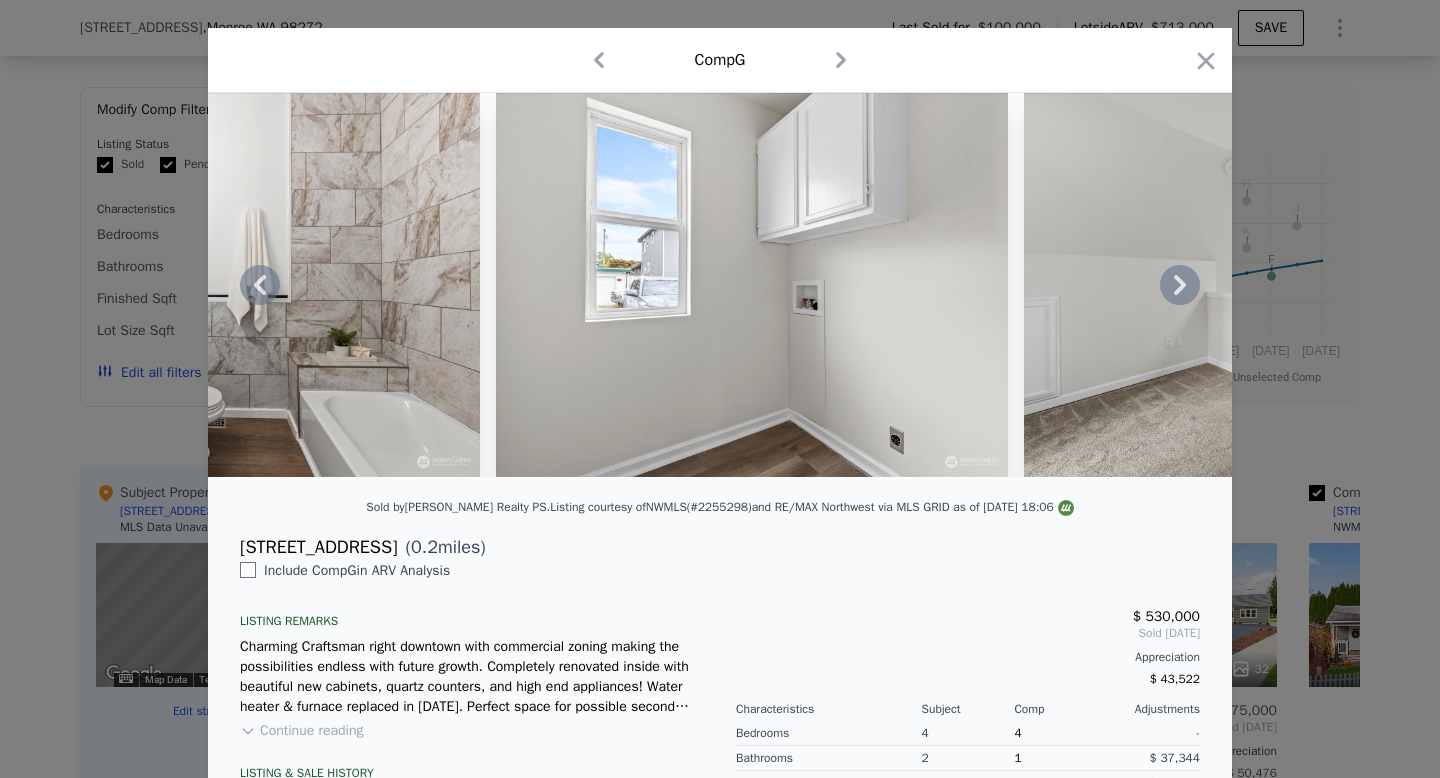 click 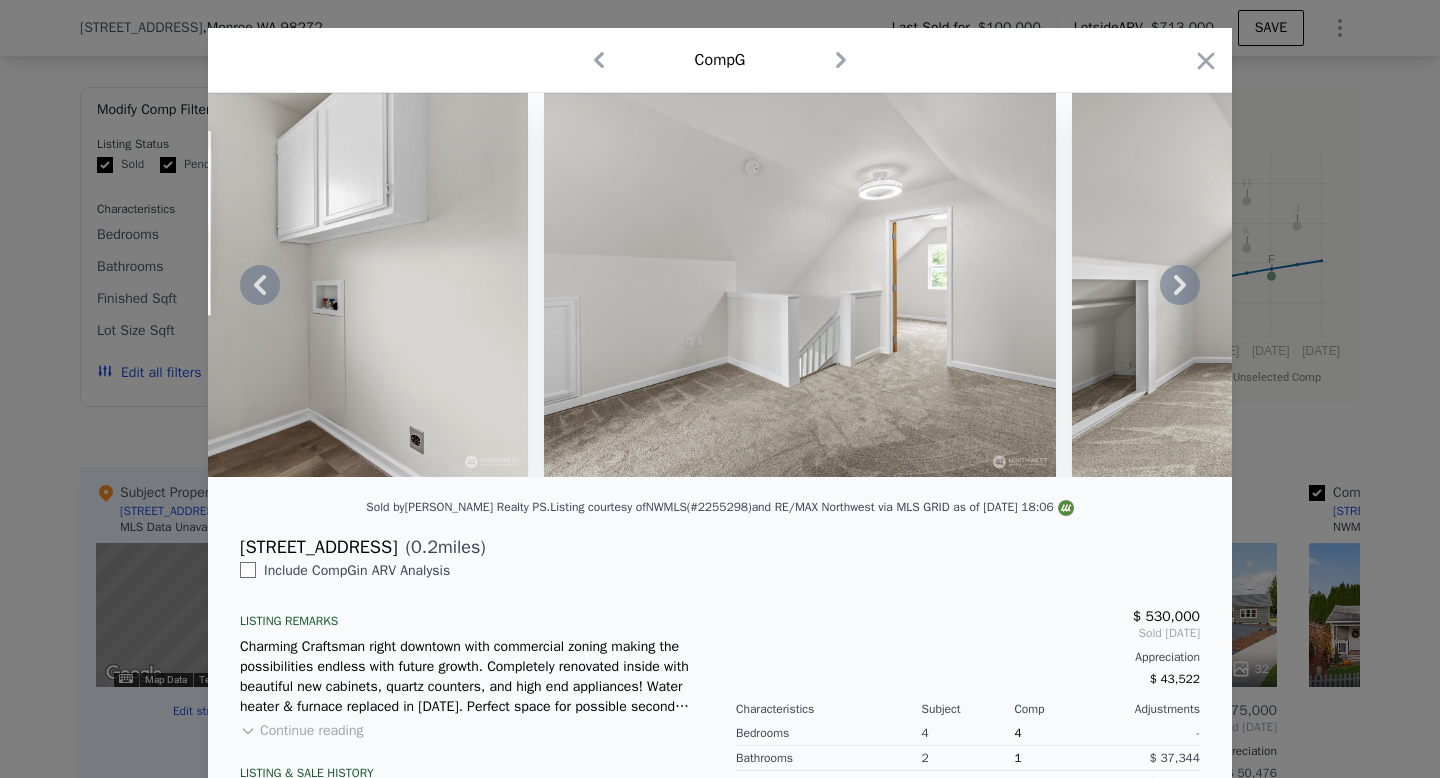 click 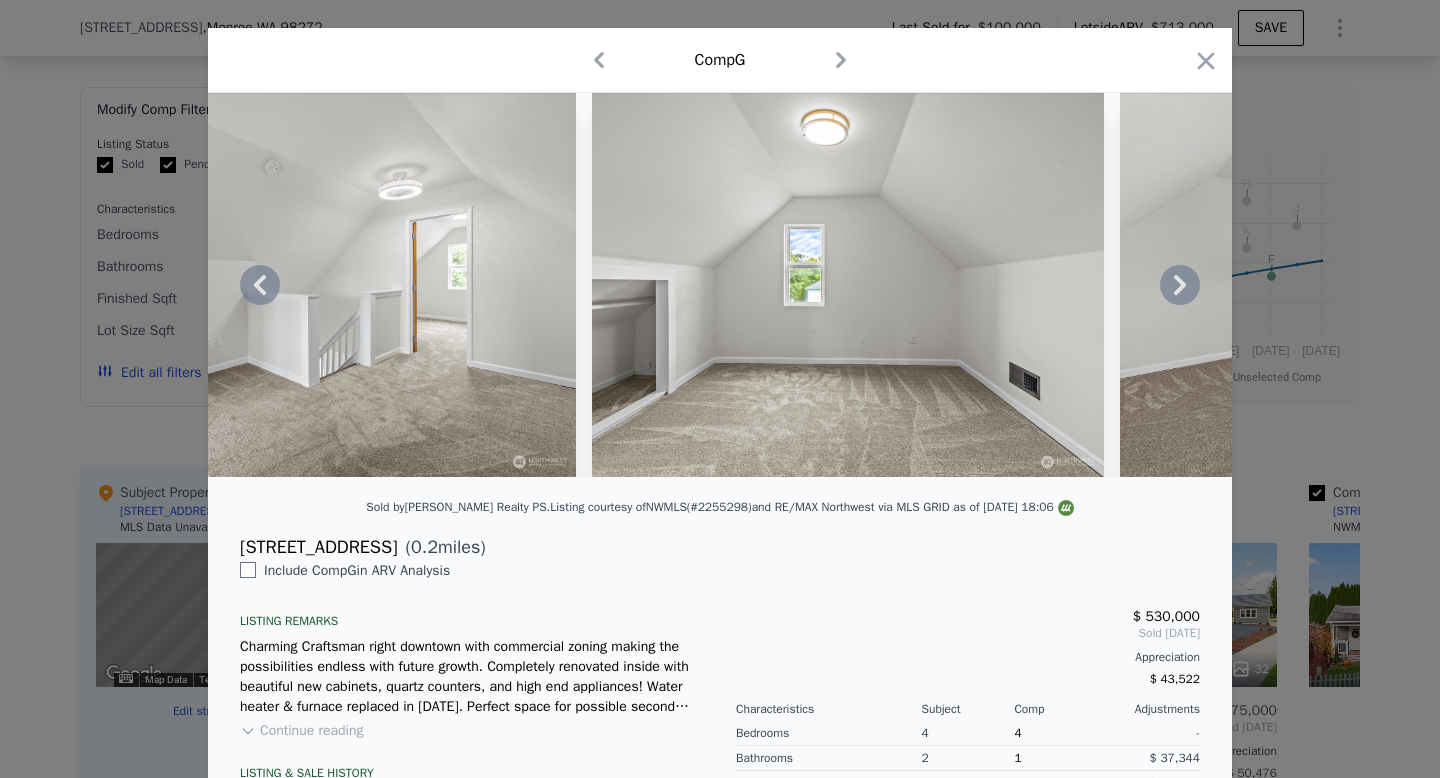 click 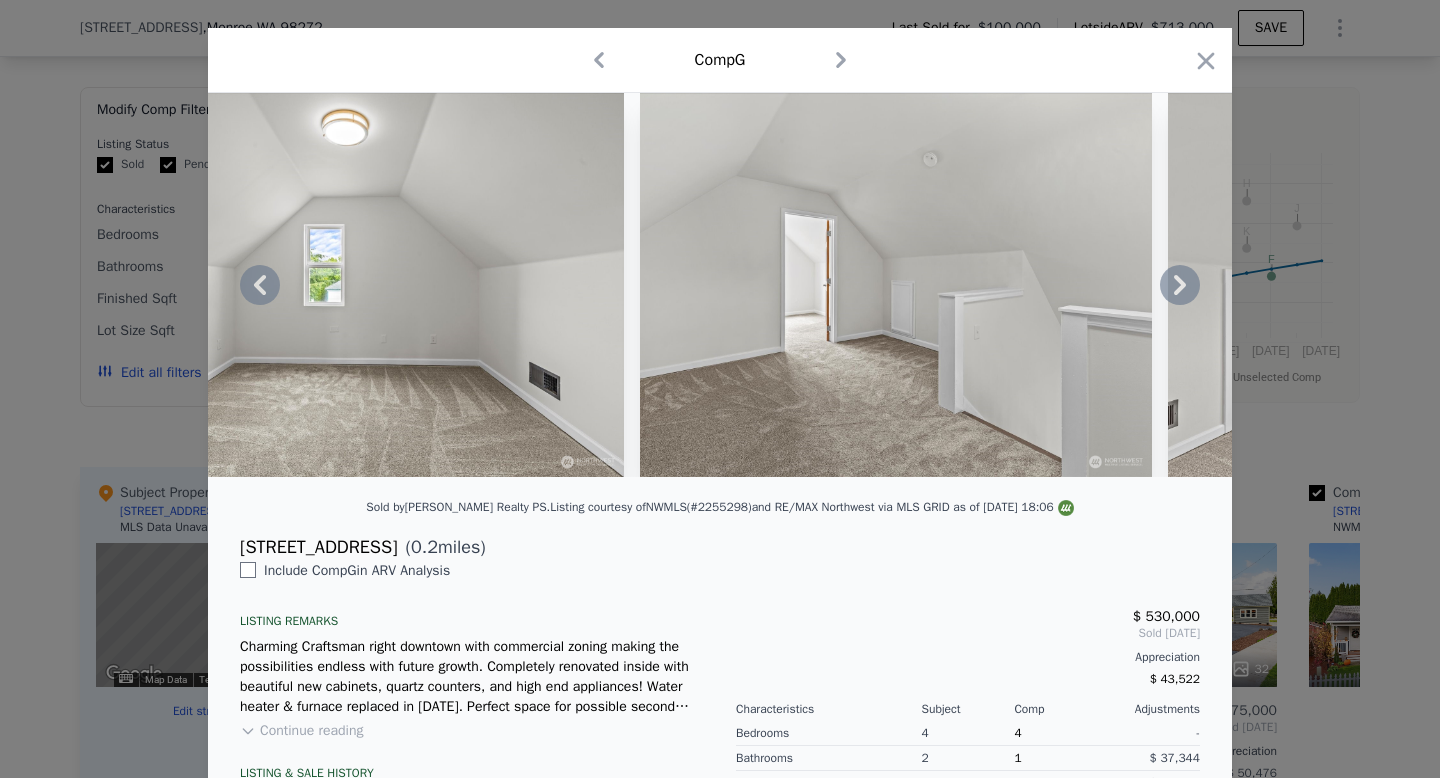 click 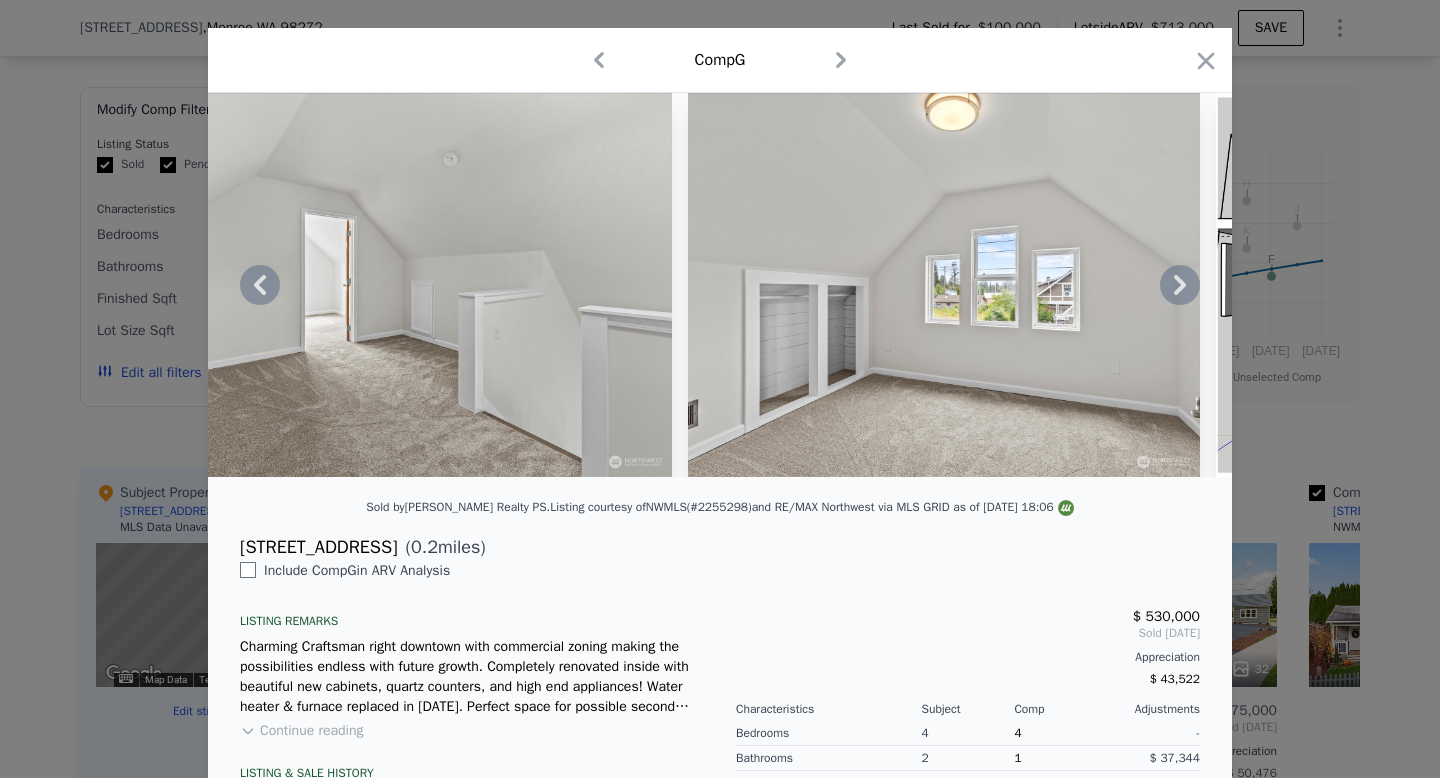 click 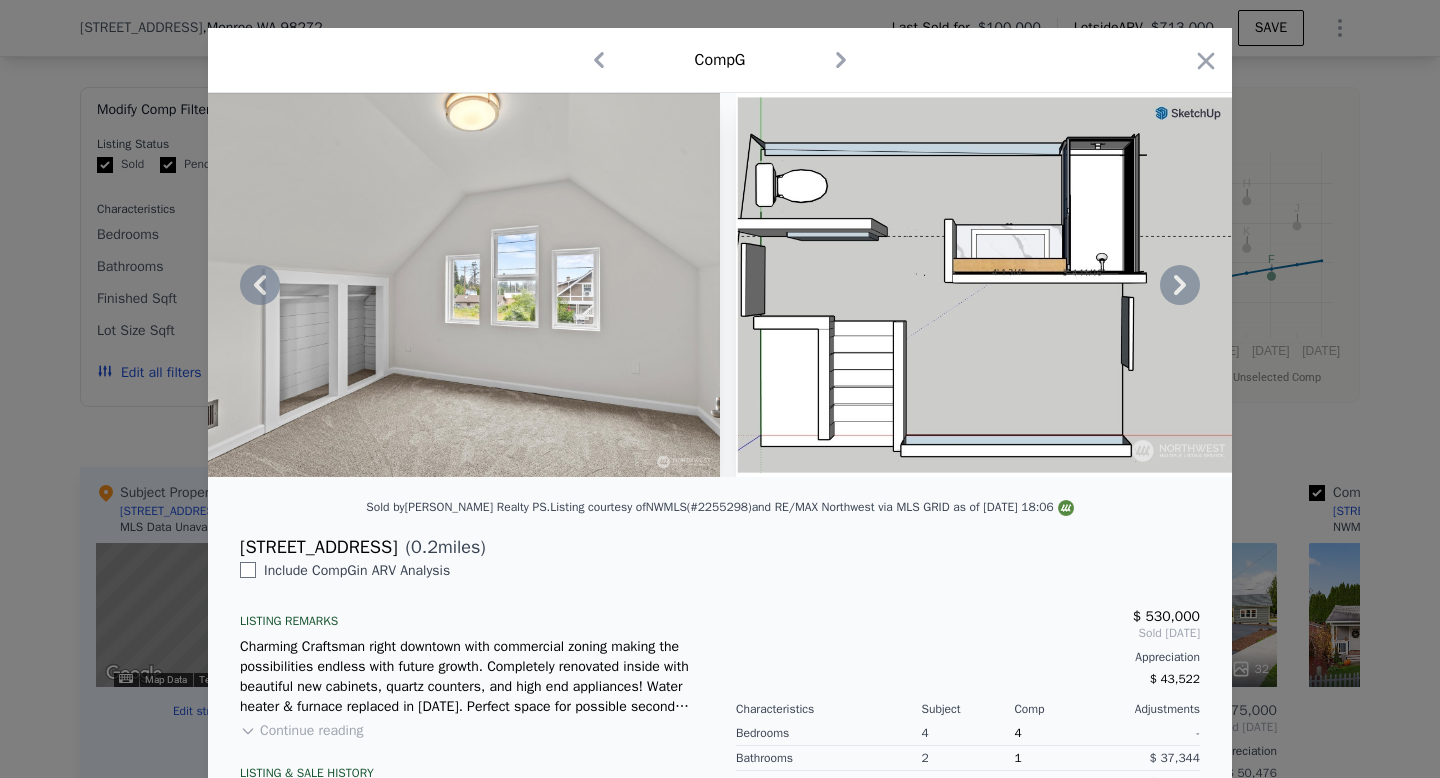 click 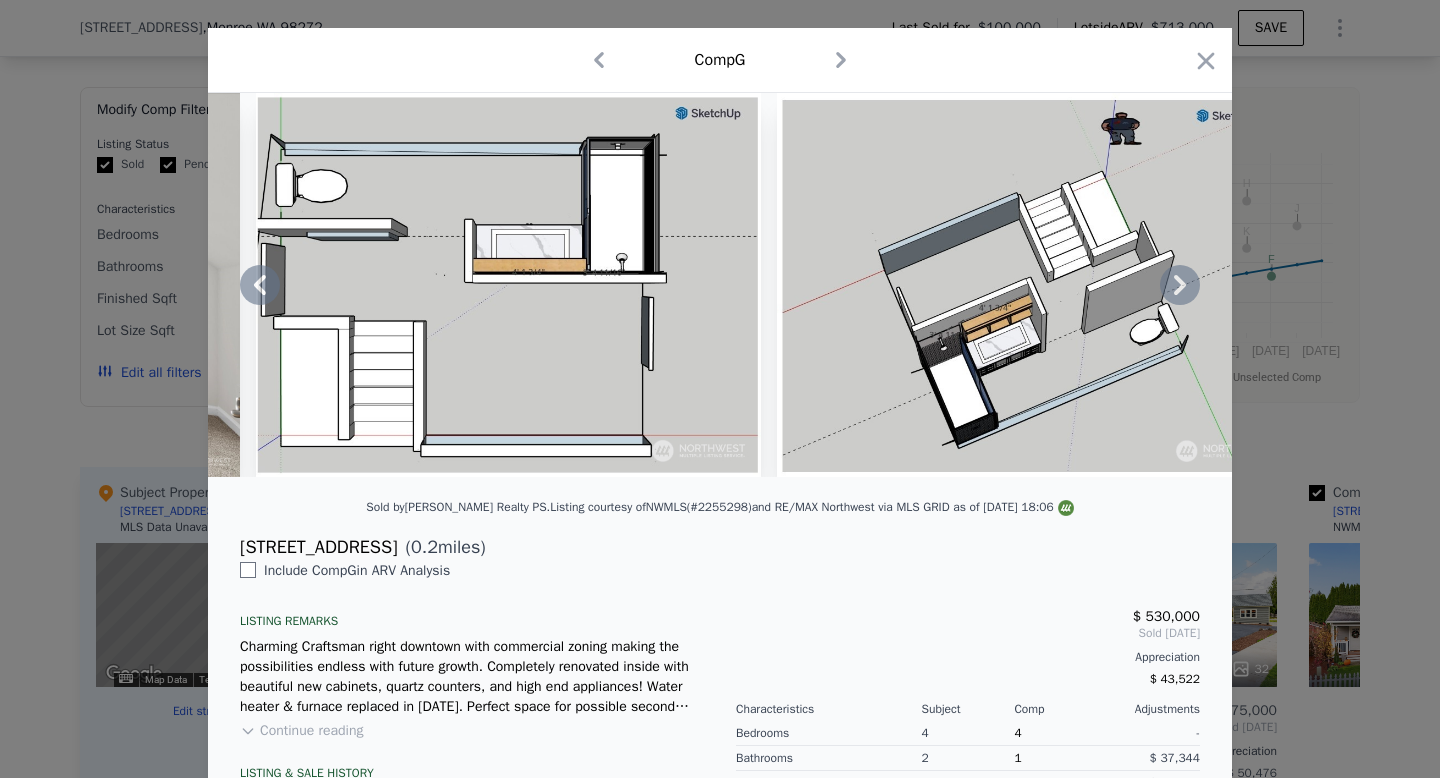 click 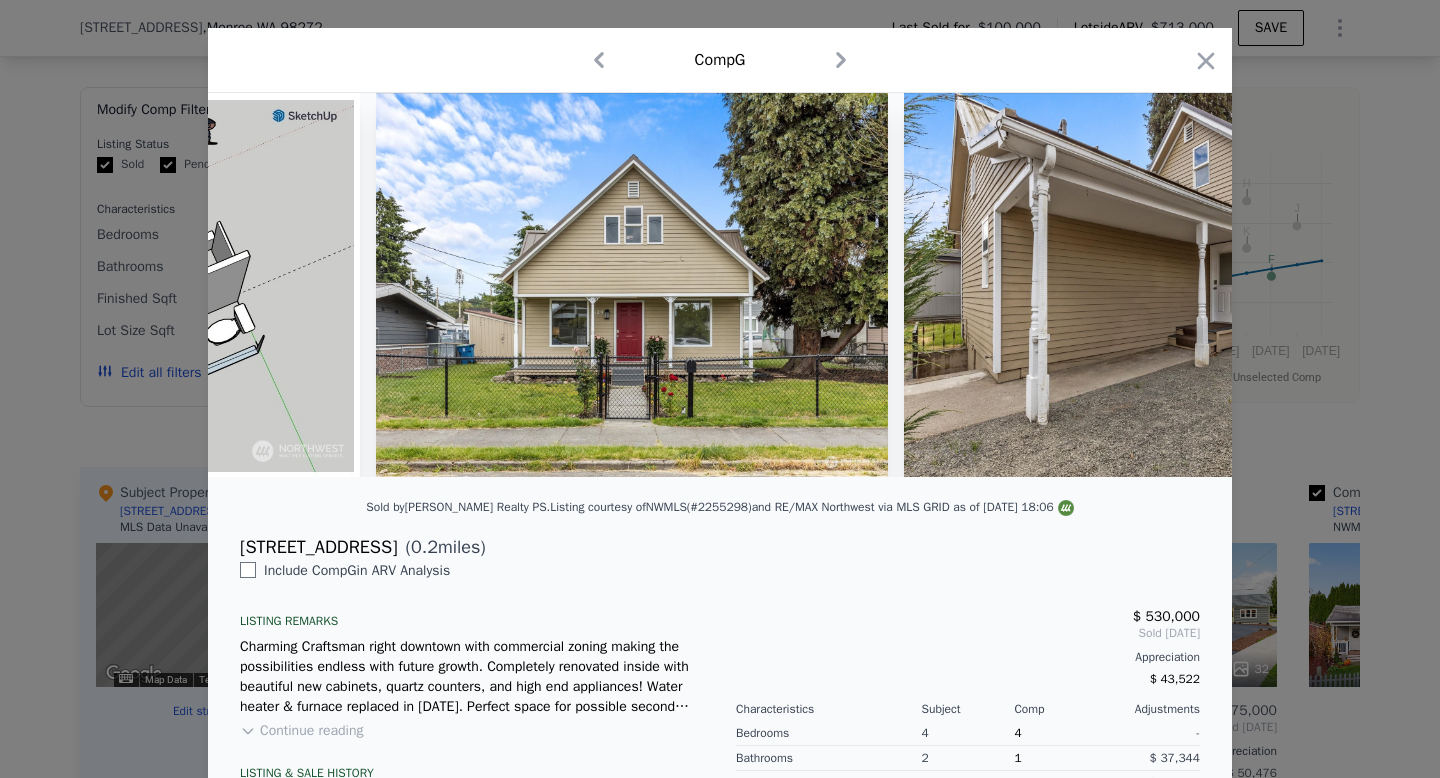 scroll, scrollTop: 0, scrollLeft: 12000, axis: horizontal 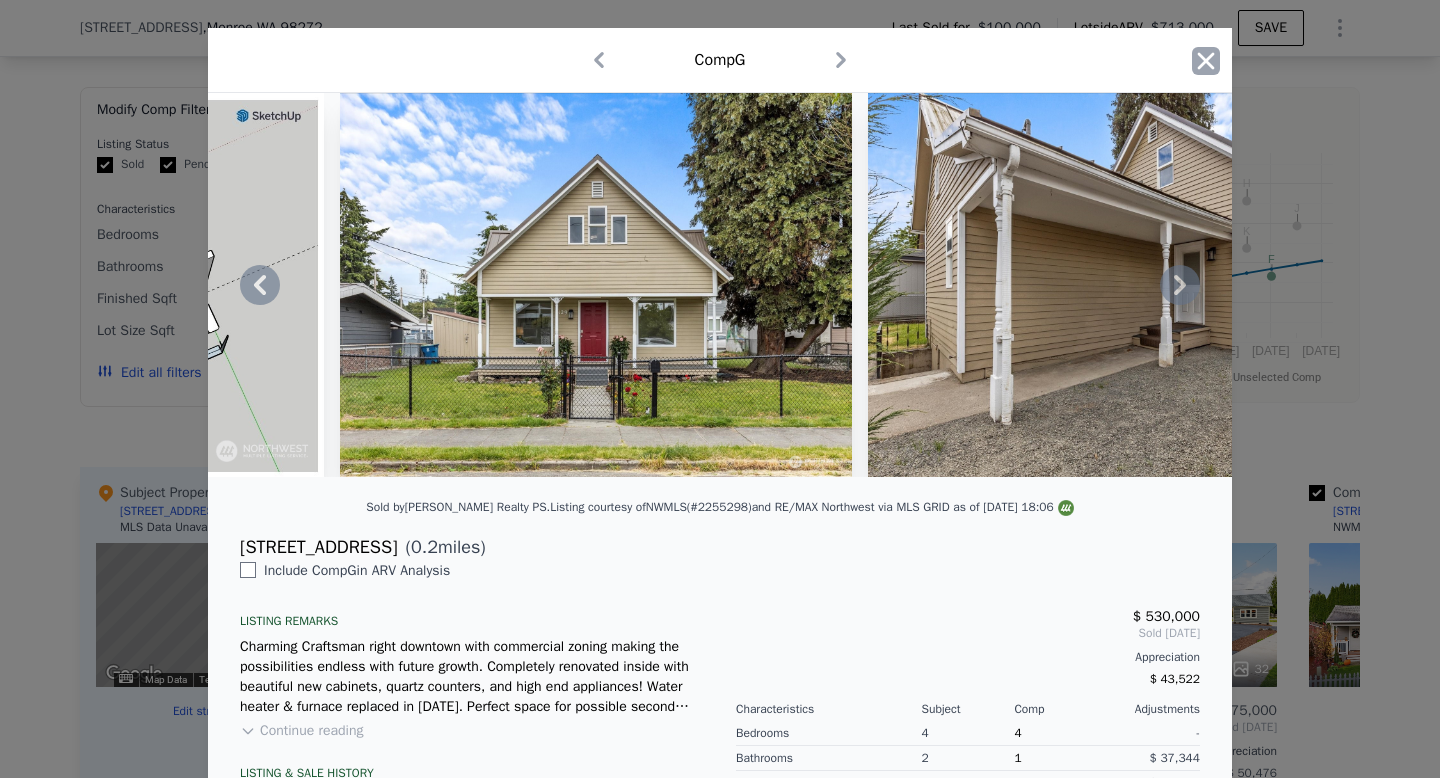 click 